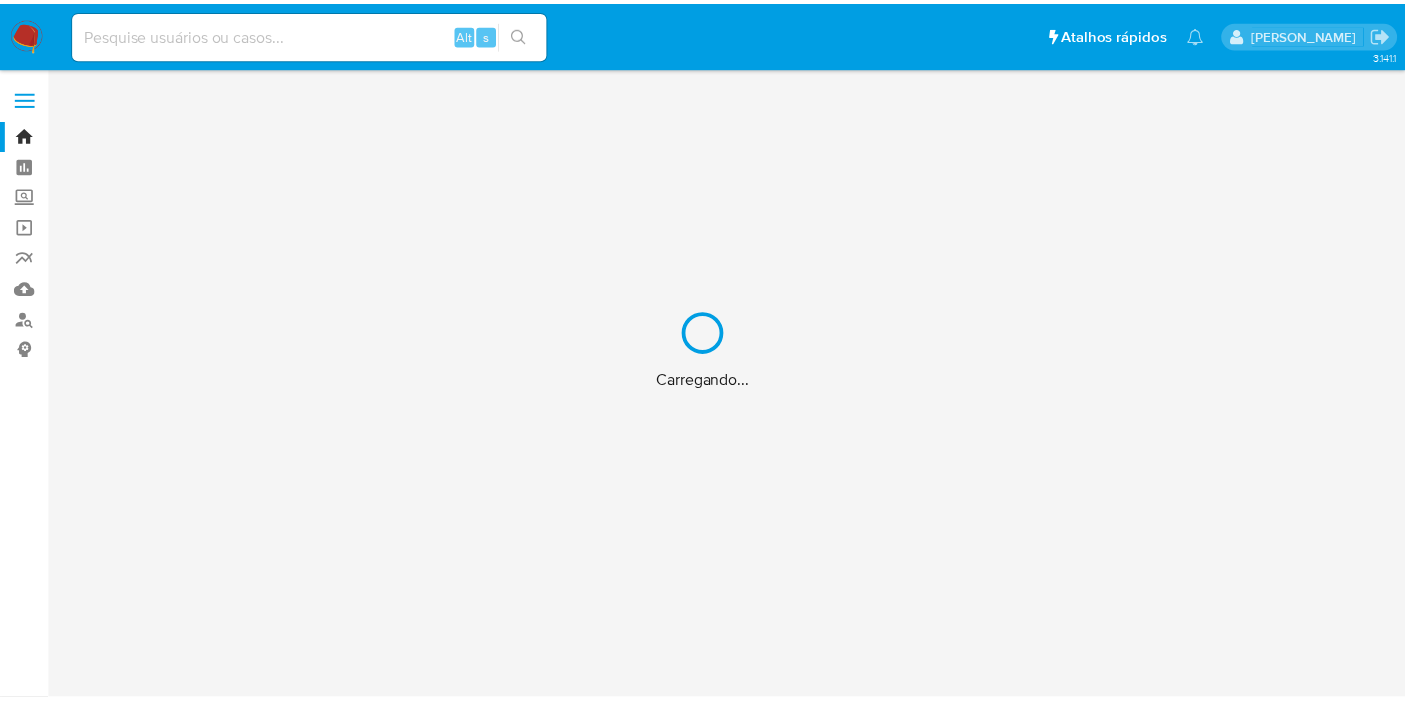 scroll, scrollTop: 0, scrollLeft: 0, axis: both 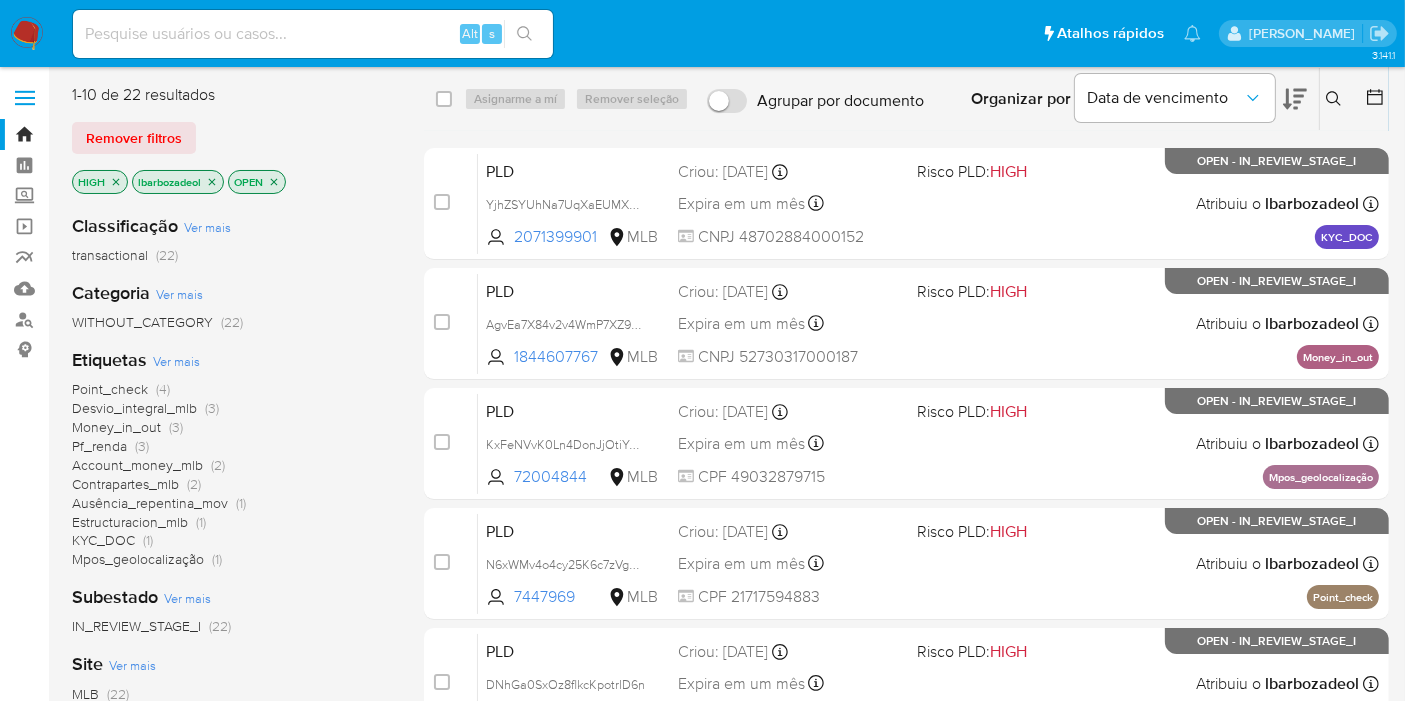 click at bounding box center (27, 34) 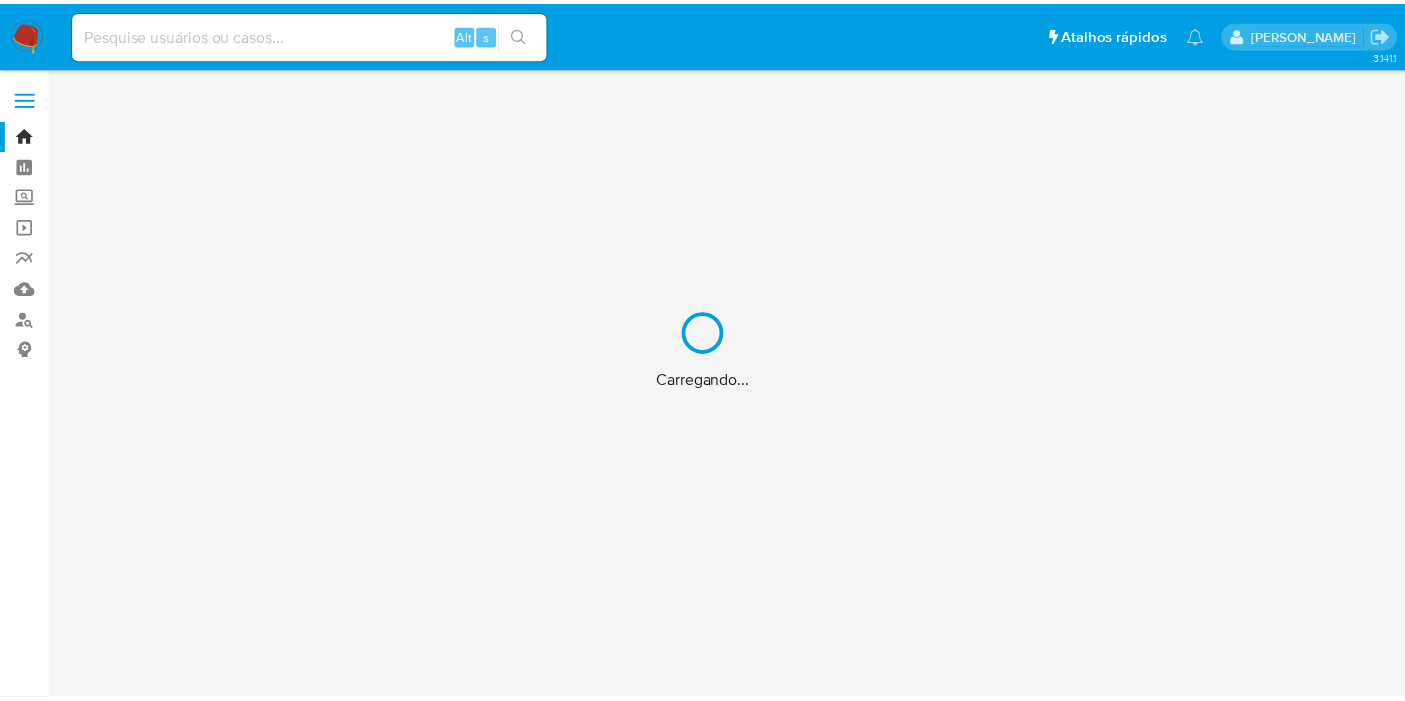scroll, scrollTop: 0, scrollLeft: 0, axis: both 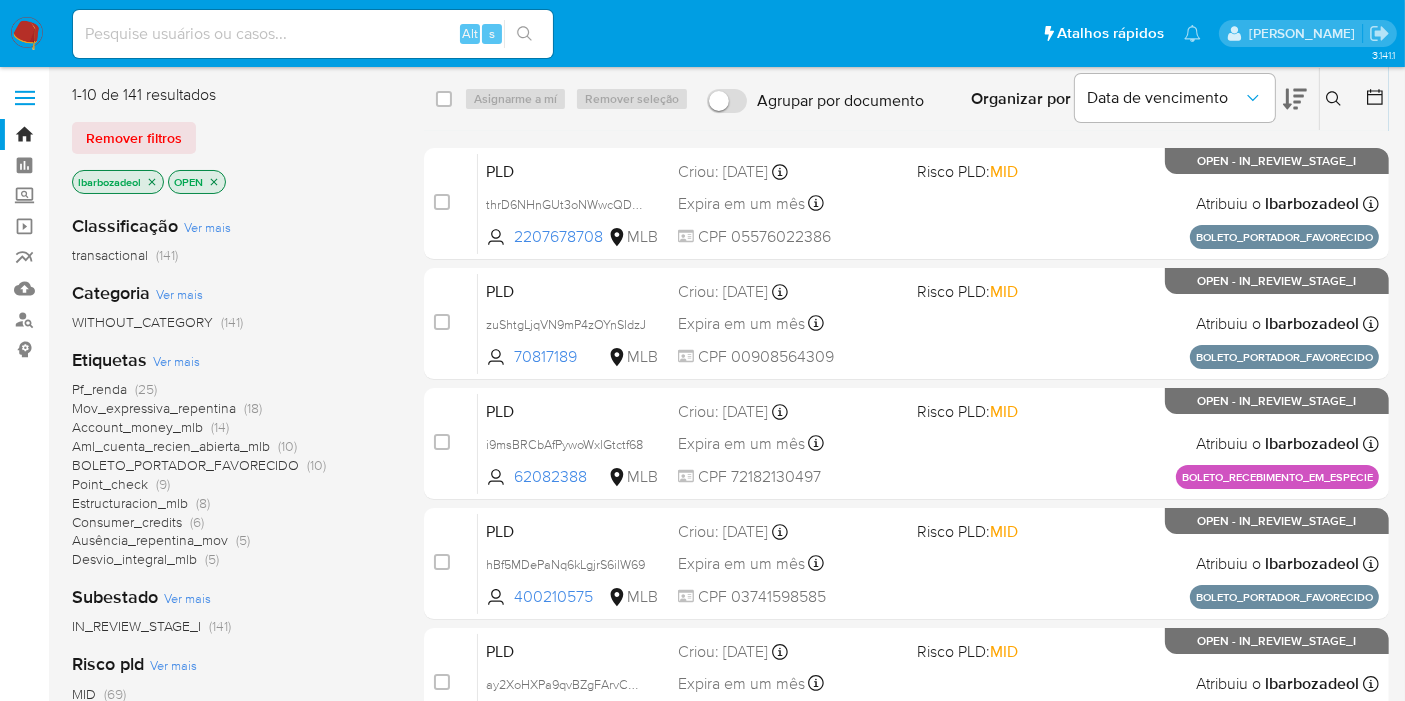 click 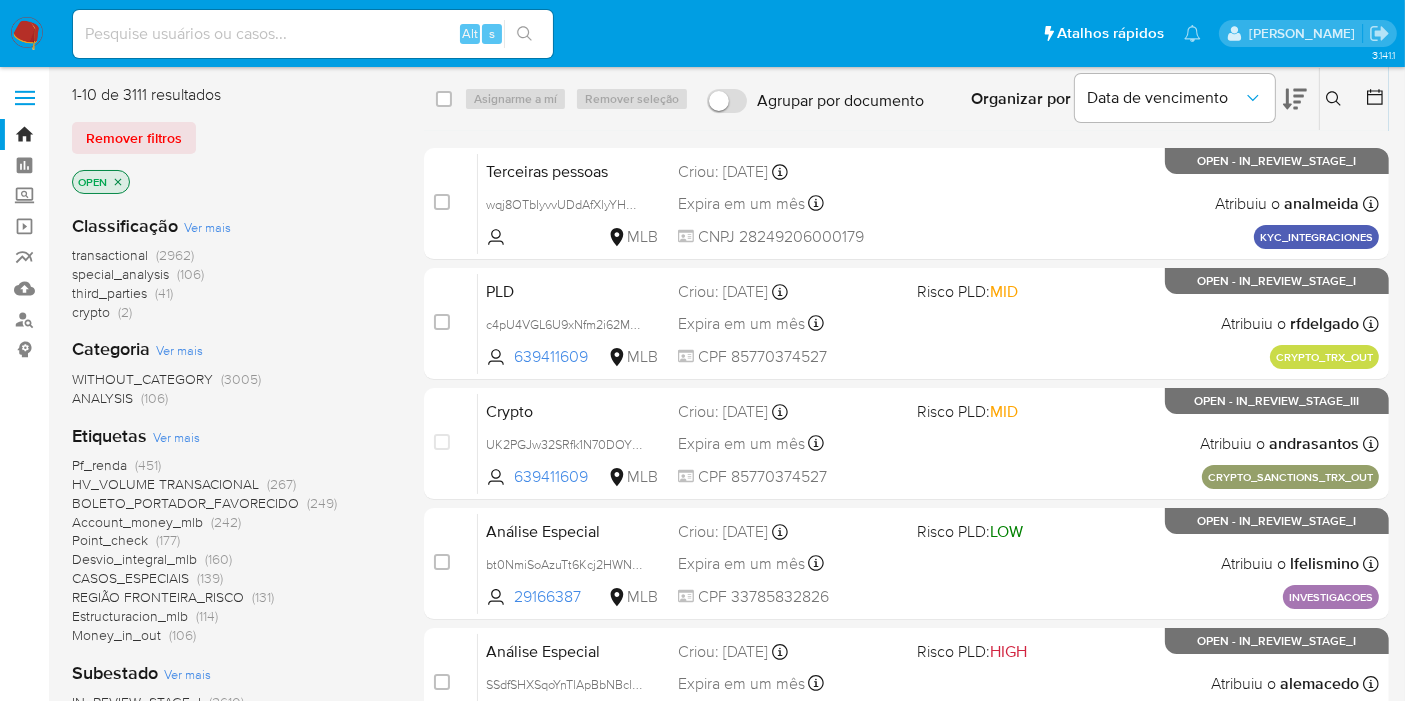 click at bounding box center [27, 34] 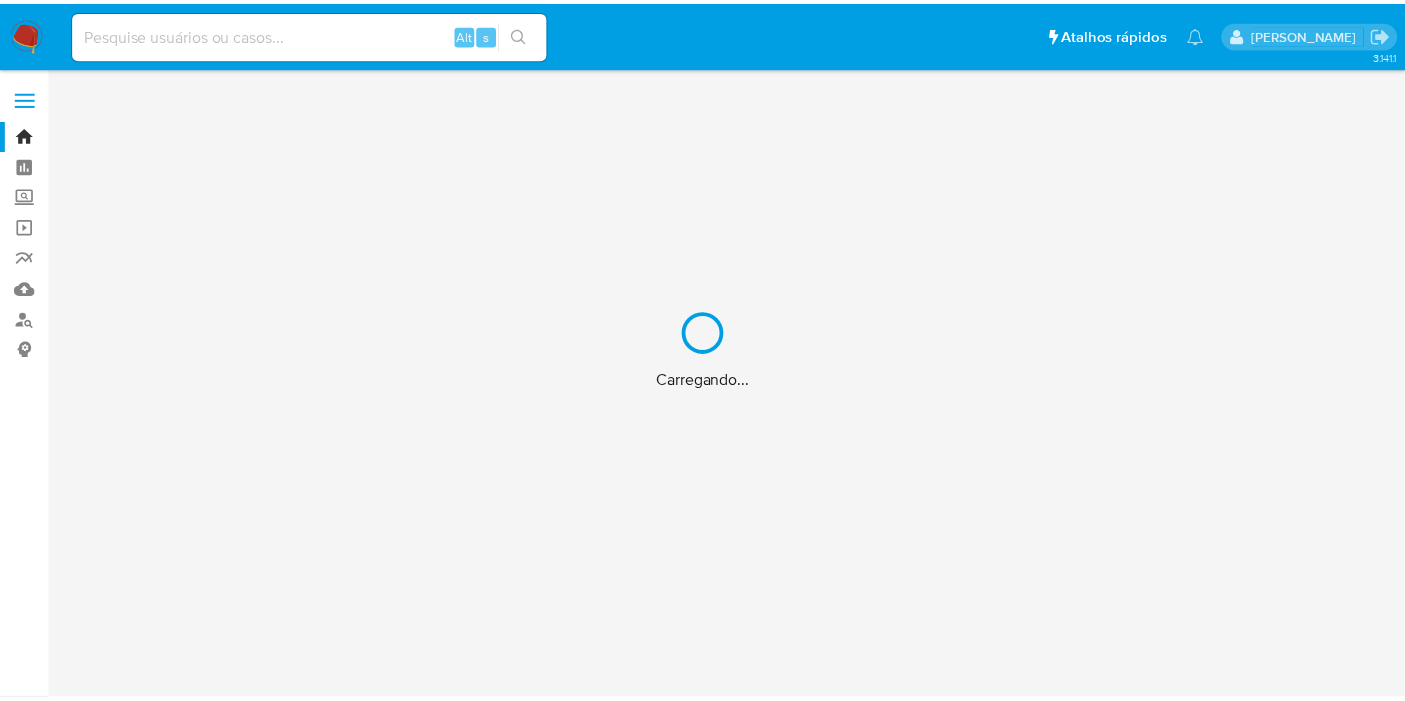 scroll, scrollTop: 0, scrollLeft: 0, axis: both 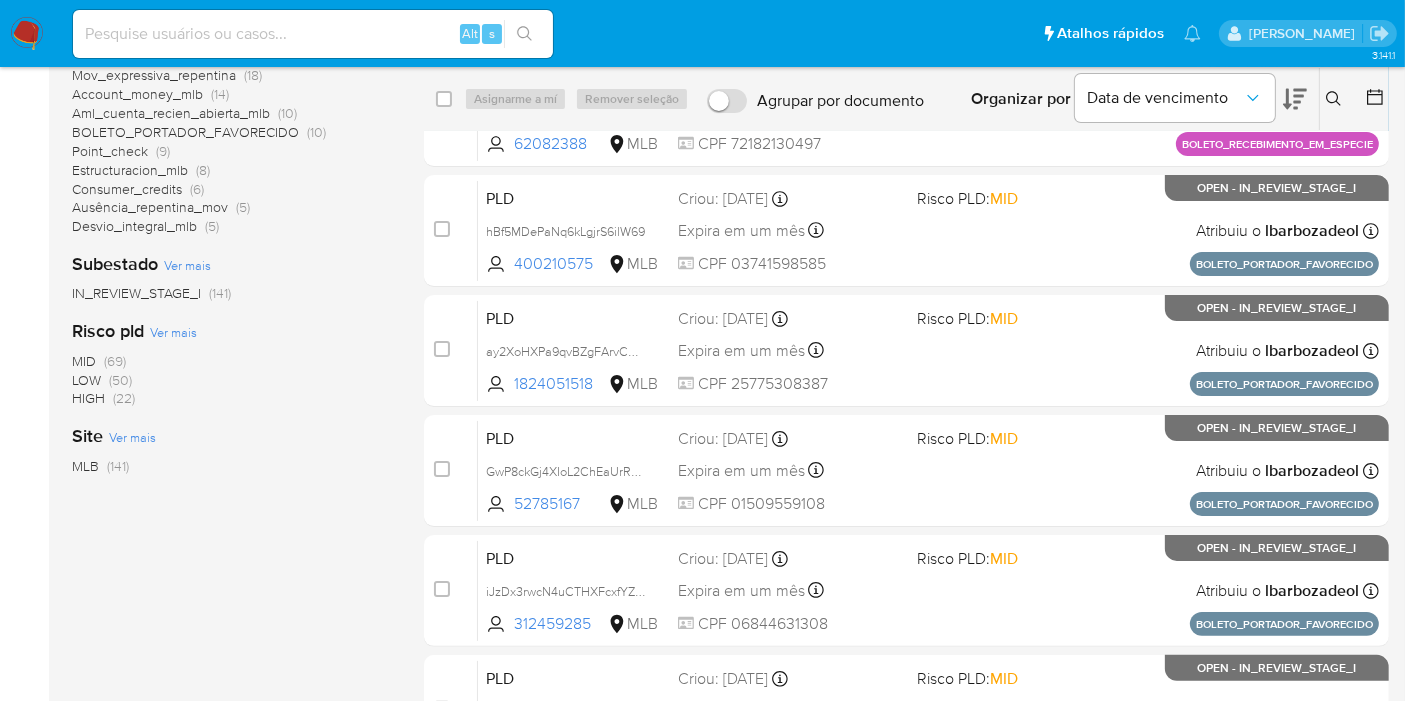 click on "HIGH" at bounding box center (88, 398) 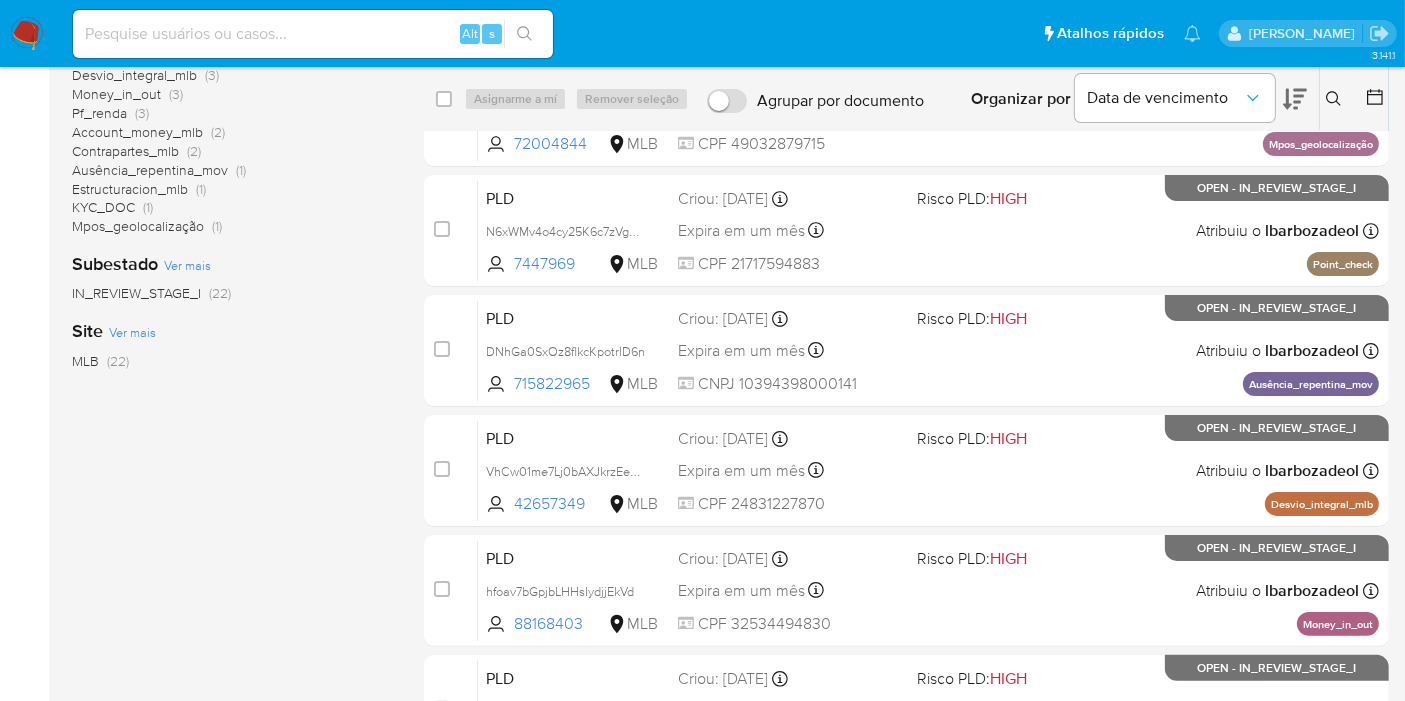 click on "Bandeja Painel Screening Pesquisa em Listas Watchlist Ferramentas Operações em massa relatórios Mulan Localizador de pessoas Consolidado" at bounding box center (24, 379) 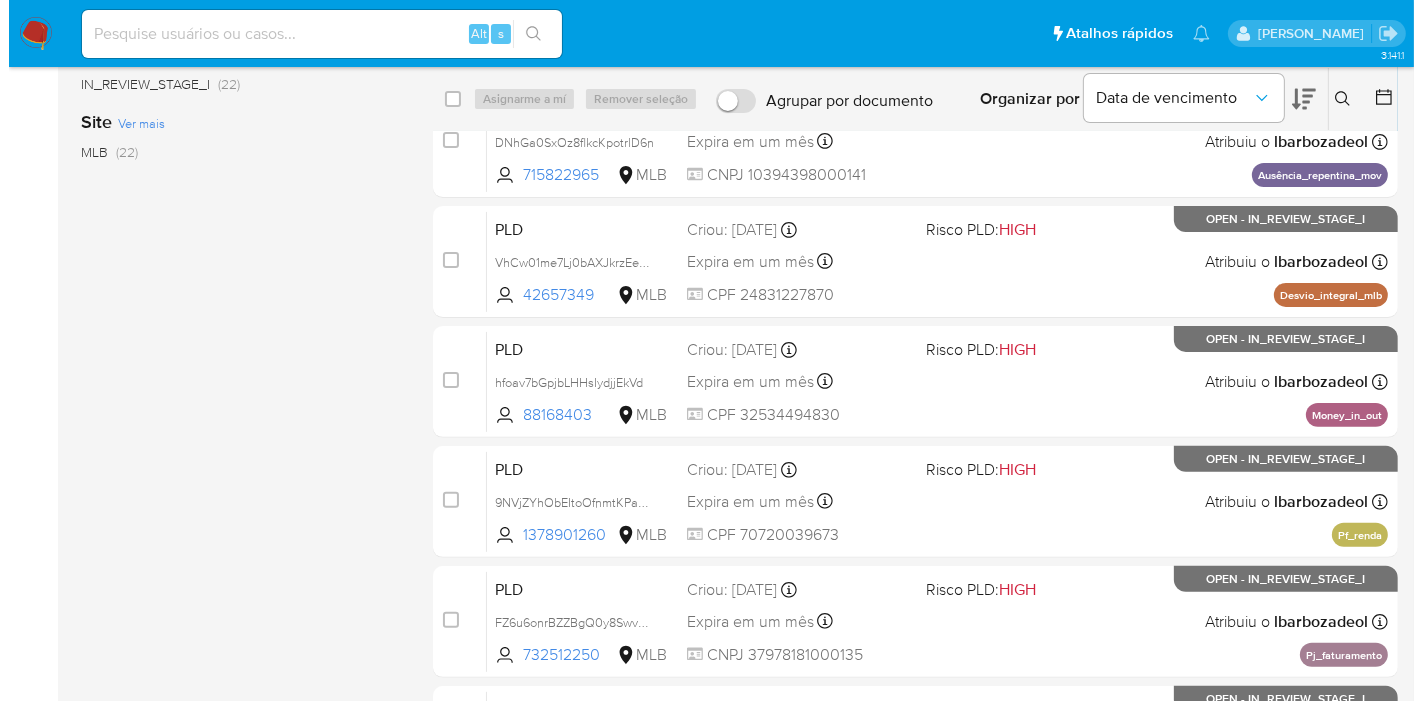 scroll, scrollTop: 167, scrollLeft: 0, axis: vertical 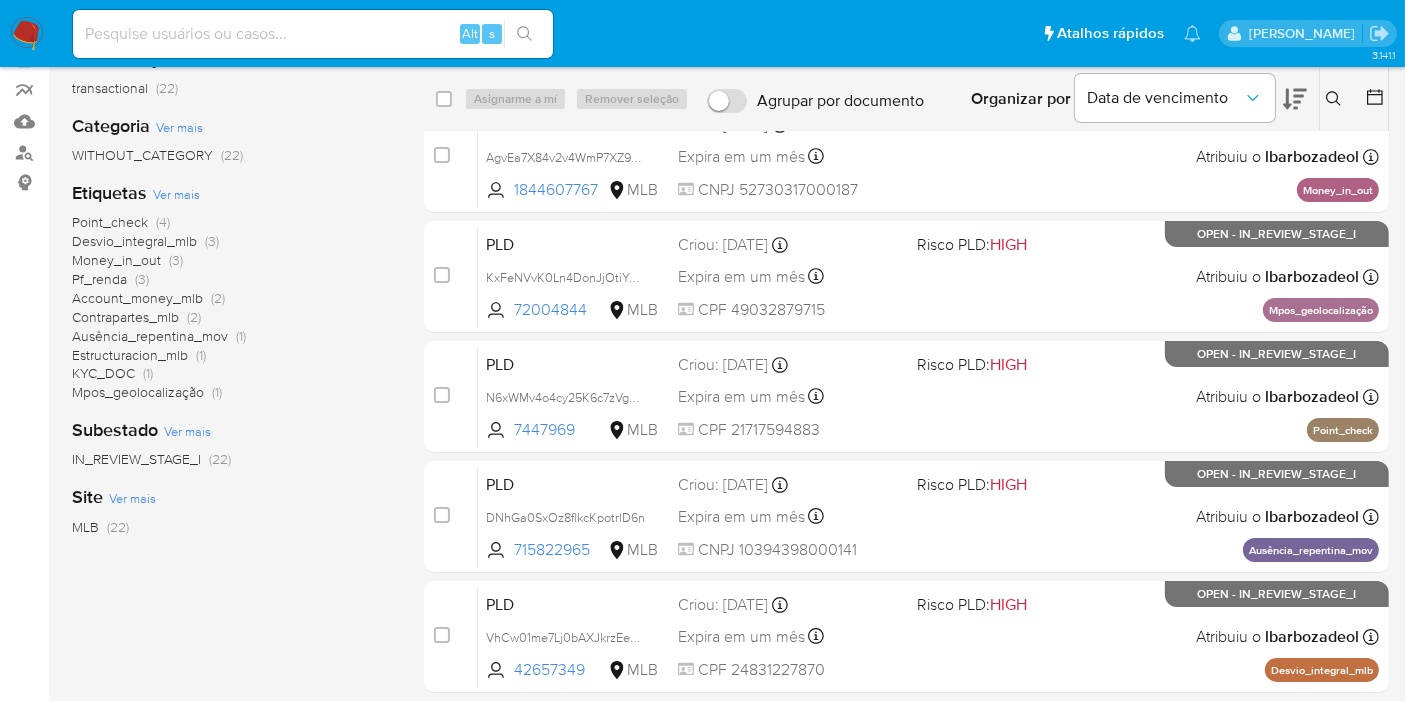 click on "Ver mais" at bounding box center (176, 194) 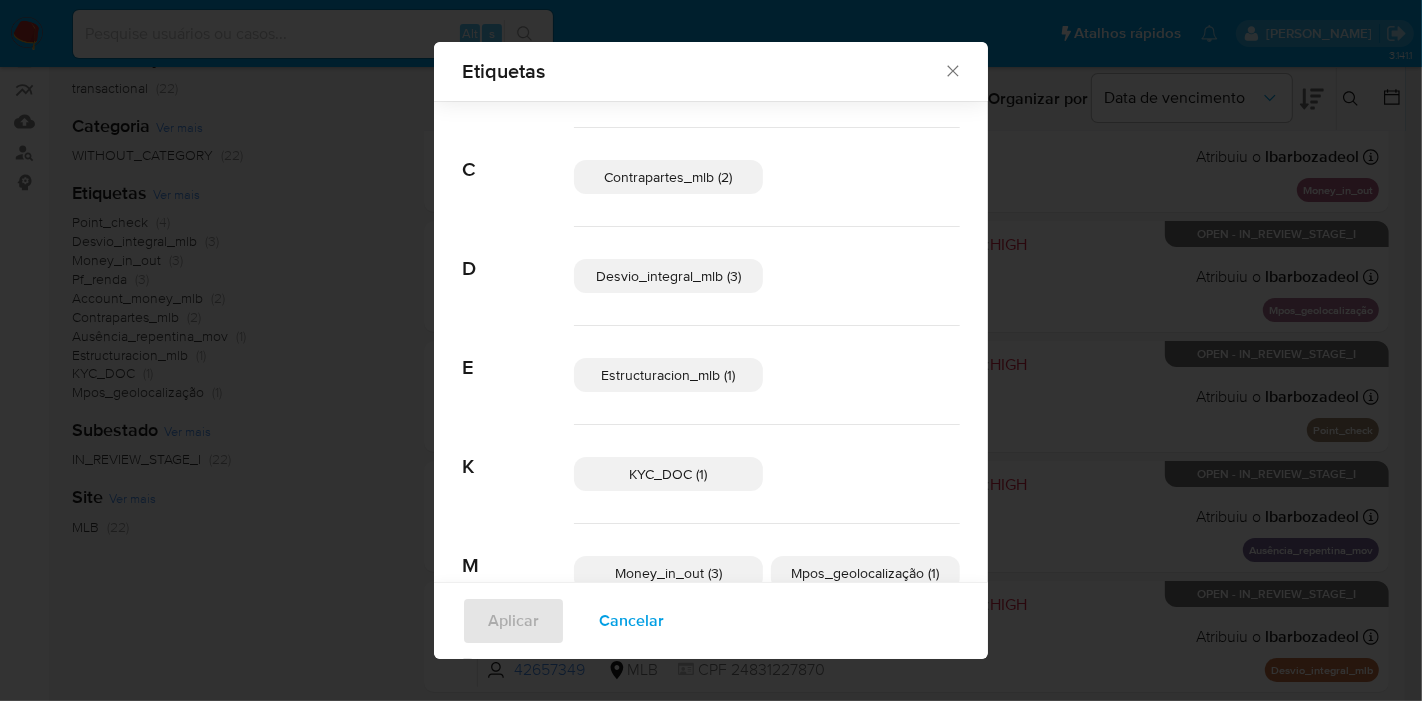 scroll, scrollTop: 297, scrollLeft: 0, axis: vertical 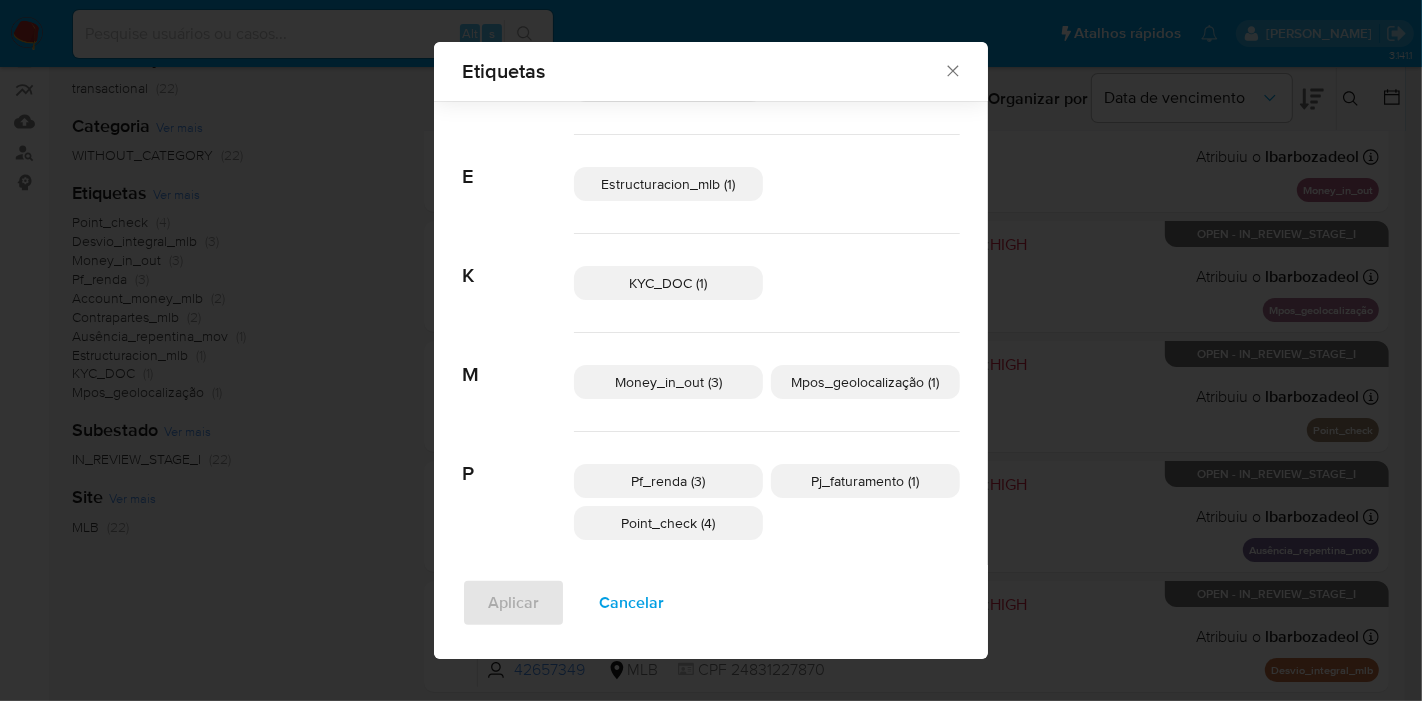 click on "Mpos_geolocalização (1)" at bounding box center [866, 382] 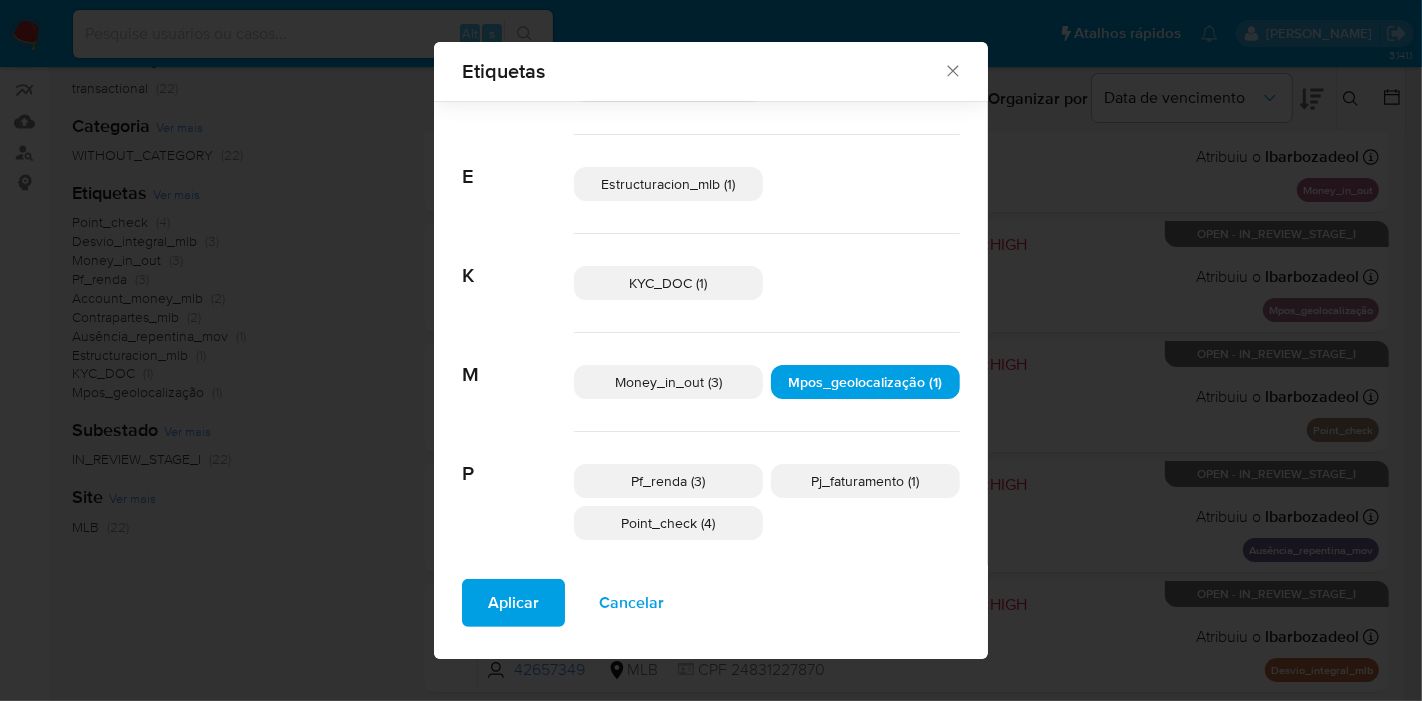 click on "Aplicar" at bounding box center [513, 603] 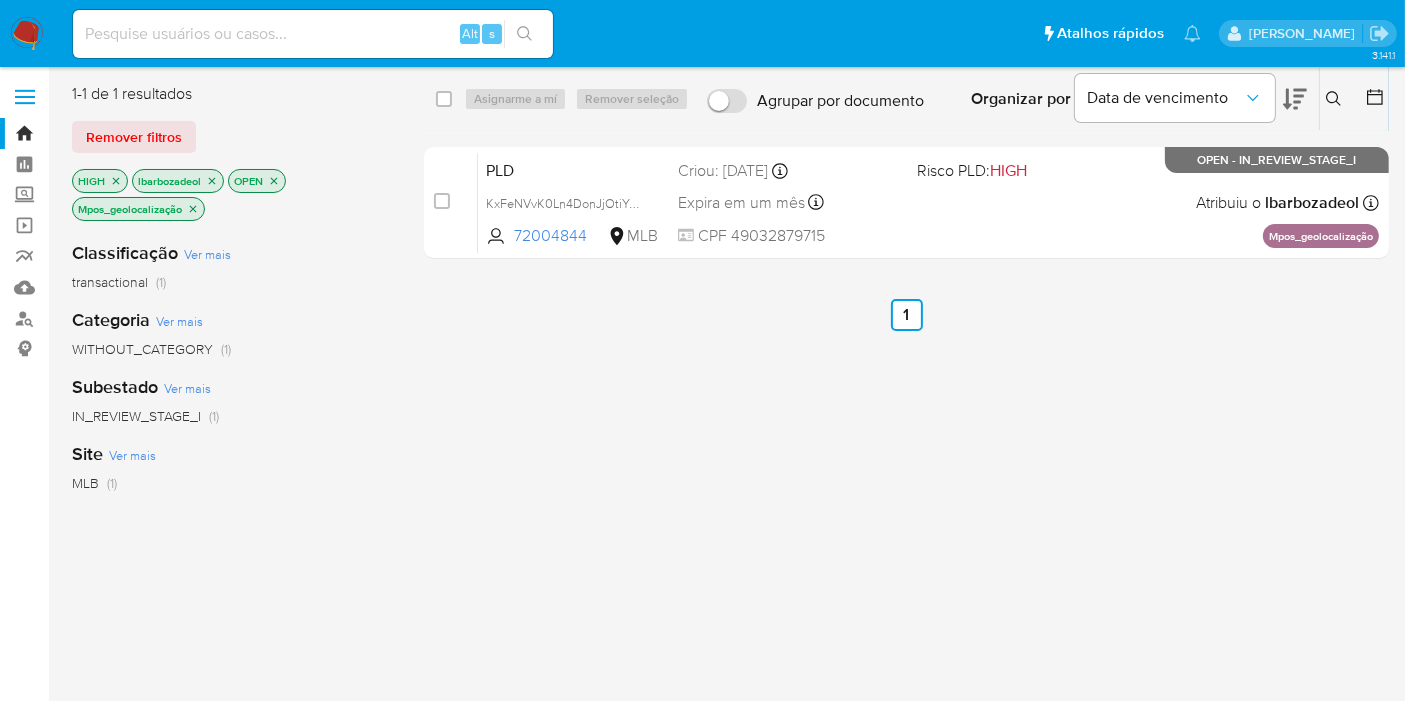 scroll, scrollTop: 0, scrollLeft: 0, axis: both 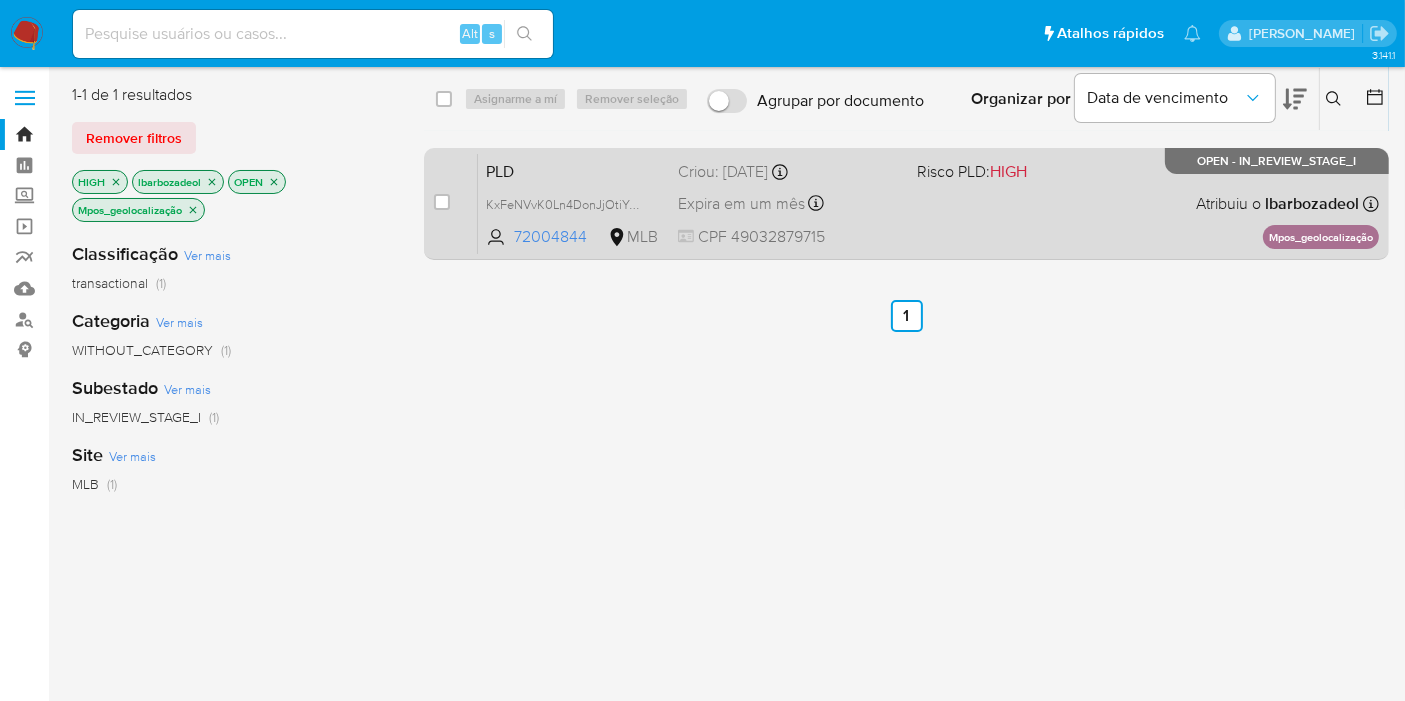click on "Expira em um mês   Expira em 27/07/2025 00:29:21" at bounding box center [789, 203] 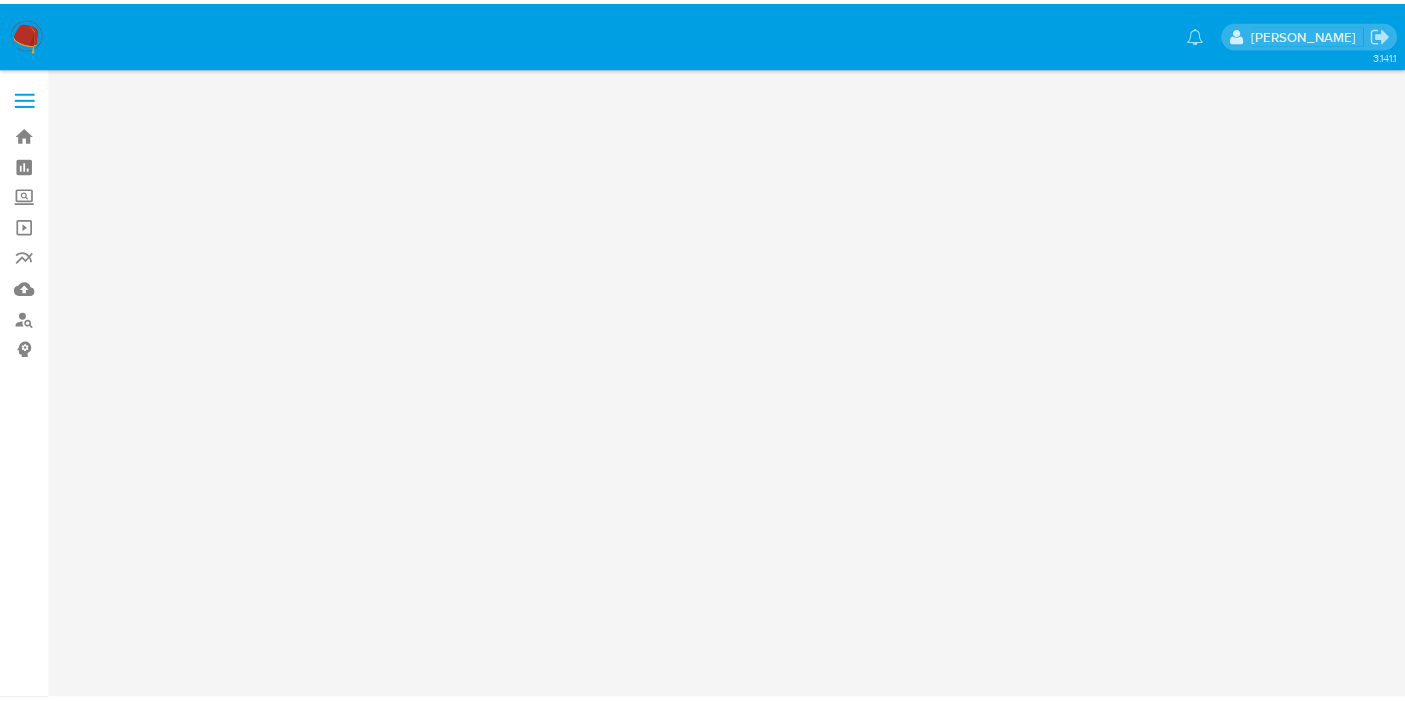 scroll, scrollTop: 0, scrollLeft: 0, axis: both 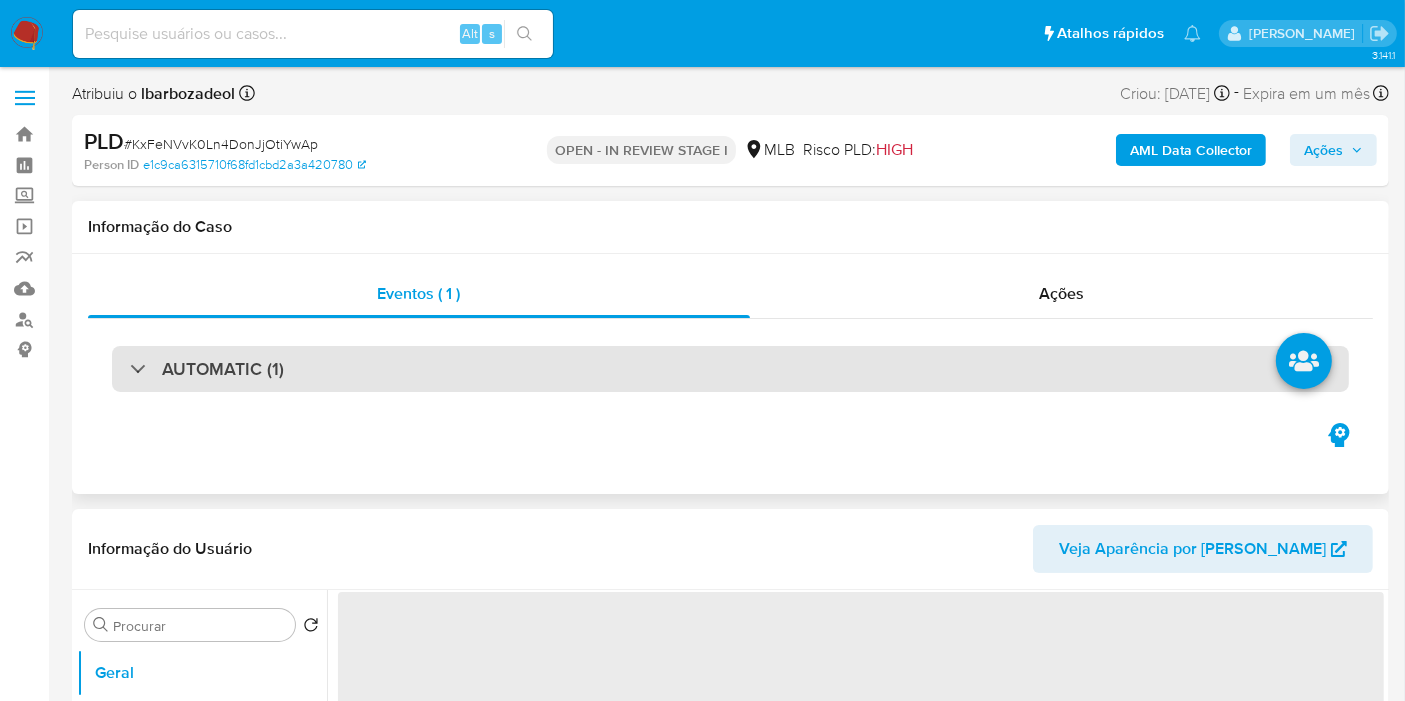 click on "AUTOMATIC (1)" at bounding box center (730, 369) 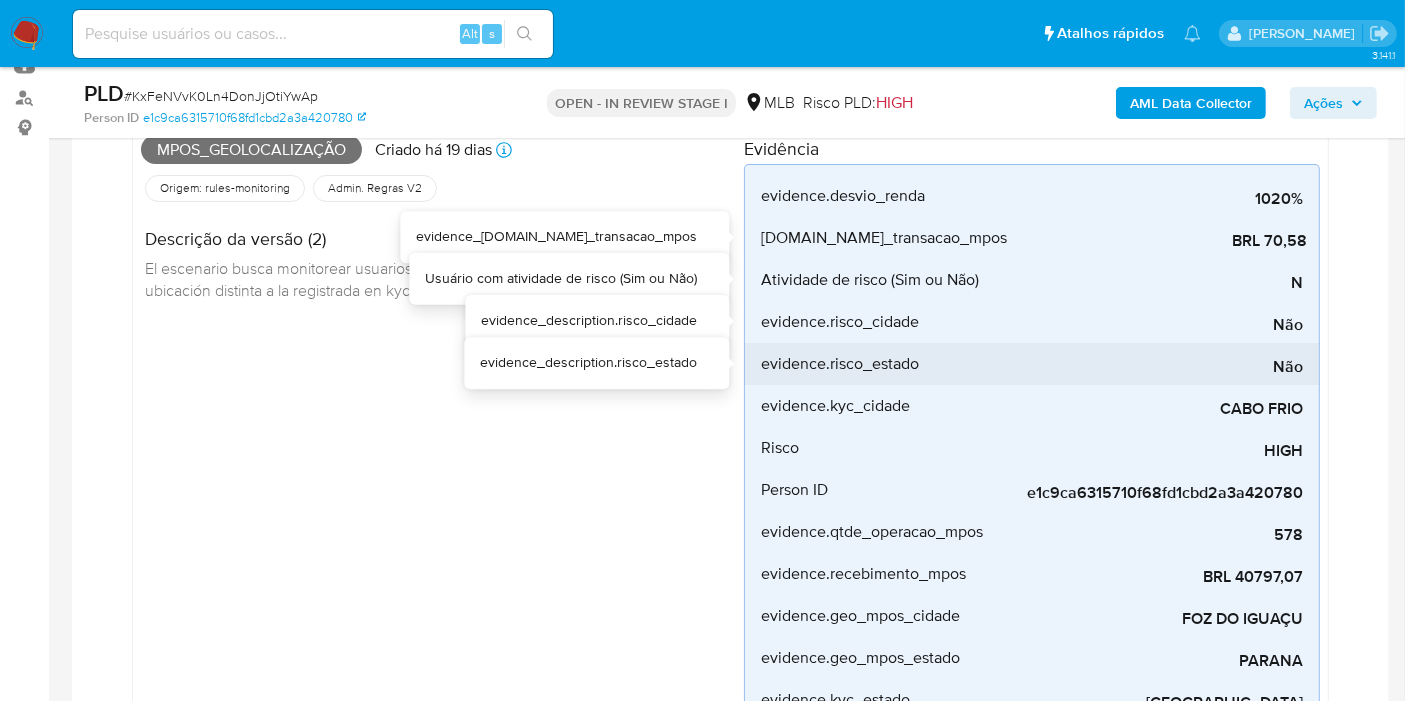 select on "10" 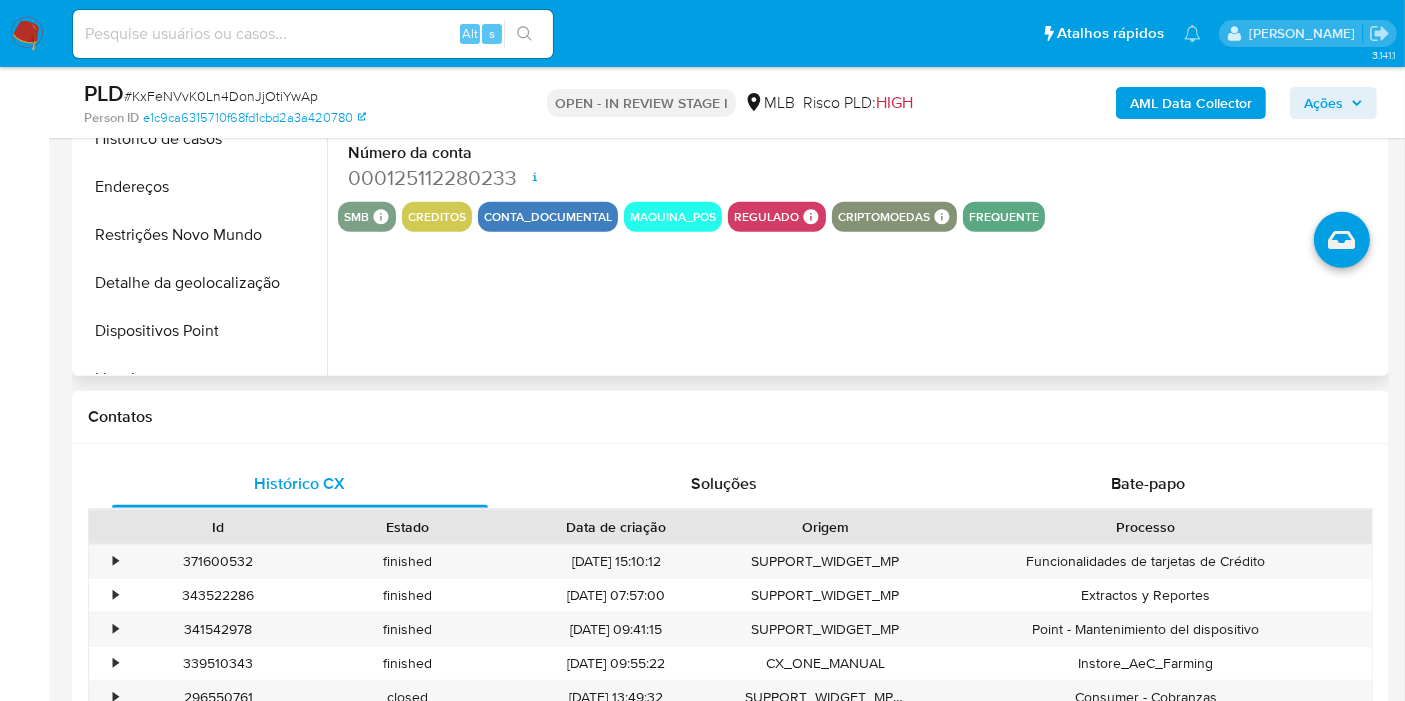 scroll, scrollTop: 1444, scrollLeft: 0, axis: vertical 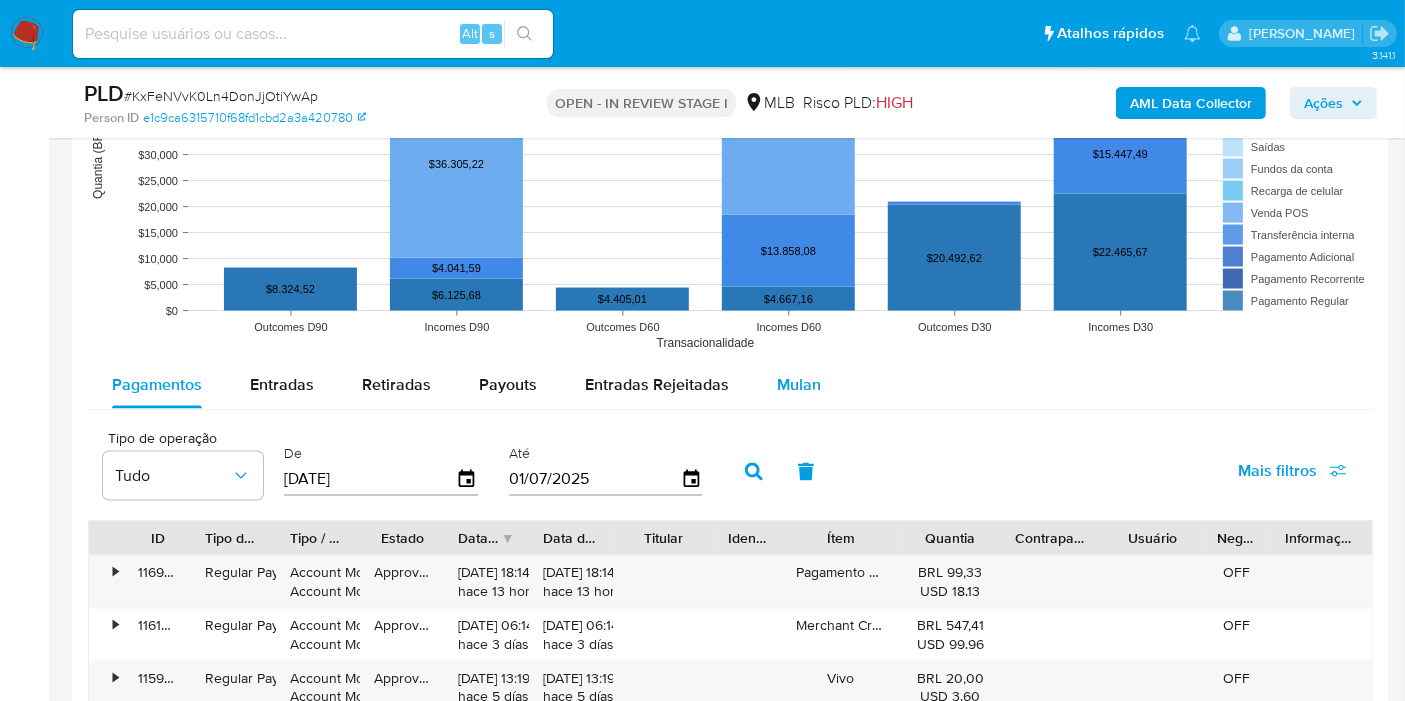 click on "Mulan" at bounding box center (799, 384) 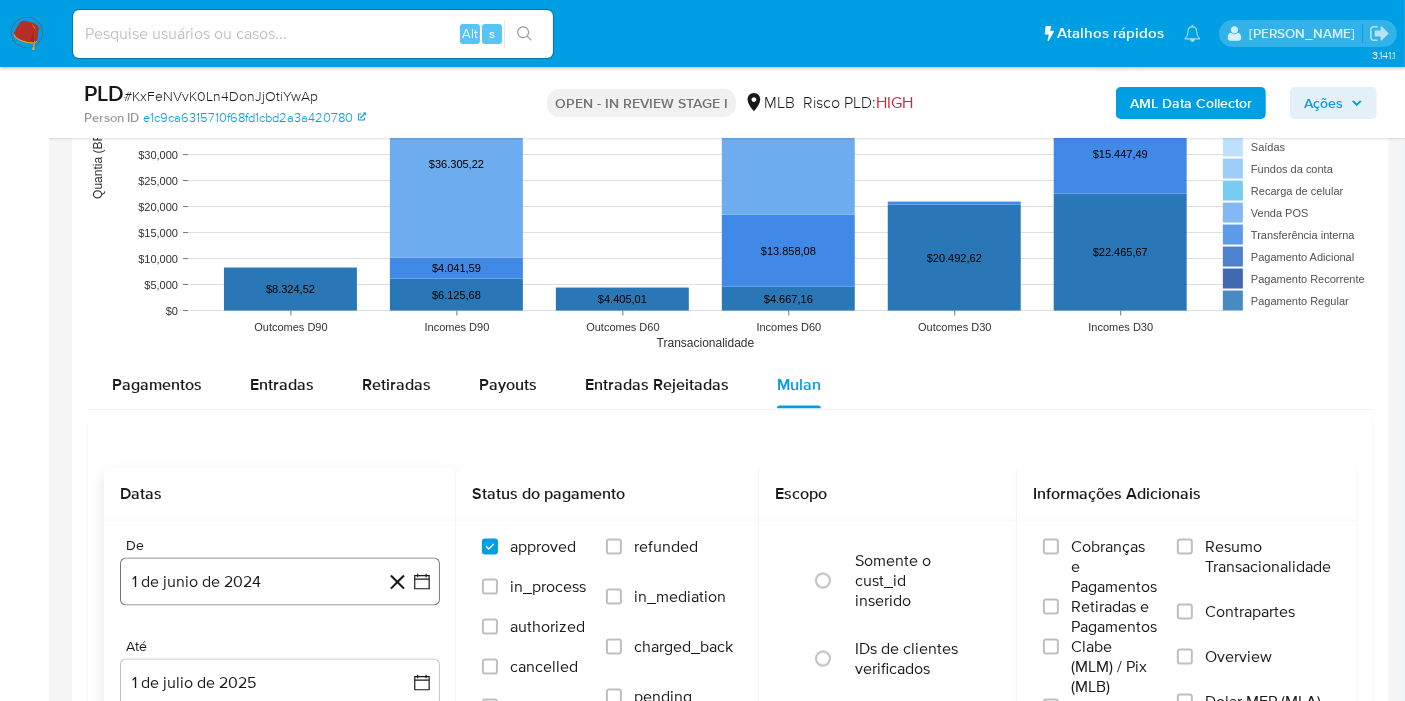 click on "1 de junio de 2024" at bounding box center (280, 582) 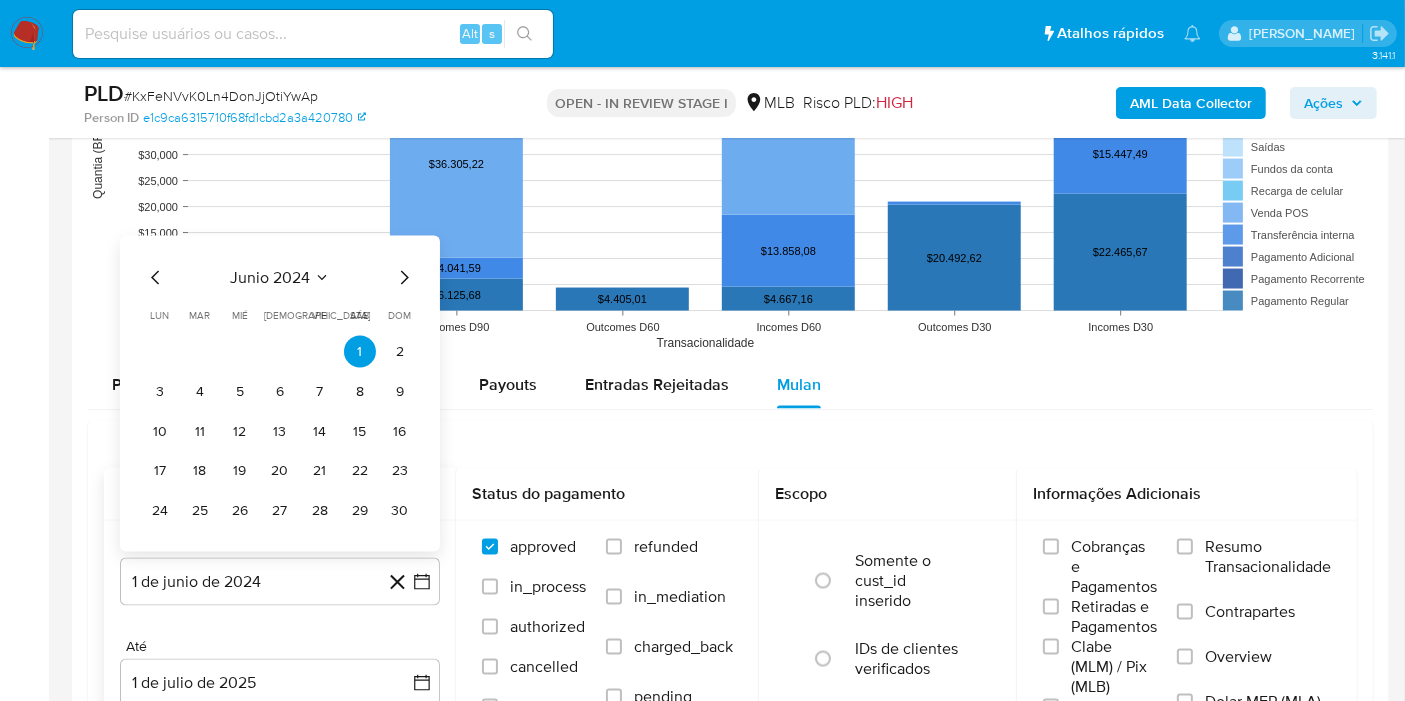 click on "junio 2024" at bounding box center [270, 278] 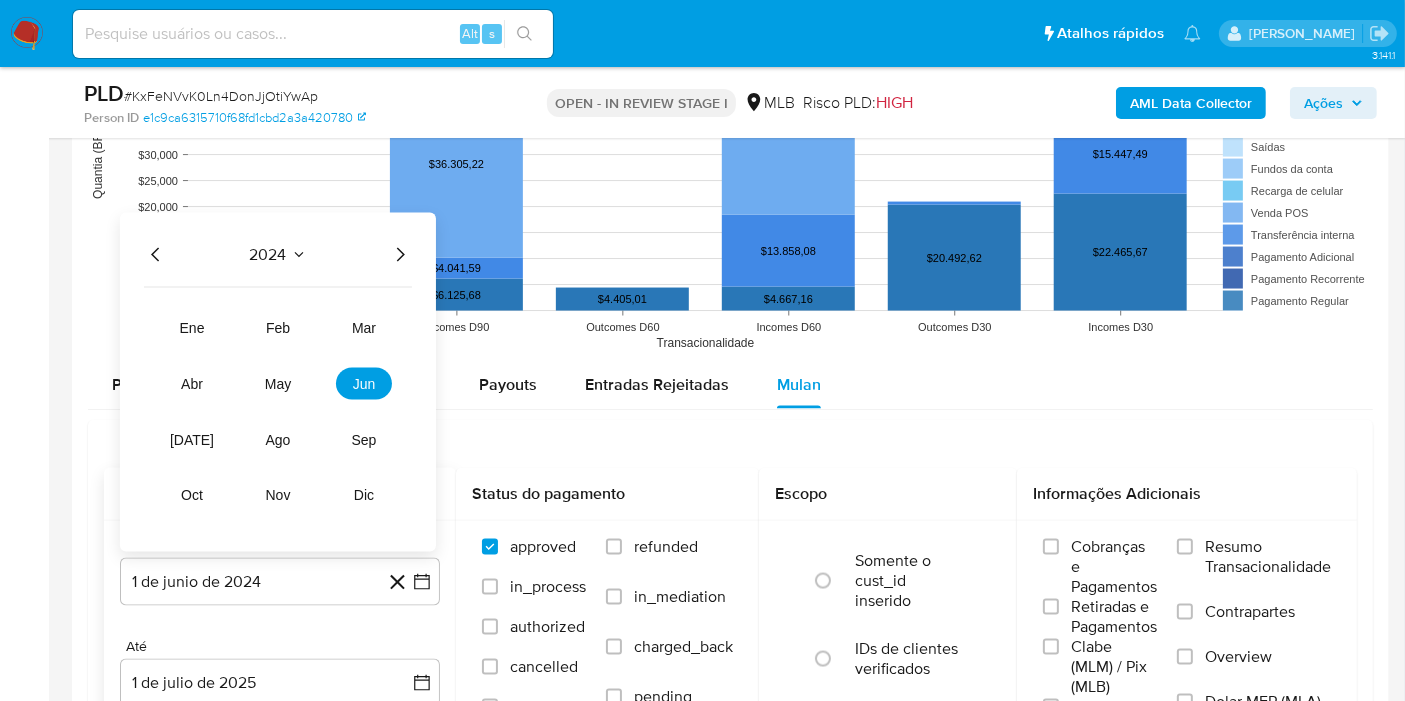 click 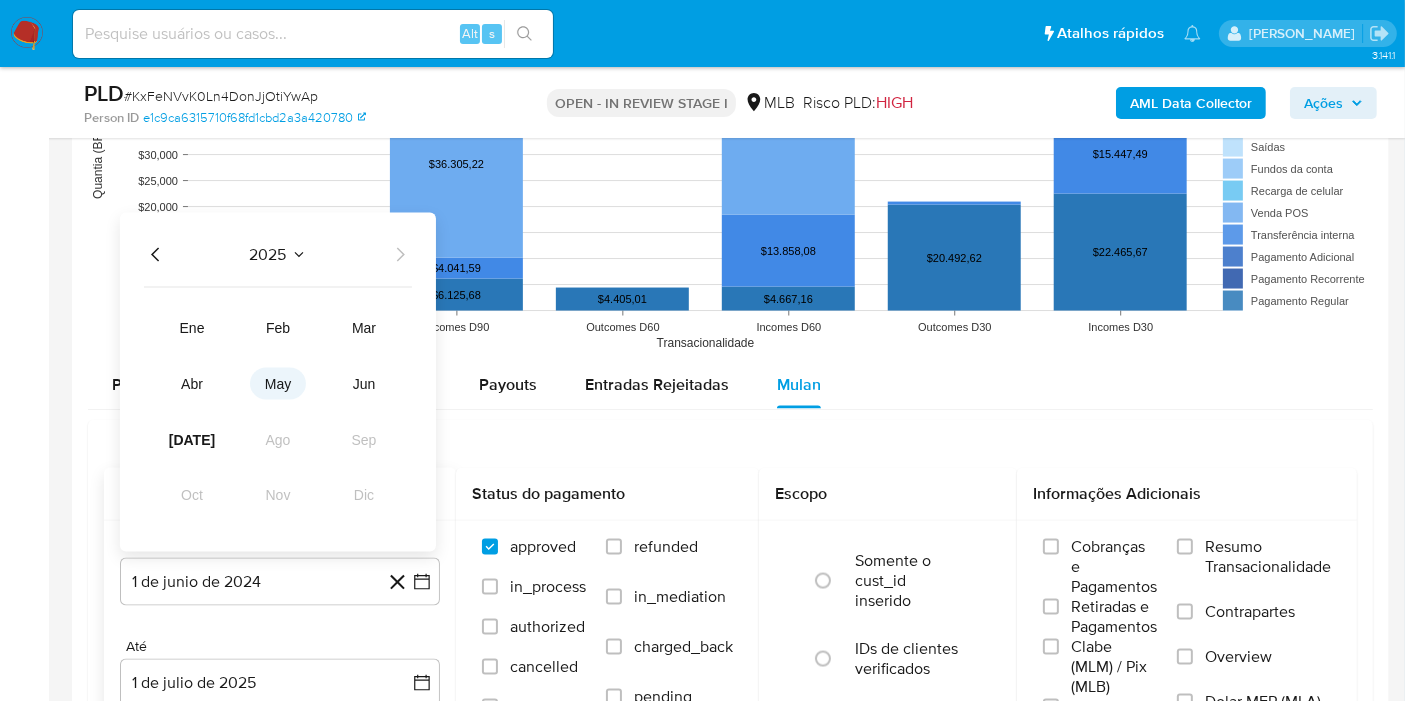 click on "may" at bounding box center (278, 384) 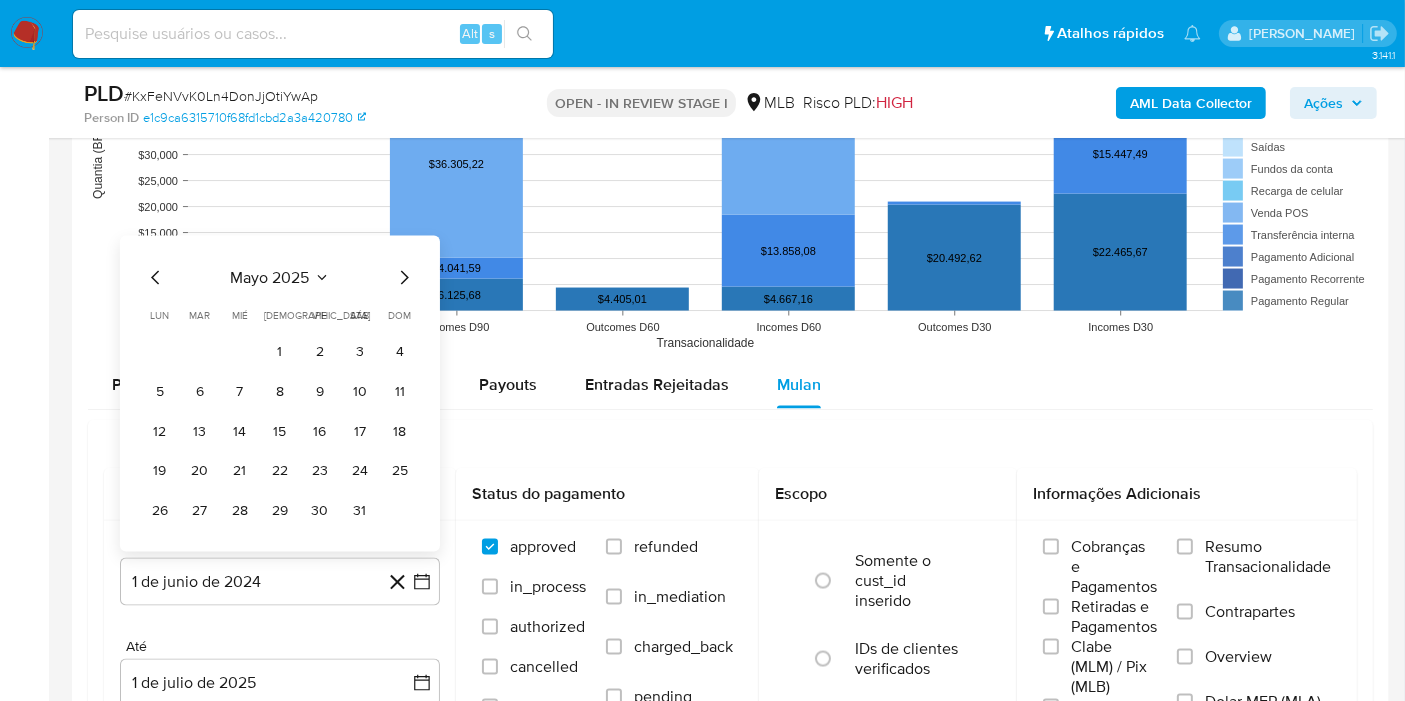 drag, startPoint x: 279, startPoint y: 347, endPoint x: 267, endPoint y: 419, distance: 72.99315 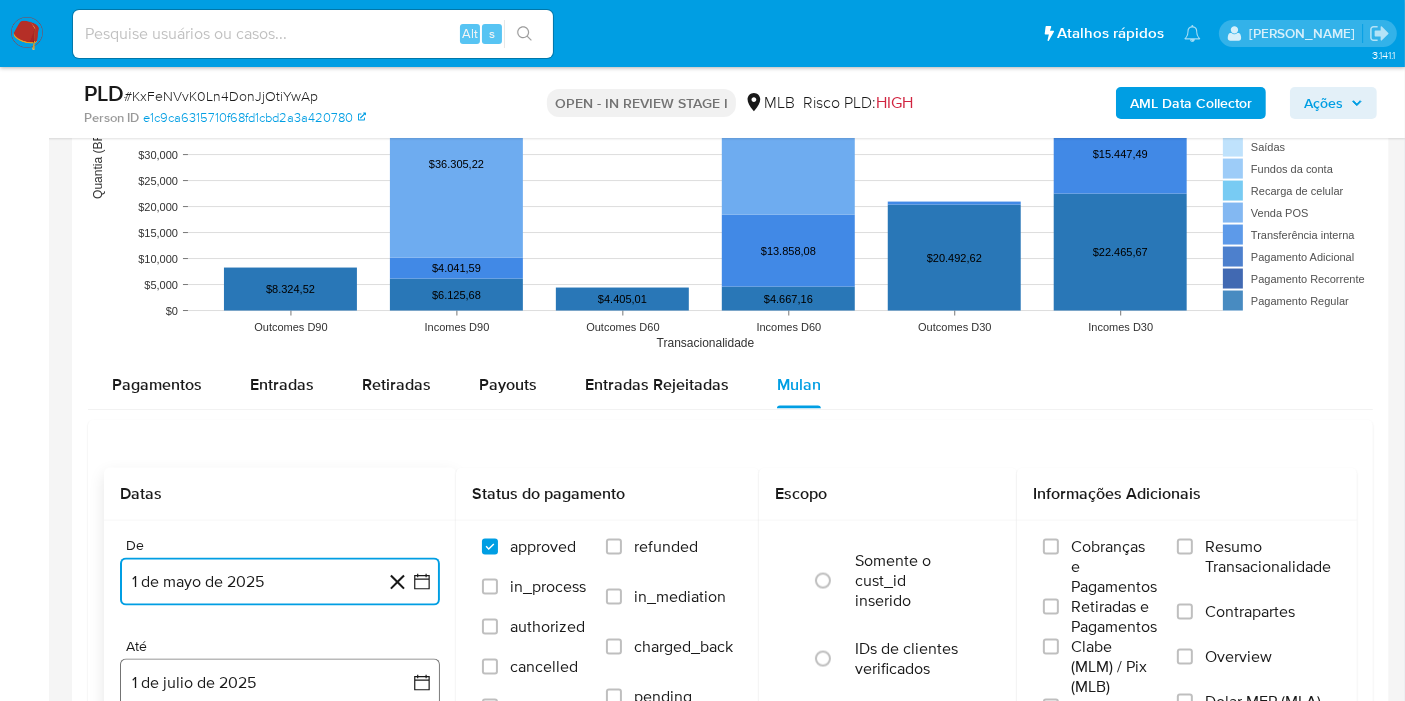 click on "1 de julio de 2025" at bounding box center (280, 683) 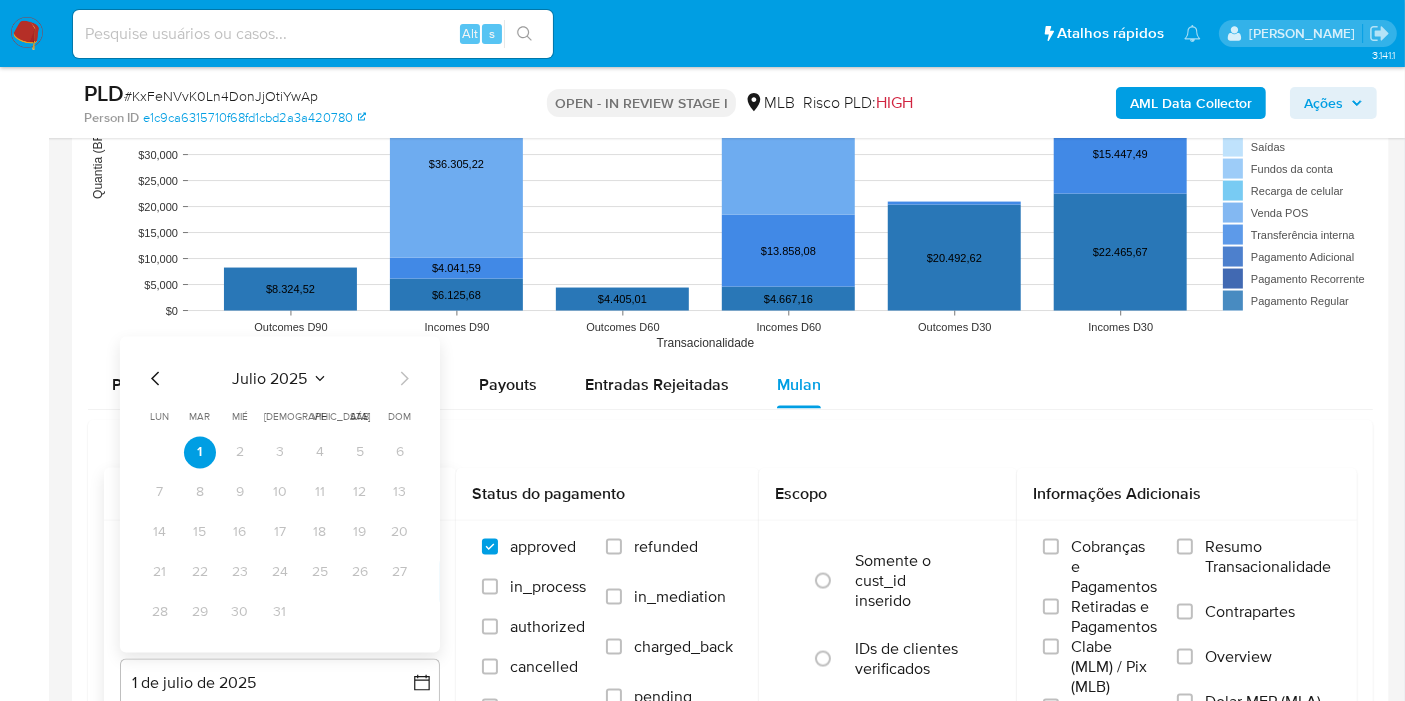 click 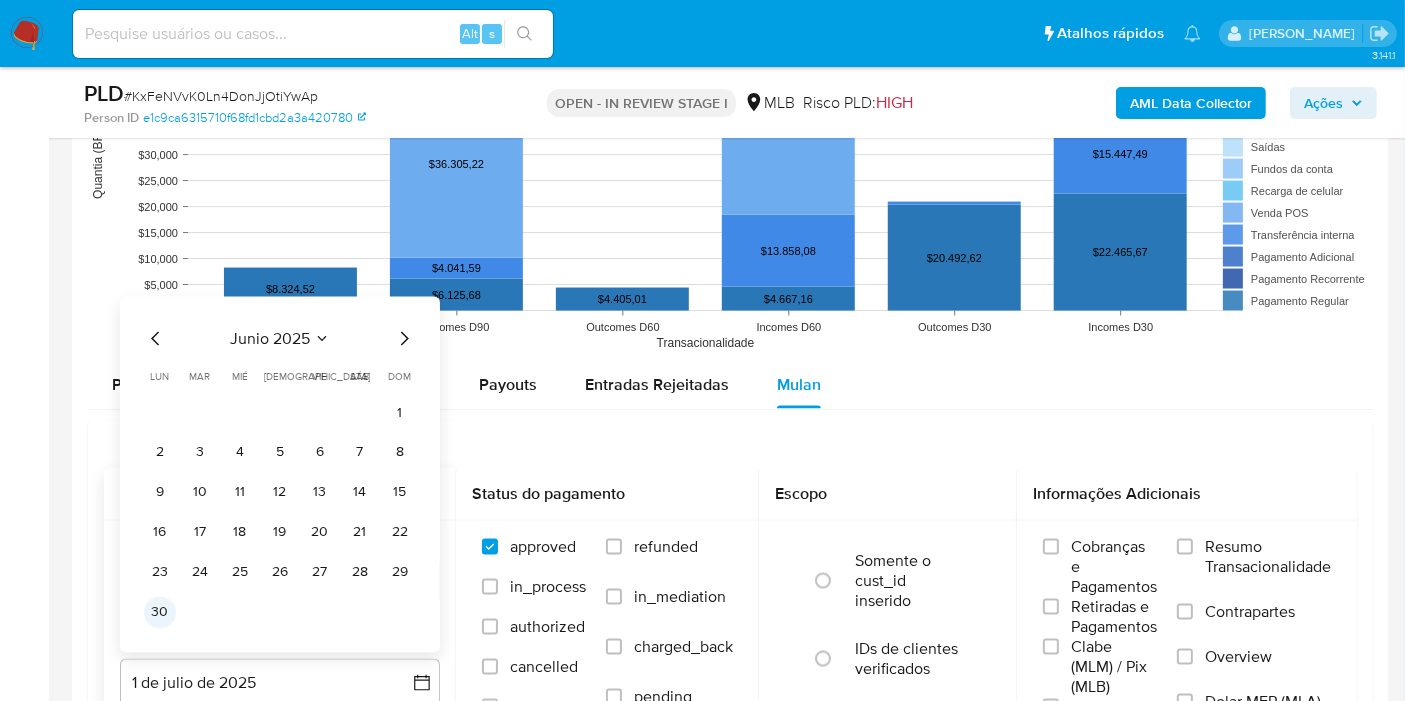 click on "30" at bounding box center (160, 613) 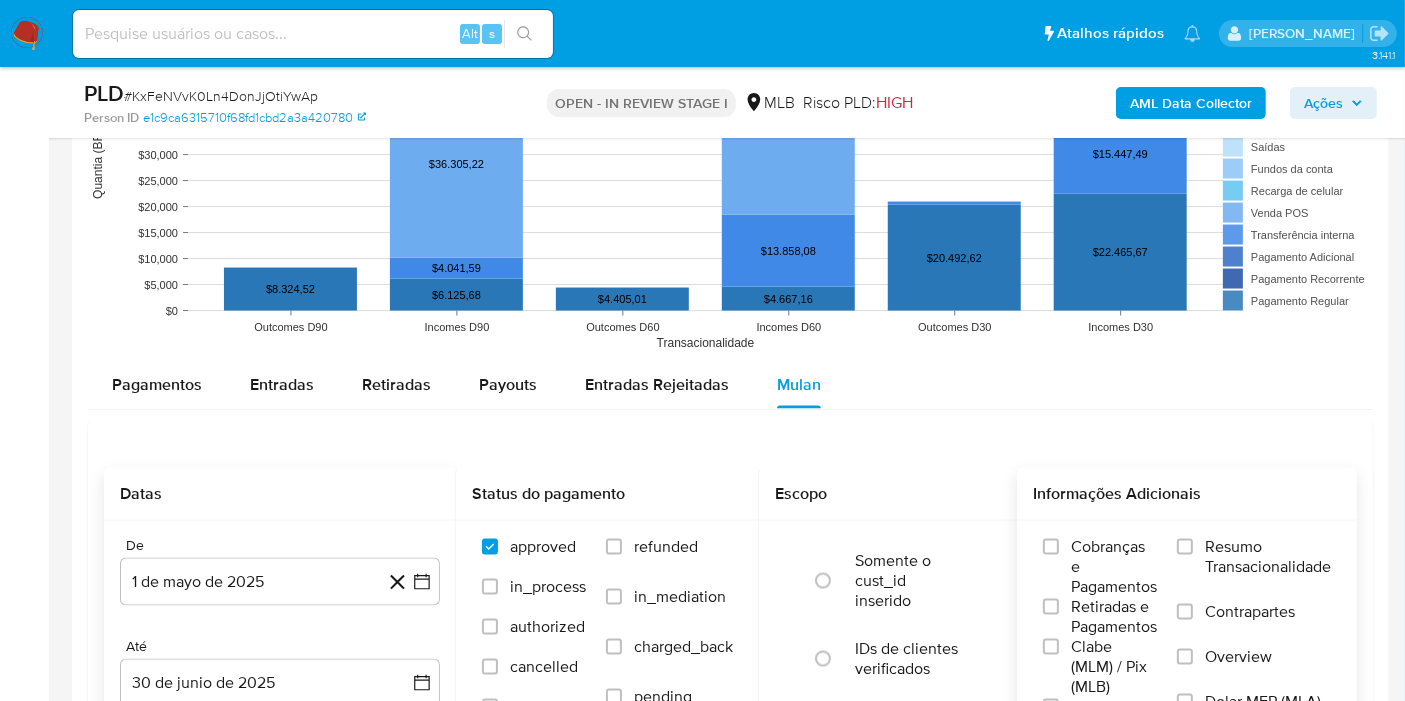 click on "Resumo Transacionalidade" at bounding box center [1254, 569] 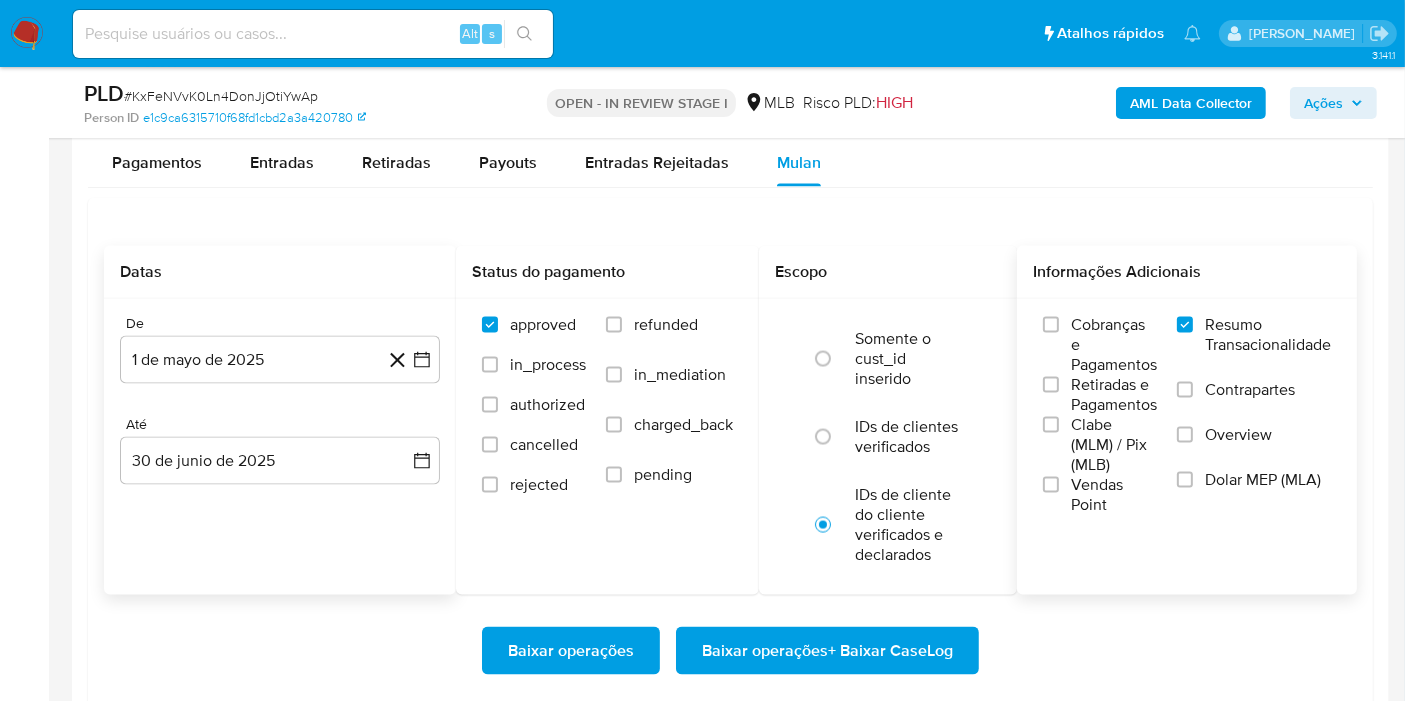 scroll, scrollTop: 3000, scrollLeft: 0, axis: vertical 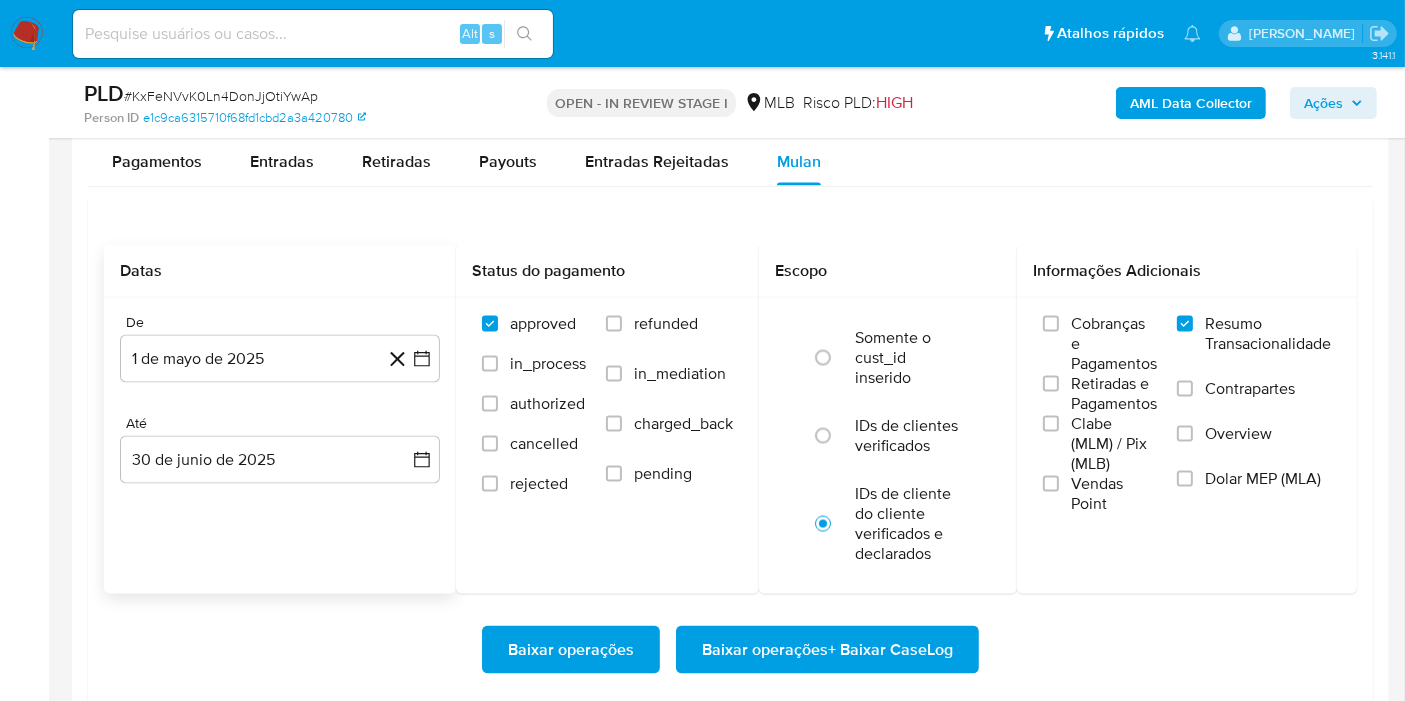 click on "Baixar operações  +   Baixar CaseLog" at bounding box center (827, 650) 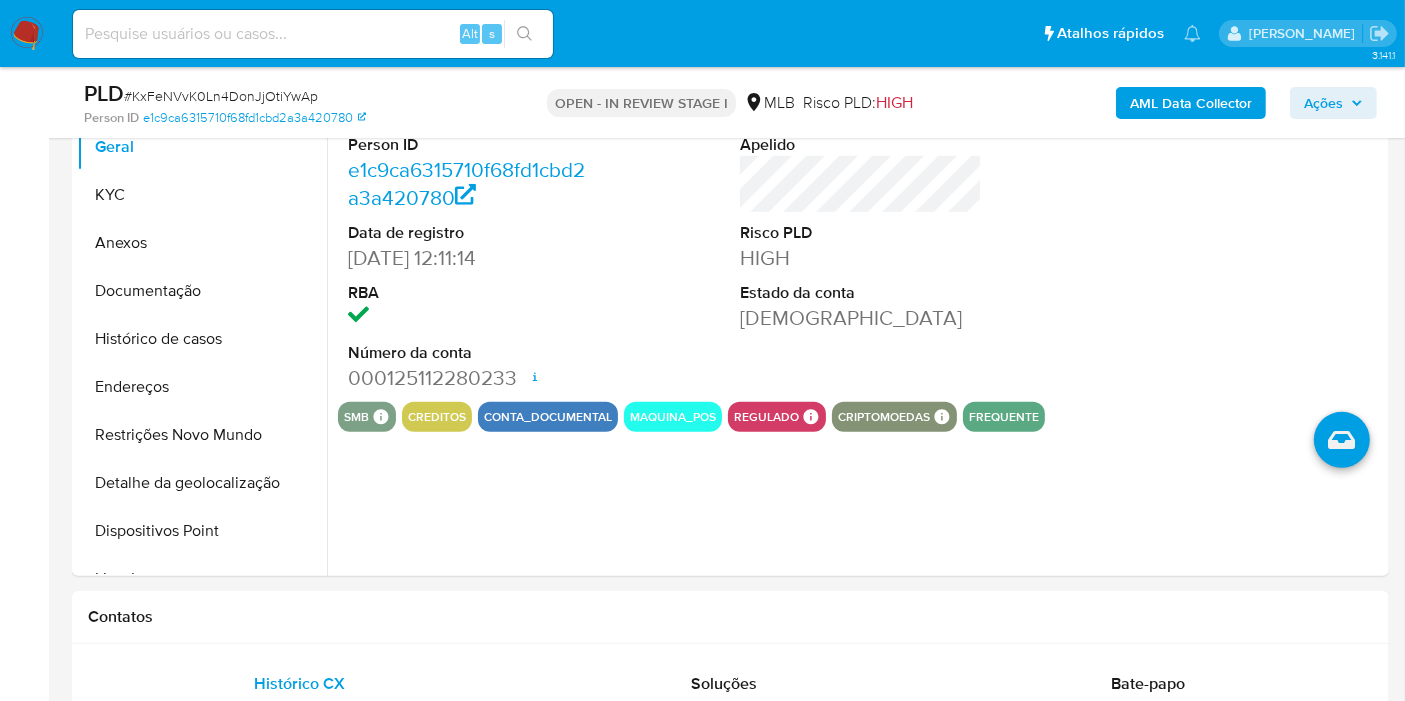 scroll, scrollTop: 1222, scrollLeft: 0, axis: vertical 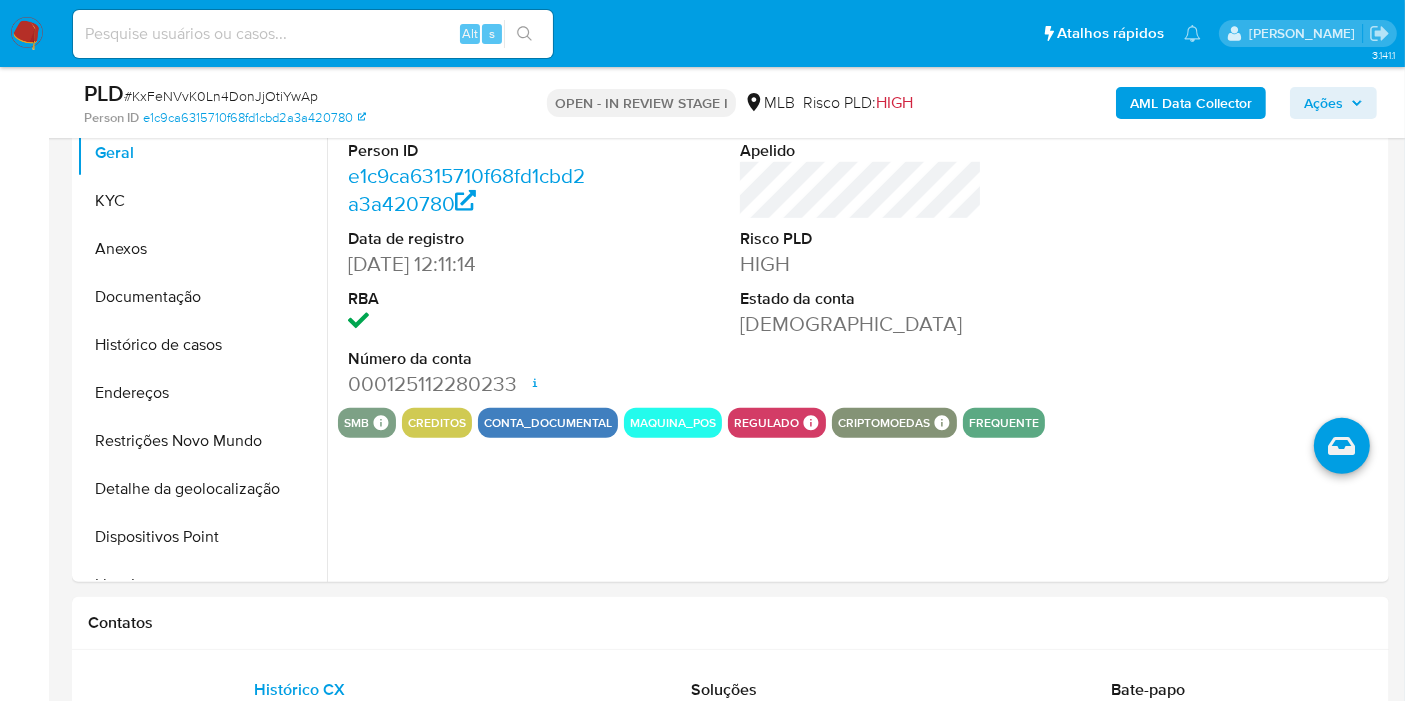 click on "Ações" at bounding box center [1323, 103] 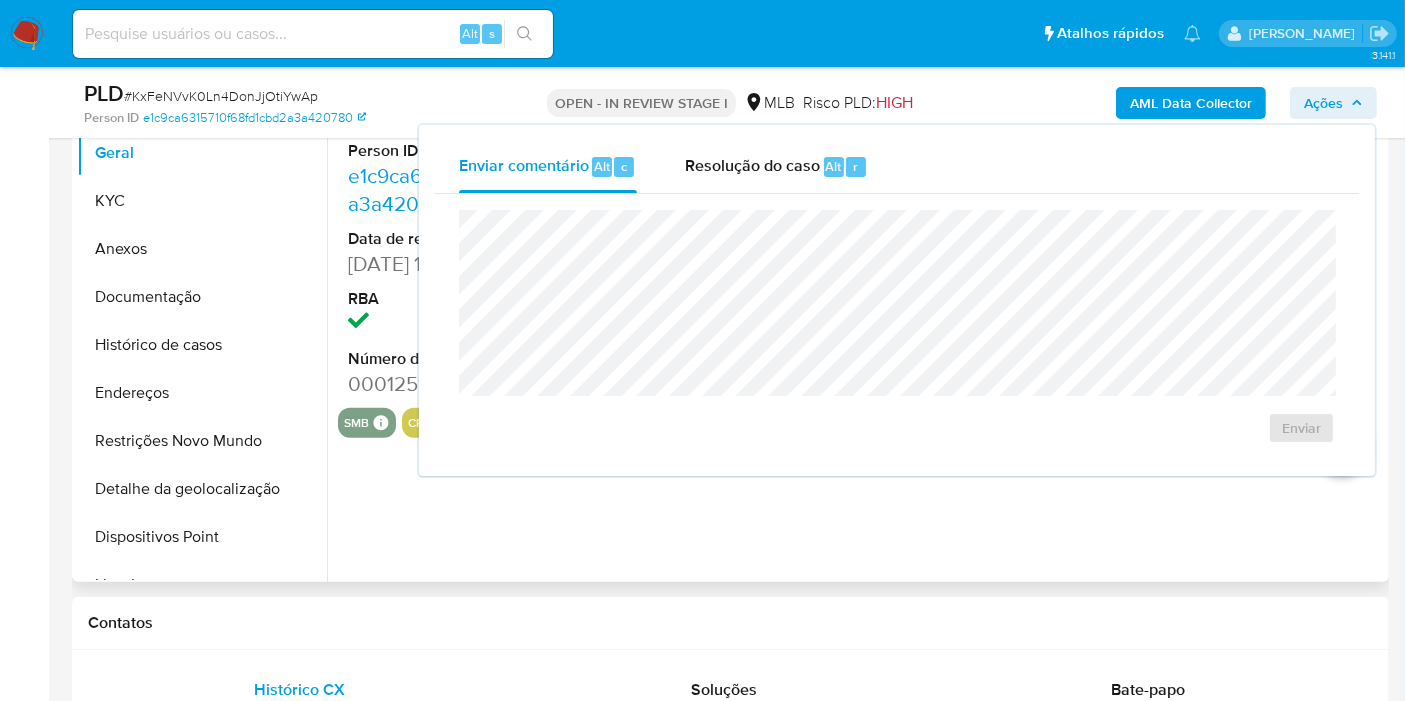 drag, startPoint x: 1335, startPoint y: 100, endPoint x: 1079, endPoint y: 295, distance: 321.80896 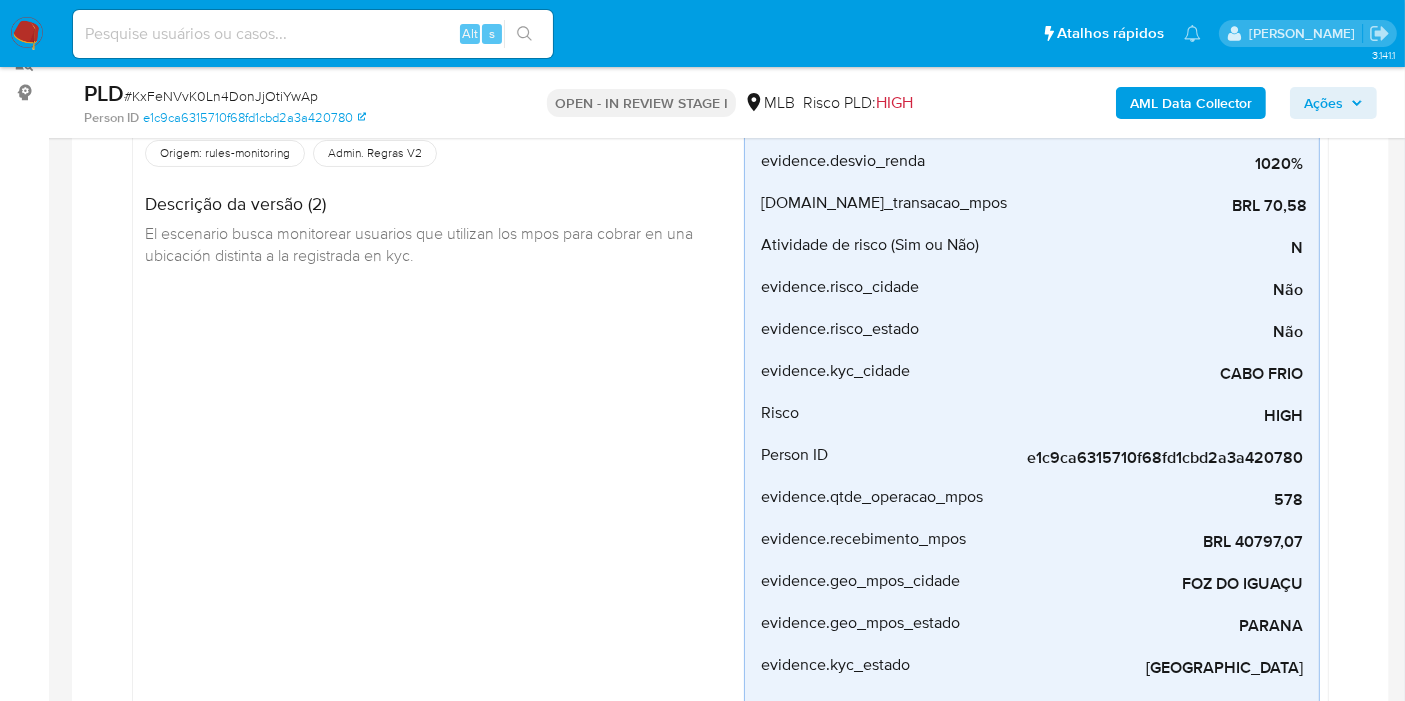 scroll, scrollTop: 222, scrollLeft: 0, axis: vertical 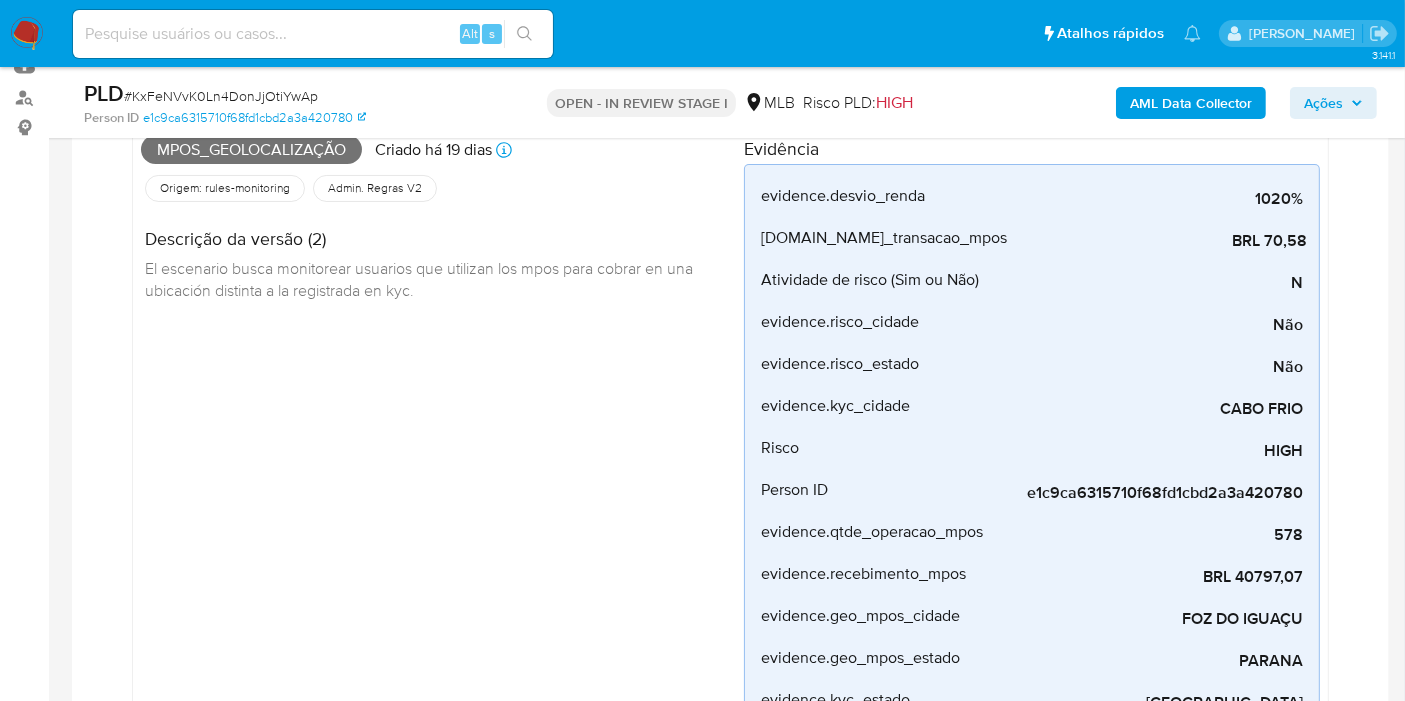 click on "Mpos_geolocalização" at bounding box center (251, 150) 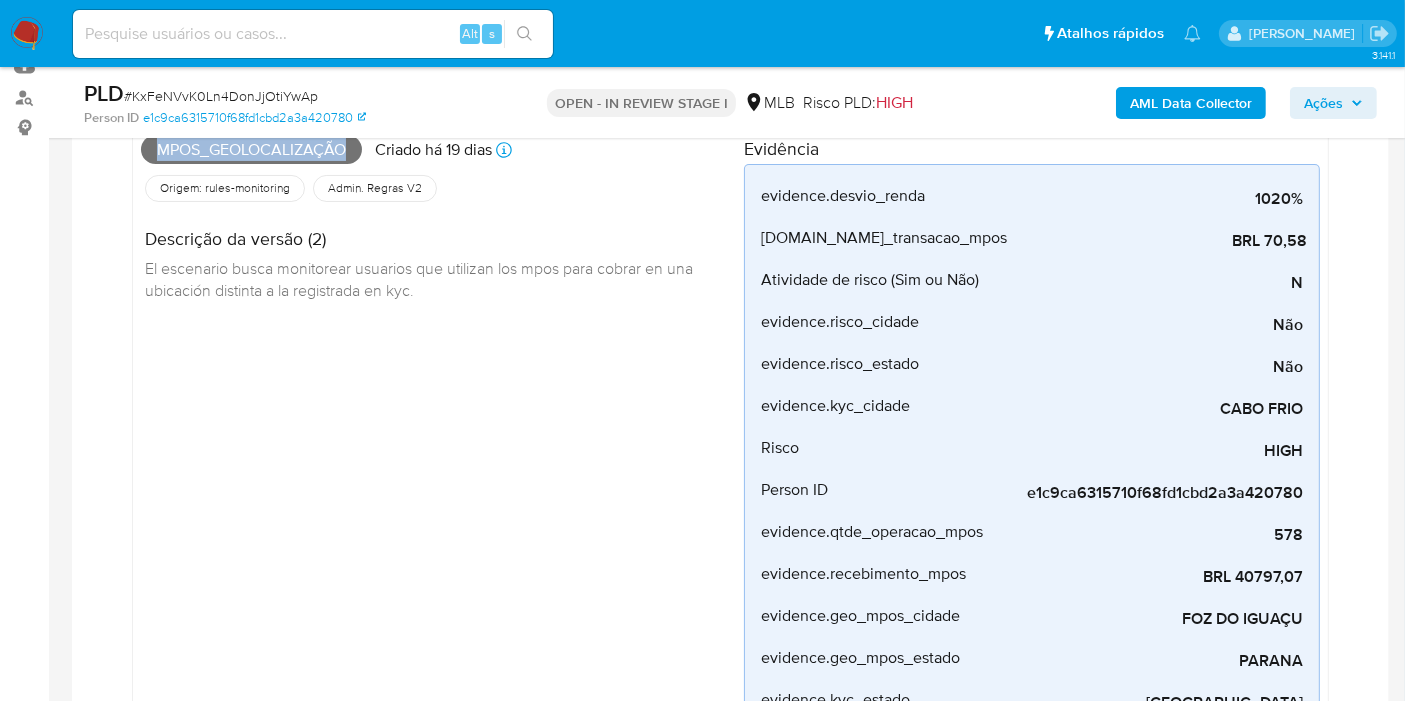click on "Mpos_geolocalização" at bounding box center [251, 150] 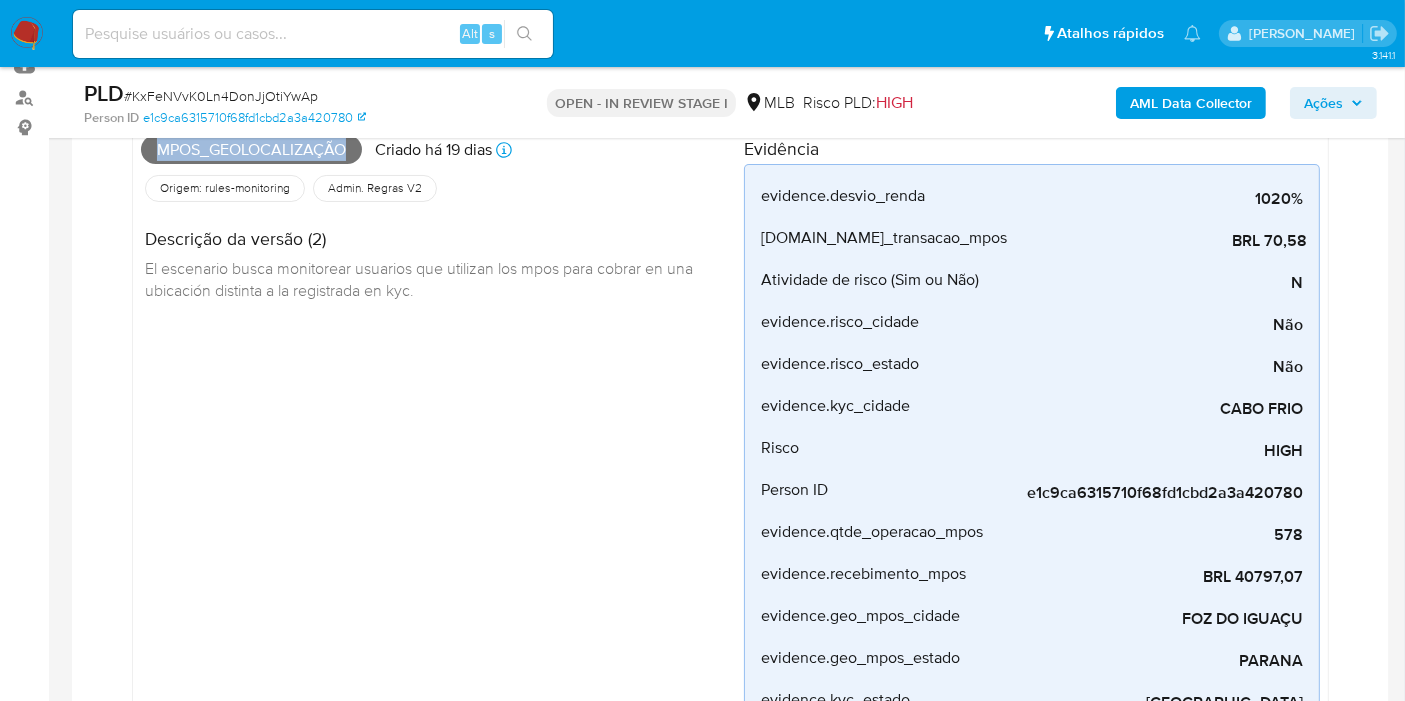 click on "Ações" at bounding box center [1333, 103] 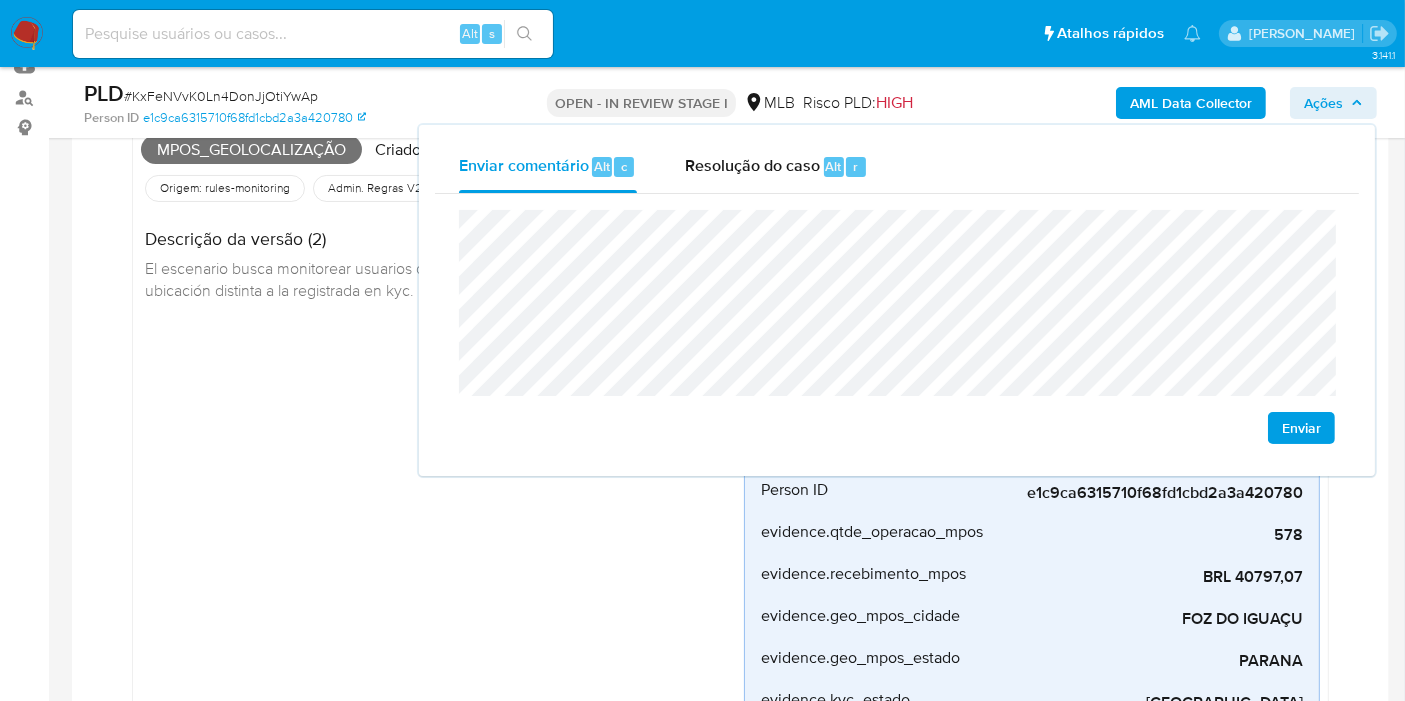 click on "Mpos_geolocalização Criado há 19 dias   Criado: 12/06/2025 00:29:20 Origem: rules-monitoring    Referência ao id da tabela de resultados da regra em rules-monitoring Admin. Regras V2 Descrição da versão (2) El escenario busca monitorear usuarios que utilizan los mpos para cobrar en una ubicación distinta a la registrada en kyc." at bounding box center [442, 493] 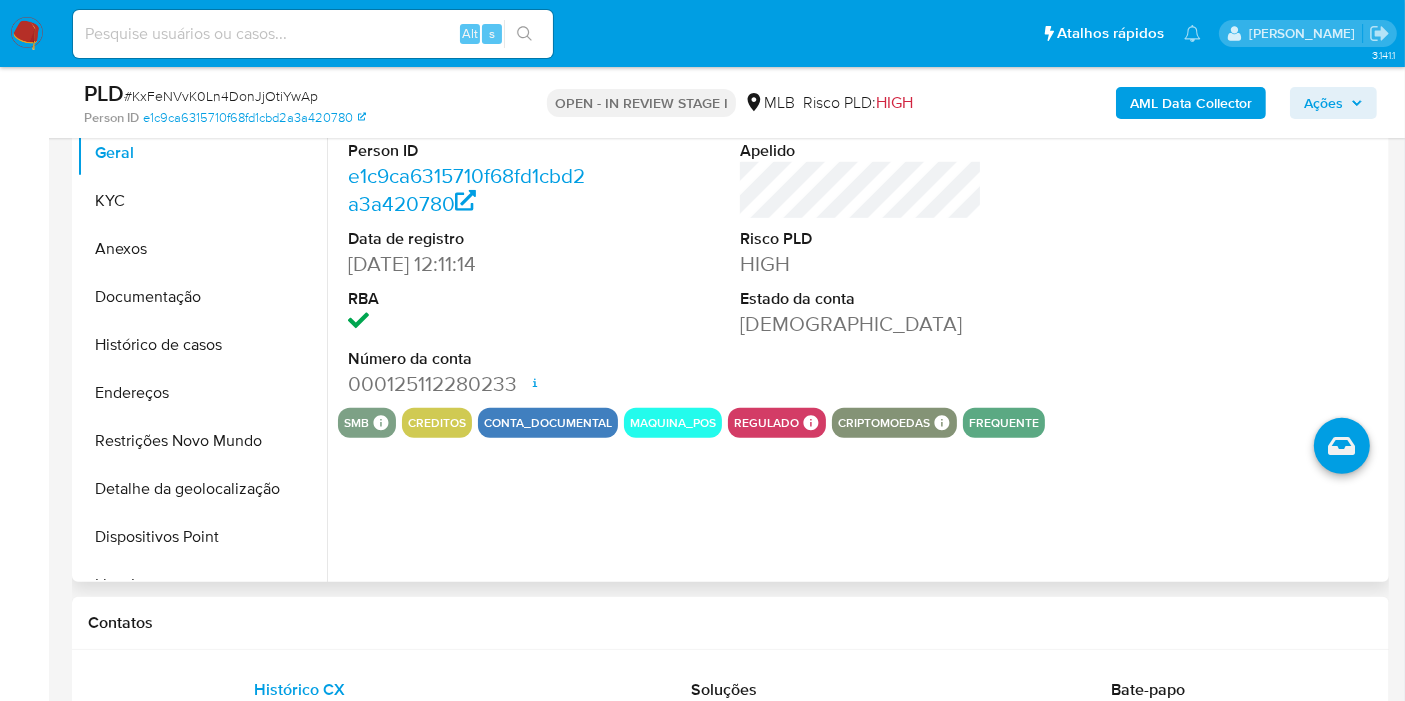 scroll, scrollTop: 1000, scrollLeft: 0, axis: vertical 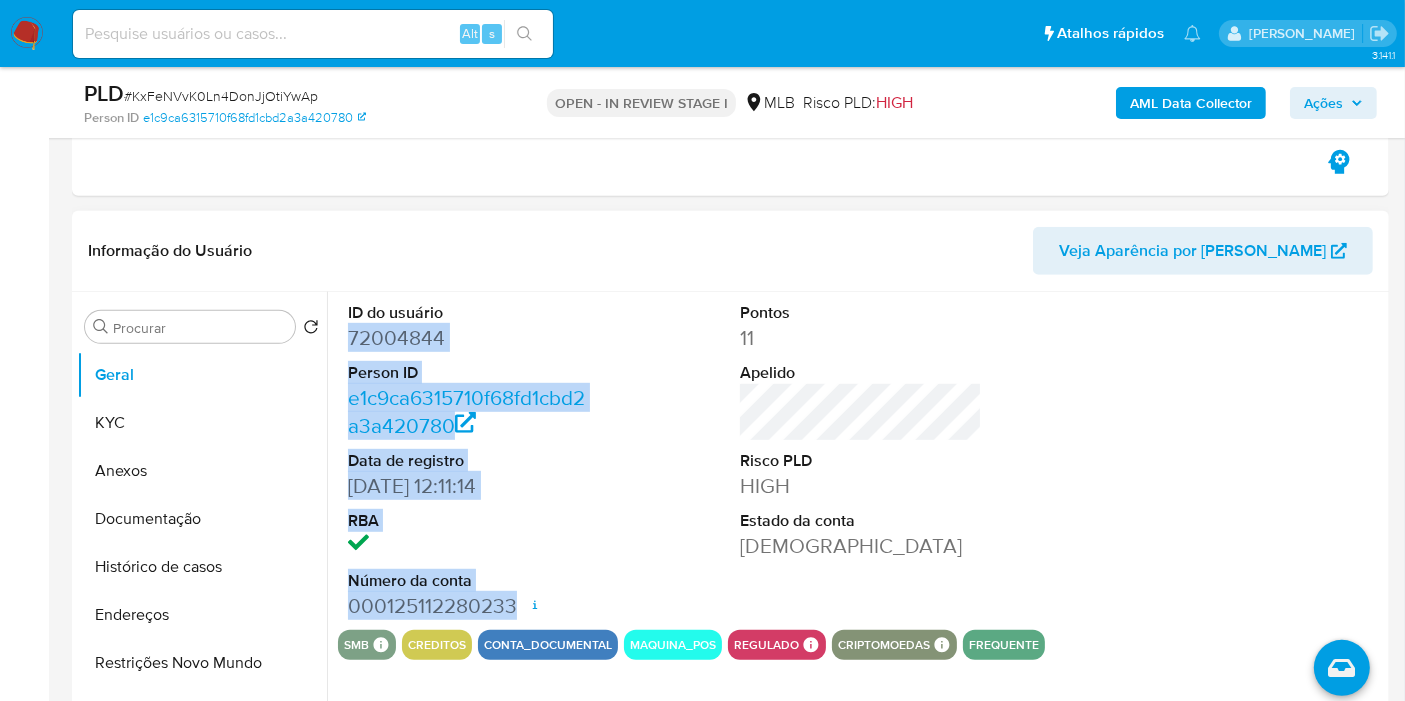 drag, startPoint x: 342, startPoint y: 335, endPoint x: 517, endPoint y: 600, distance: 317.56888 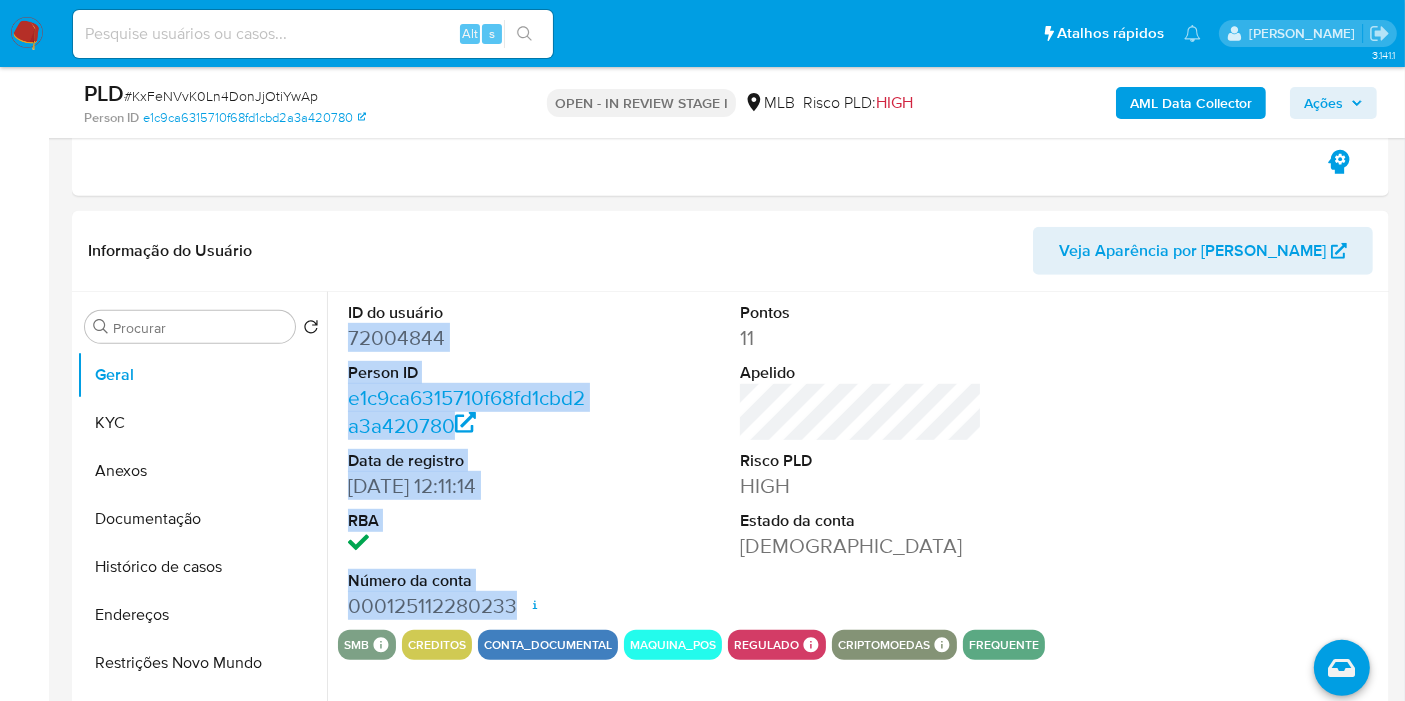 click on "Ações" at bounding box center [1323, 103] 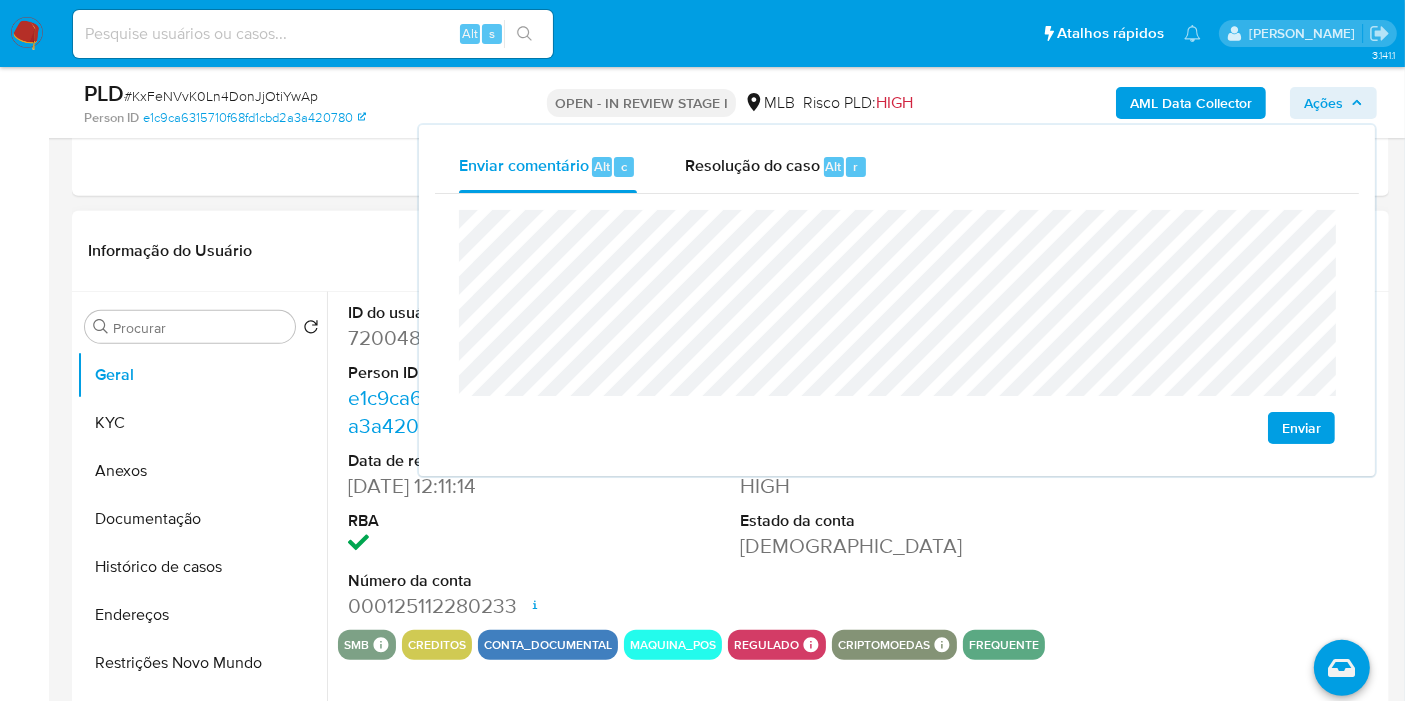 click on "Informação do Usuário Veja Aparência por Pessoa" at bounding box center [730, 251] 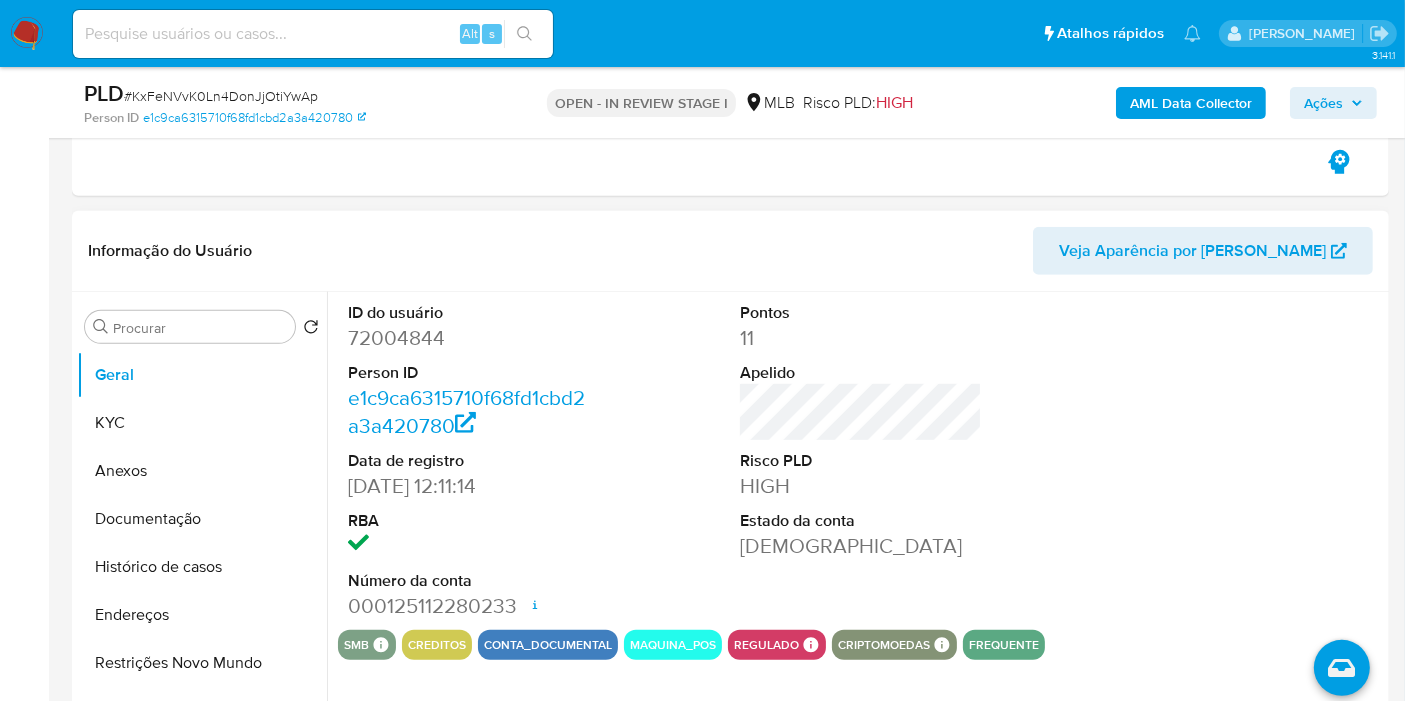 click on "72004844" at bounding box center (469, 338) 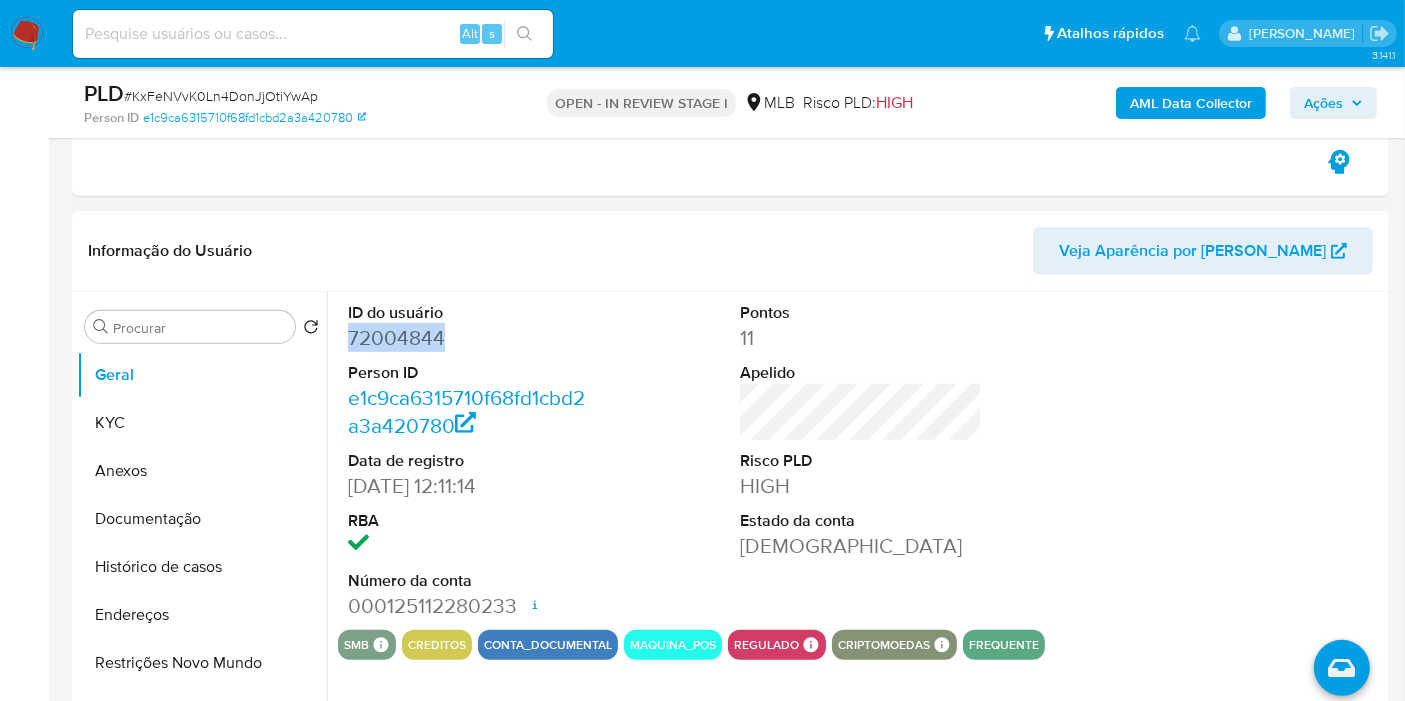 click on "72004844" at bounding box center (469, 338) 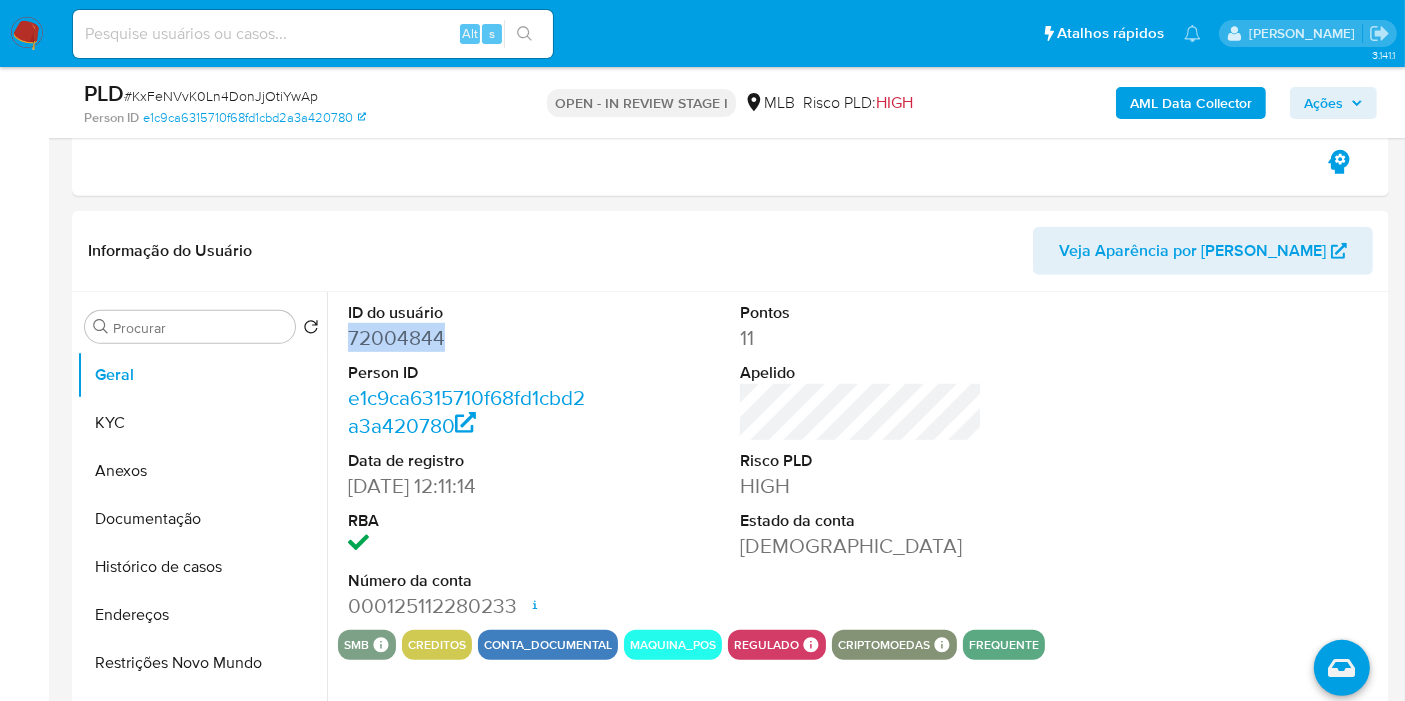 copy on "72004844" 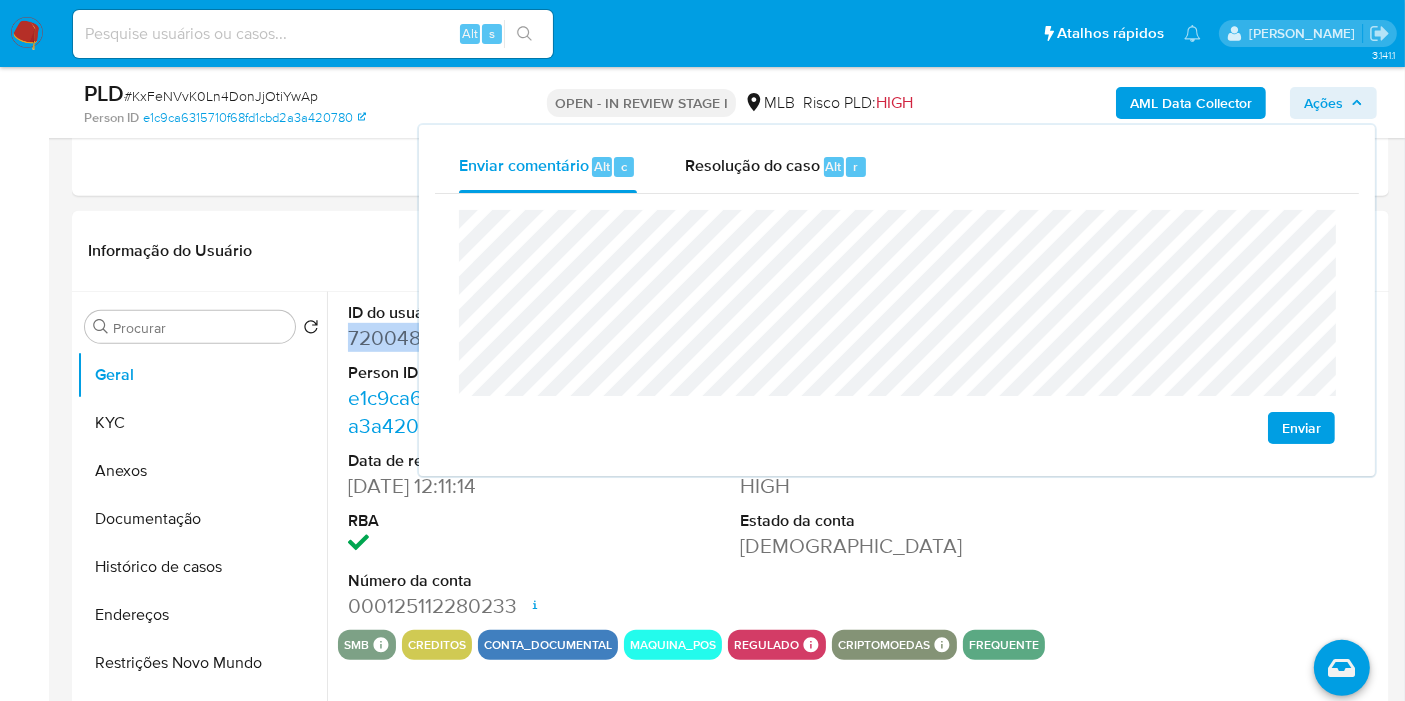 click on "Ações" at bounding box center [1323, 103] 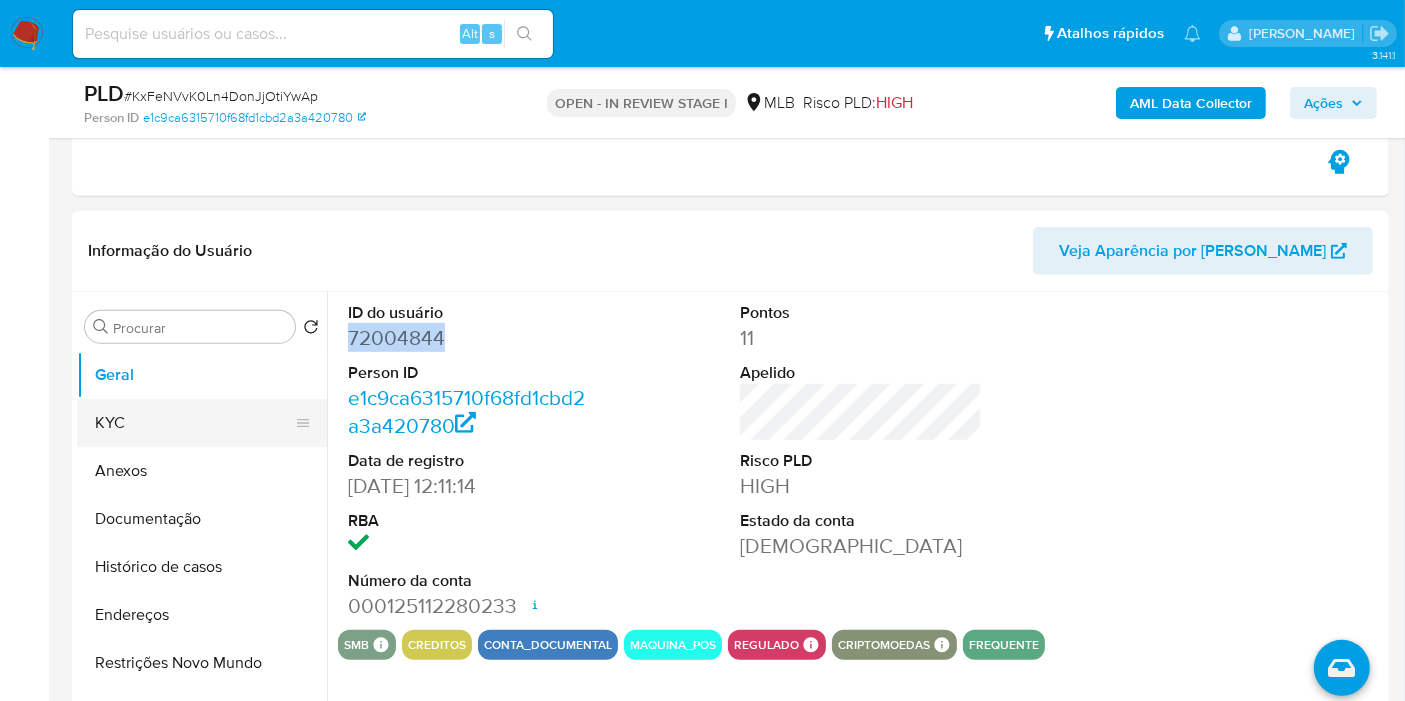 click on "KYC" at bounding box center [194, 423] 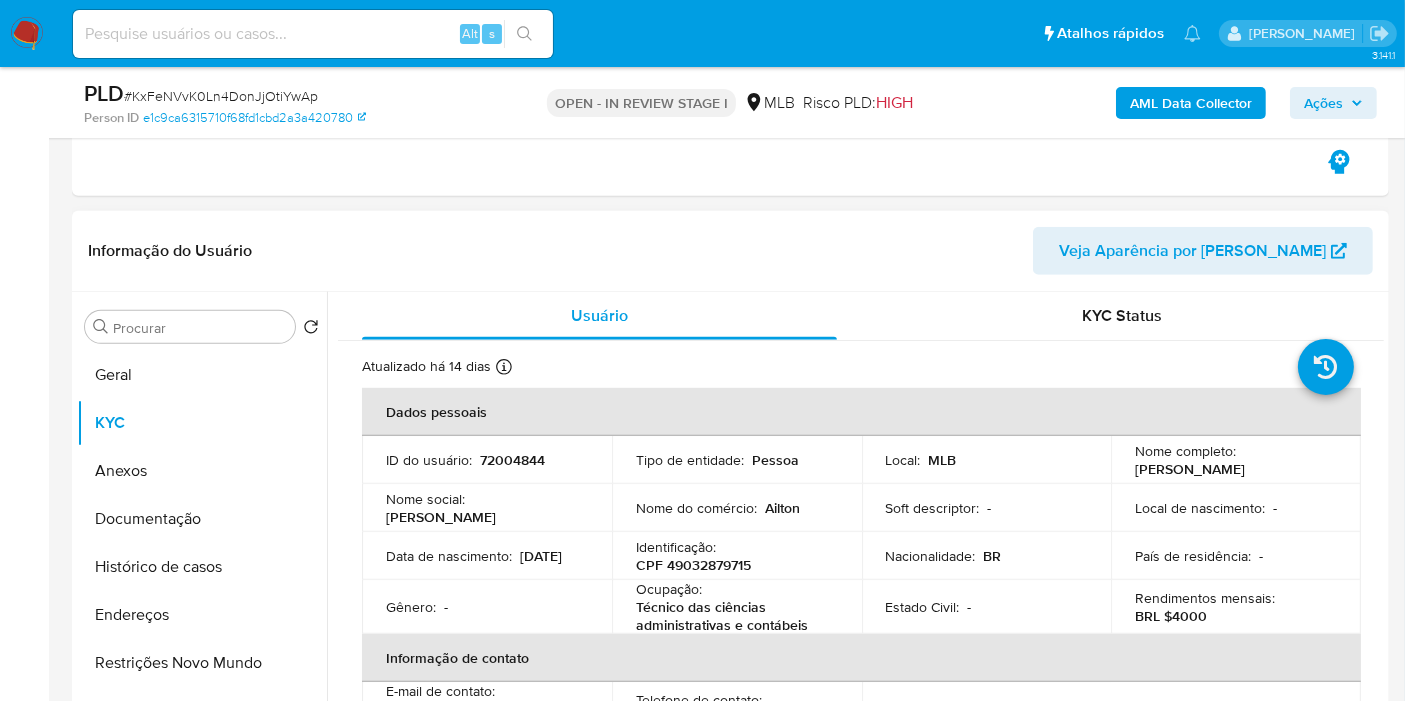 click on "CPF 49032879715" at bounding box center [693, 565] 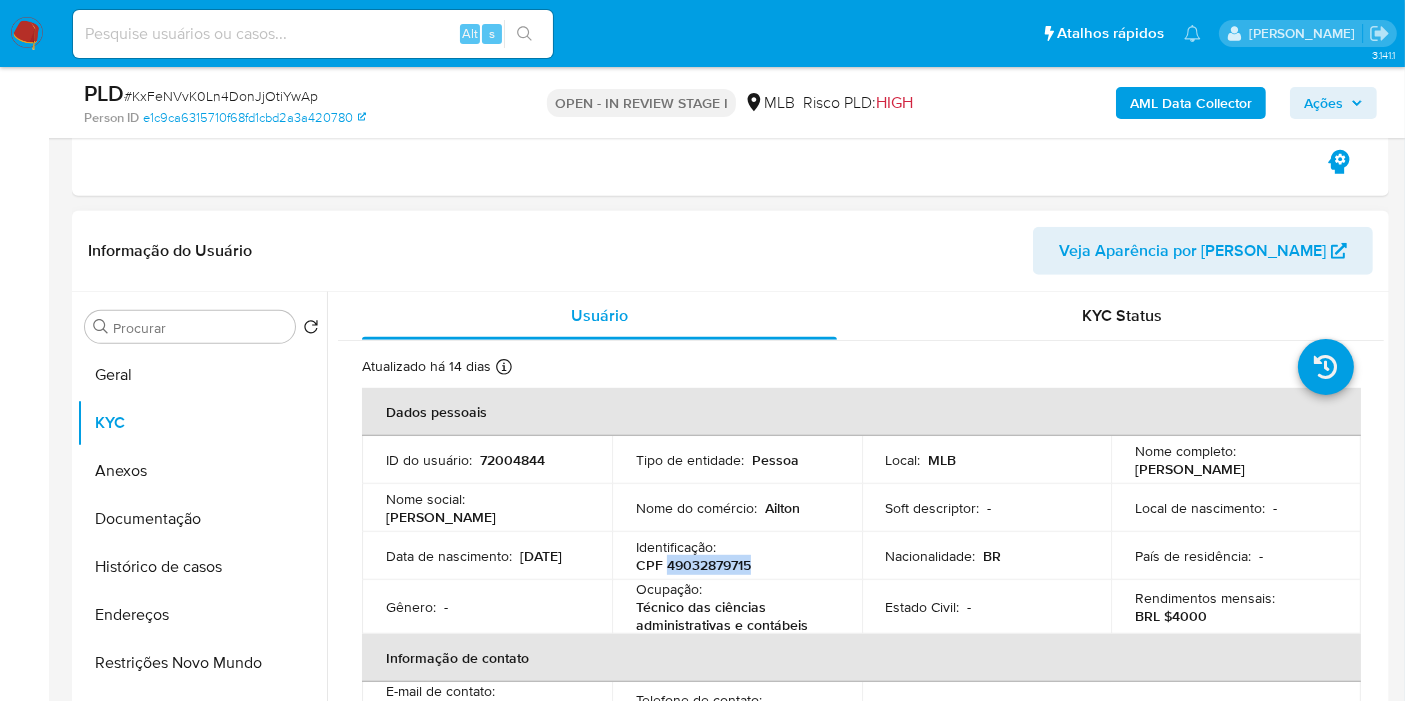 click on "CPF 49032879715" at bounding box center [693, 565] 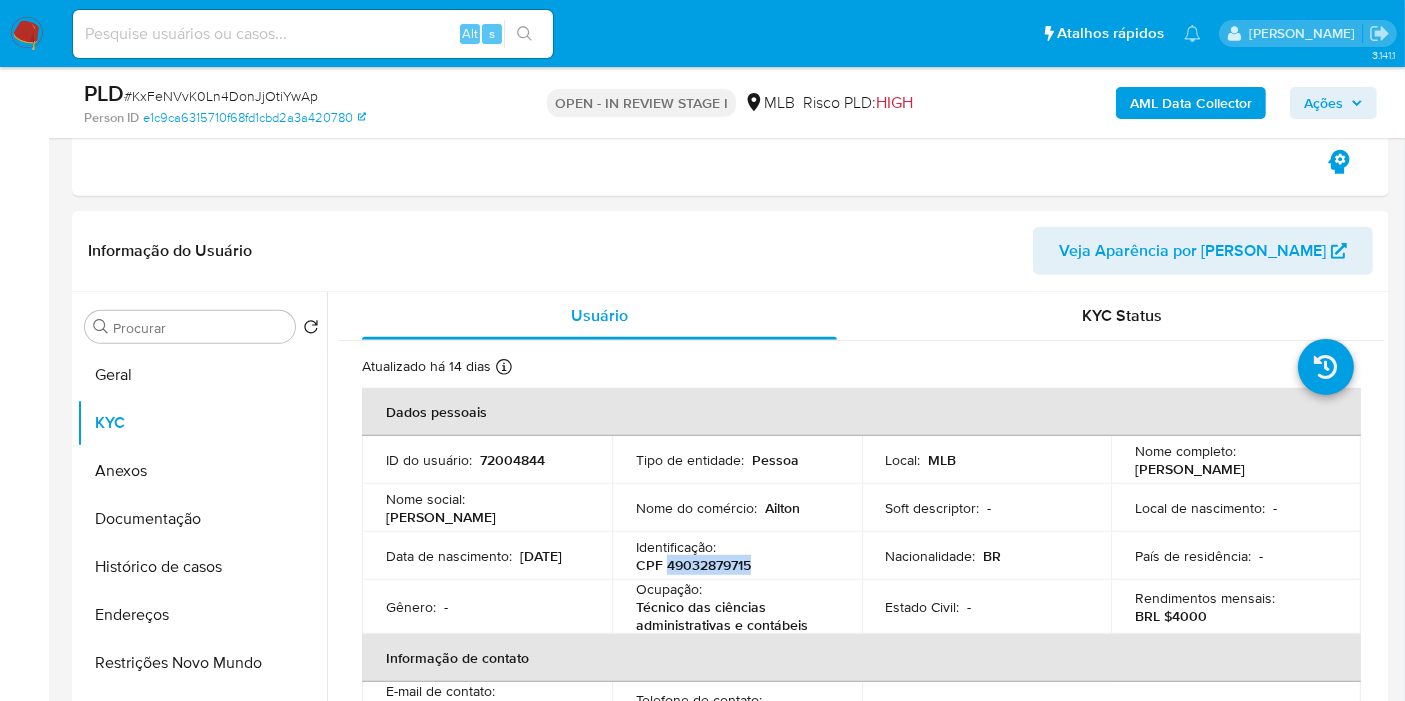 drag, startPoint x: 1317, startPoint y: 96, endPoint x: 1303, endPoint y: 107, distance: 17.804493 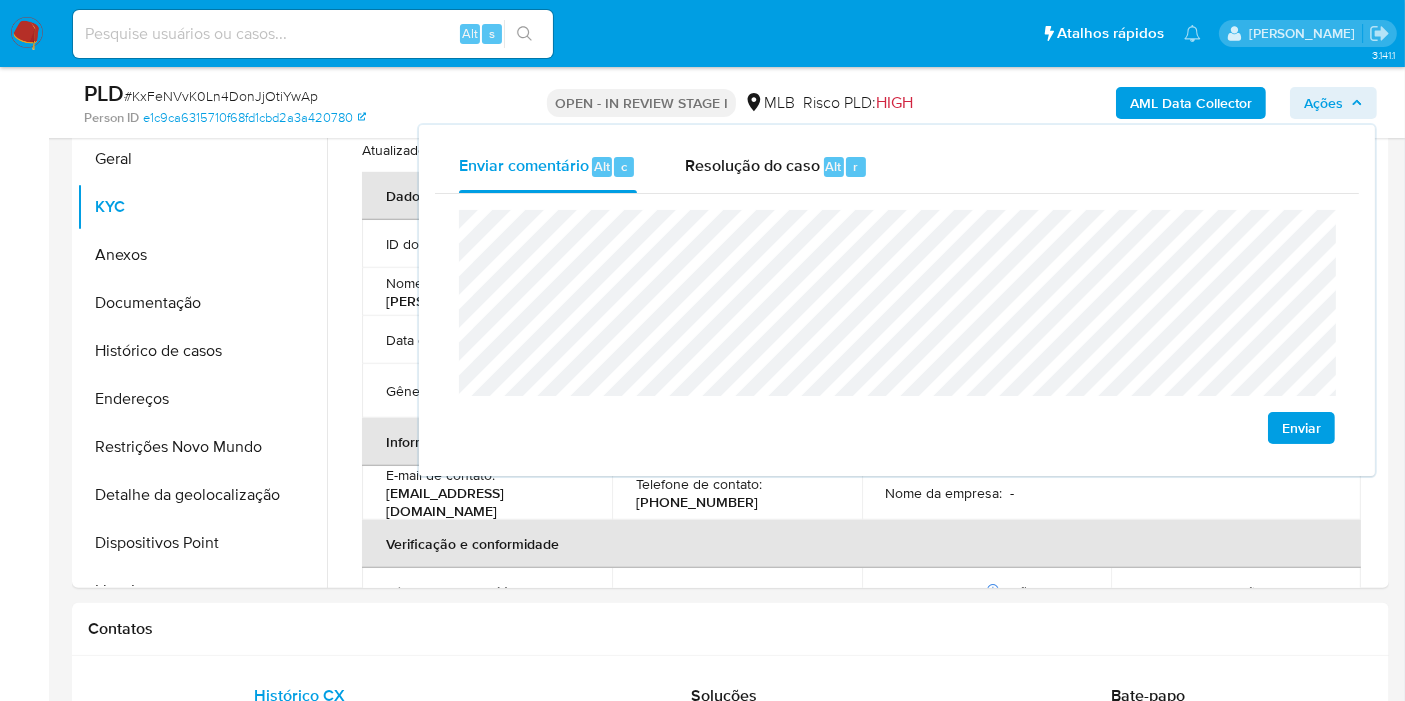scroll, scrollTop: 1222, scrollLeft: 0, axis: vertical 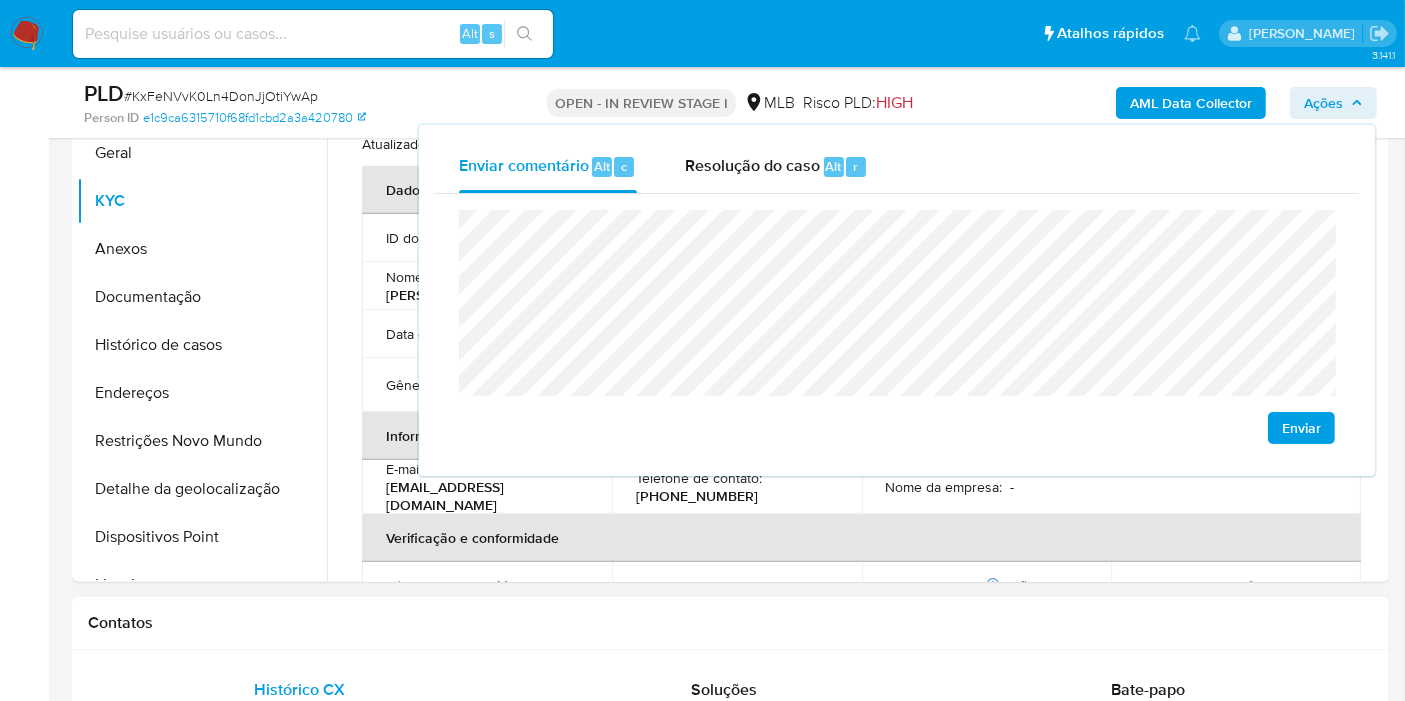 click on "Soluções" at bounding box center [724, 690] 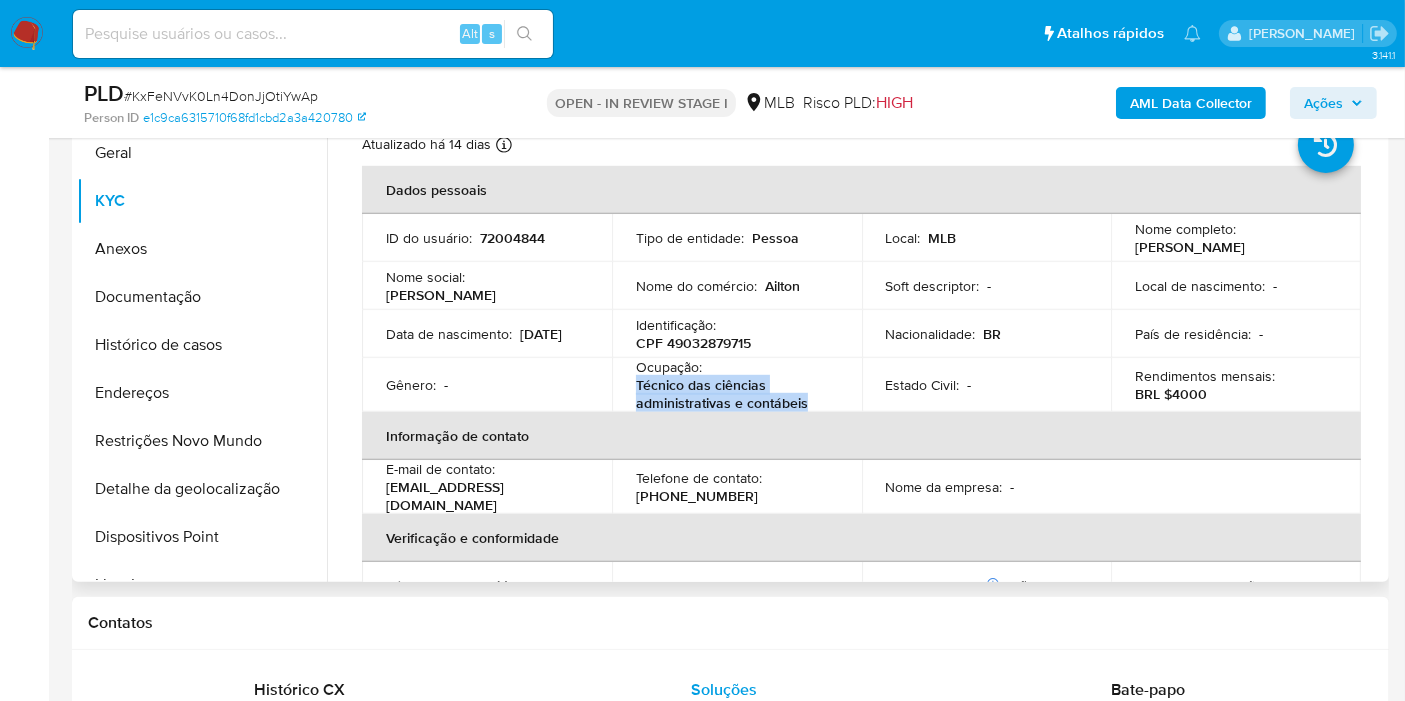 drag, startPoint x: 636, startPoint y: 383, endPoint x: 797, endPoint y: 403, distance: 162.23749 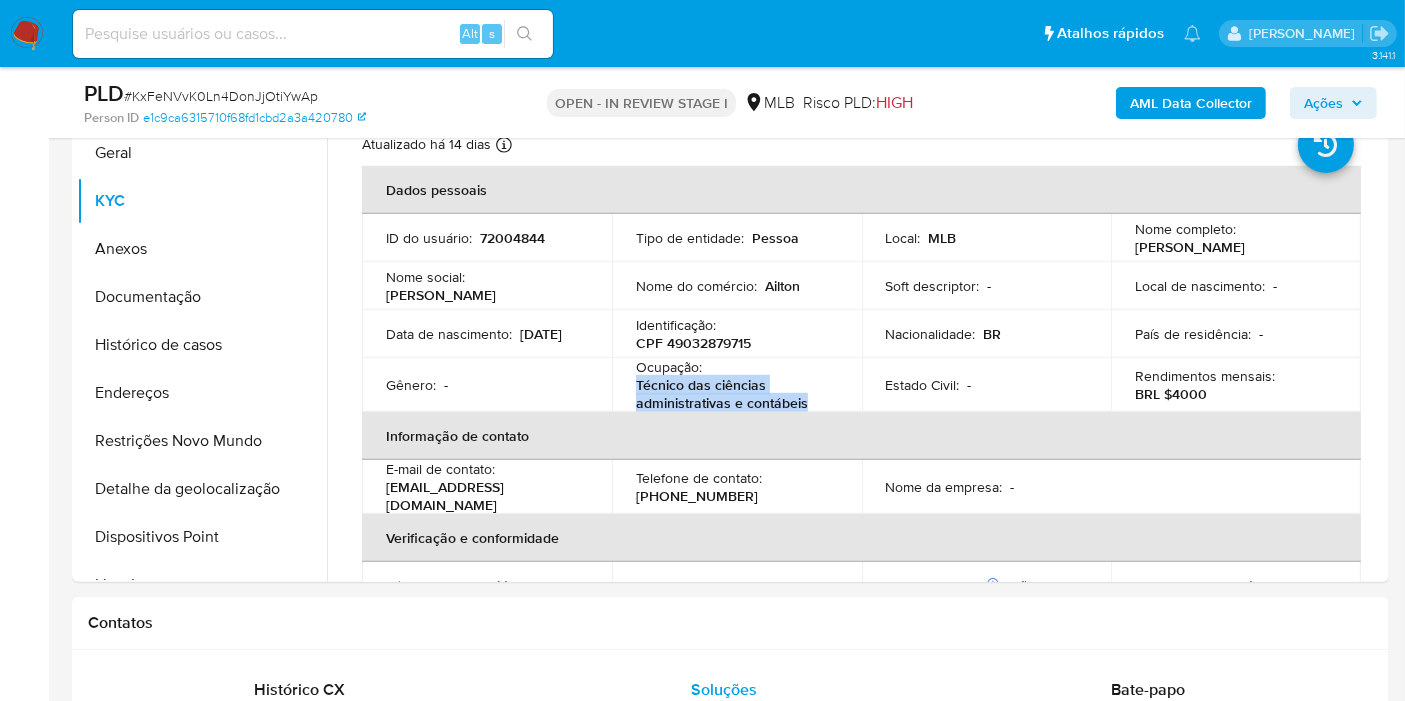 drag, startPoint x: 1337, startPoint y: 100, endPoint x: 1320, endPoint y: 111, distance: 20.248457 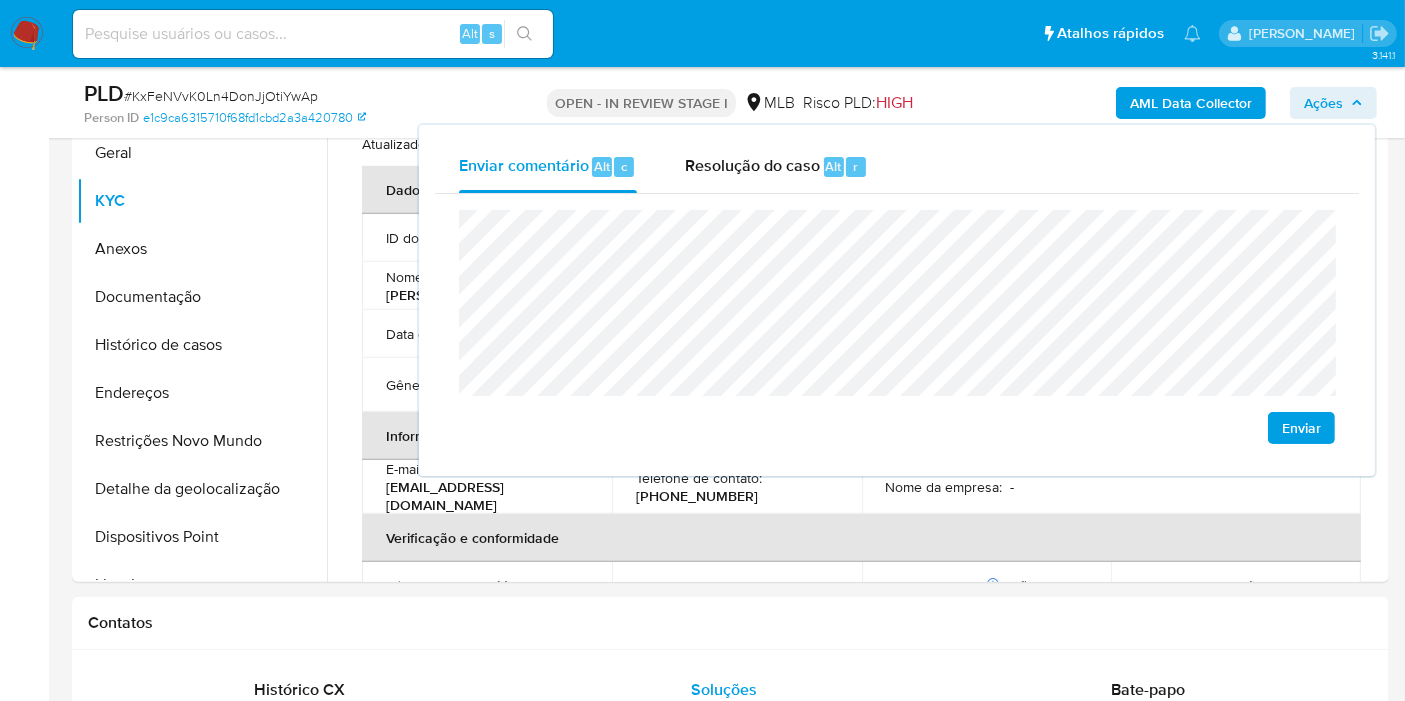 click on "econômica" 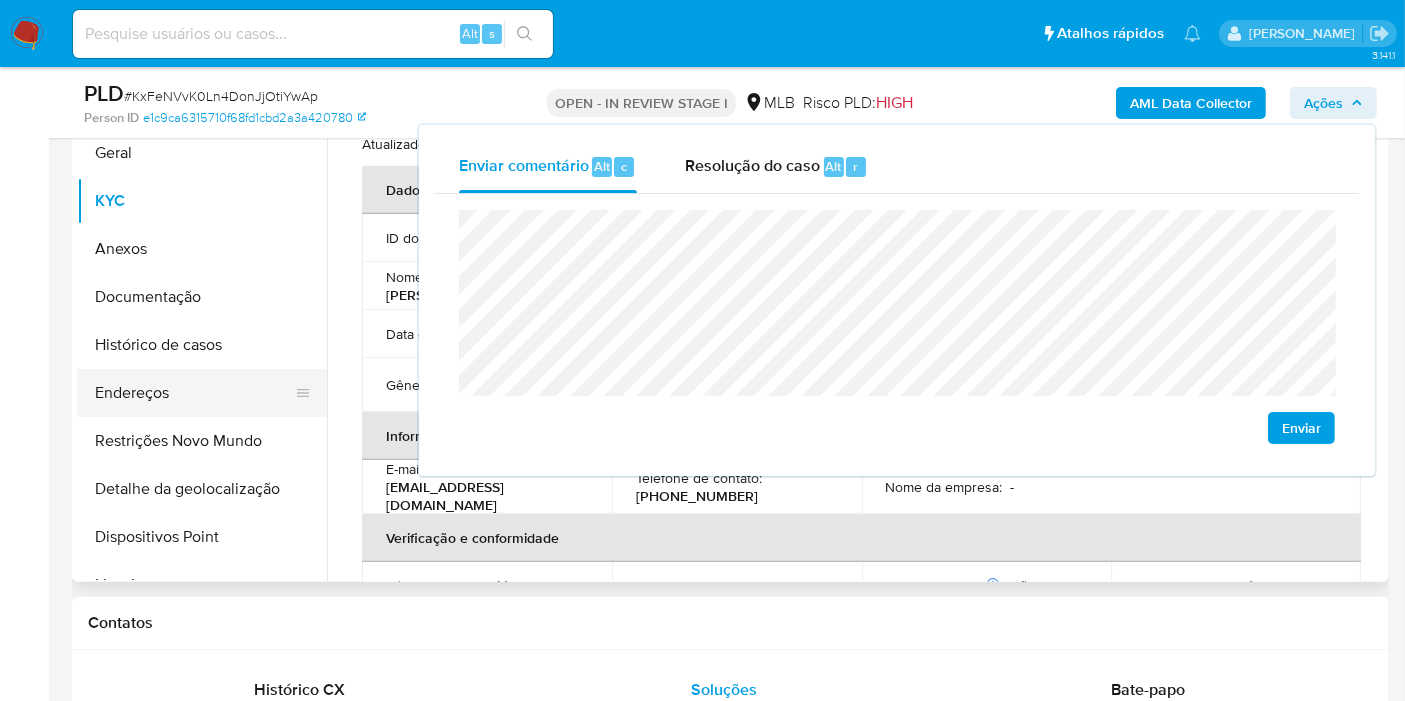 click on "Endereços" at bounding box center [194, 393] 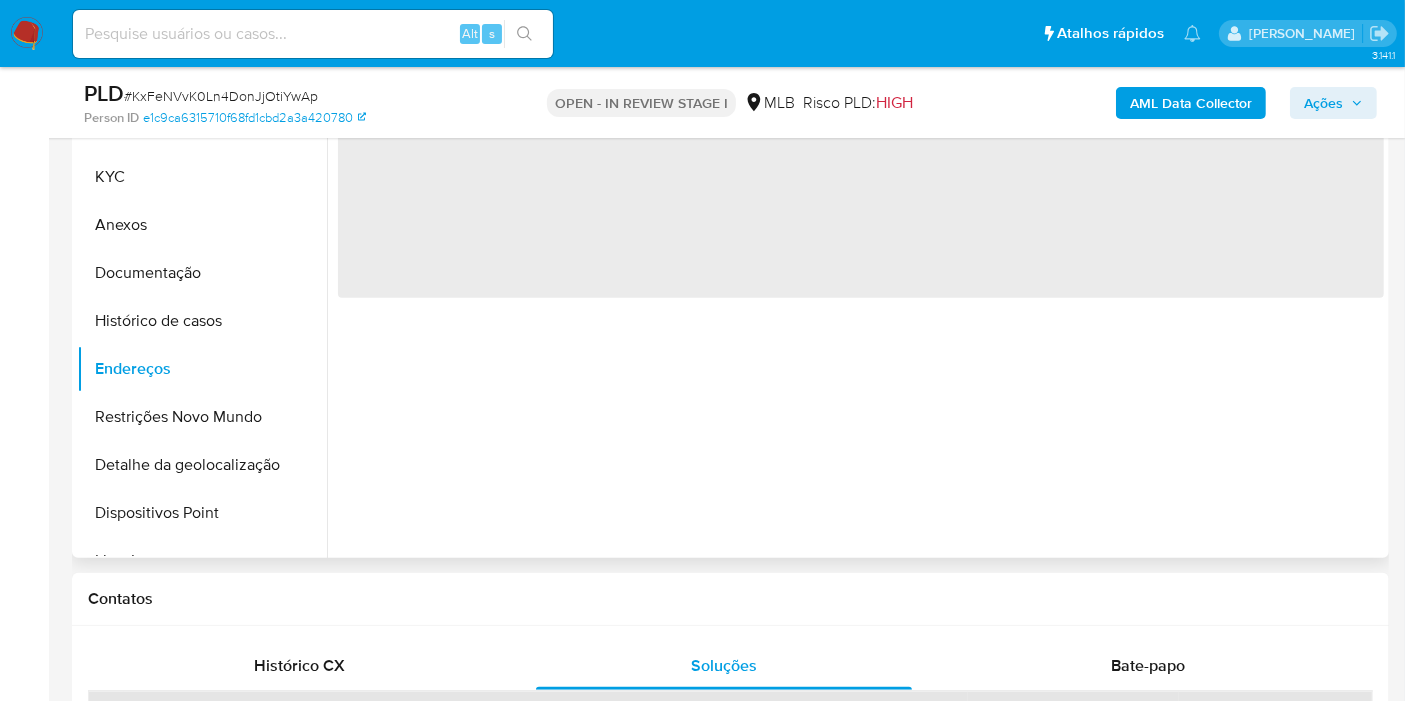 scroll, scrollTop: 1111, scrollLeft: 0, axis: vertical 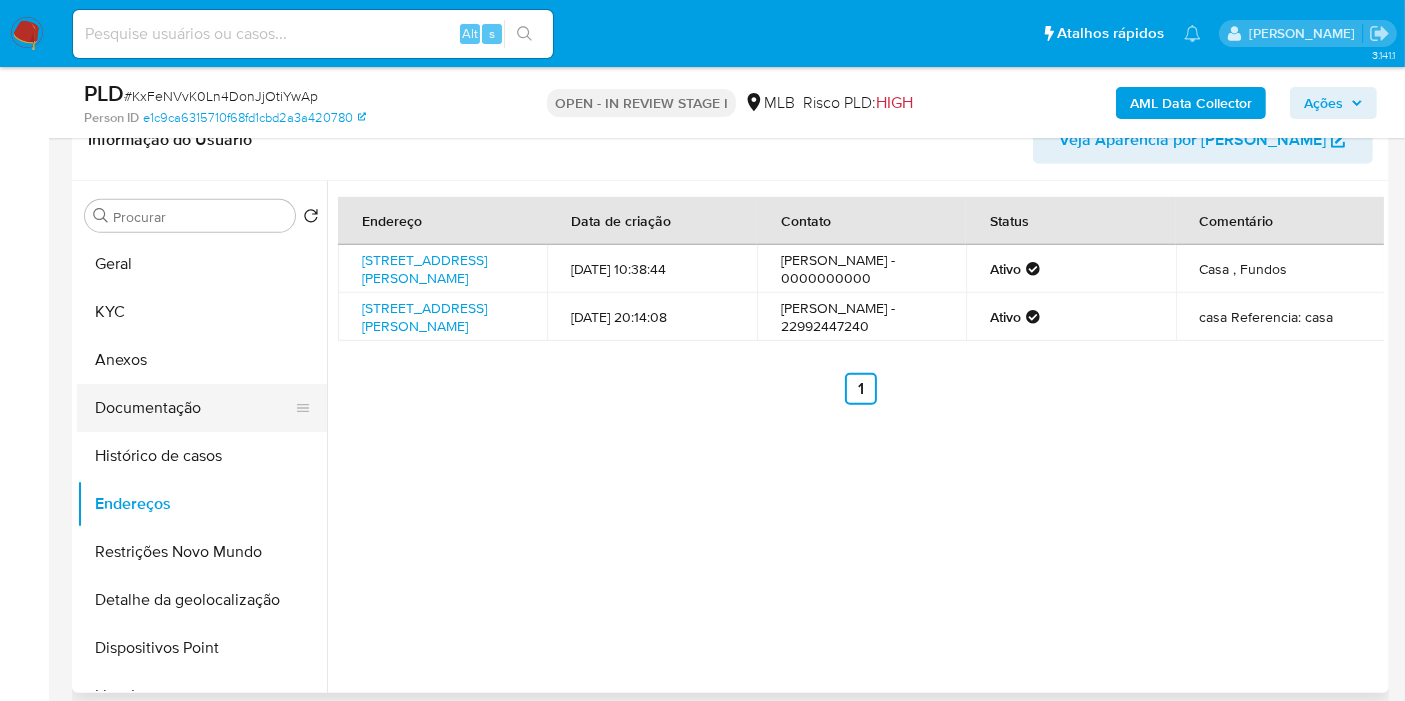 click on "Documentação" at bounding box center [194, 408] 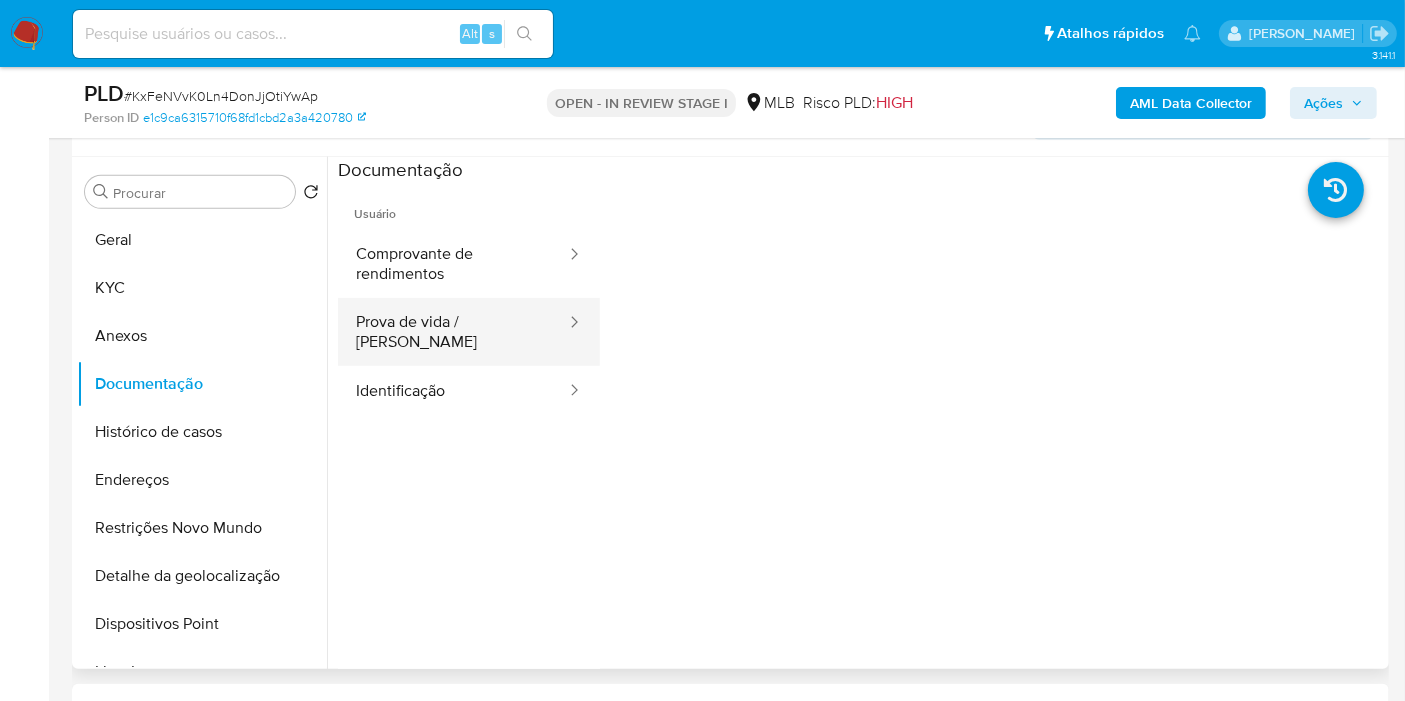 click on "Prova de vida / Selfie" at bounding box center [453, 332] 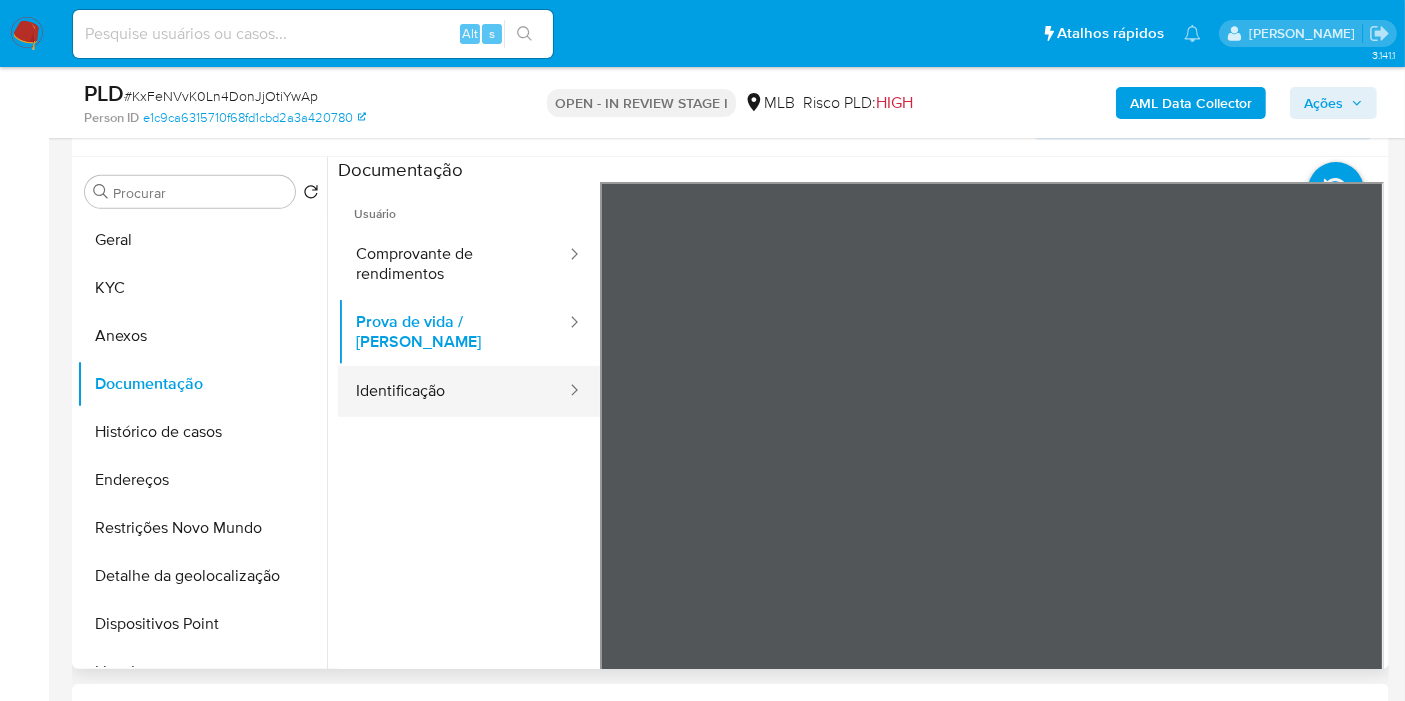 click on "Identificação" at bounding box center [453, 391] 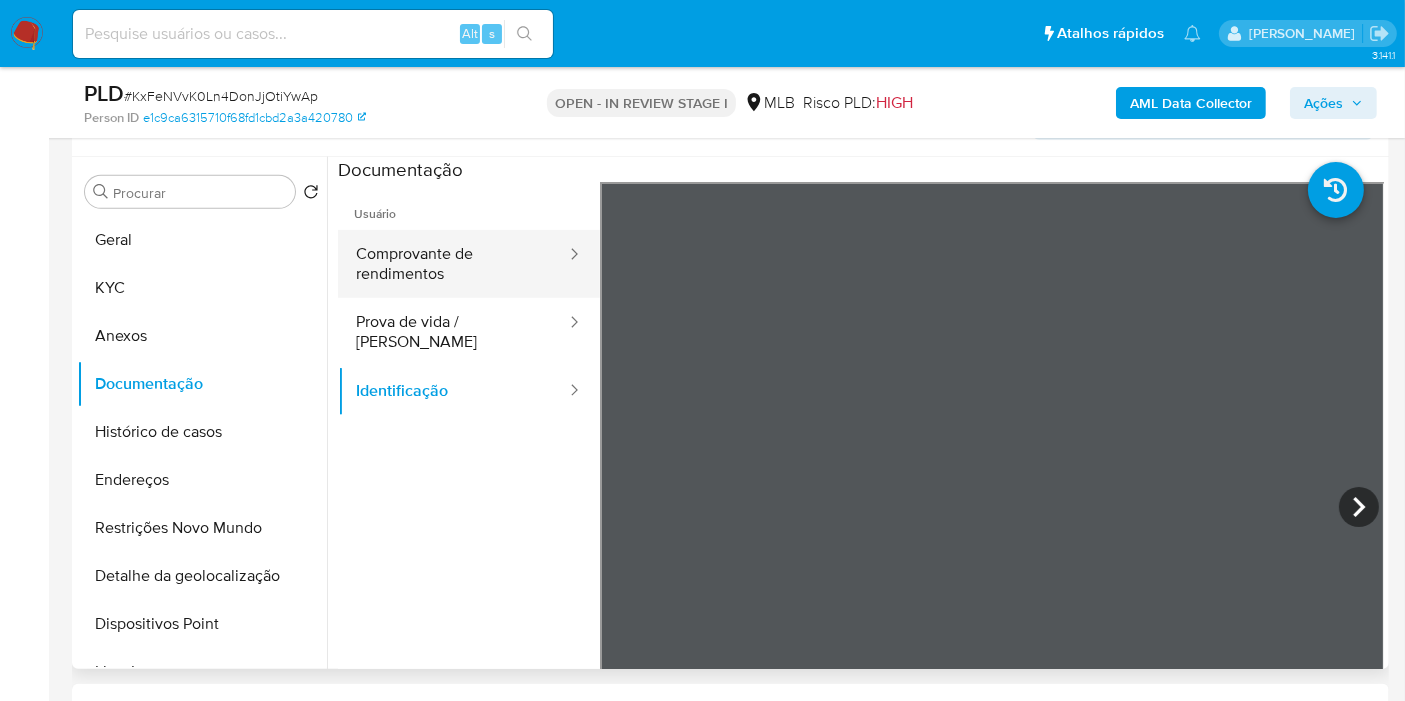 click on "Comprovante de rendimentos" at bounding box center [453, 264] 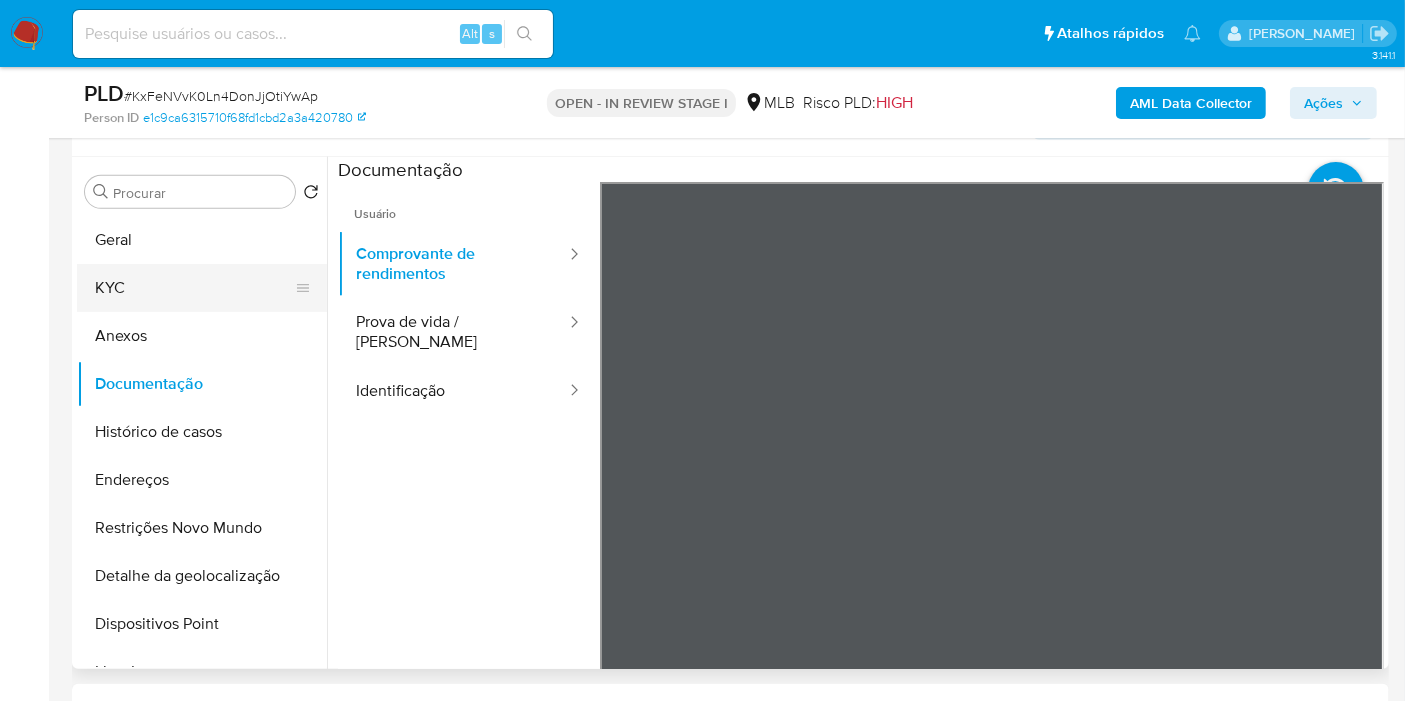click on "KYC" at bounding box center [194, 288] 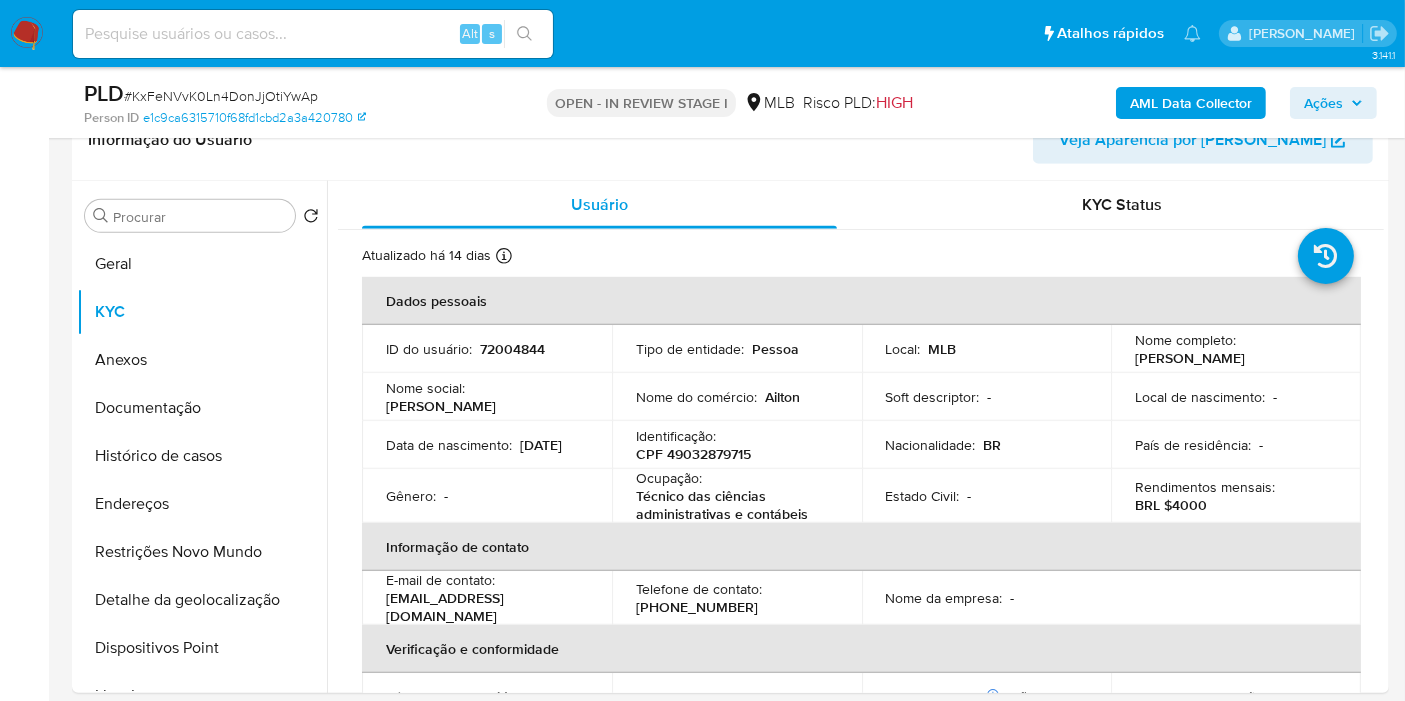 type 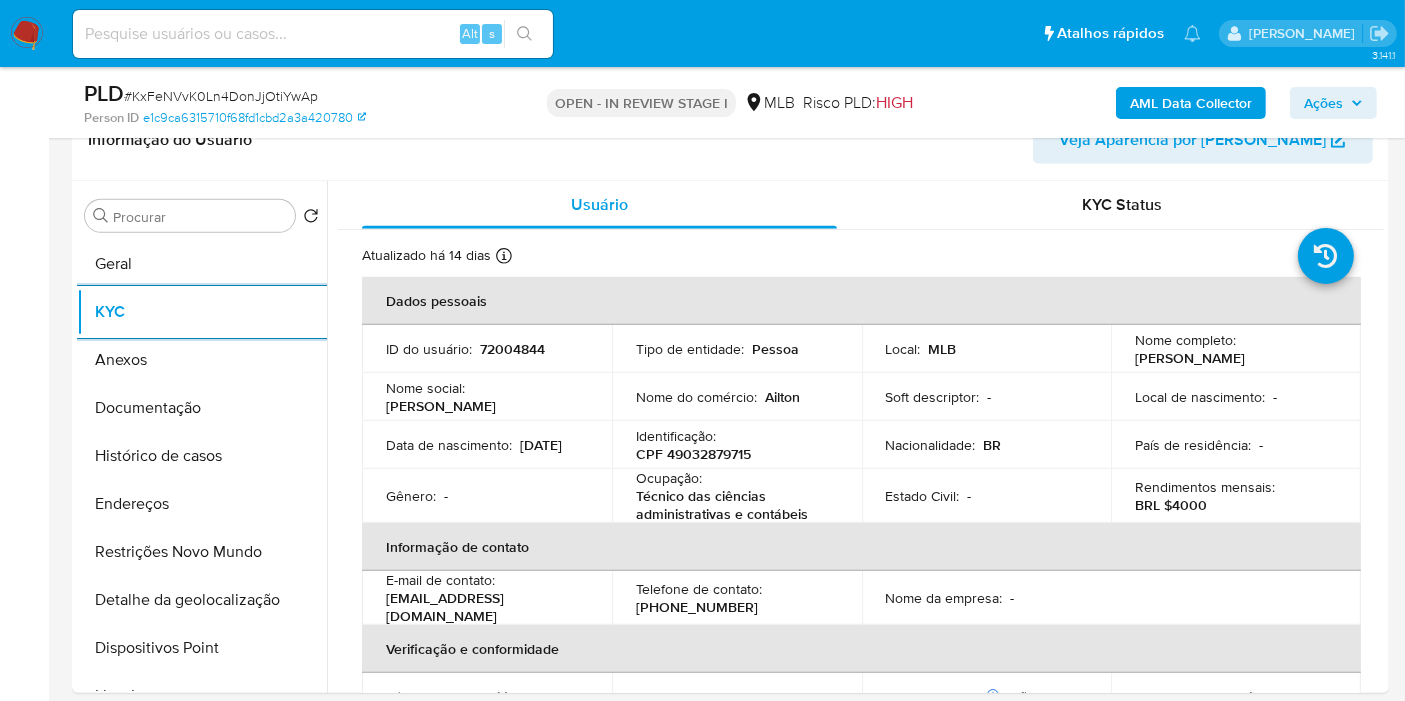 click on "Ações" at bounding box center [1323, 103] 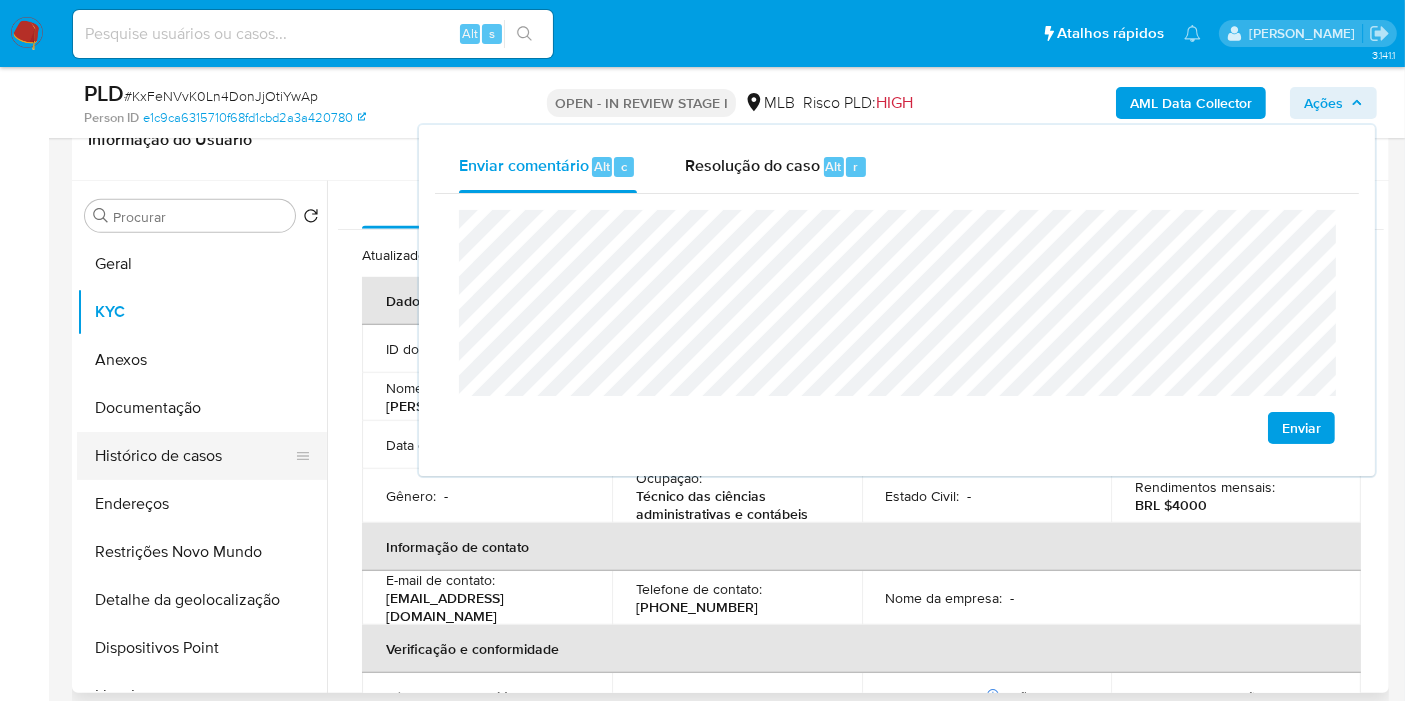click on "Histórico de casos" at bounding box center [194, 456] 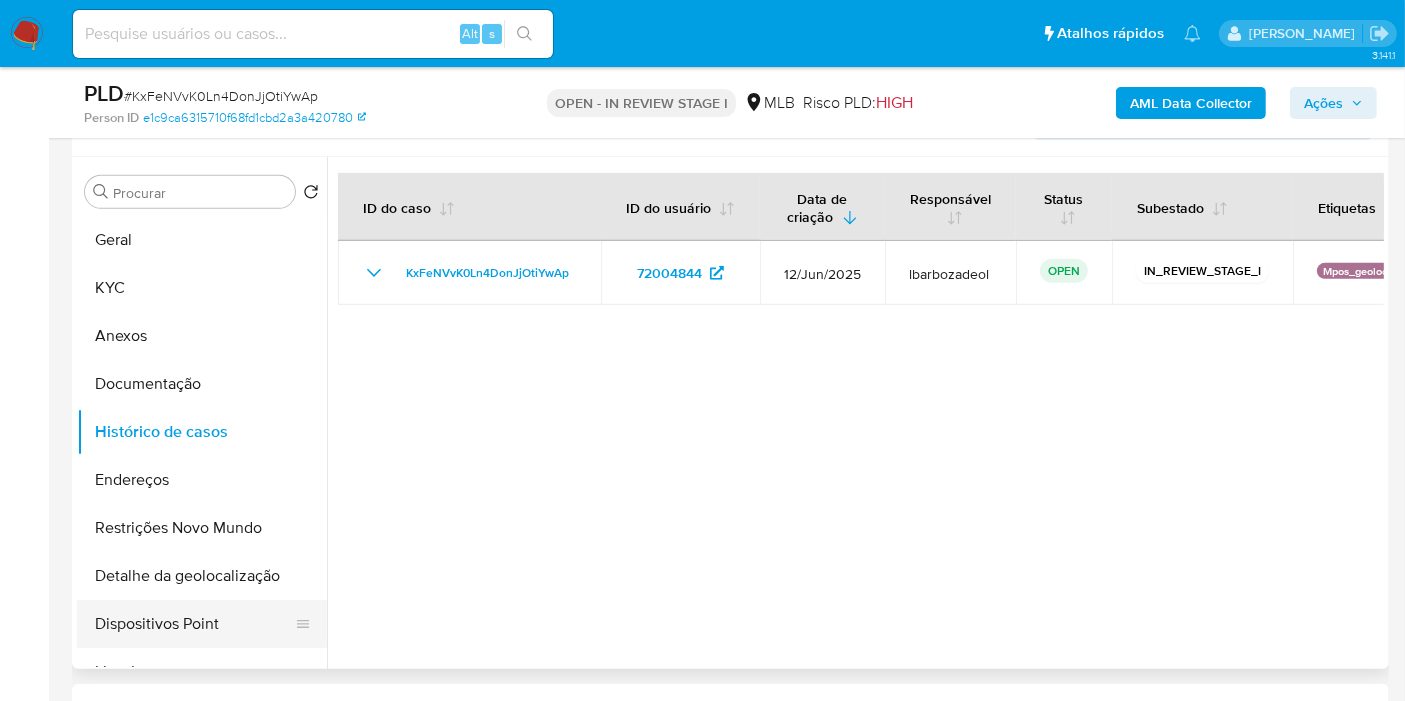 click on "Dispositivos Point" at bounding box center [194, 624] 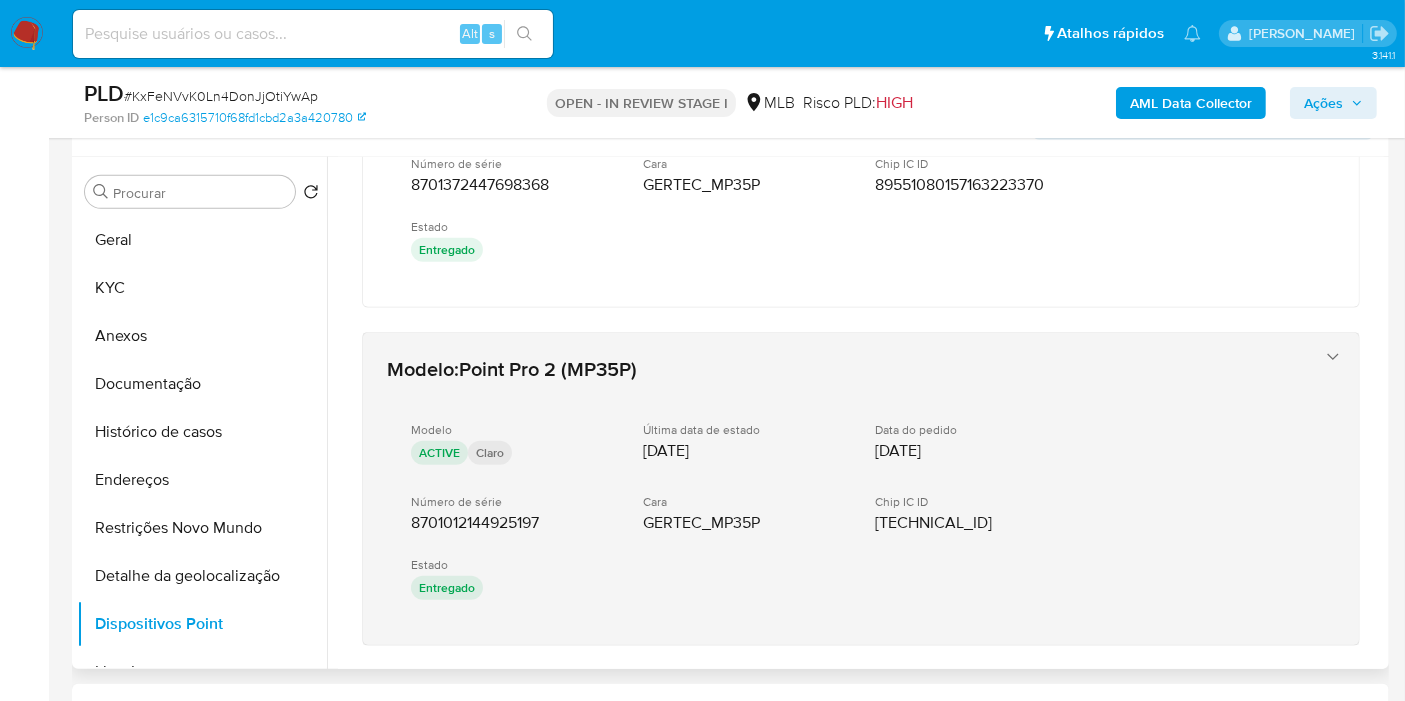 scroll, scrollTop: 282, scrollLeft: 0, axis: vertical 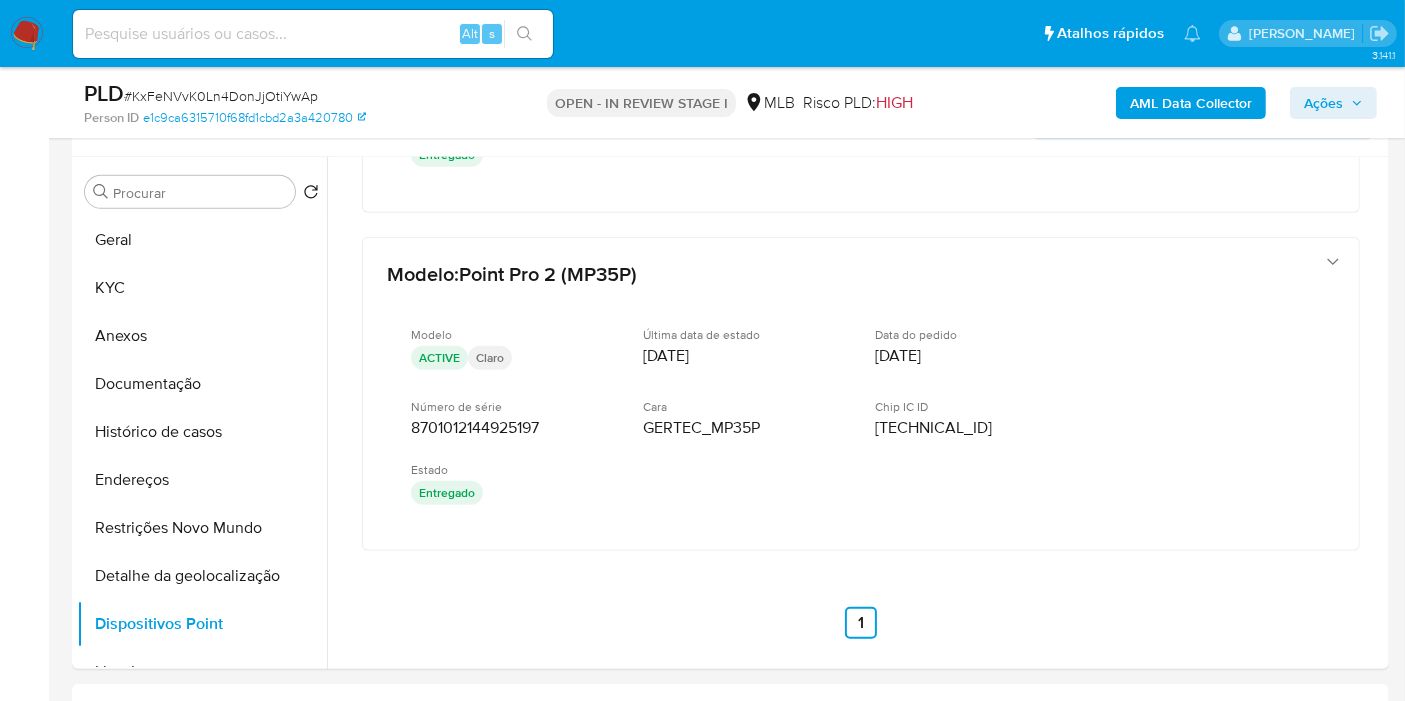 click on "AML Data Collector Ações" at bounding box center [1164, 102] 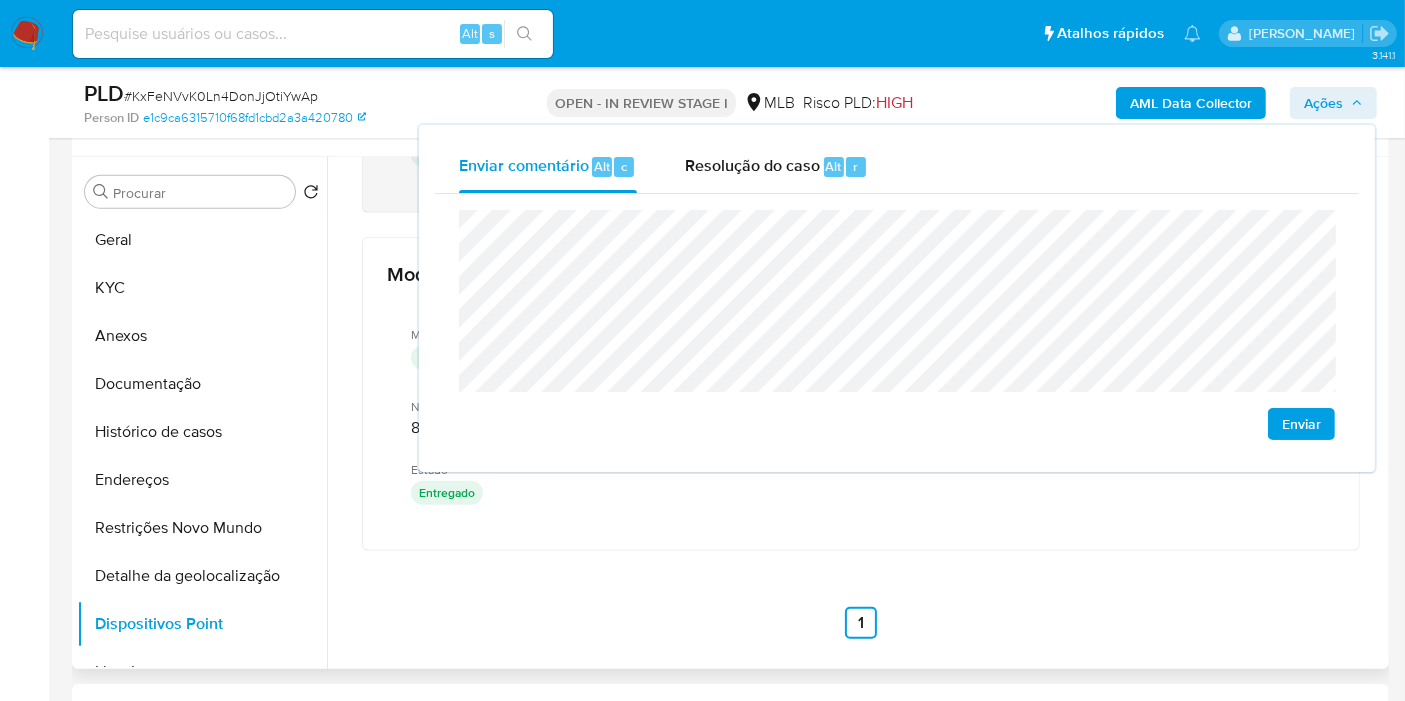 click on "Modelo :  Point Pro 2 (MP35P) Modelo ACTIVE Vivo Última data de estado 20/09/2024 Data do pedido 17/09/2024 Número de série 8701372447698368 Cara GERTEC_MP35P Chip IC ID 89551080157163223370 Estado Entregado" at bounding box center [861, 56] 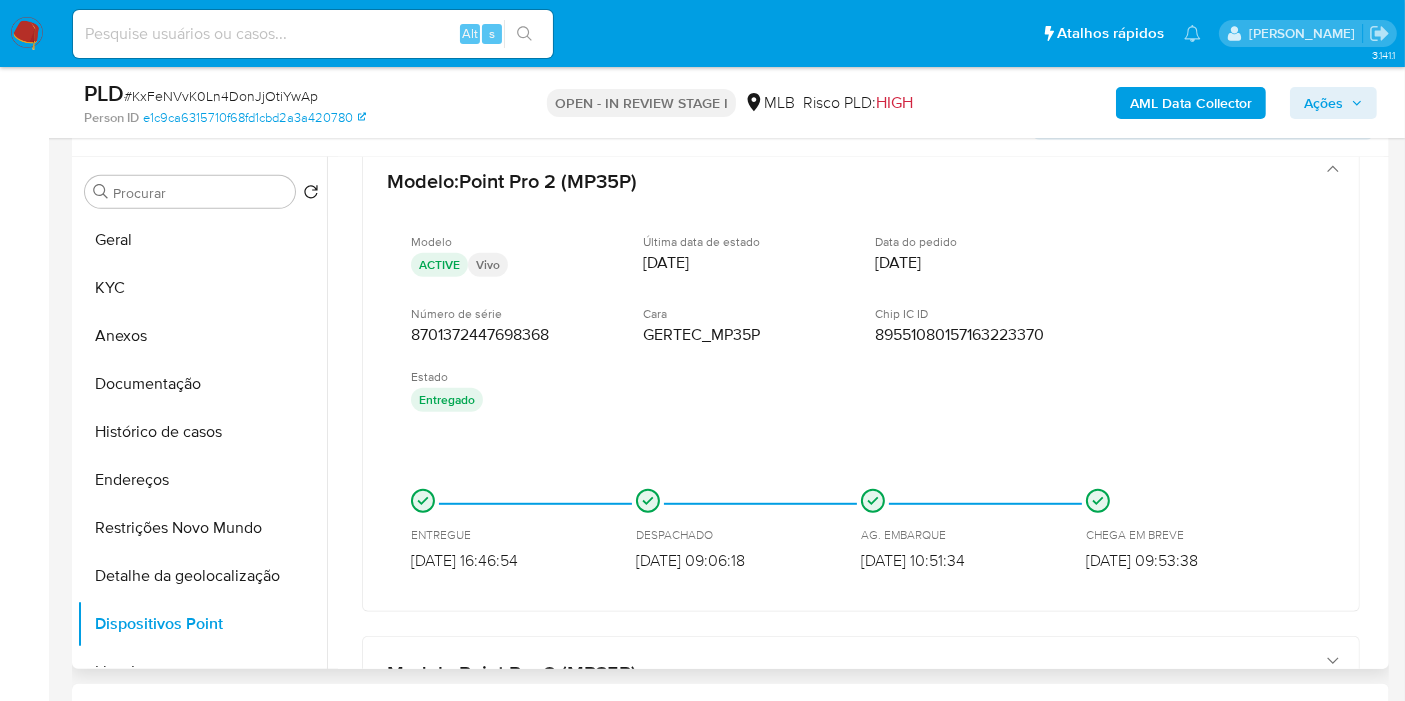 scroll, scrollTop: 0, scrollLeft: 0, axis: both 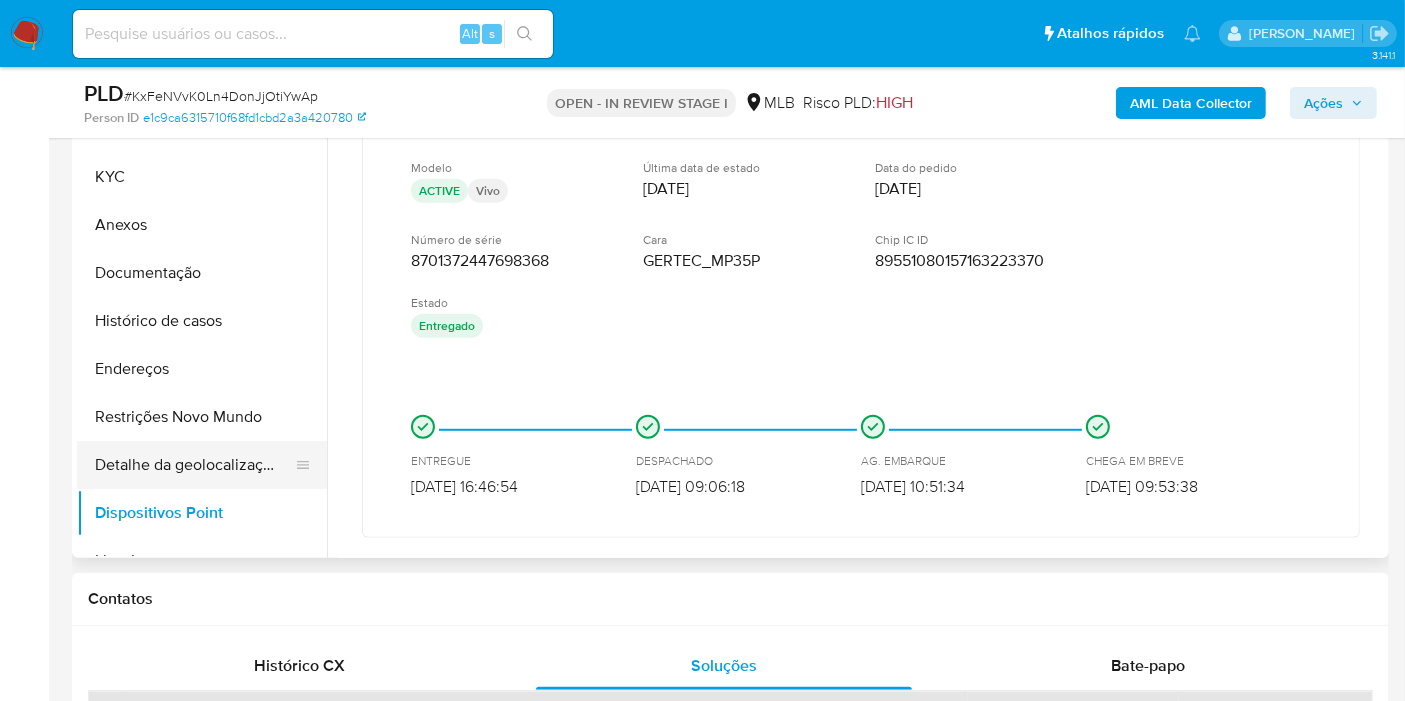 click on "Detalhe da geolocalização" at bounding box center (194, 465) 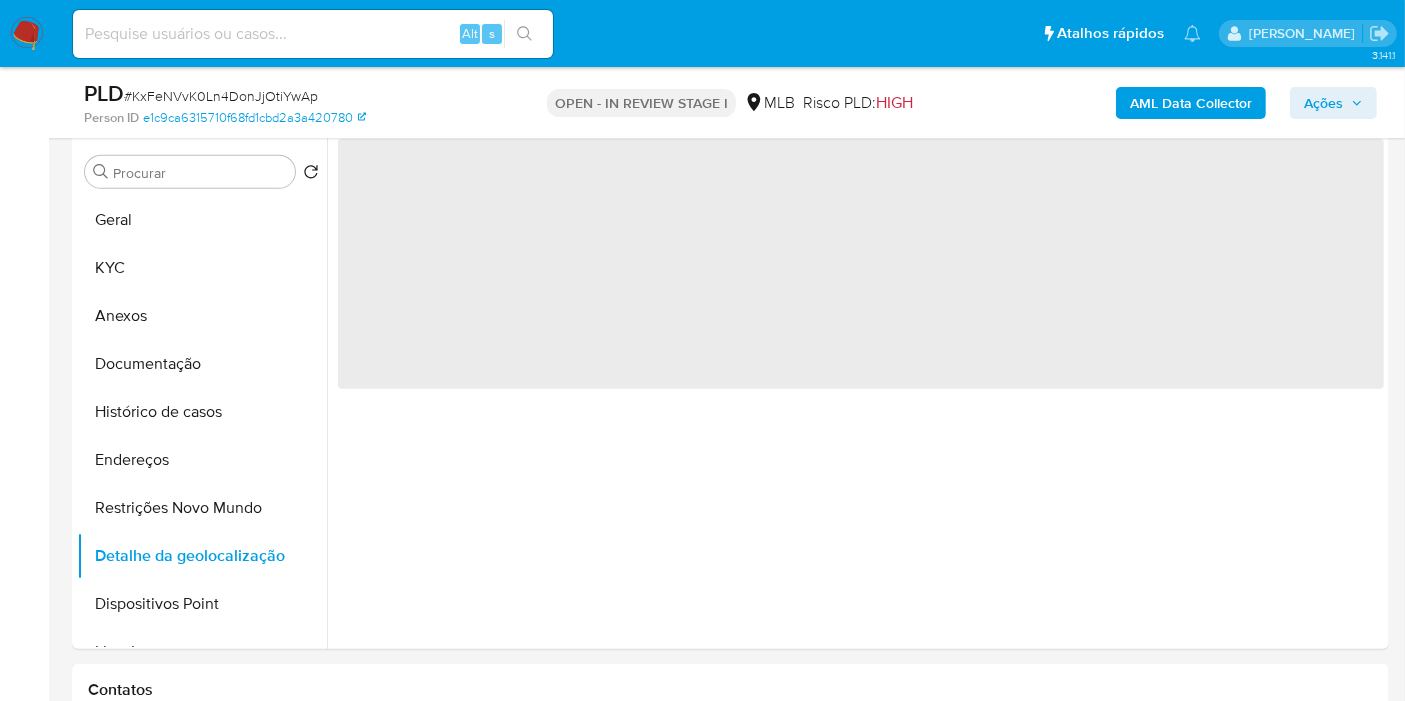 scroll, scrollTop: 1111, scrollLeft: 0, axis: vertical 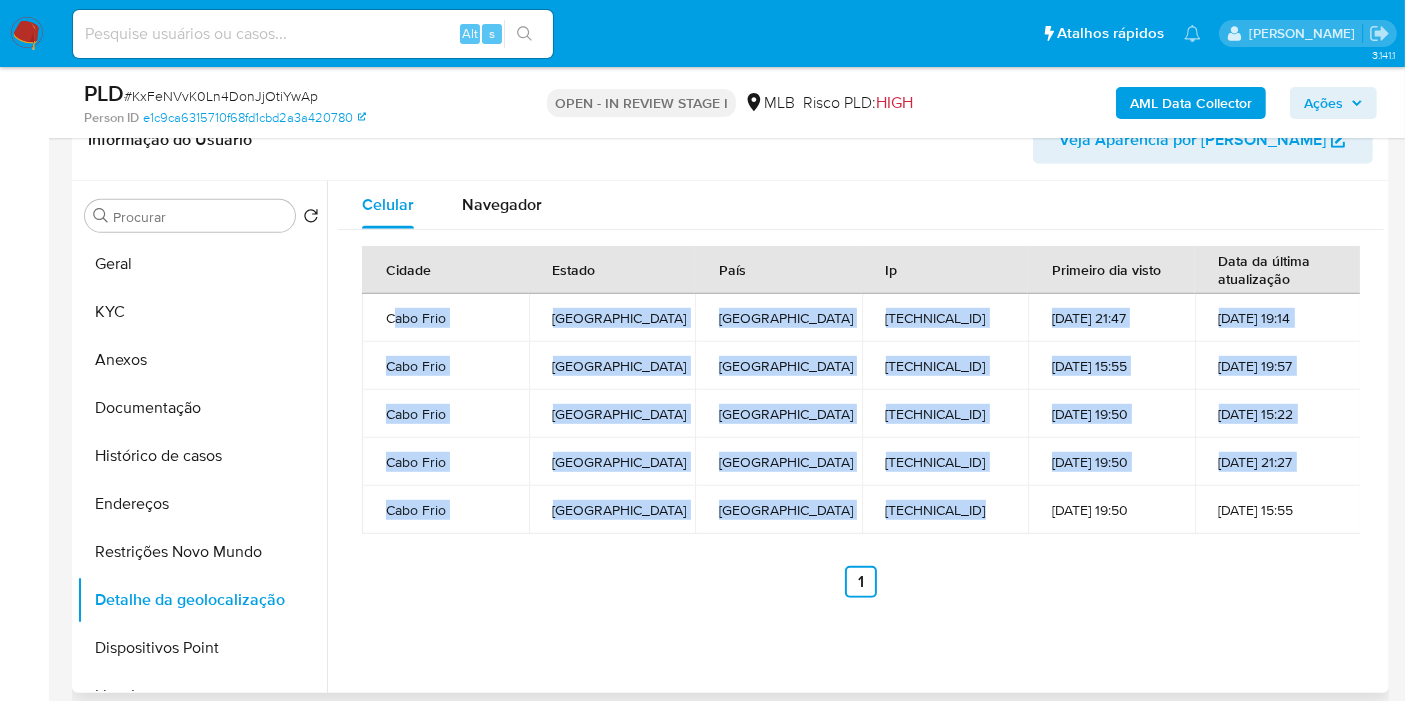 drag, startPoint x: 413, startPoint y: 318, endPoint x: 975, endPoint y: 527, distance: 599.60406 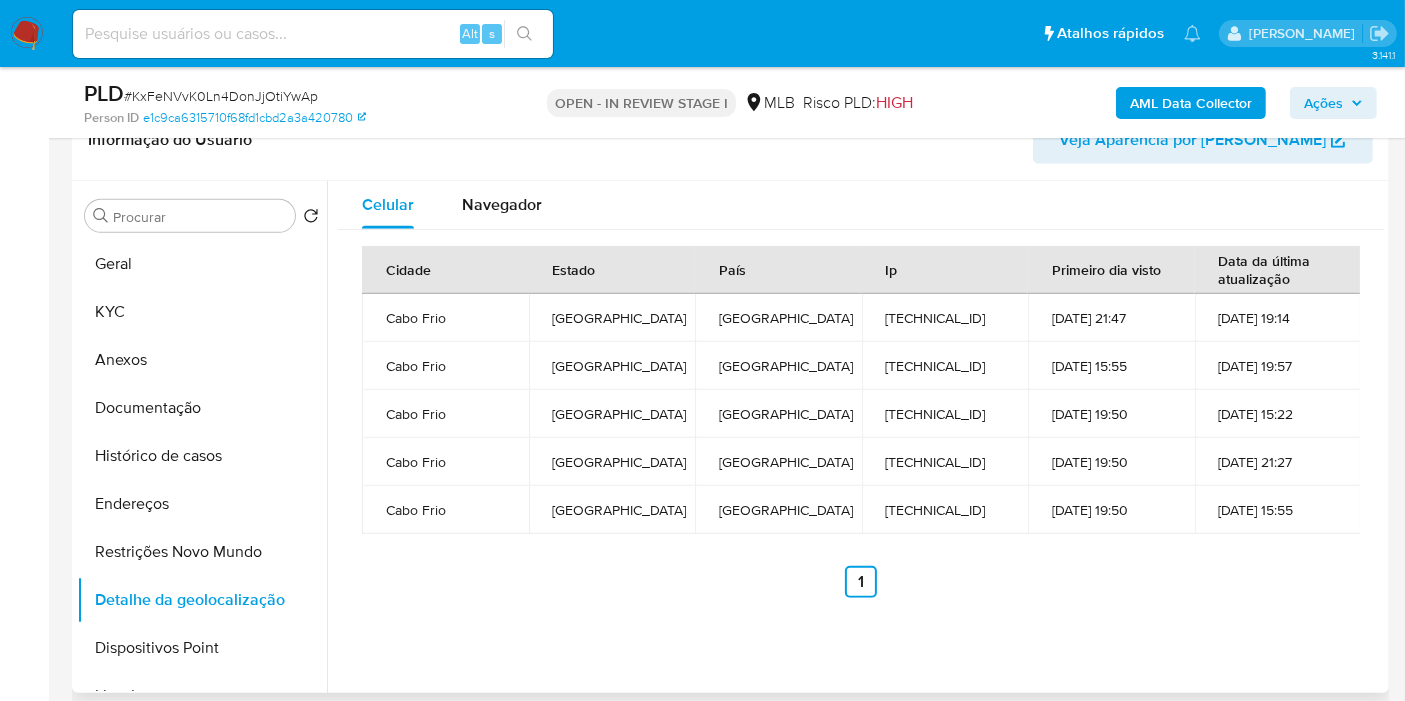 click on "Cidade Estado País Ip Primeiro dia visto Data da última atualização Cabo Frio Rio de Janeiro Brazil 170.80.146.180 08-12-2024 21:47 30-06-2025 19:14 Cabo Frio Rio de Janeiro Brazil 170.80.146.183 31-07-2023 15:55 07-12-2024 19:57 Cabo Frio Rio de Janeiro Brazil 179.191.42.248 11-08-2020 19:50 28-07-2023 15:22 Cabo Frio Rio de Janeiro Brazil 179.191.42.190 11-08-2020 19:50 29-04-2023 21:27 Cabo Frio Rio de Janeiro Brazil 179.191.42.190 11-08-2020 19:50 25-04-2023 15:55 Anterior 1 Siguiente" at bounding box center (861, 422) 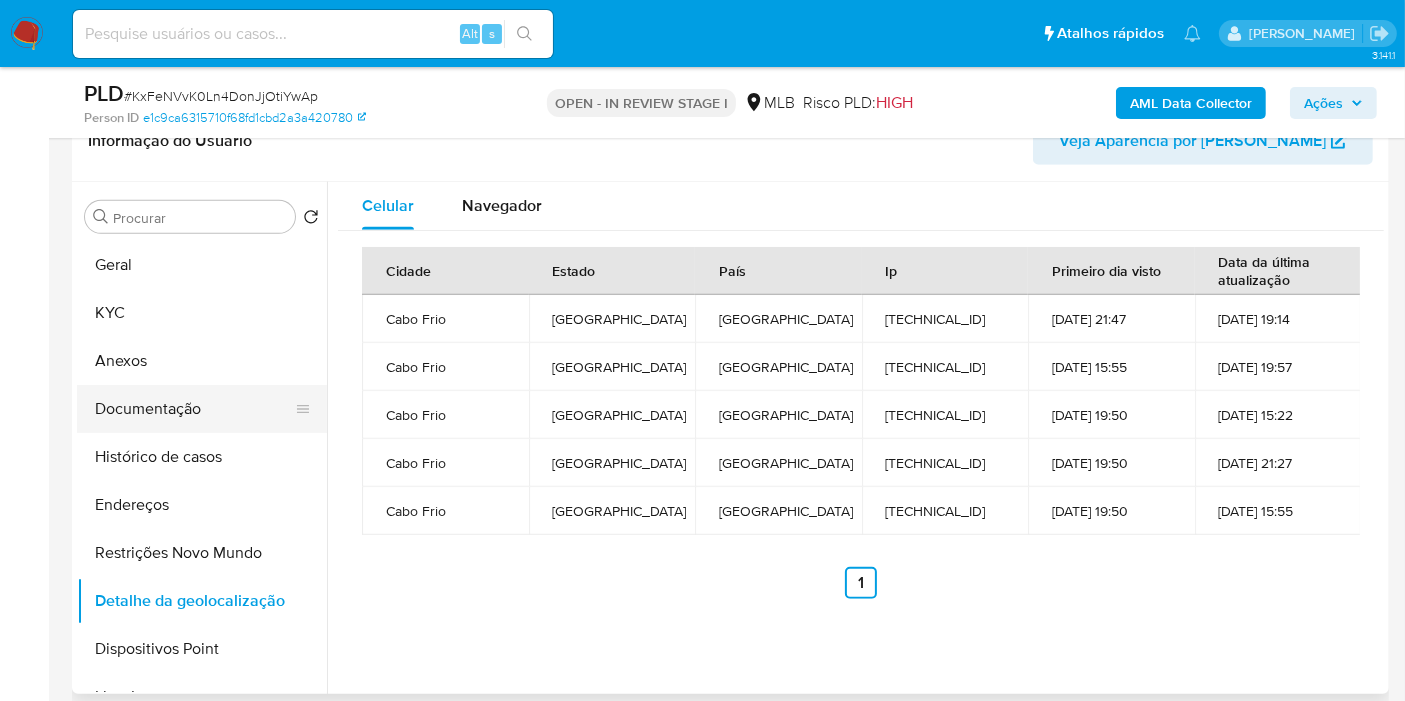 scroll, scrollTop: 1111, scrollLeft: 0, axis: vertical 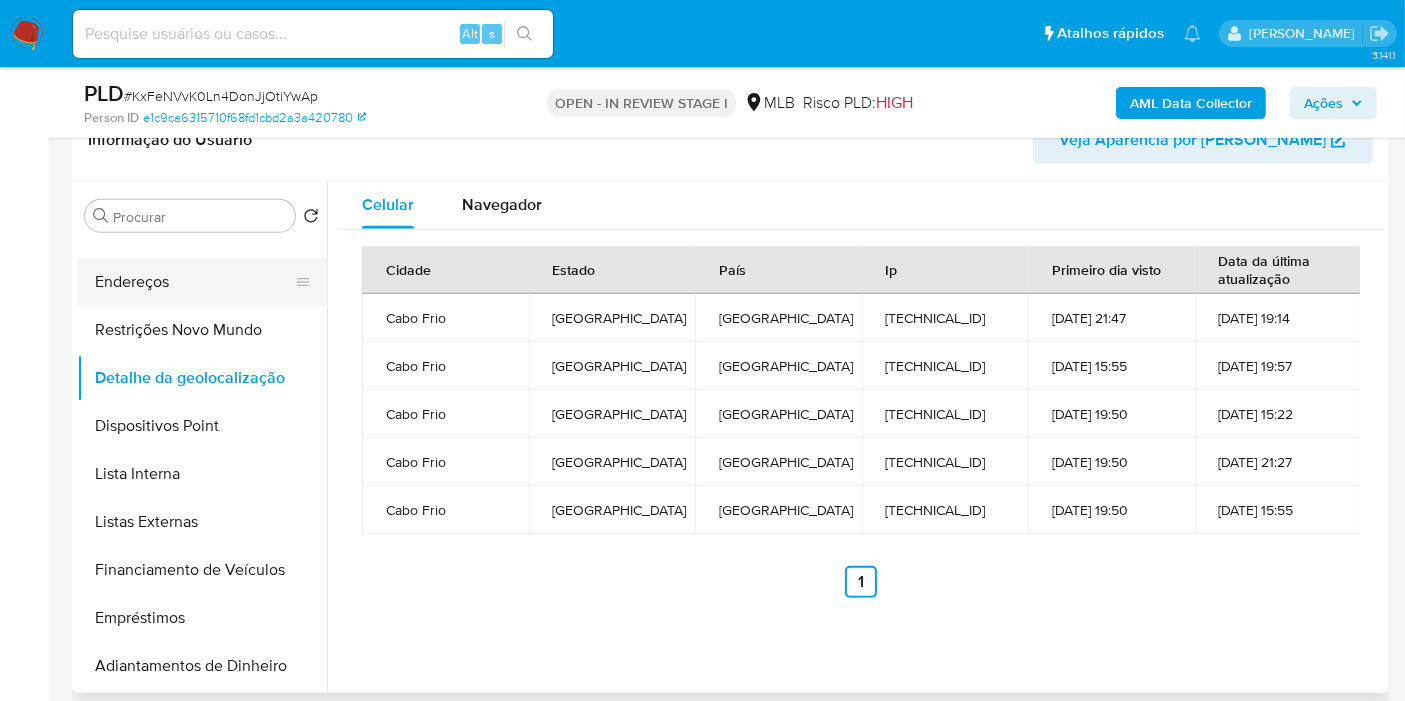 click on "Endereços" at bounding box center (194, 282) 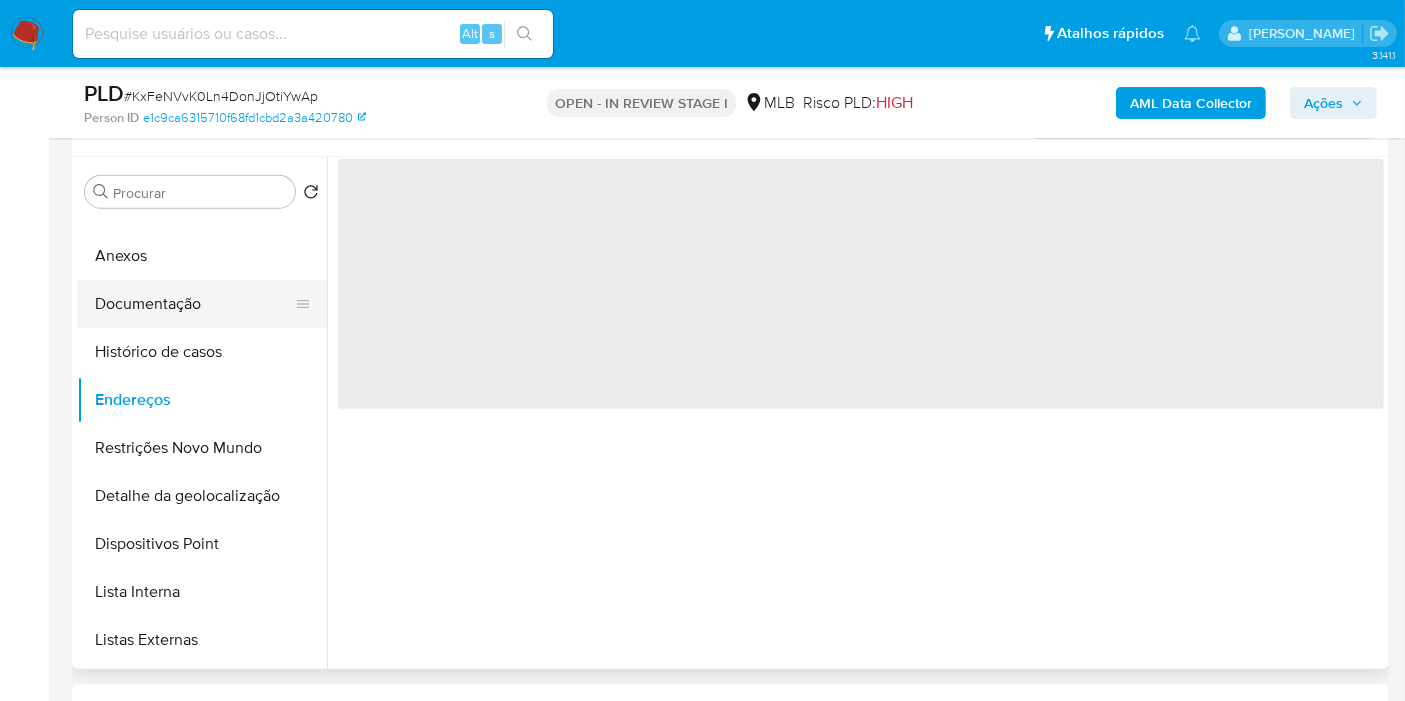 scroll, scrollTop: 0, scrollLeft: 0, axis: both 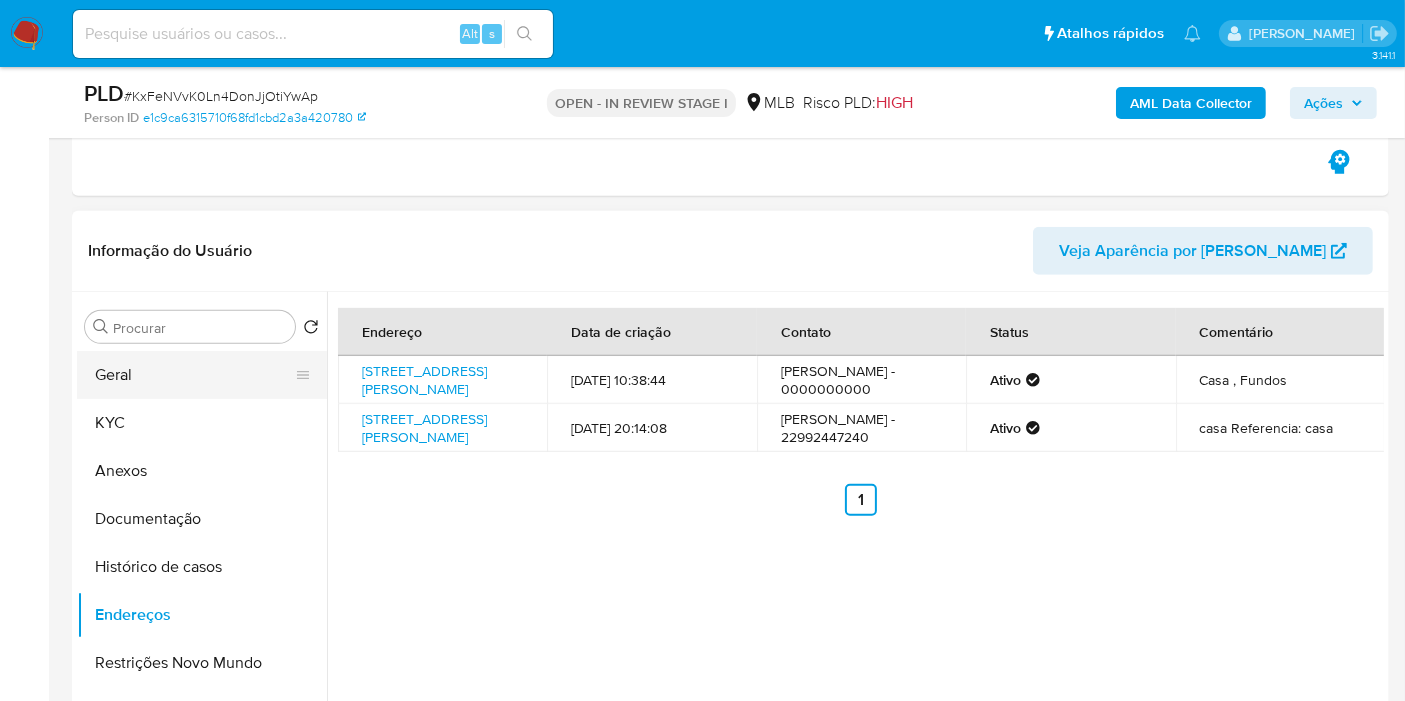 drag, startPoint x: 167, startPoint y: 366, endPoint x: 179, endPoint y: 330, distance: 37.94733 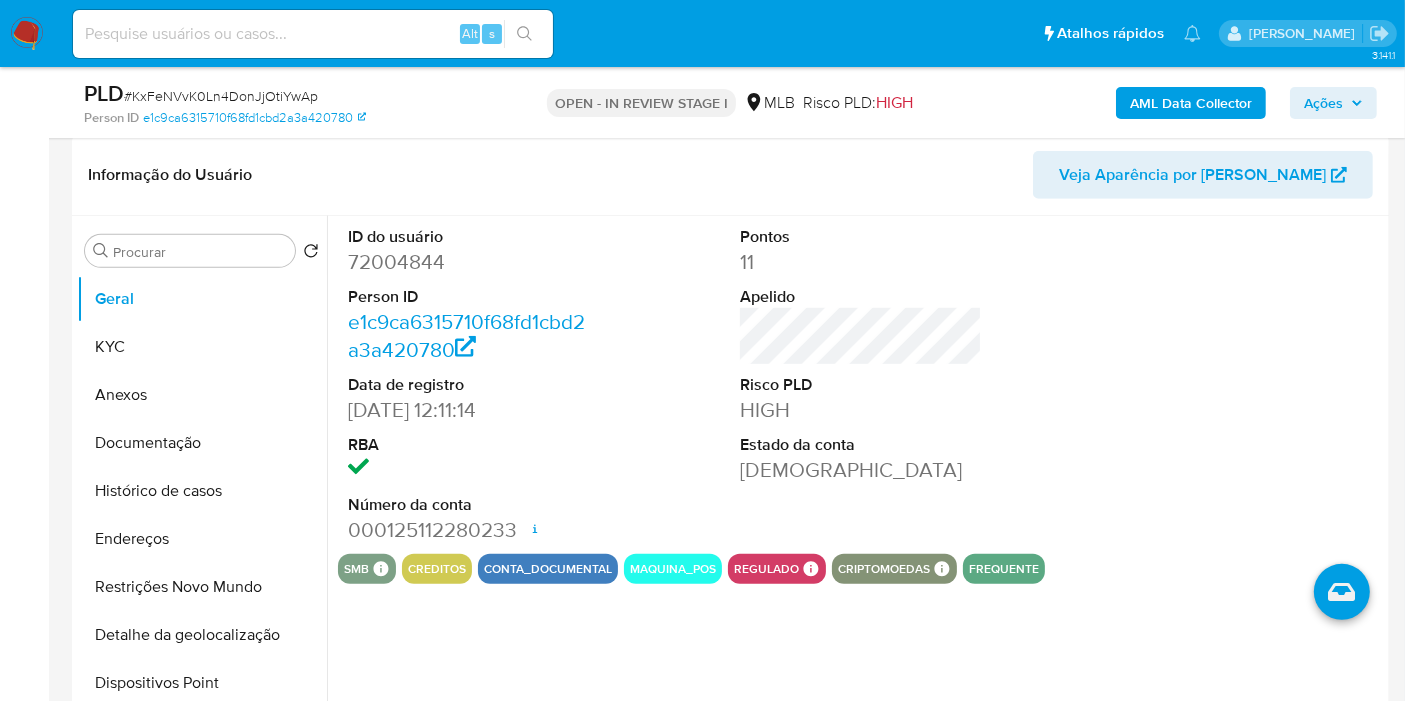 scroll, scrollTop: 1111, scrollLeft: 0, axis: vertical 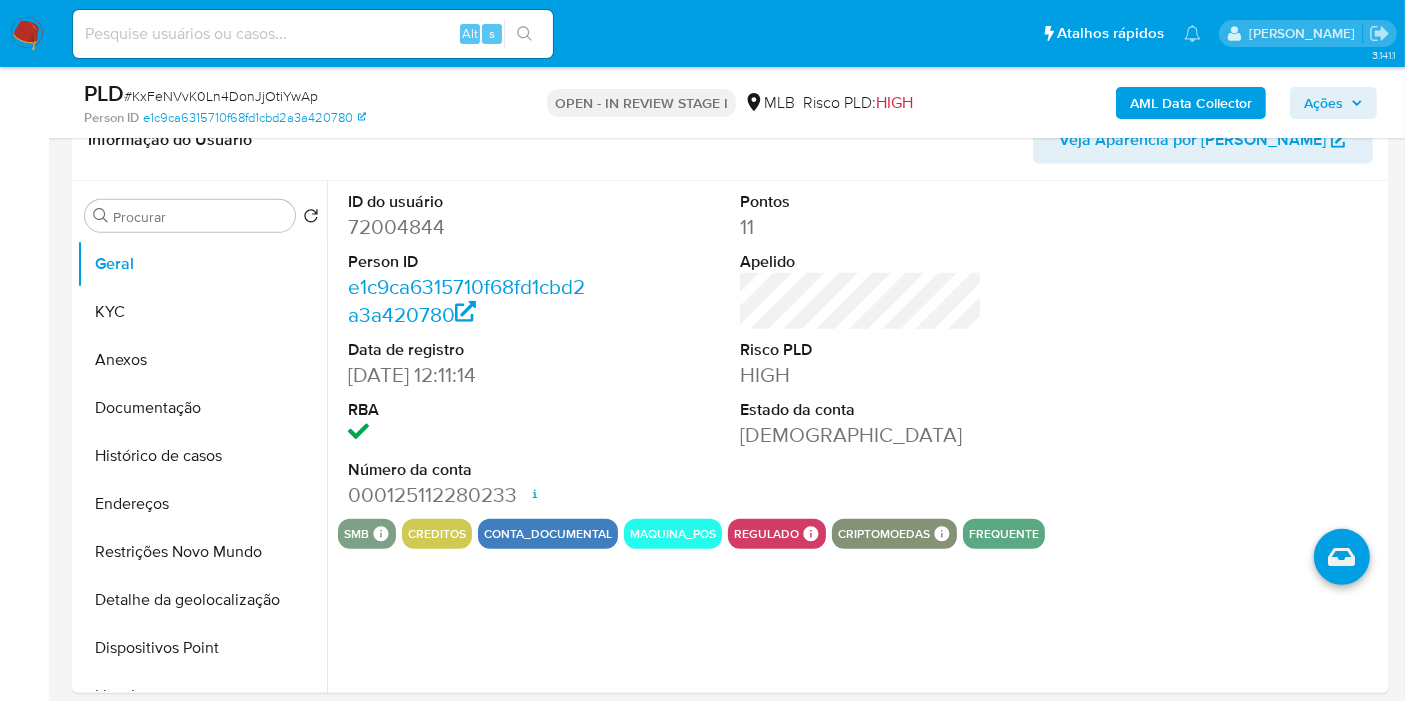 type 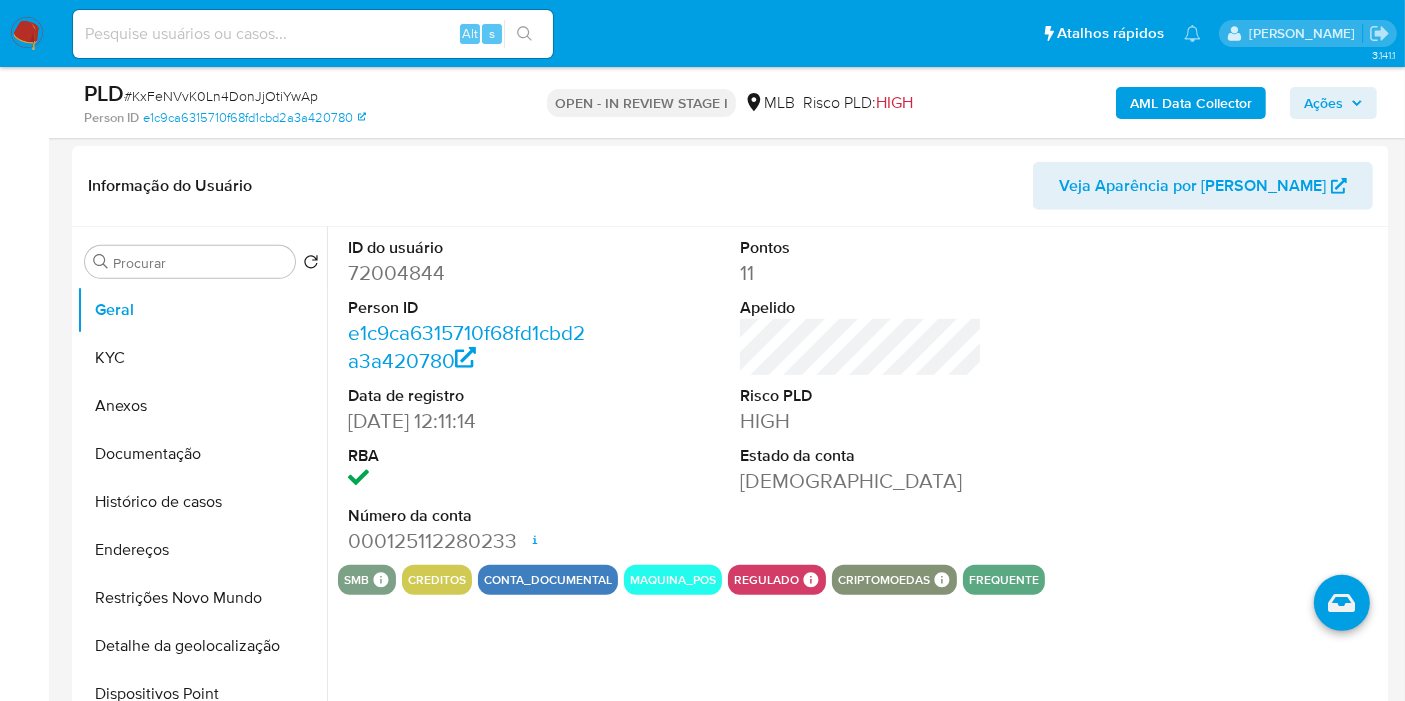 scroll, scrollTop: 1092, scrollLeft: 0, axis: vertical 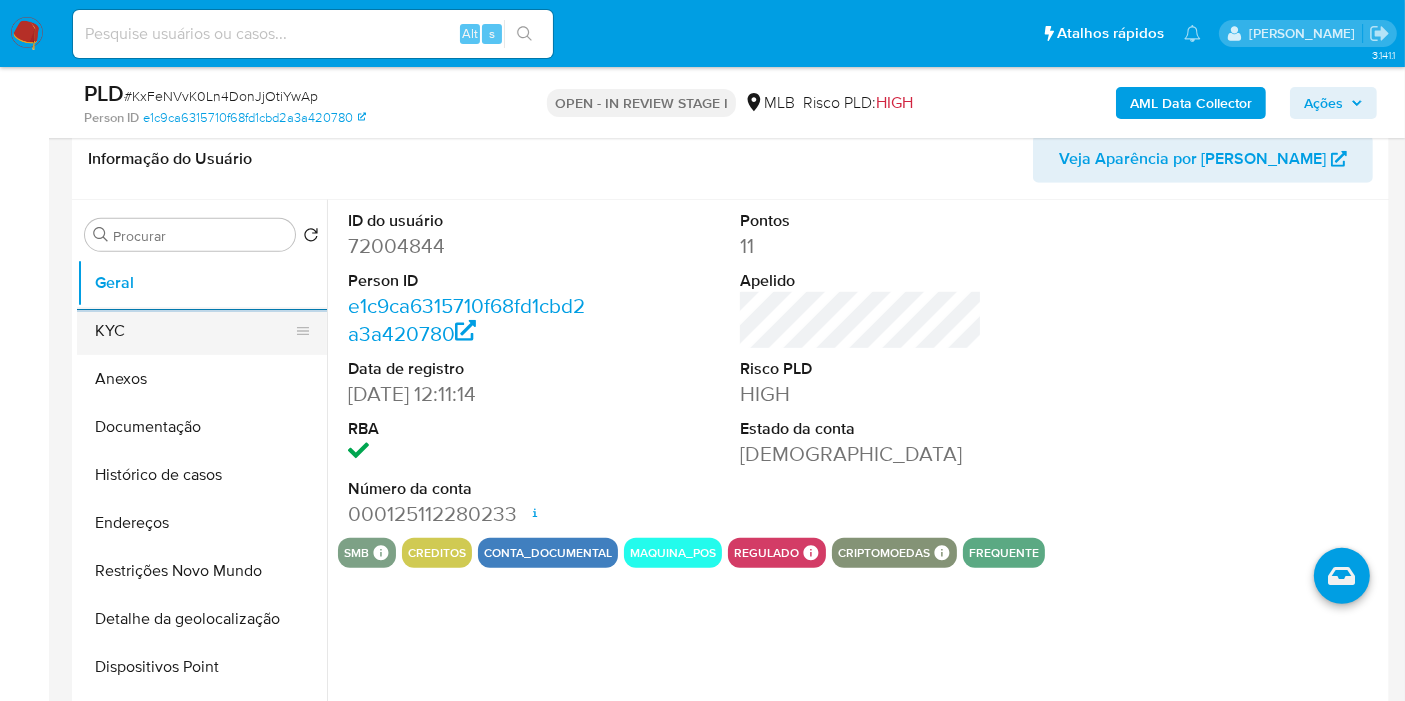 click on "KYC" at bounding box center [194, 331] 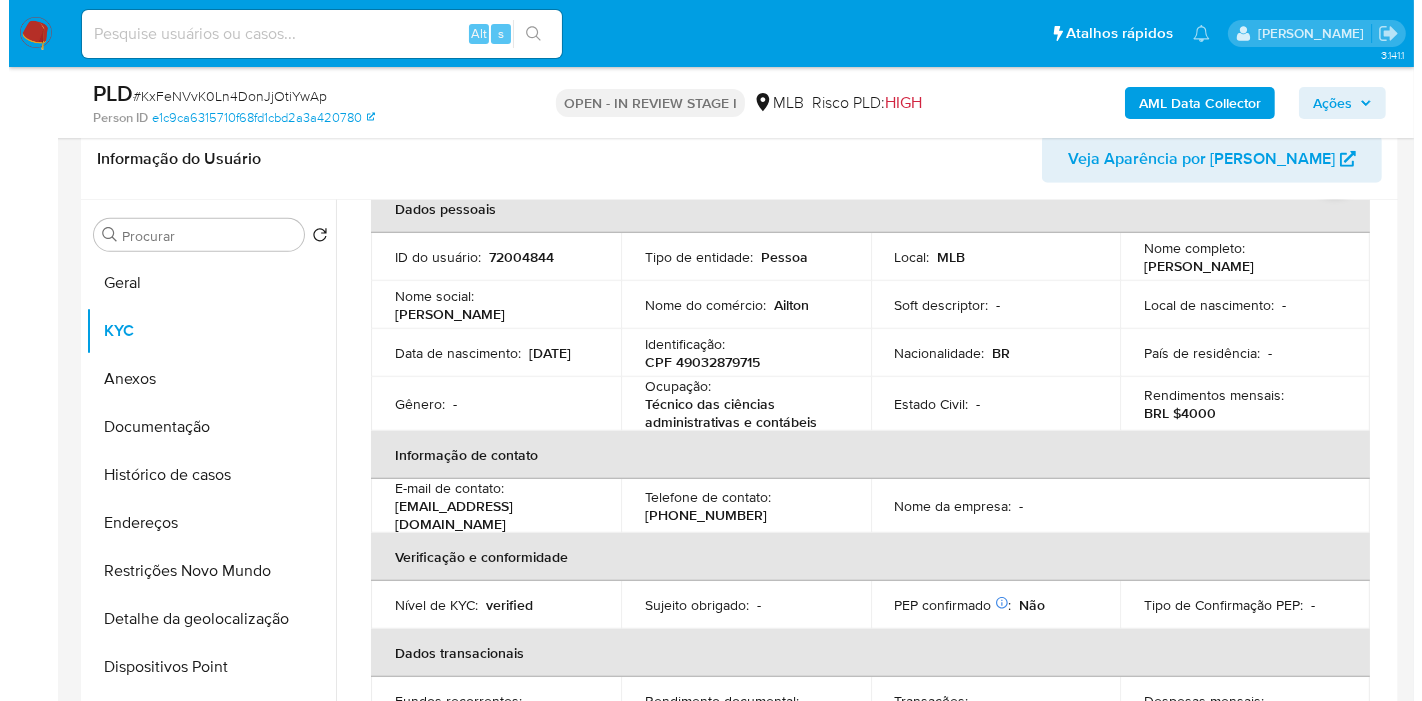scroll, scrollTop: 0, scrollLeft: 0, axis: both 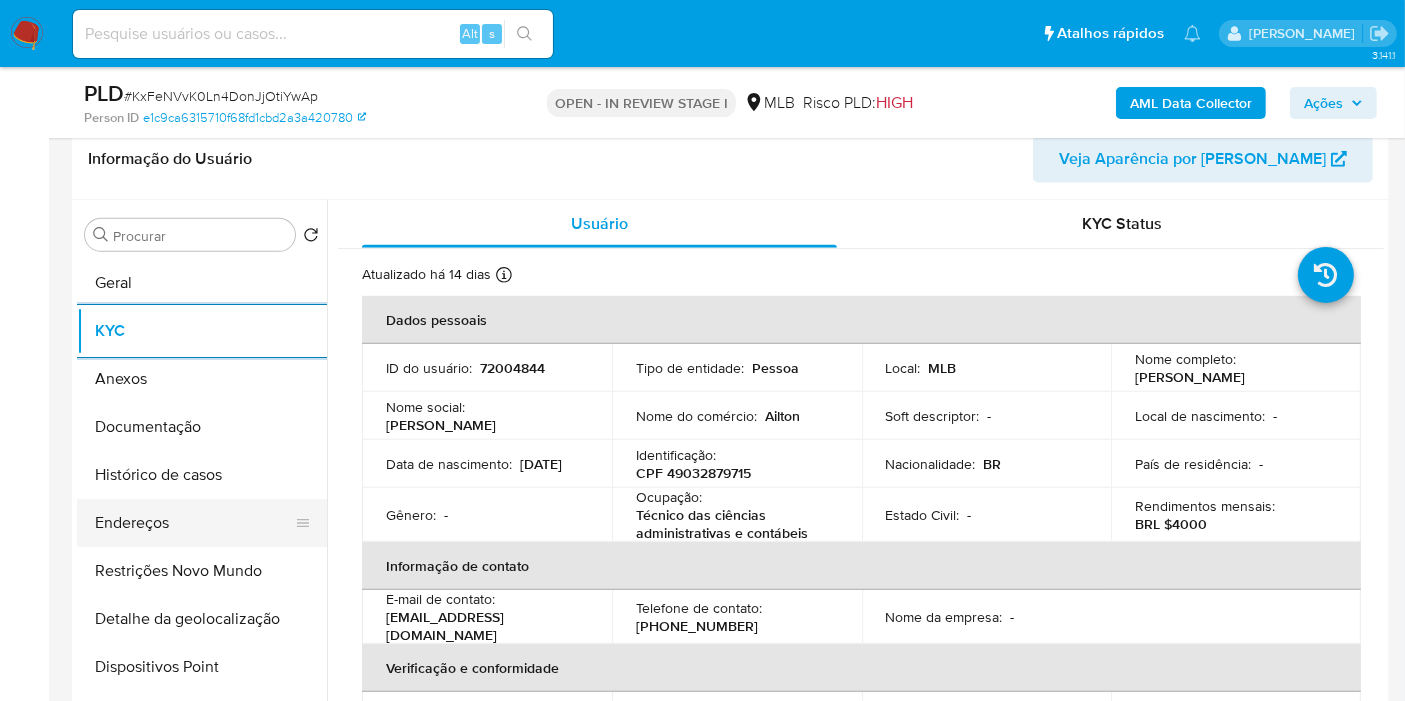 click on "Endereços" at bounding box center (194, 523) 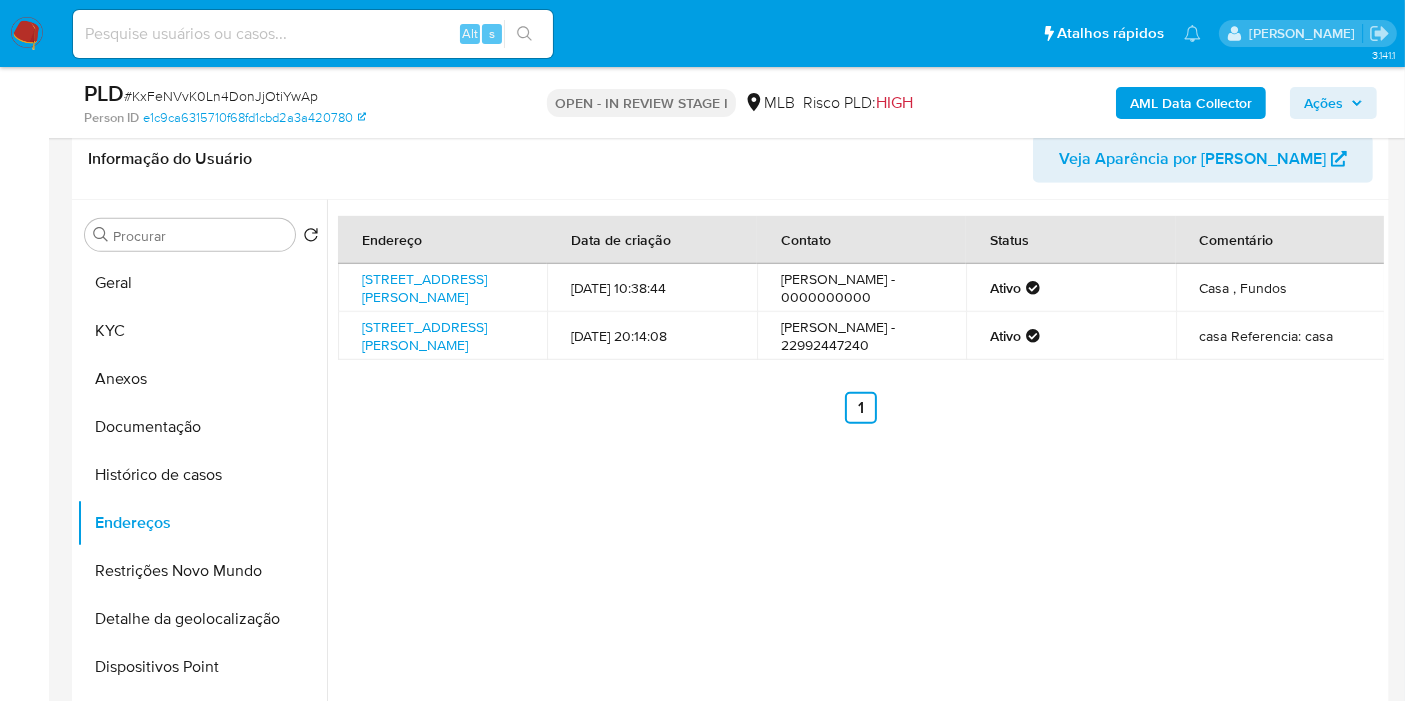 type 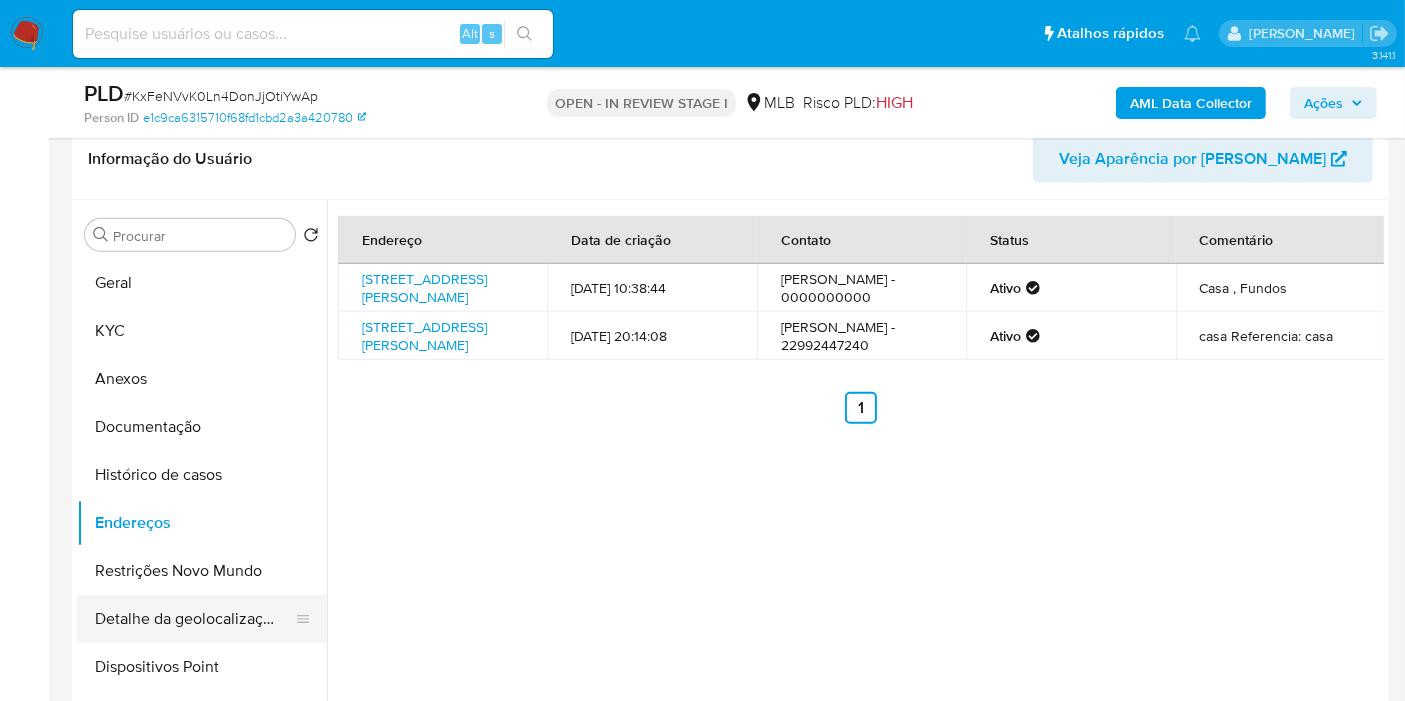 click on "Detalhe da geolocalização" at bounding box center (194, 619) 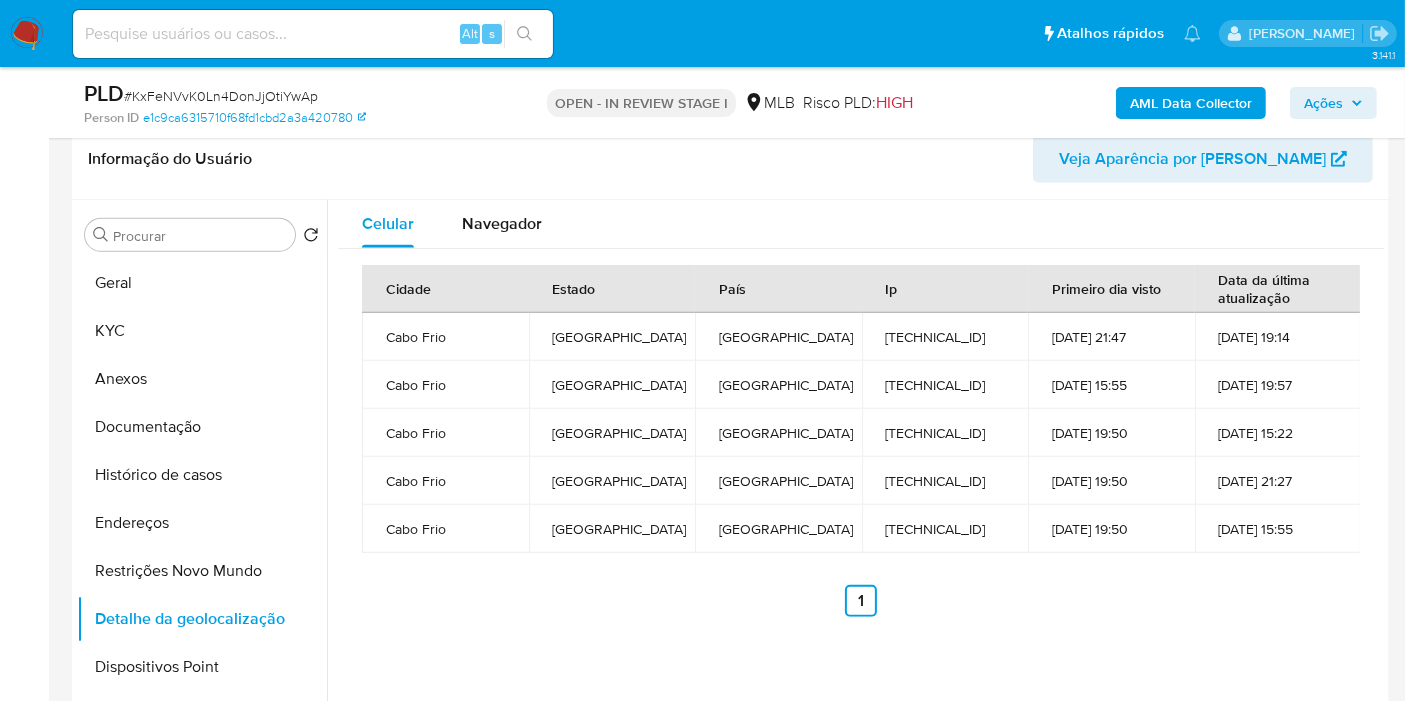 type 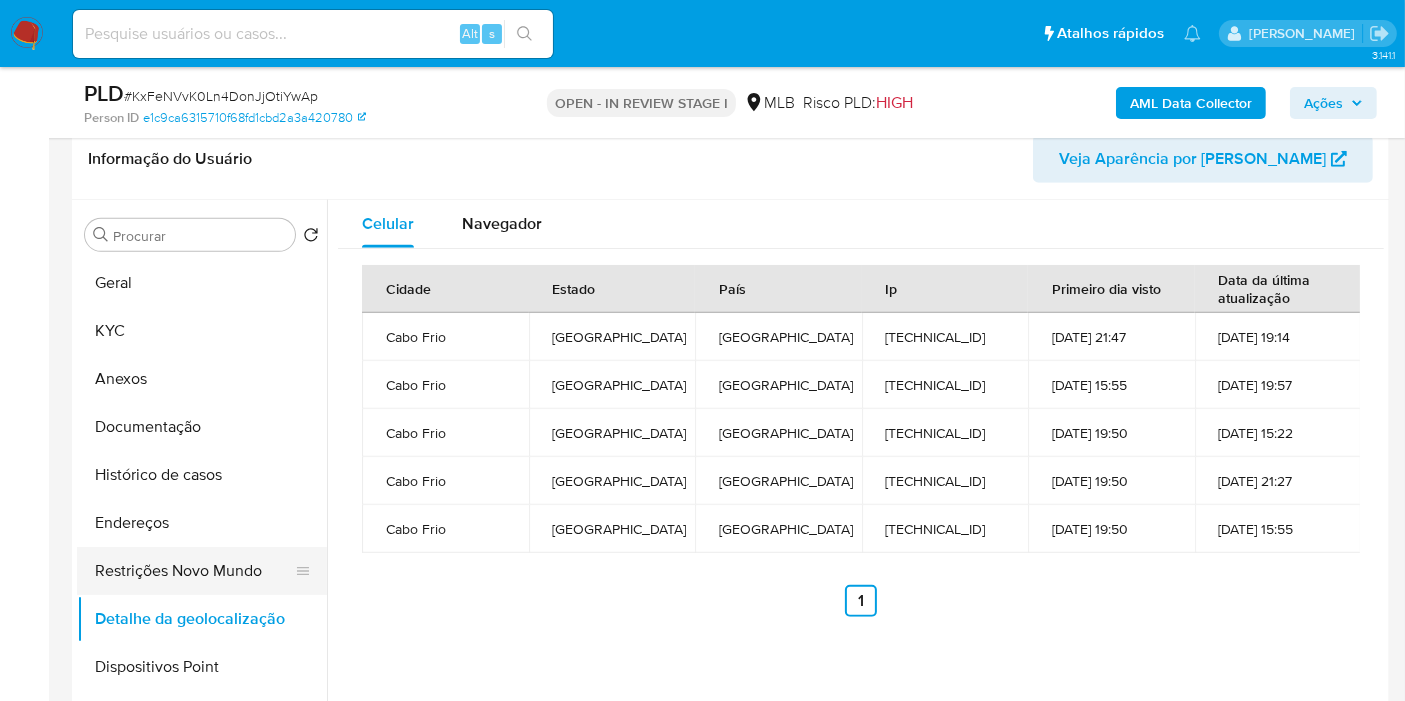 click on "Restrições Novo Mundo" at bounding box center (194, 571) 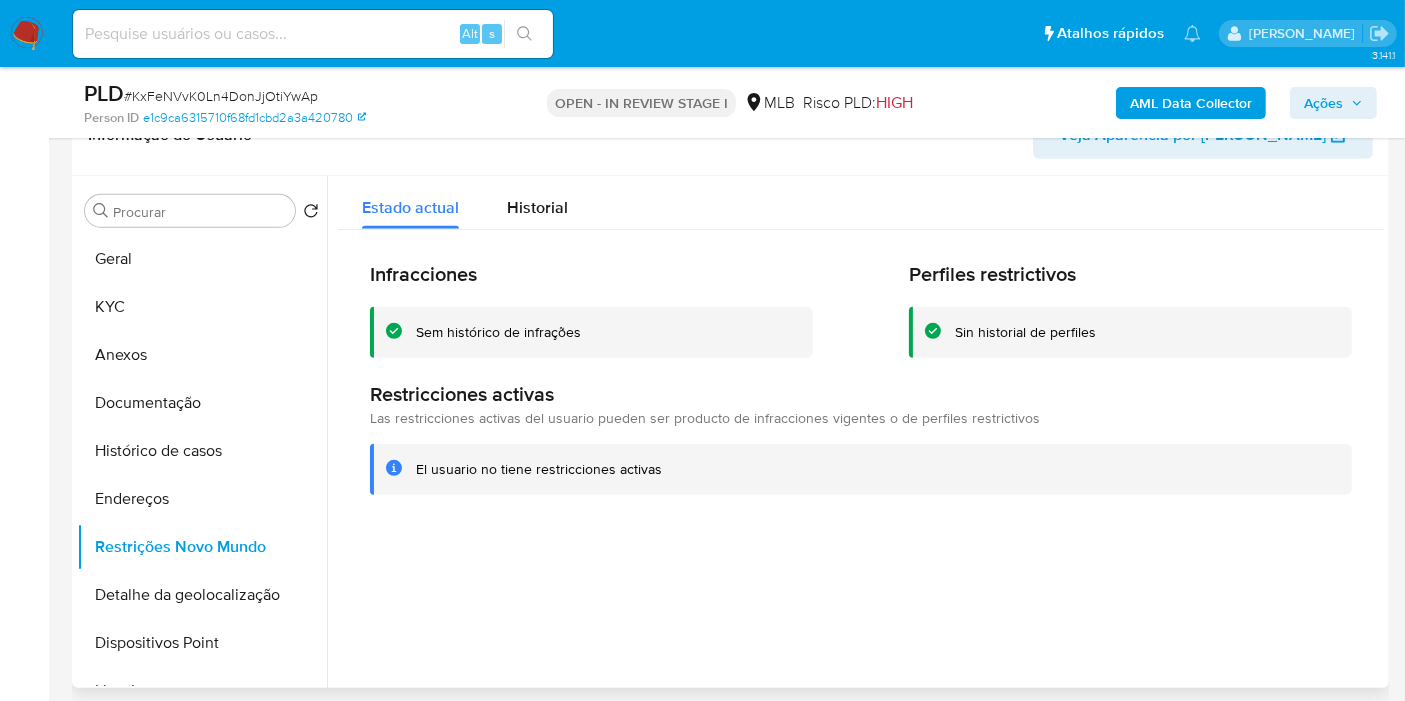 type 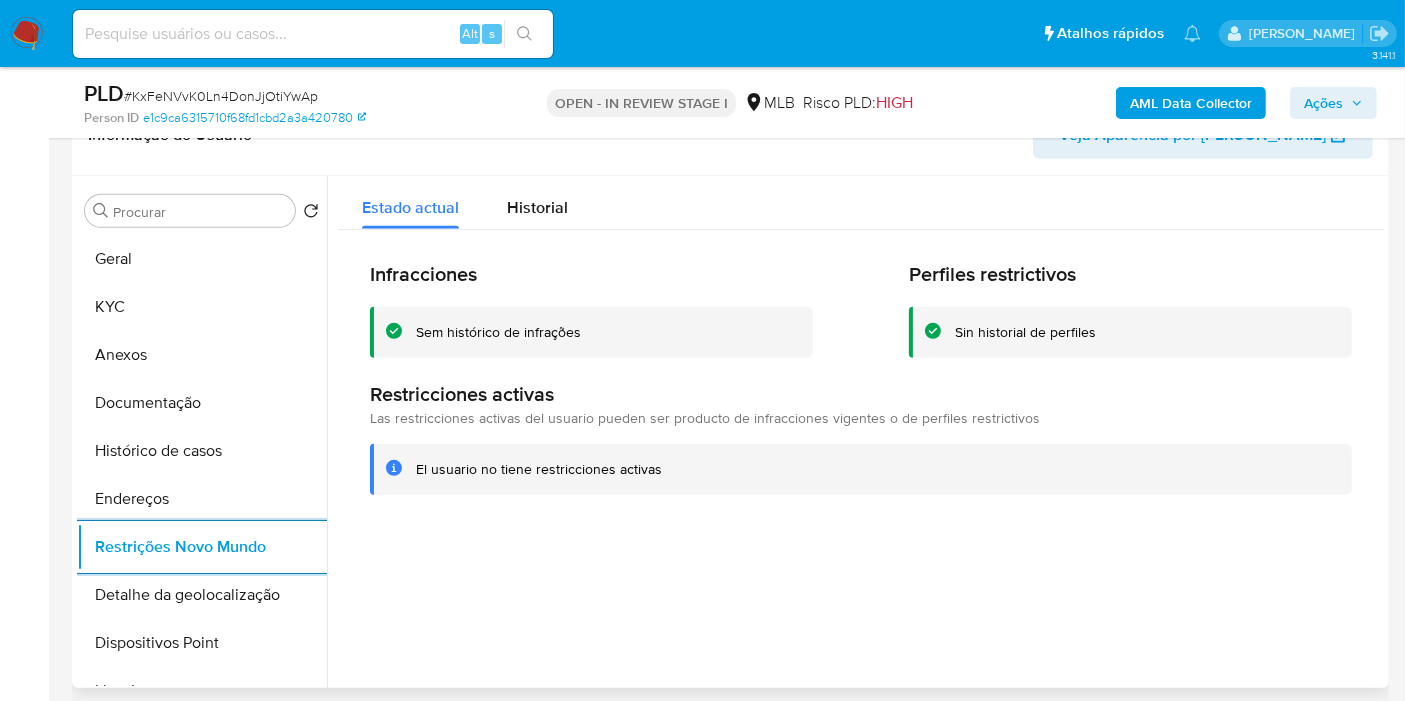 drag, startPoint x: 240, startPoint y: 649, endPoint x: 365, endPoint y: 644, distance: 125.09996 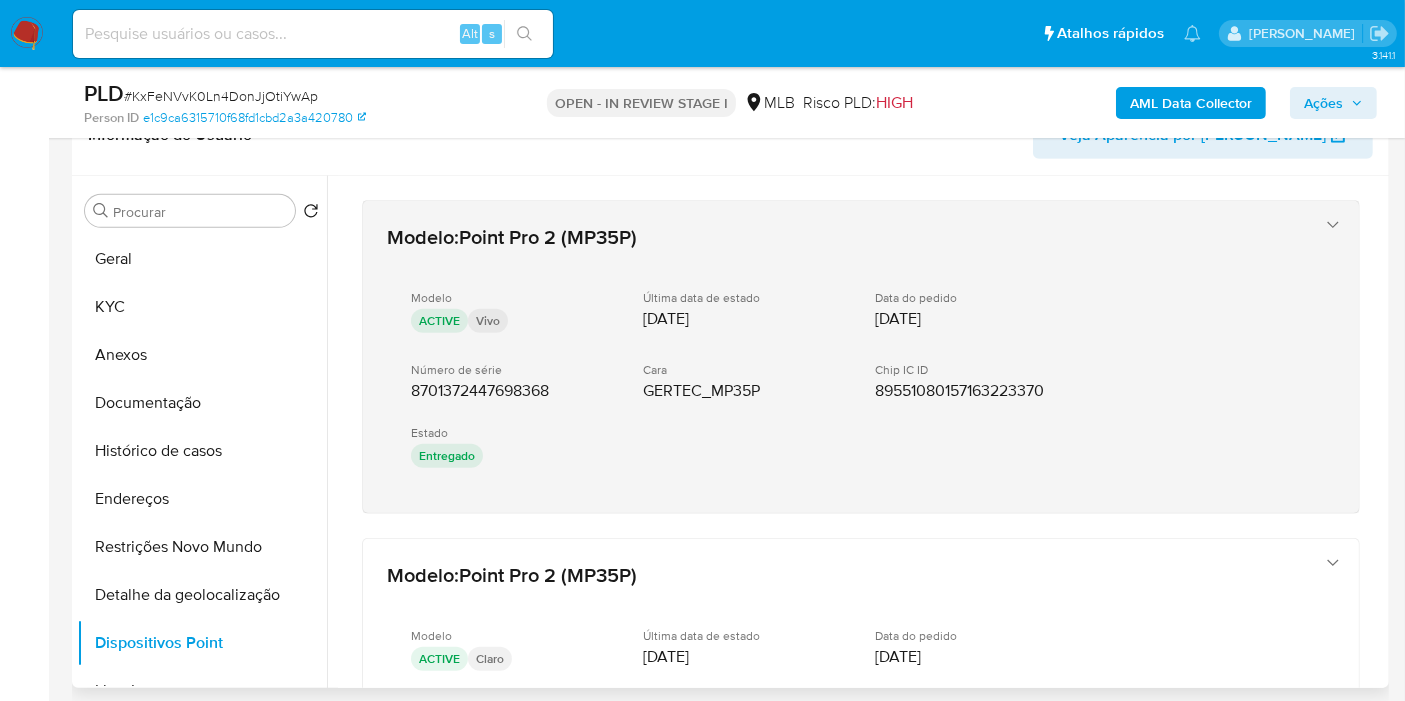 type 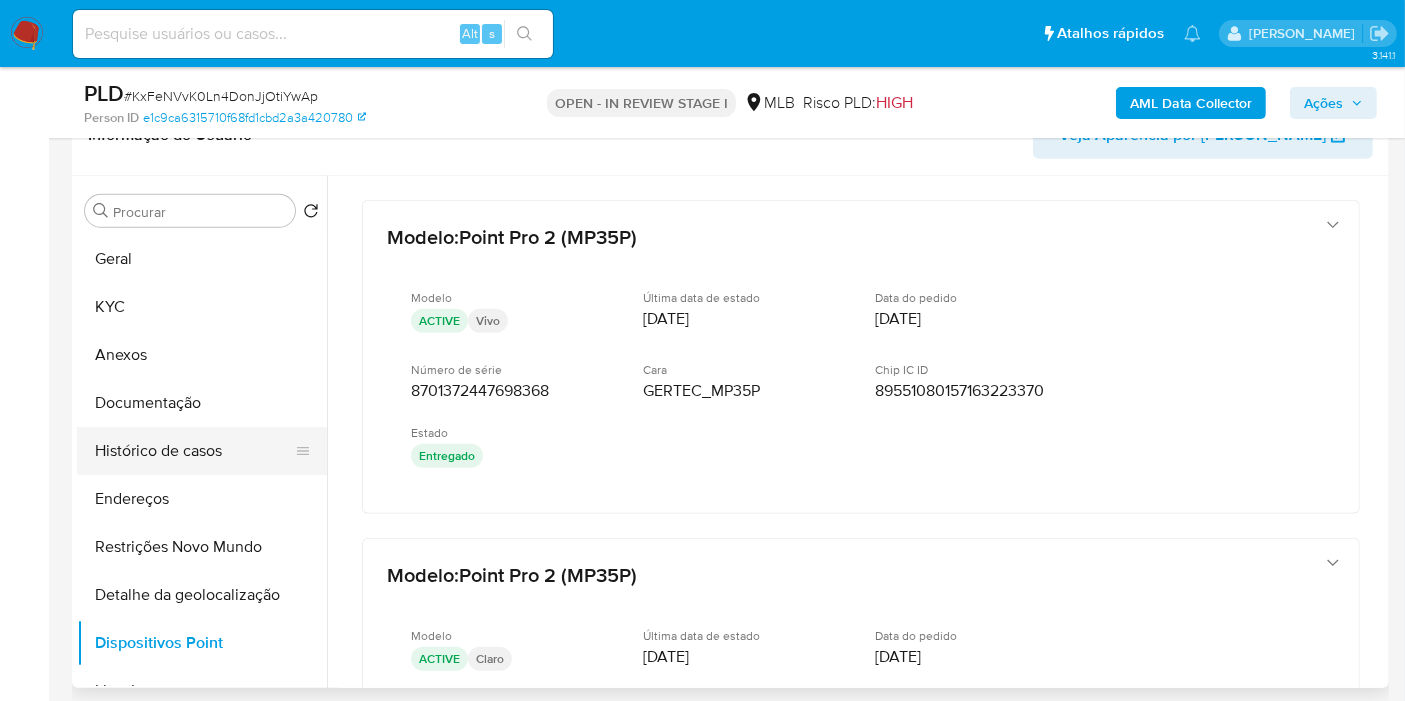 click on "Histórico de casos" at bounding box center [194, 451] 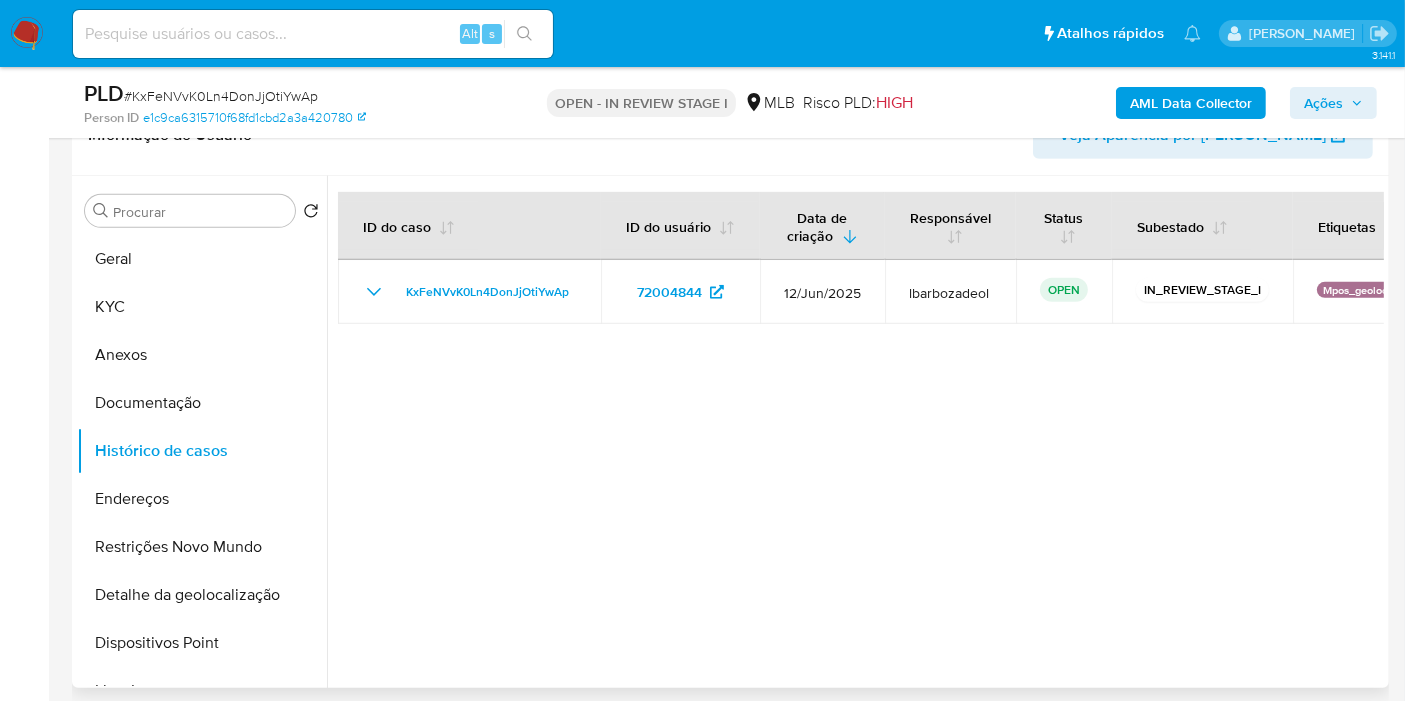 type 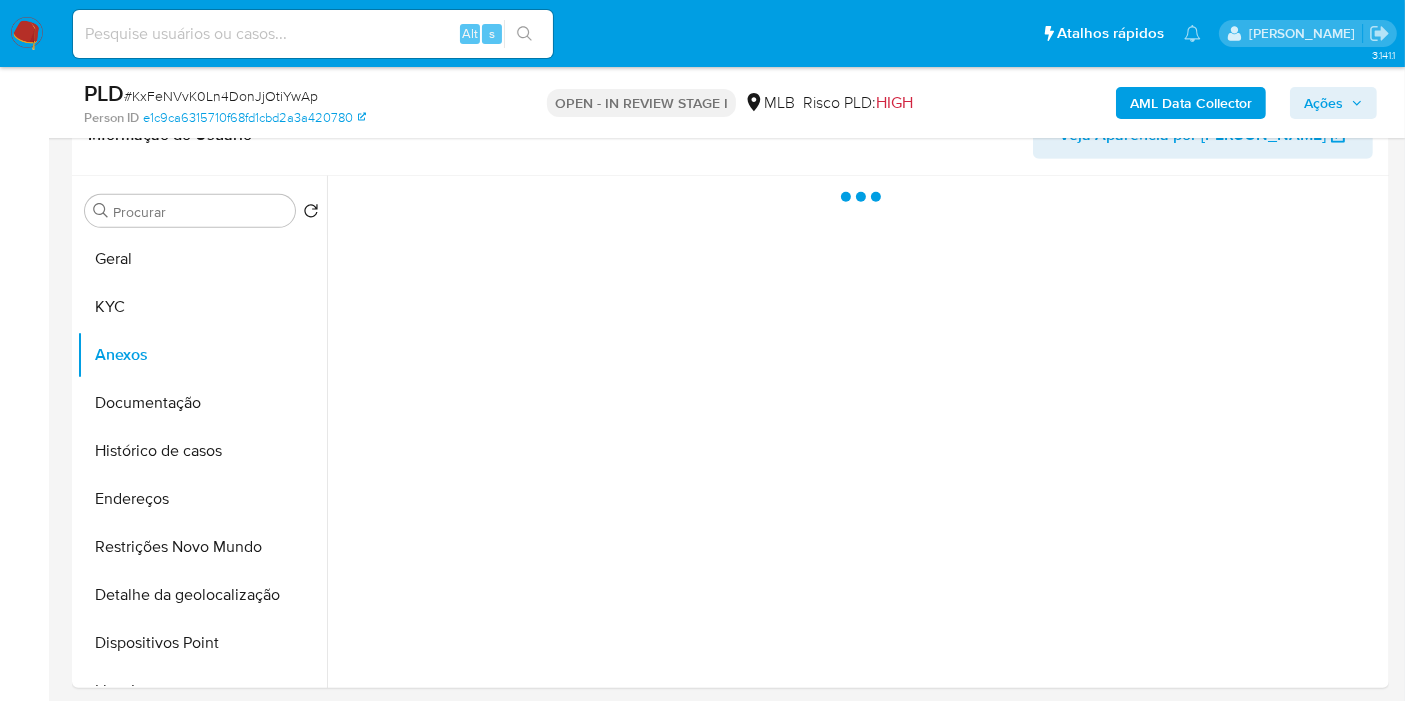click 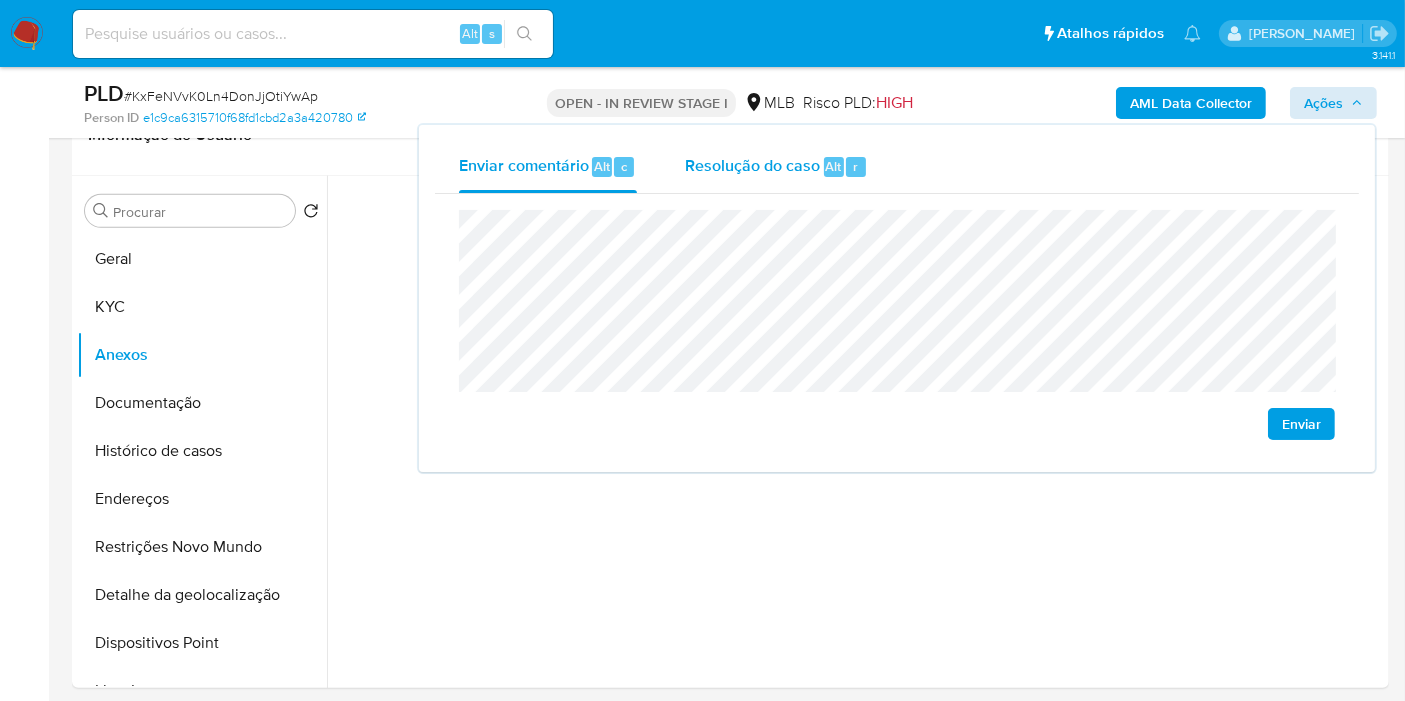 click on "Resolução do caso" at bounding box center [752, 165] 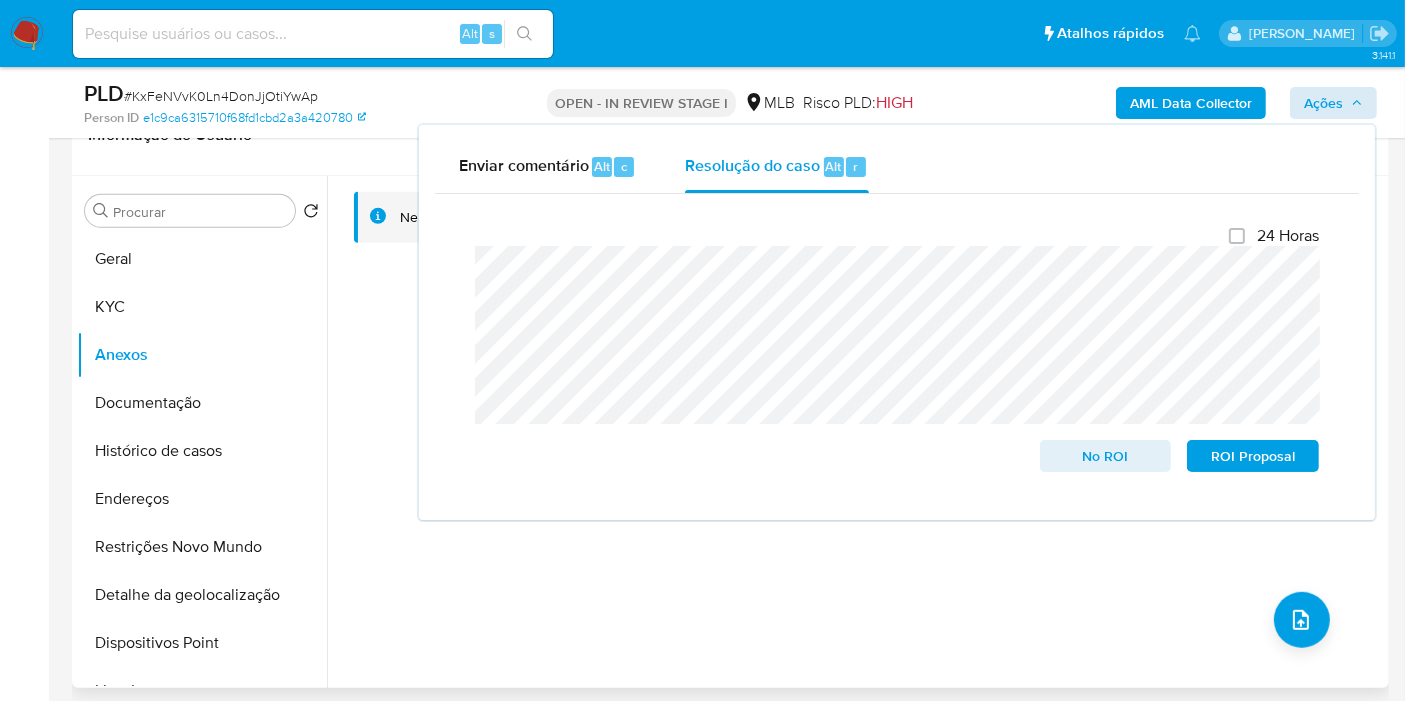 drag, startPoint x: 1062, startPoint y: 633, endPoint x: 1105, endPoint y: 636, distance: 43.104523 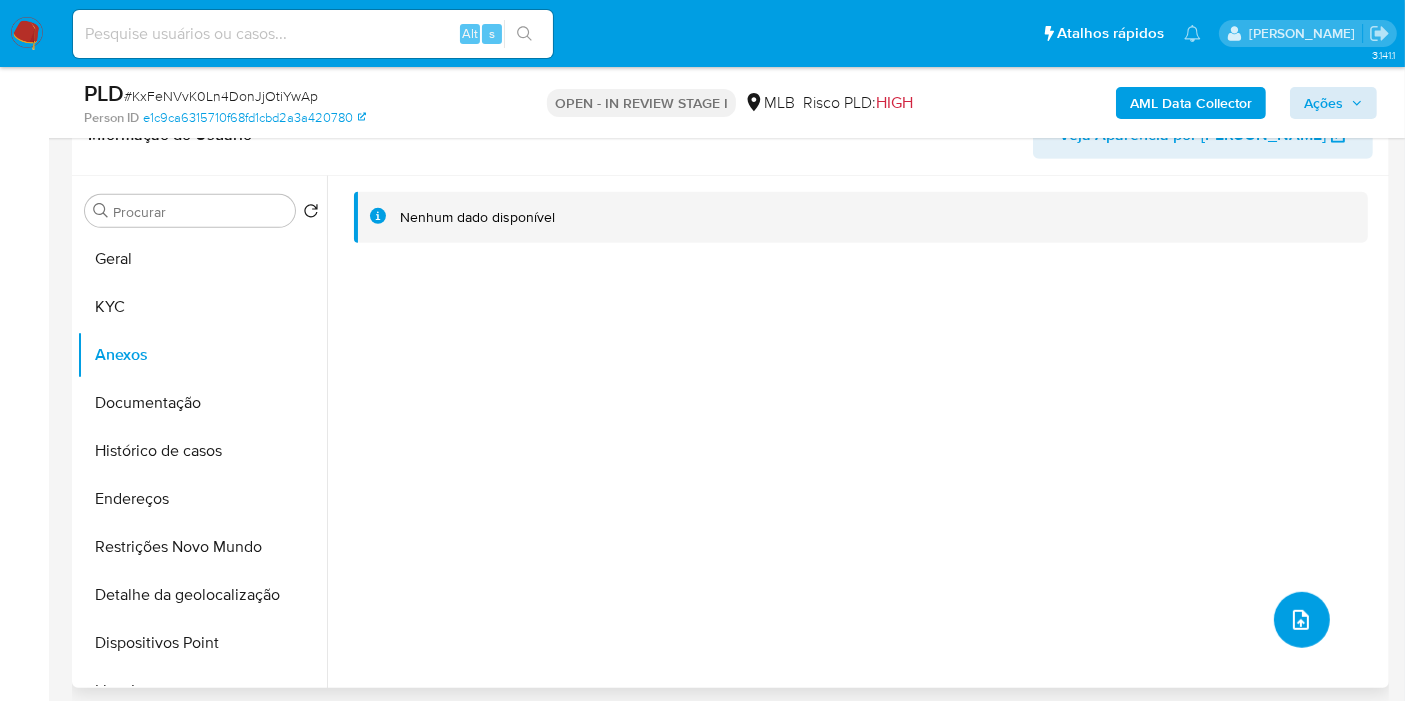 click 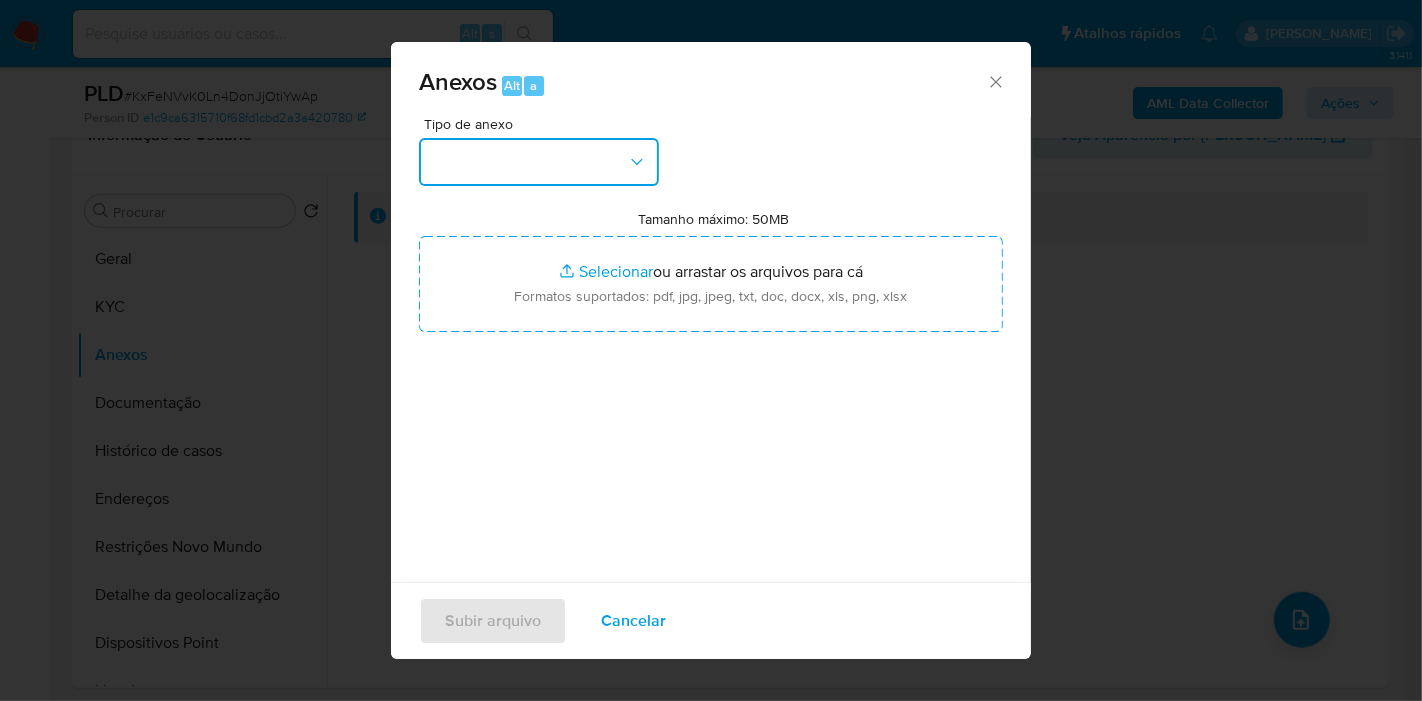 click at bounding box center (539, 162) 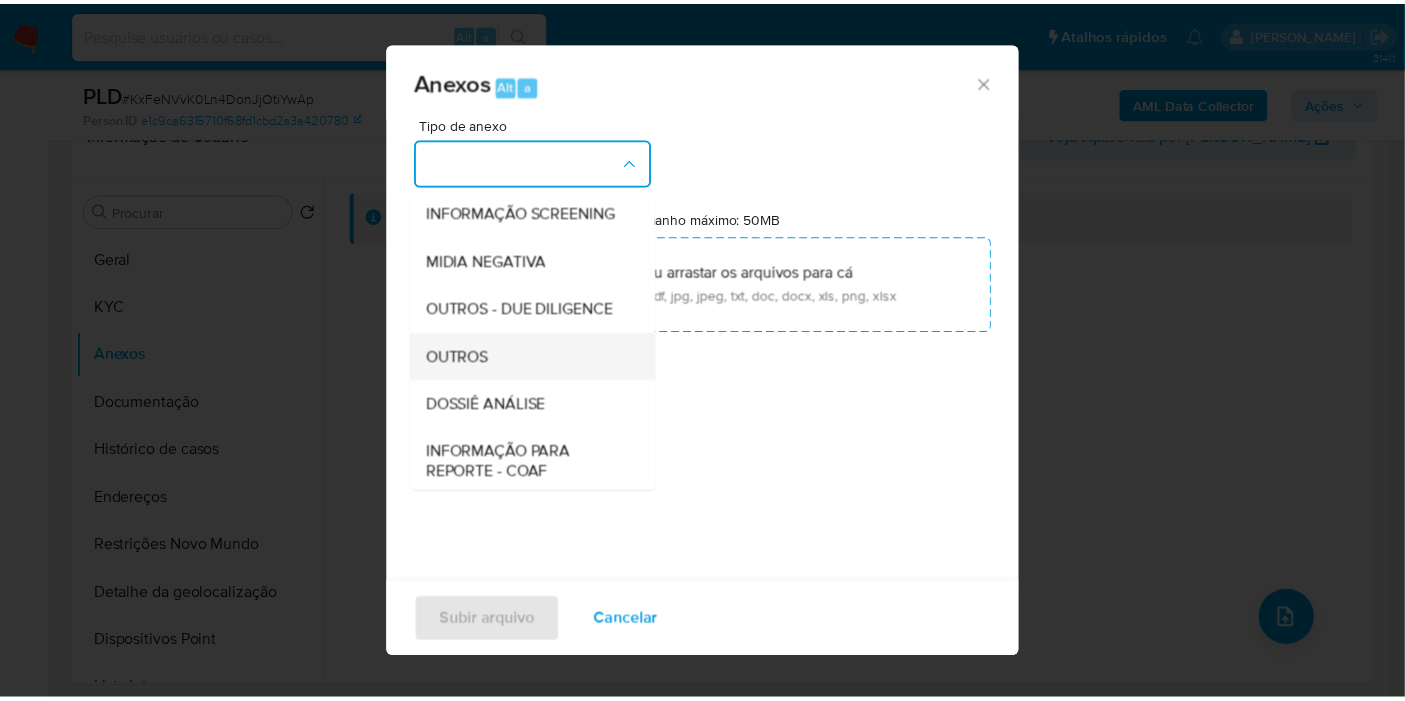 scroll, scrollTop: 307, scrollLeft: 0, axis: vertical 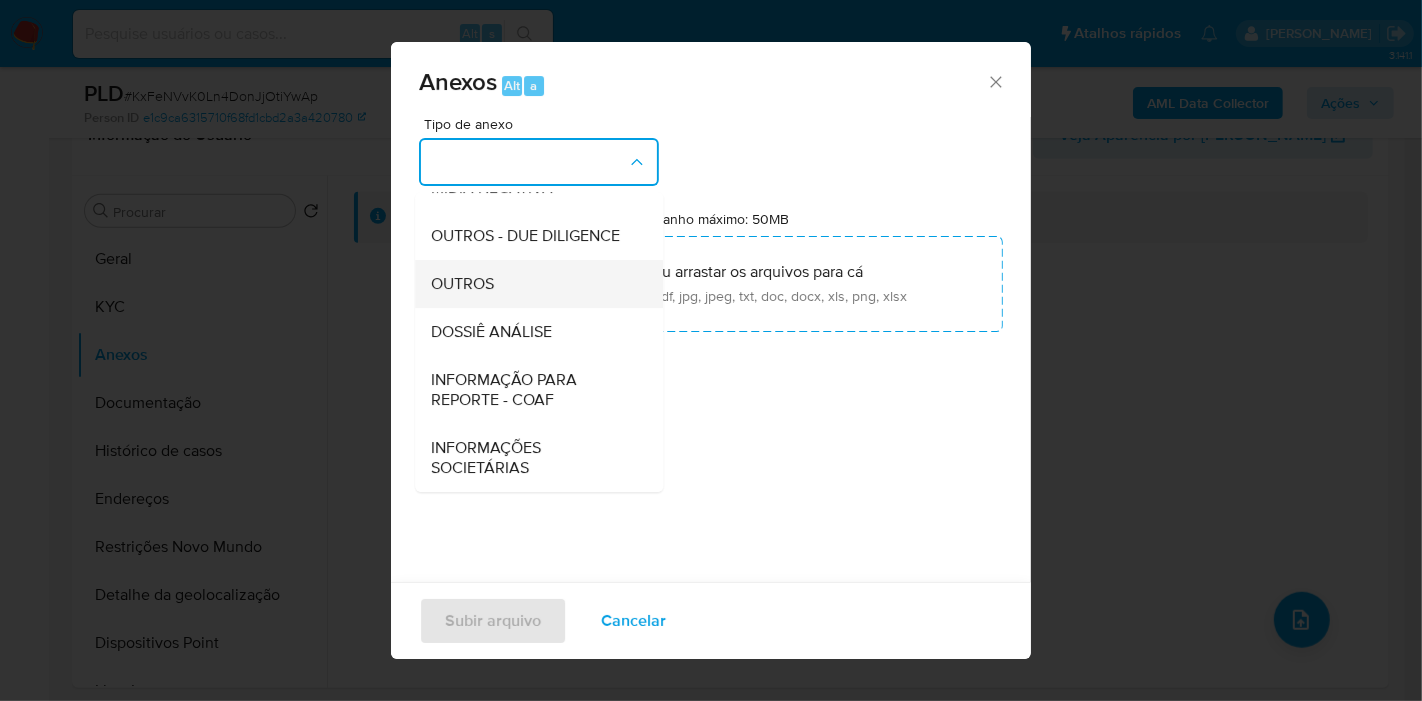 click on "OUTROS" at bounding box center (533, 284) 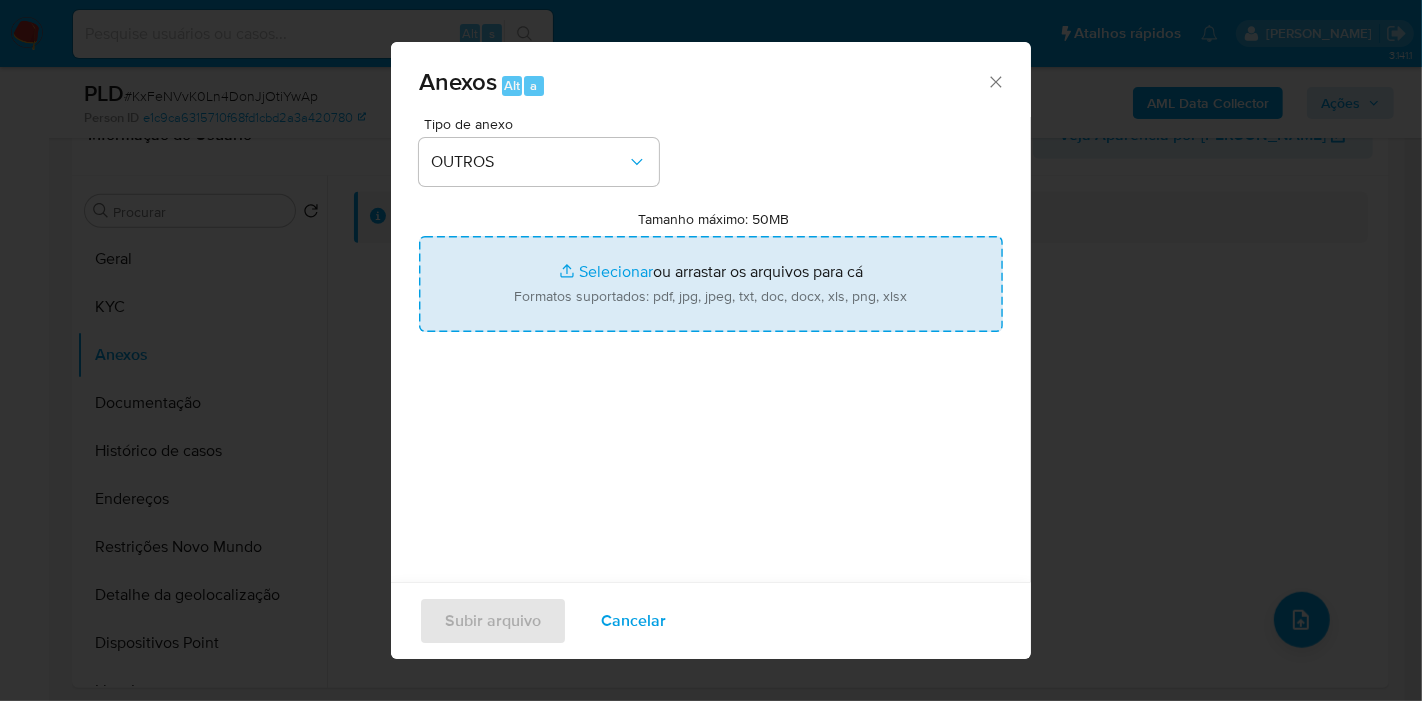 click on "Tamanho máximo: 50MB Selecionar arquivos" at bounding box center [711, 284] 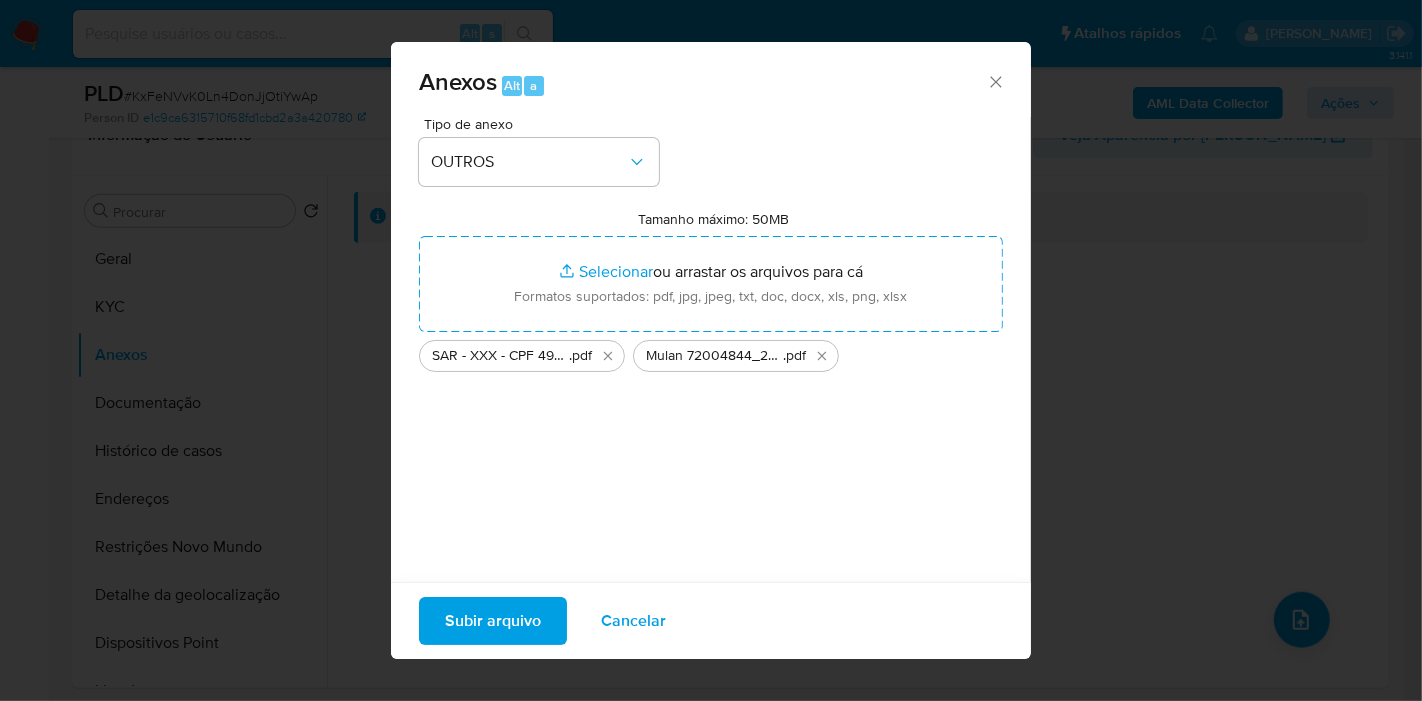 click on "Subir arquivo" at bounding box center (493, 621) 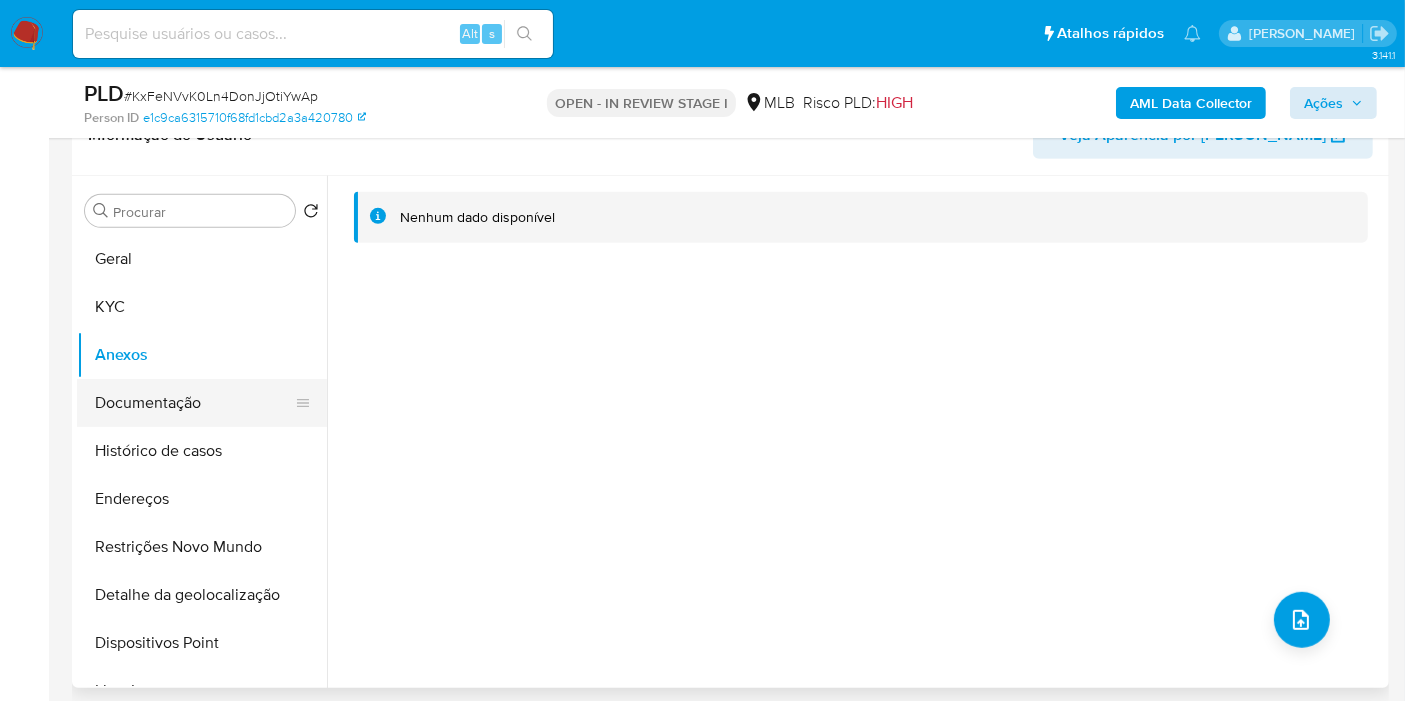 click on "Documentação" at bounding box center [194, 403] 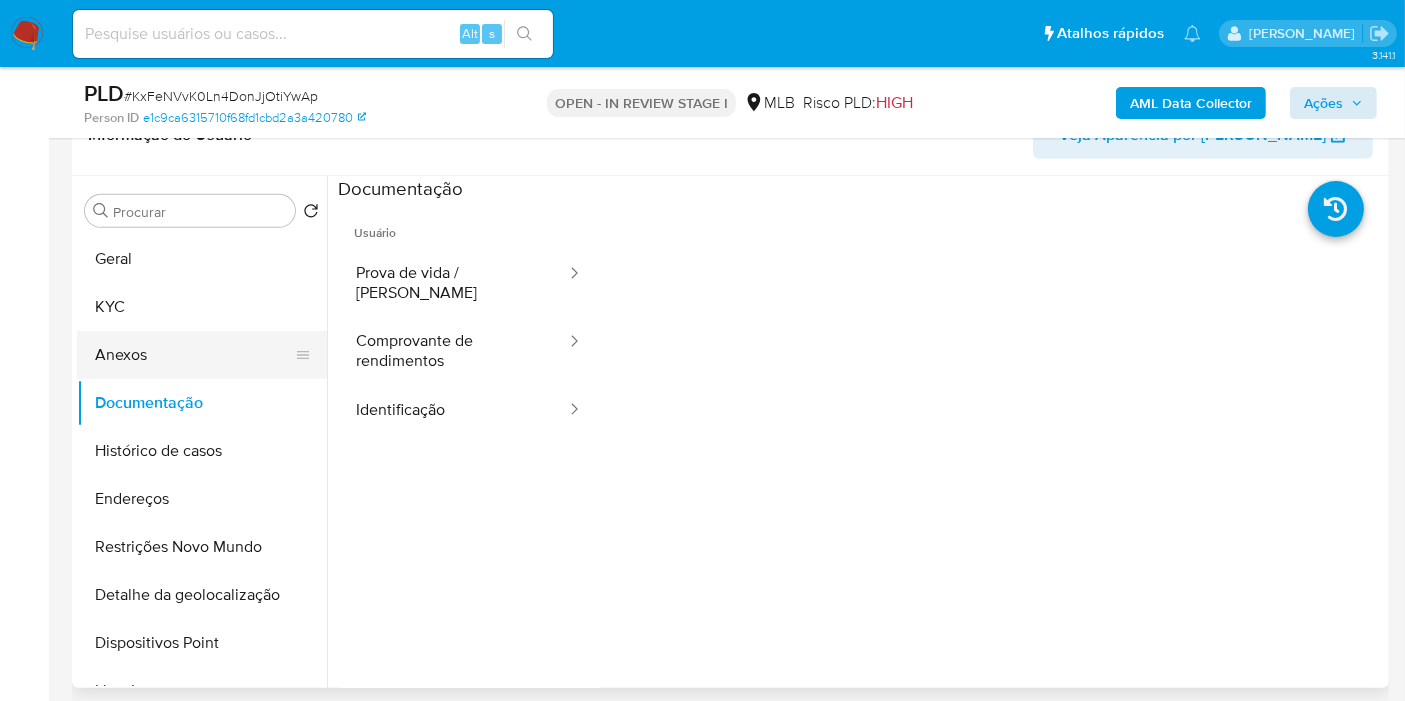 click on "Anexos" at bounding box center [194, 355] 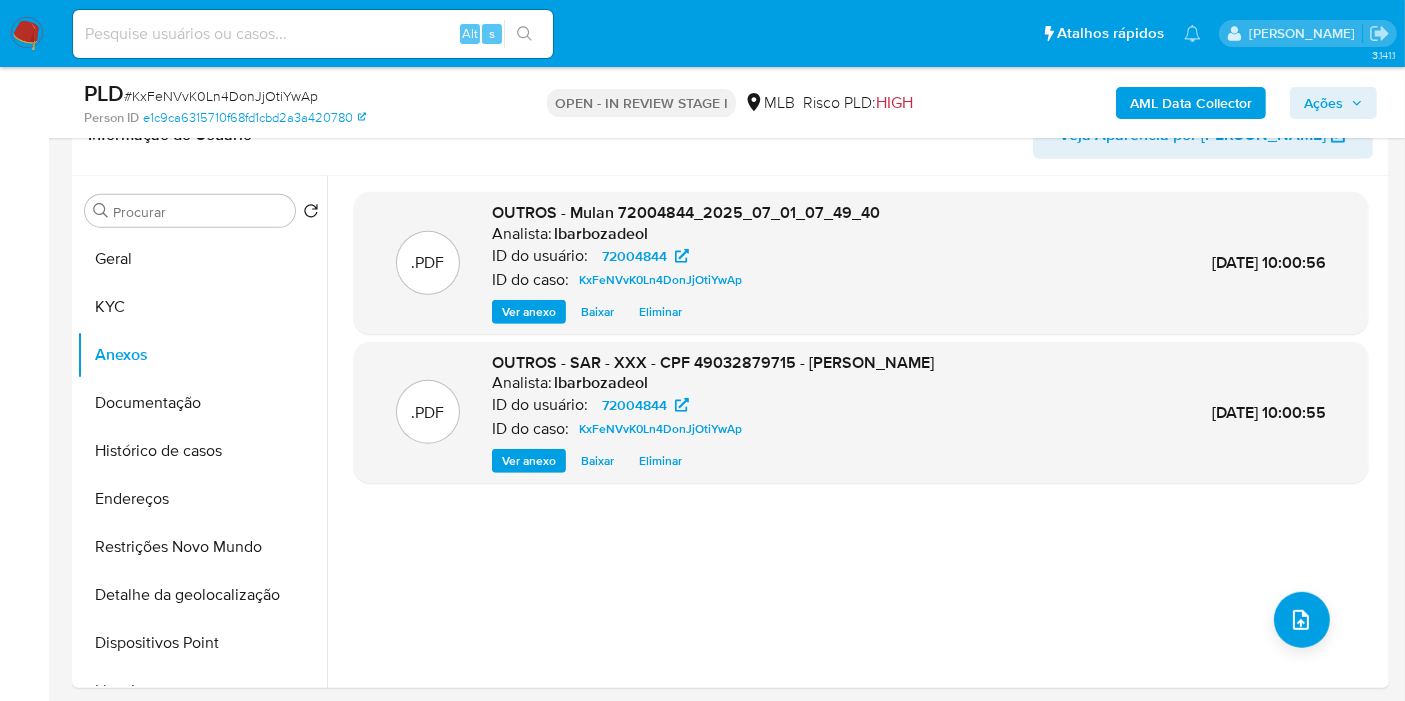 click on "Ações" at bounding box center (1333, 103) 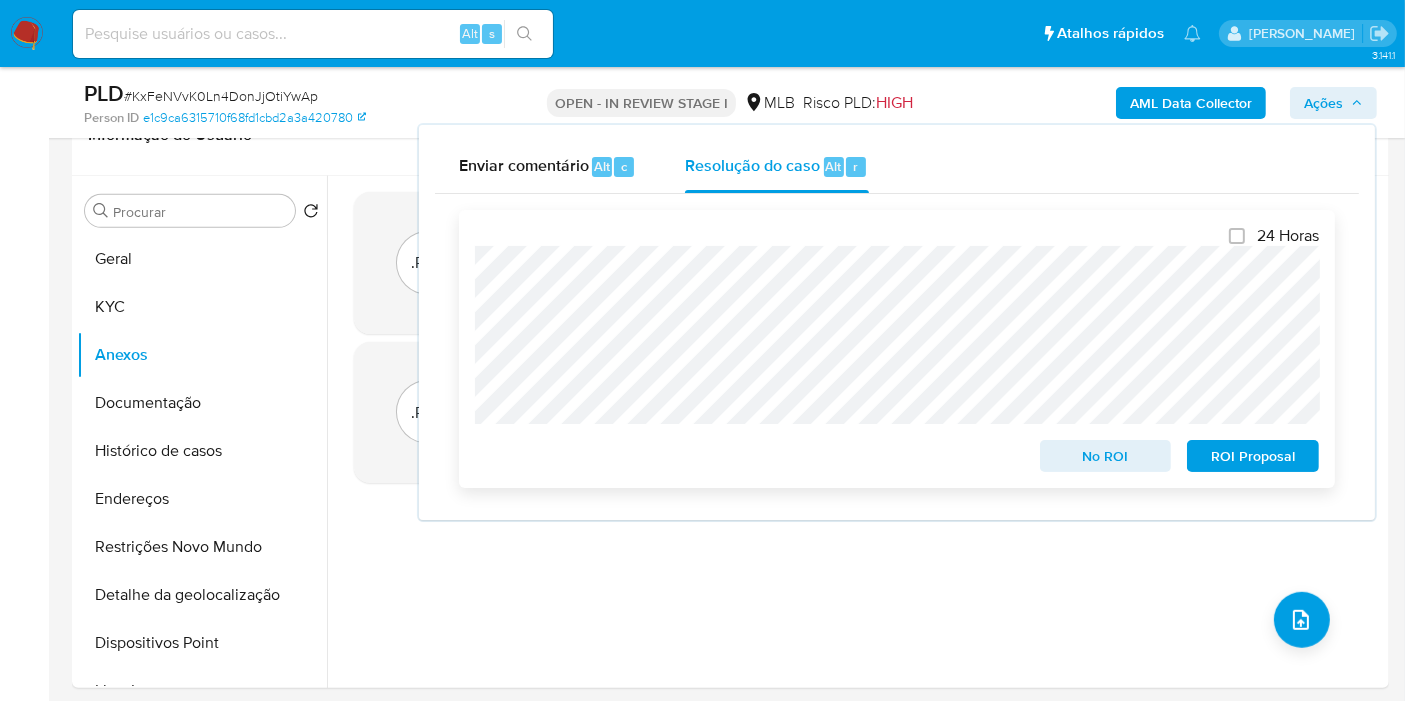 drag, startPoint x: 1291, startPoint y: 454, endPoint x: 1297, endPoint y: 443, distance: 12.529964 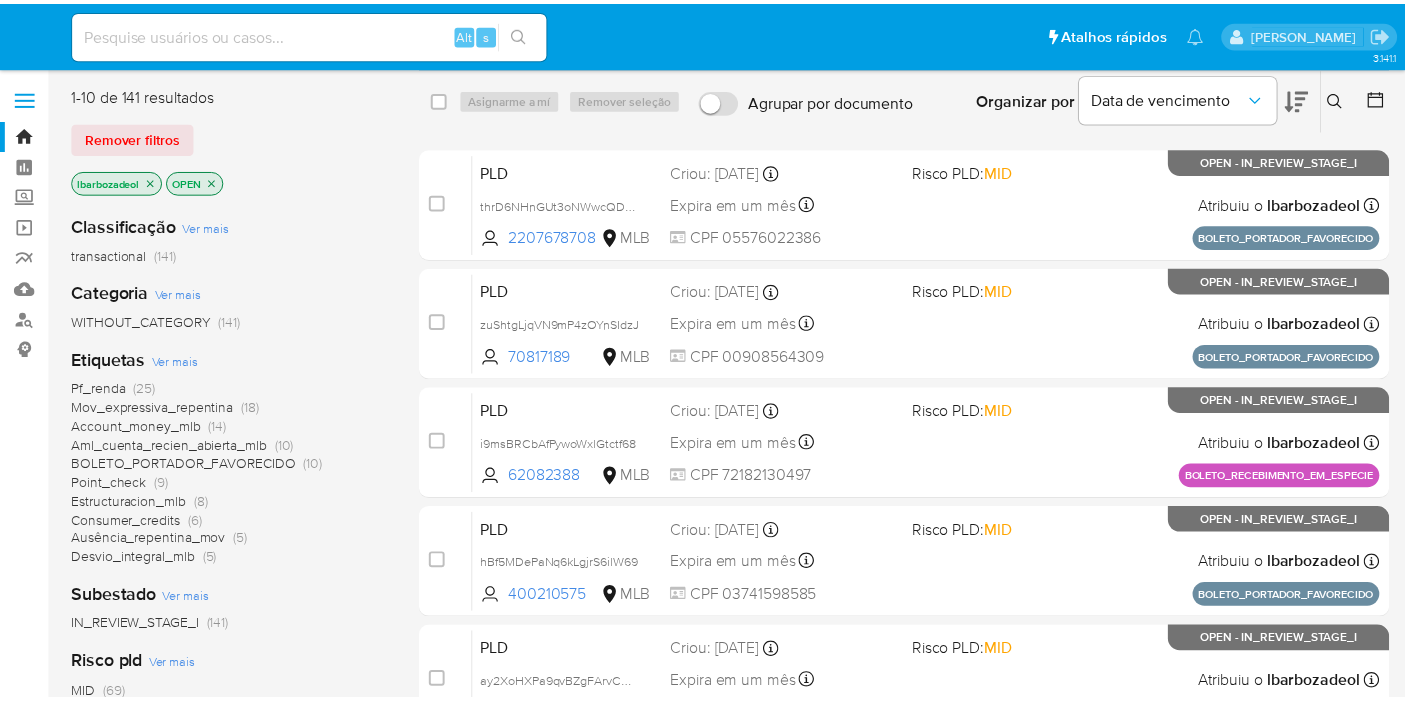 scroll, scrollTop: 0, scrollLeft: 0, axis: both 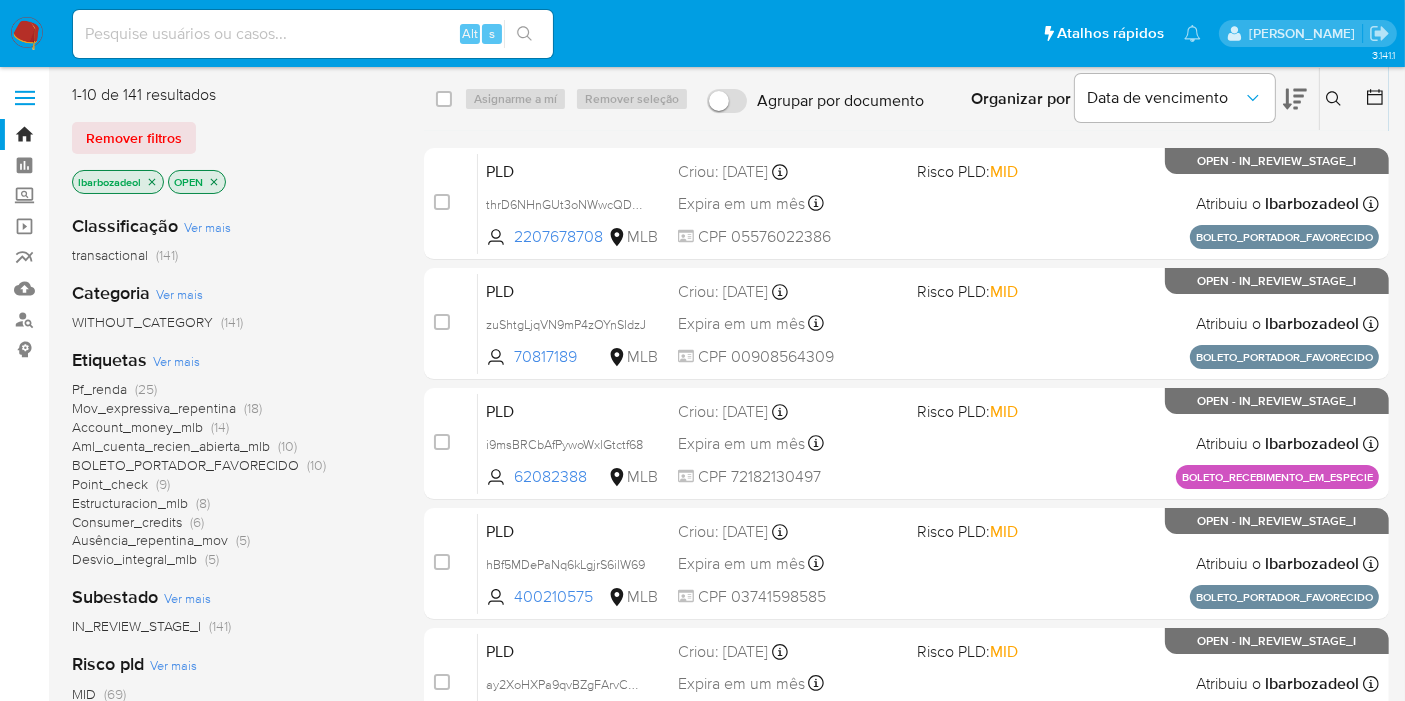 click at bounding box center [313, 34] 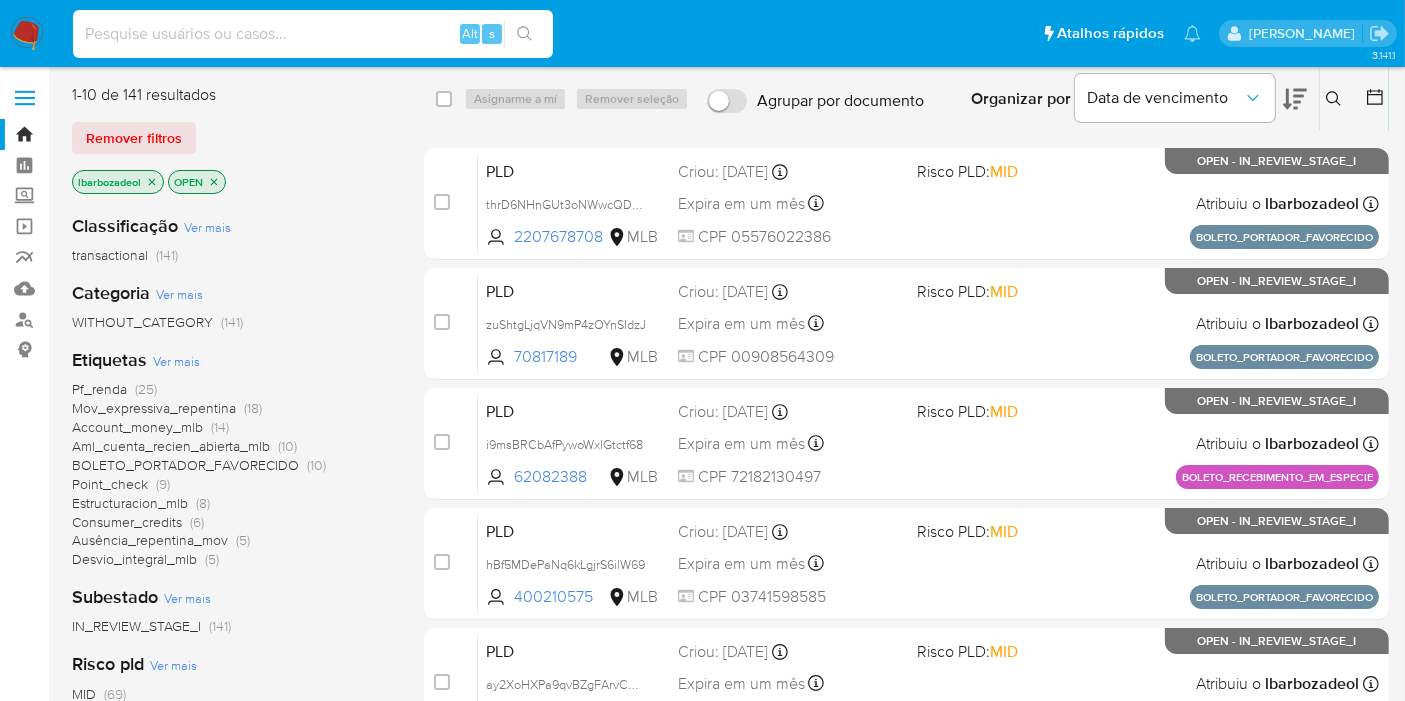 paste on "304913146" 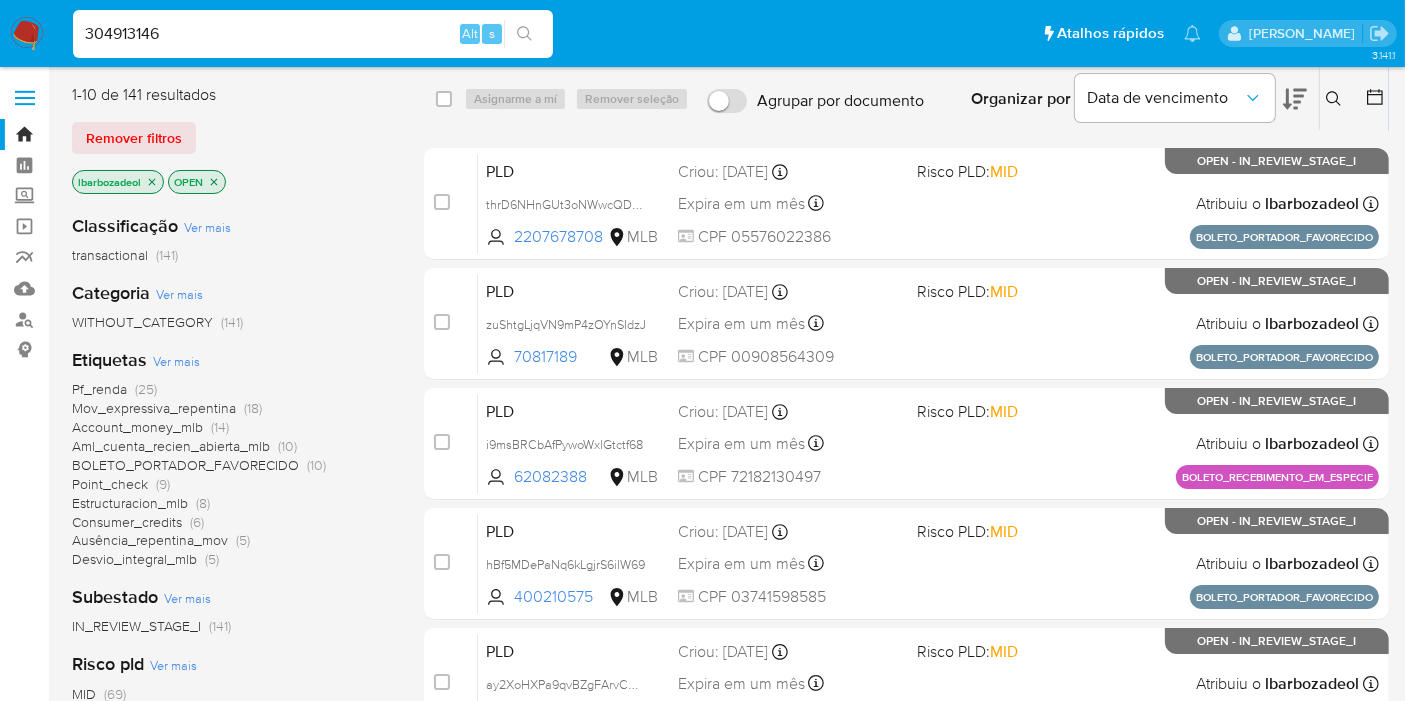 type on "304913146" 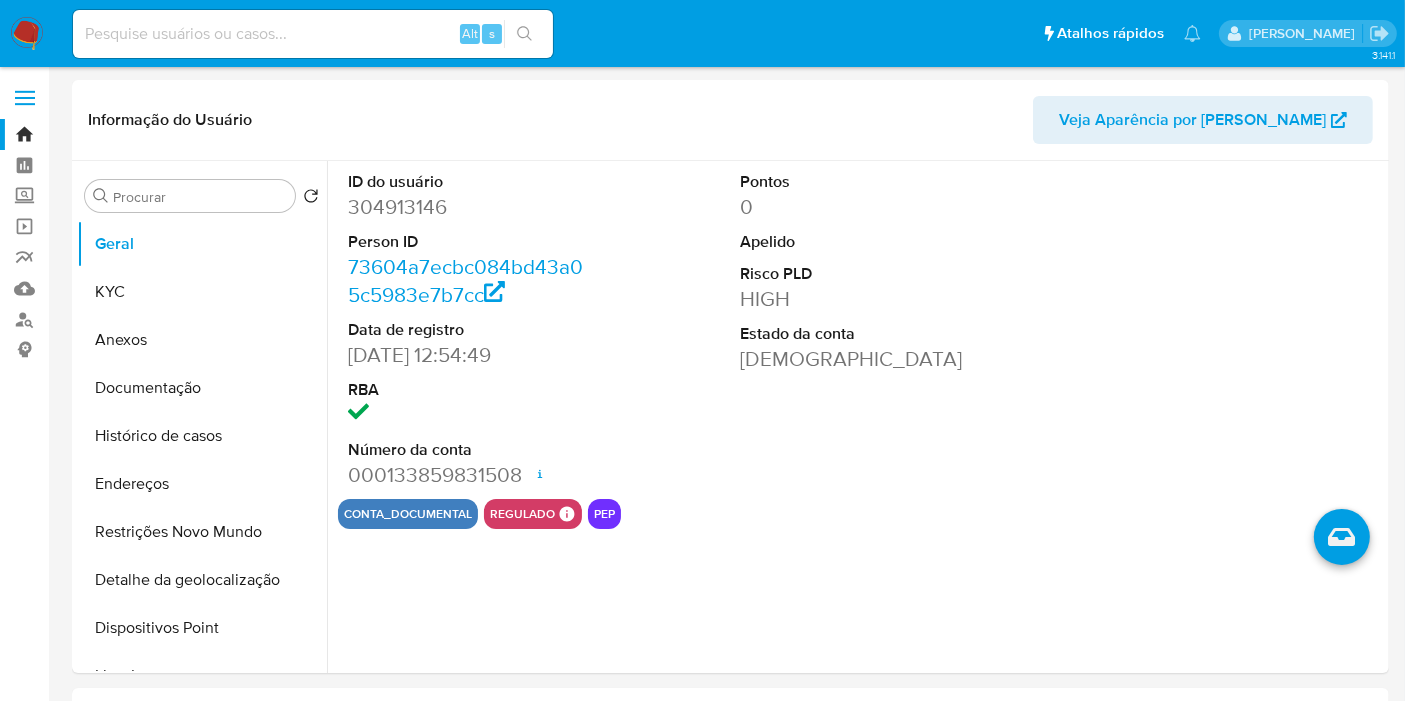 select on "10" 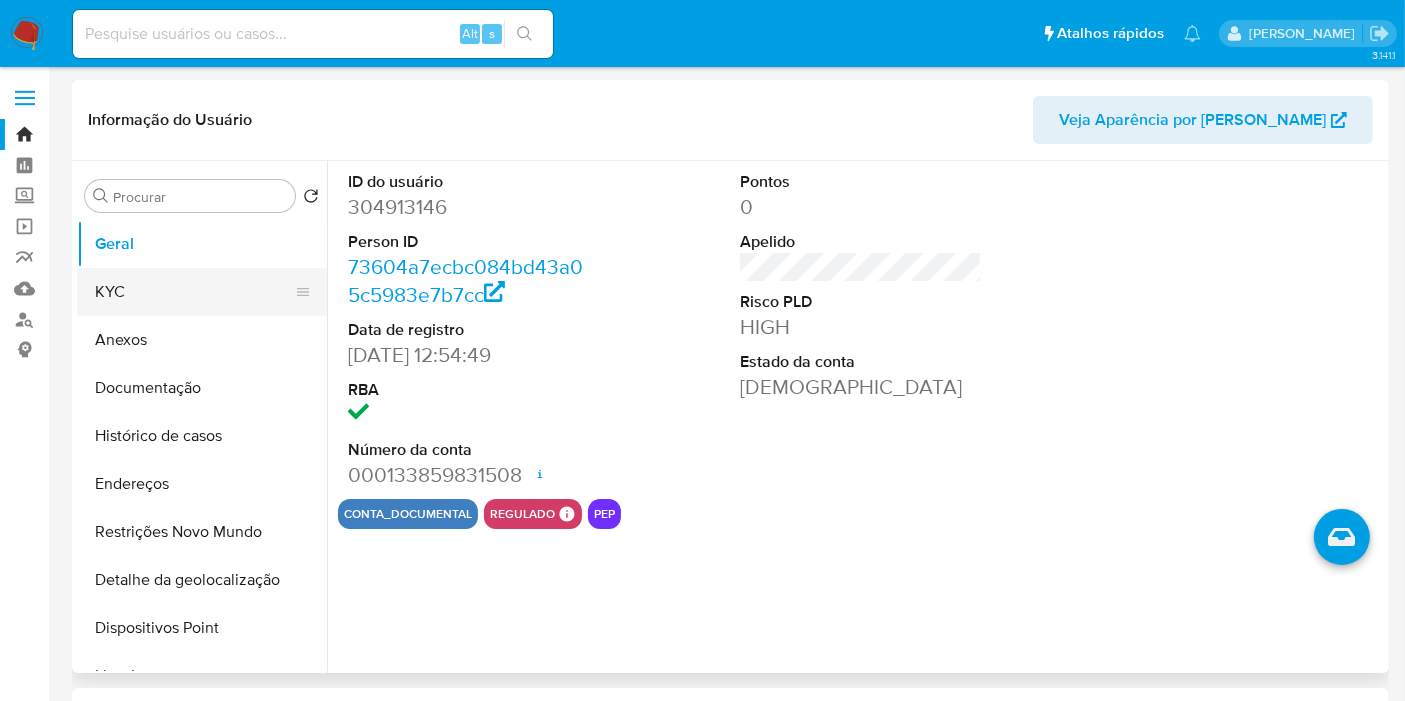 click on "KYC" at bounding box center (194, 292) 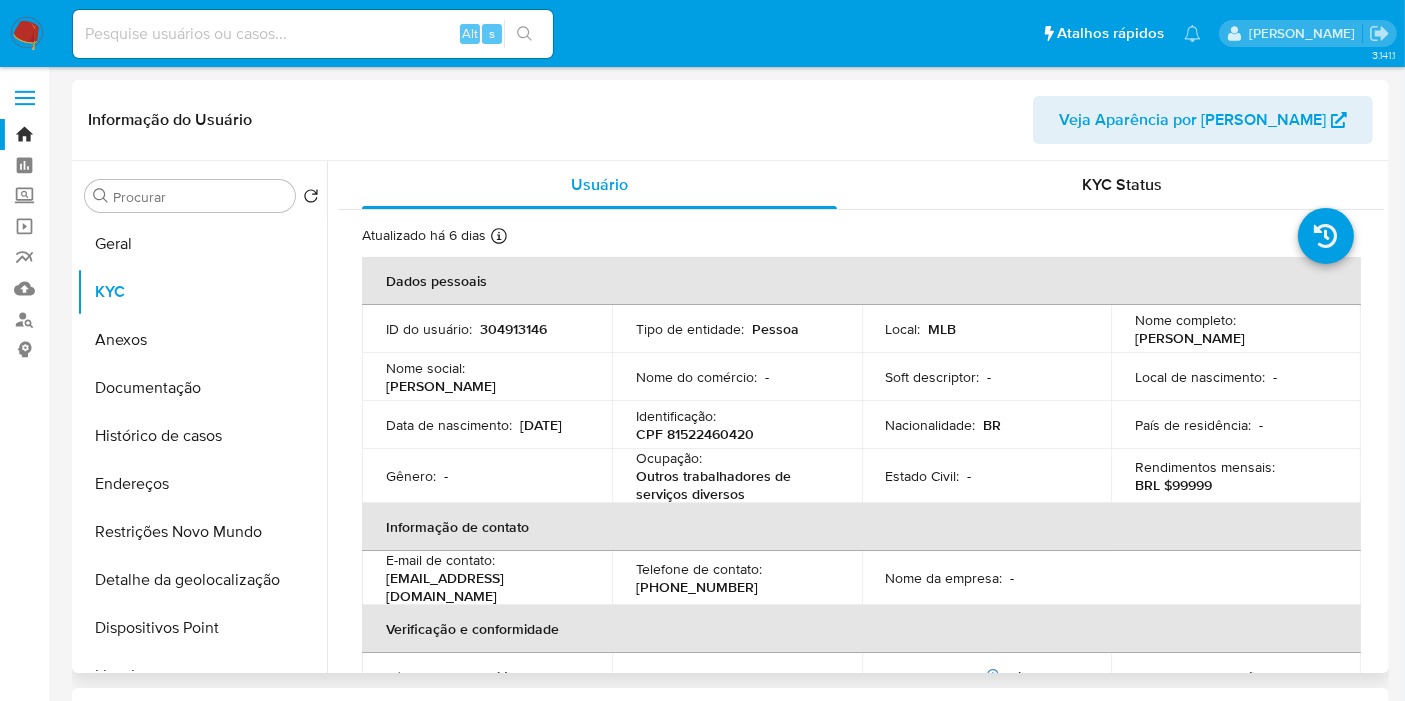 type 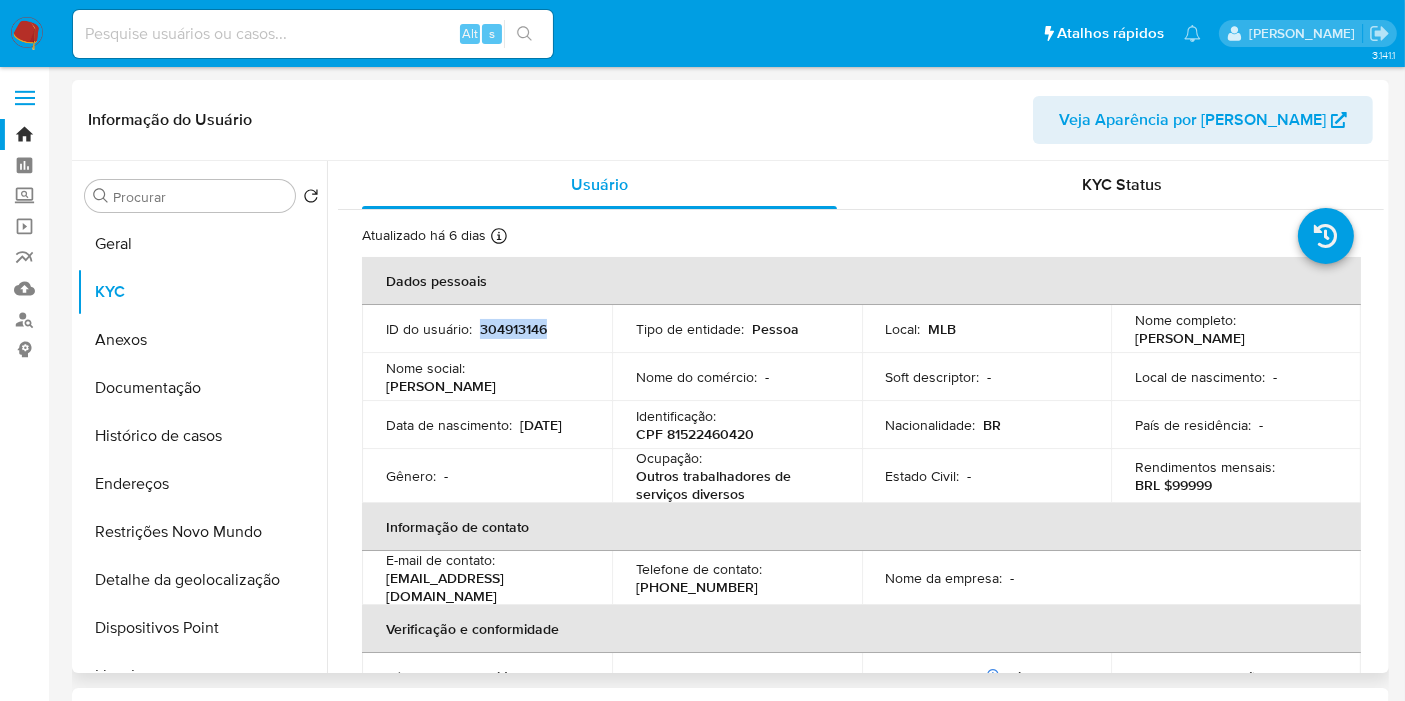 click on "304913146" at bounding box center (513, 329) 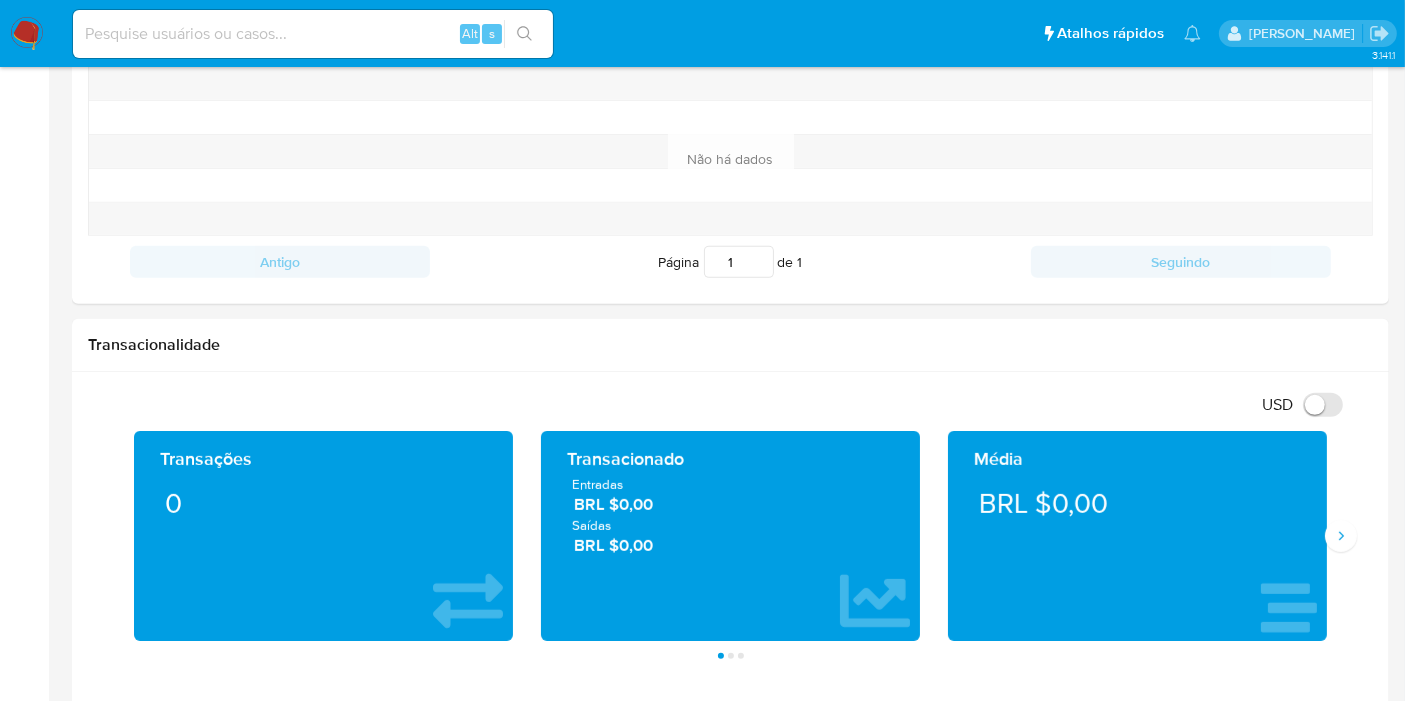 scroll, scrollTop: 777, scrollLeft: 0, axis: vertical 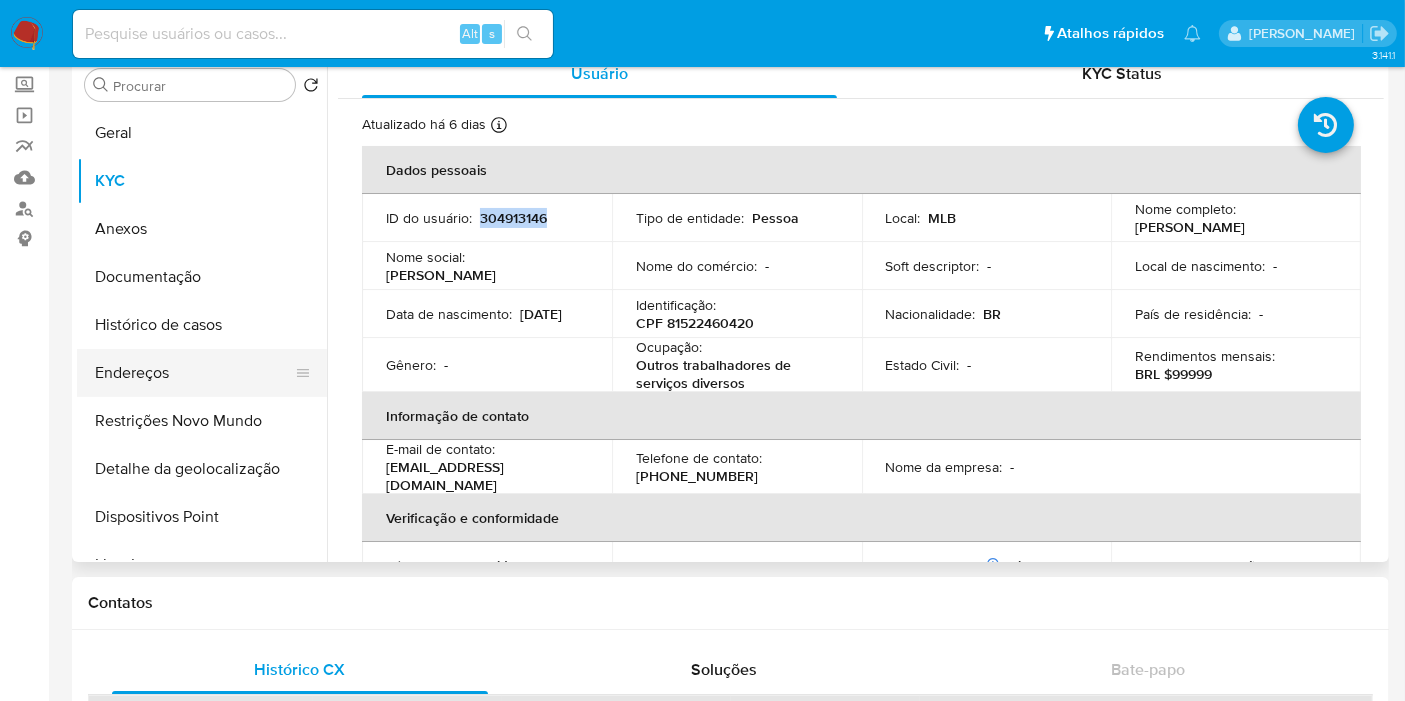 click on "Endereços" at bounding box center (194, 373) 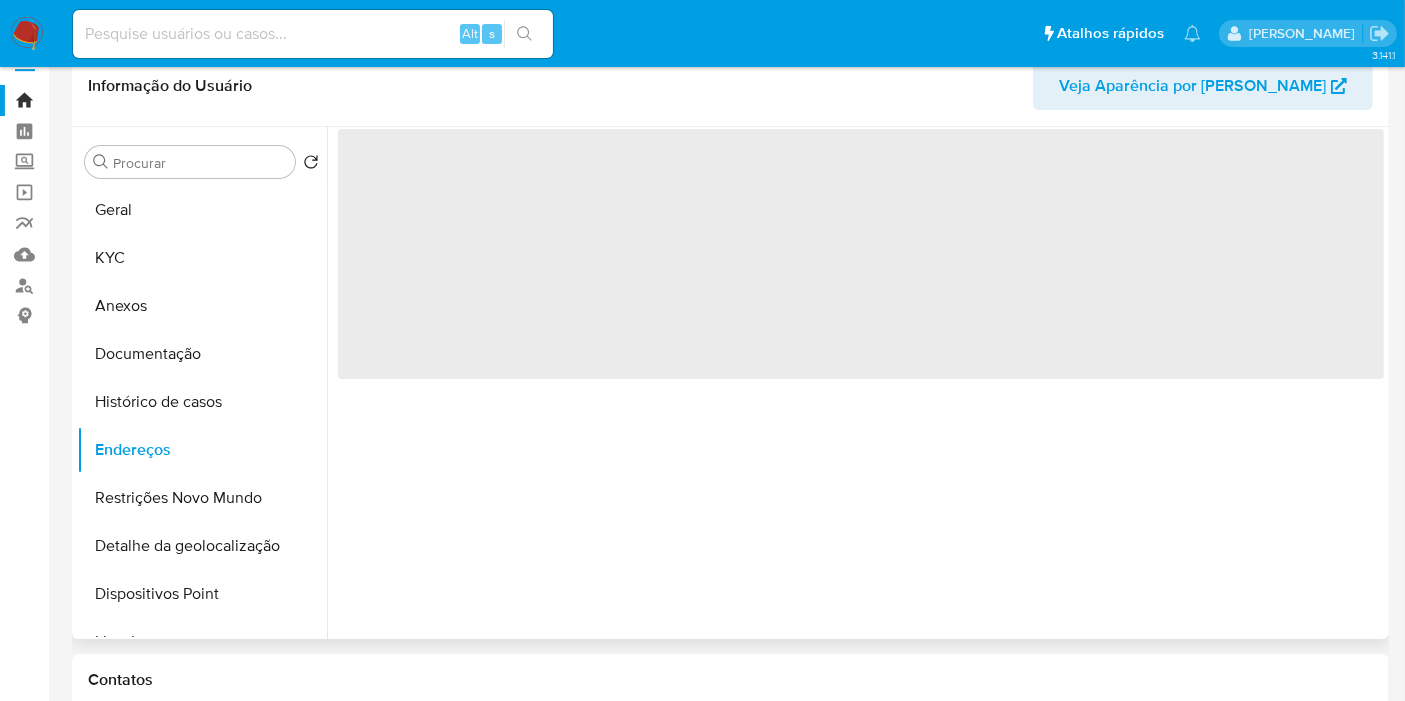scroll, scrollTop: 0, scrollLeft: 0, axis: both 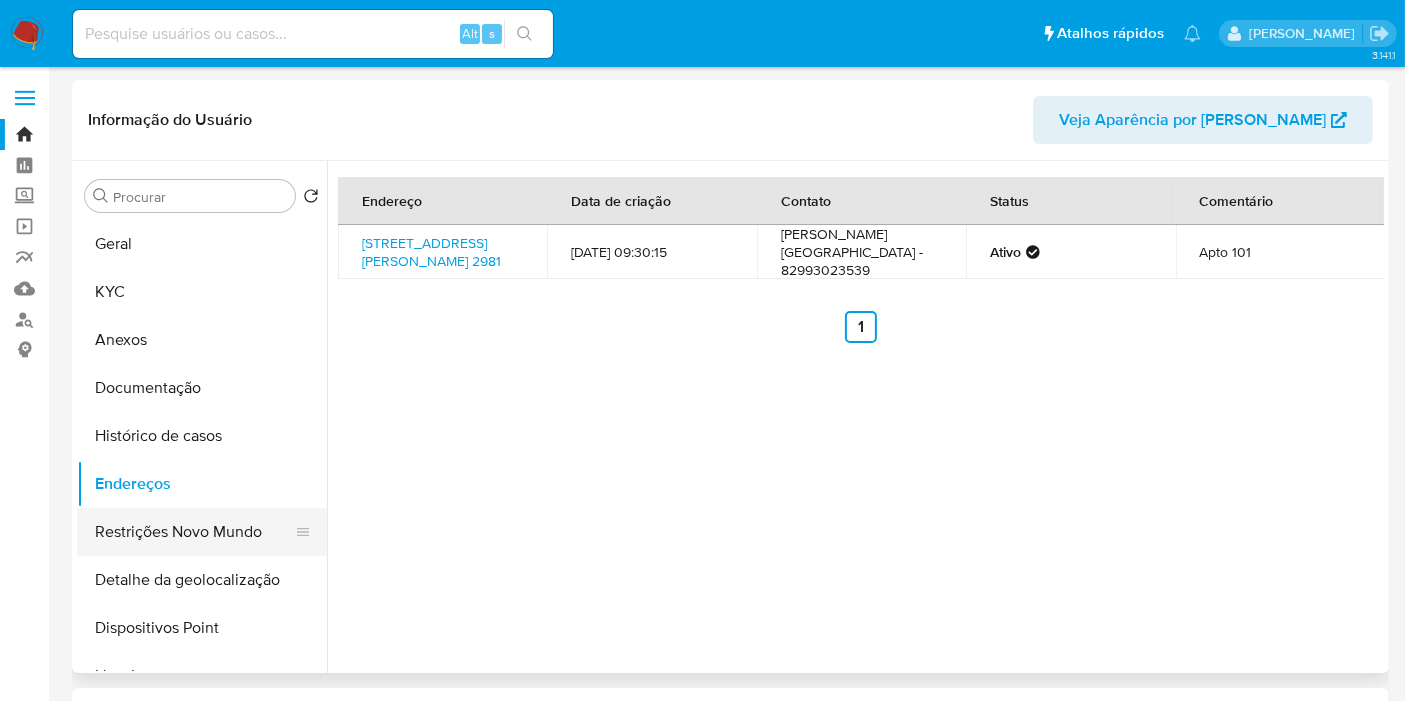 click on "Restrições Novo Mundo" at bounding box center [194, 532] 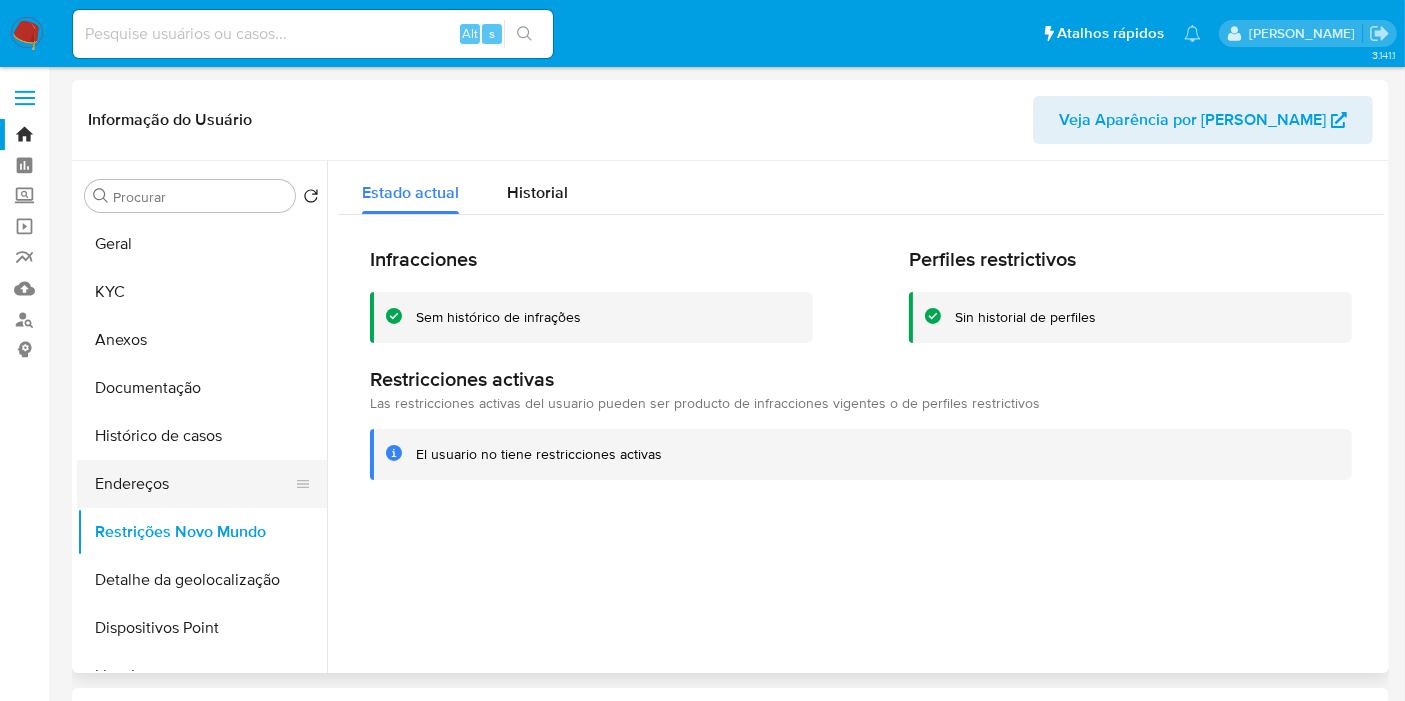 click on "Endereços" at bounding box center [194, 484] 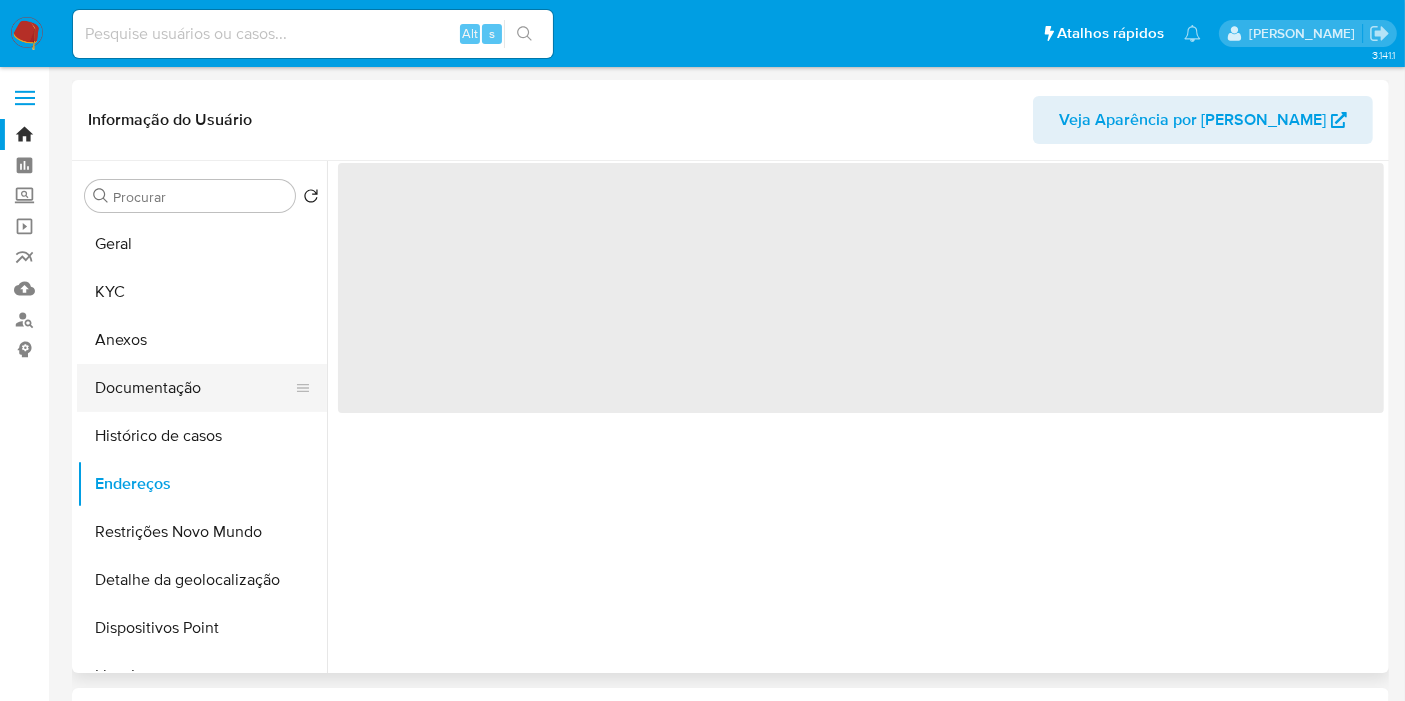 click on "Documentação" at bounding box center [194, 388] 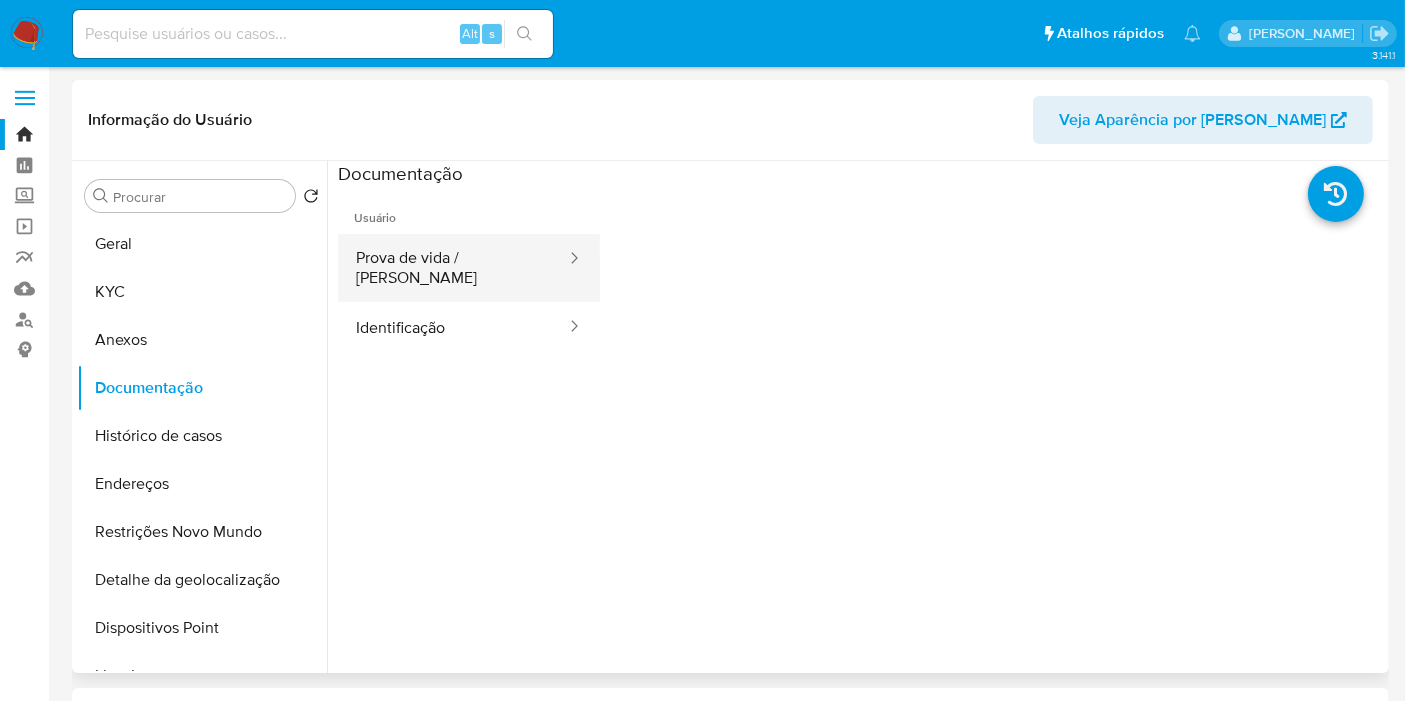 click on "Prova de vida / Selfie" at bounding box center (453, 268) 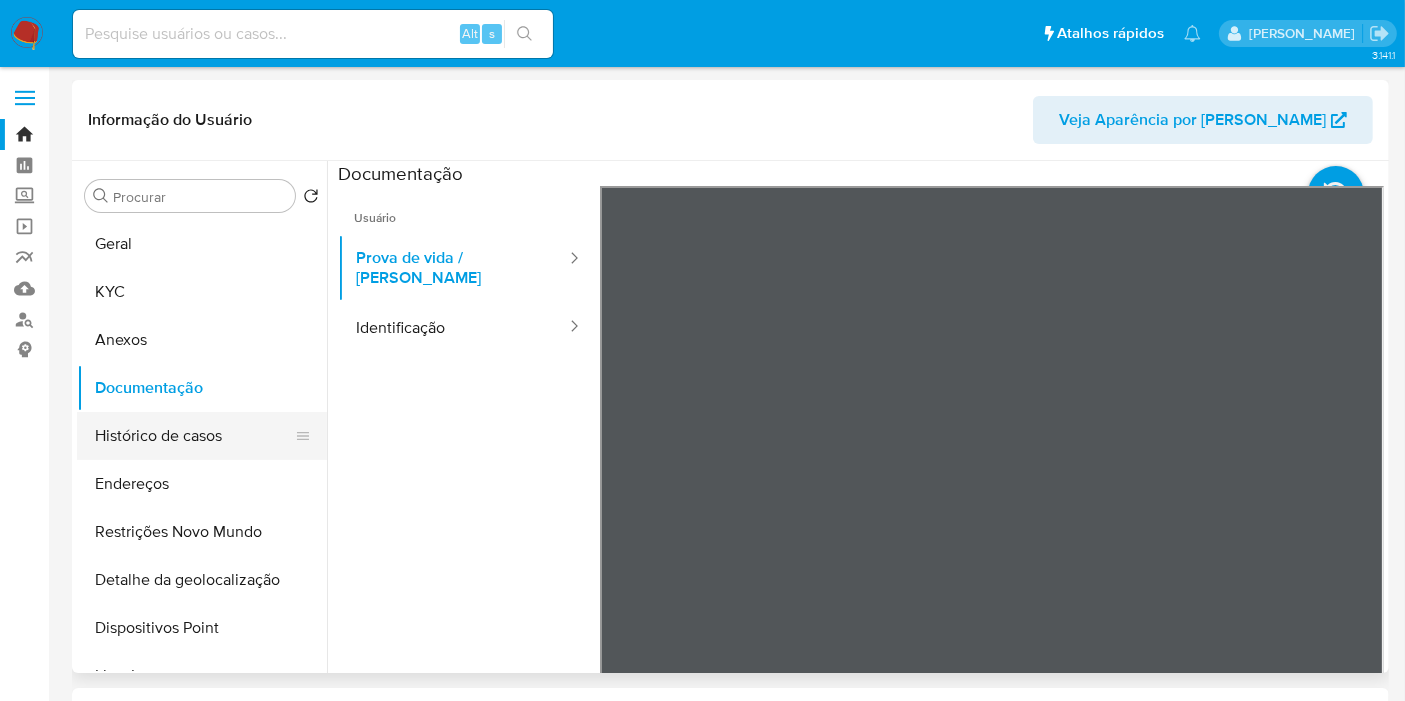 scroll, scrollTop: 111, scrollLeft: 0, axis: vertical 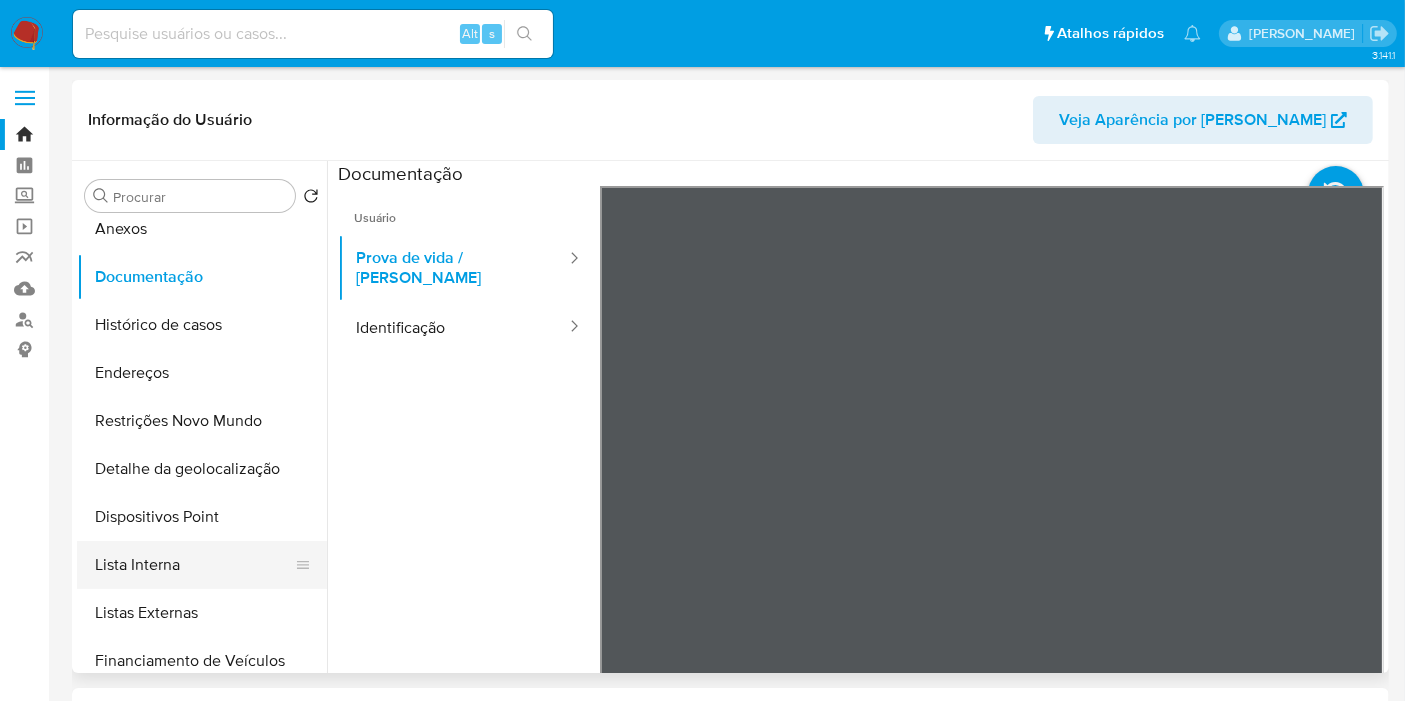 click on "Lista Interna" at bounding box center (194, 565) 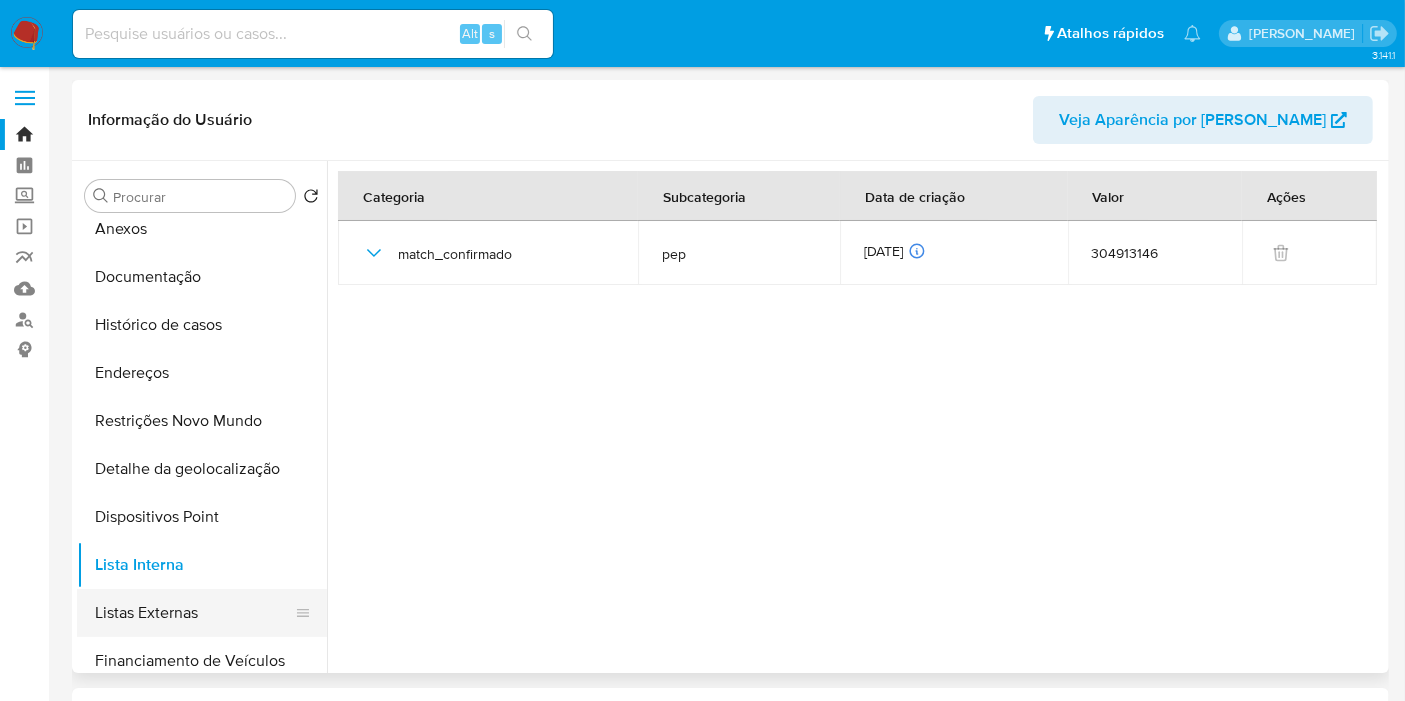 click on "Listas Externas" at bounding box center [194, 613] 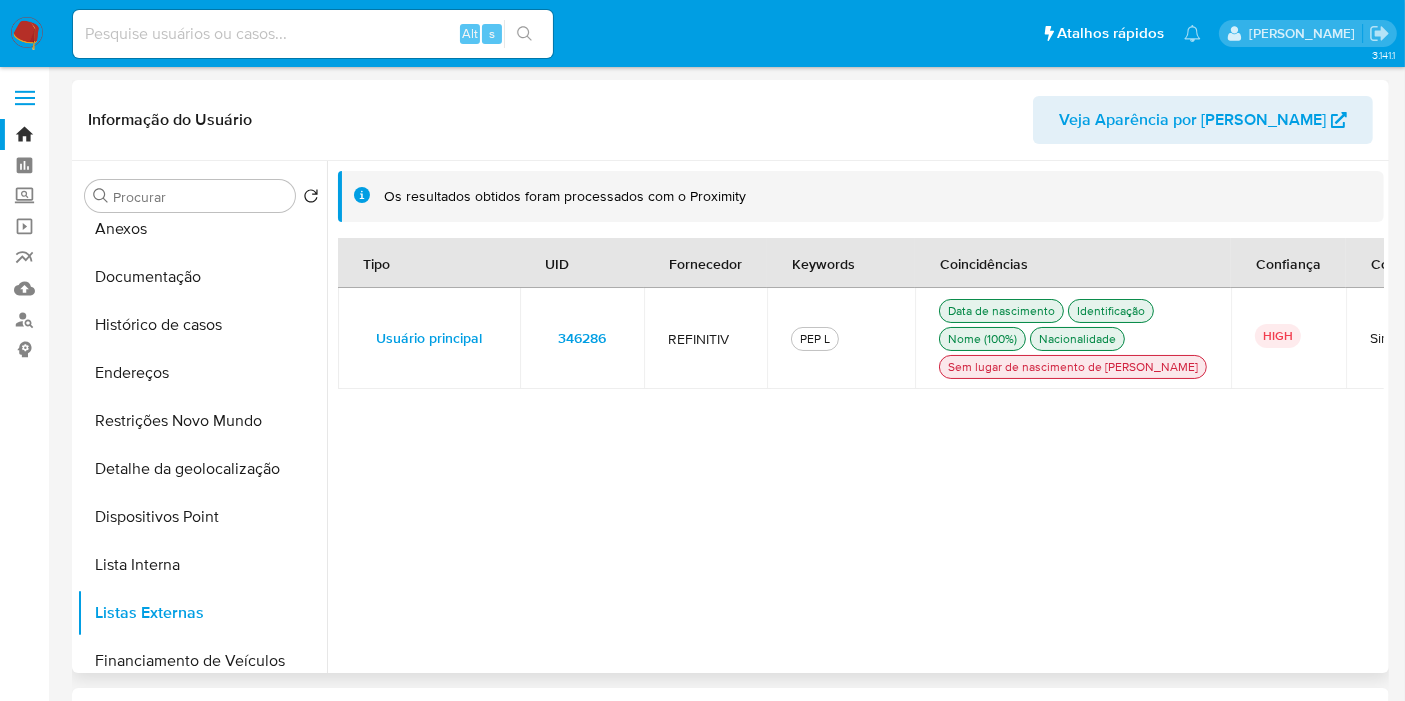 click on "346286" at bounding box center (582, 338) 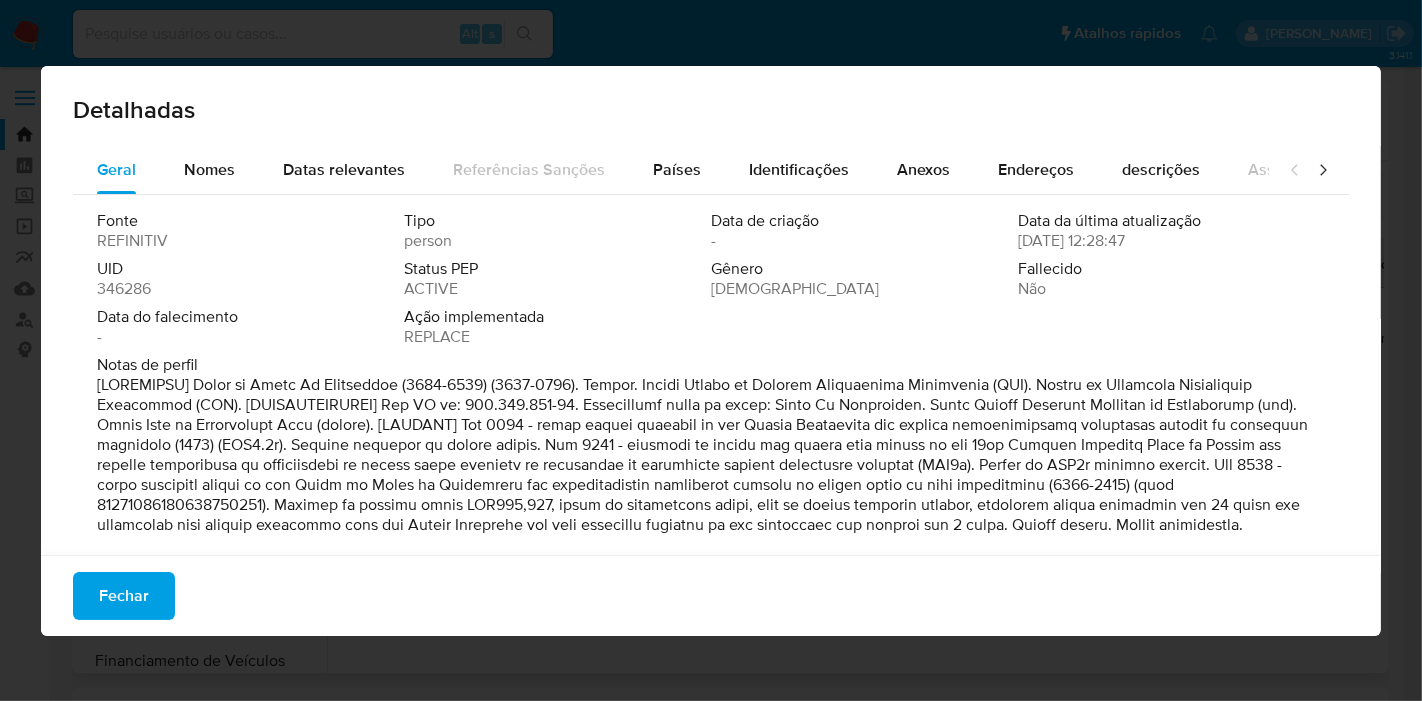 click on "346286" at bounding box center (124, 289) 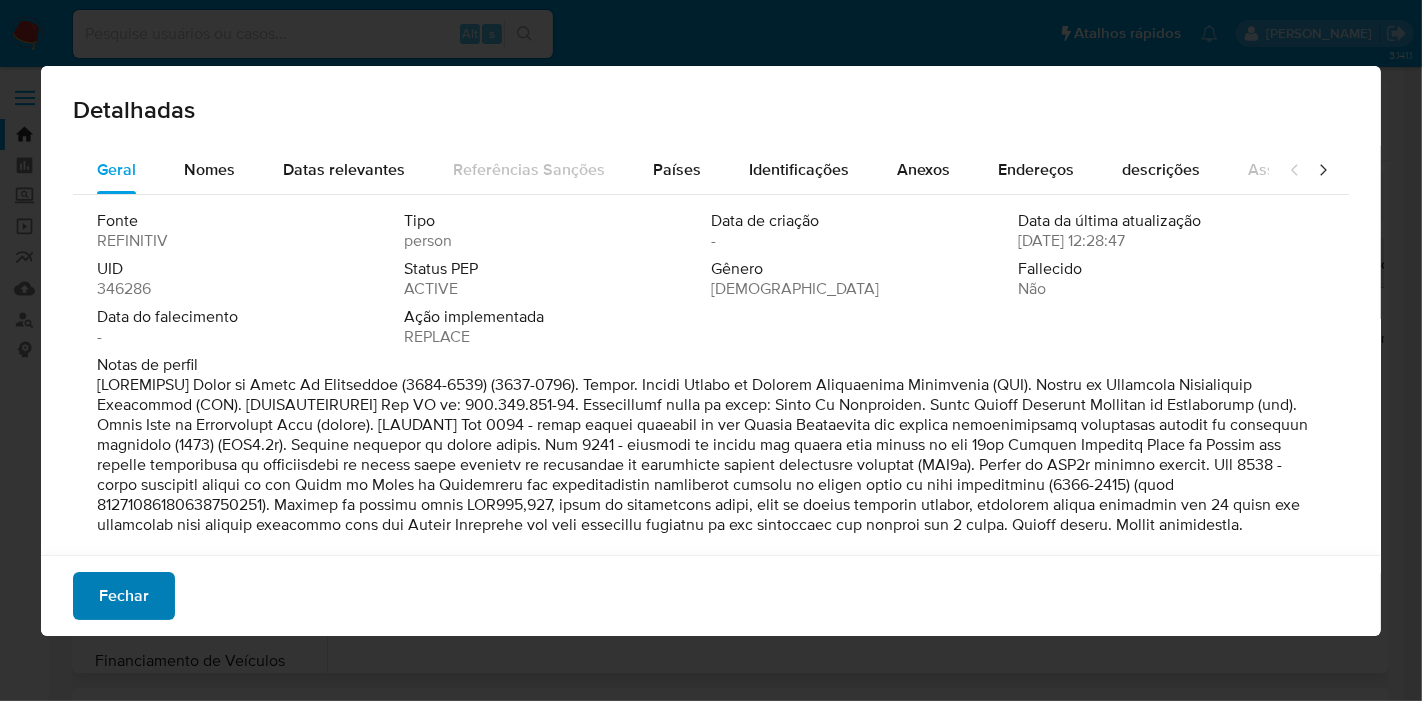 click on "Fechar" at bounding box center [124, 596] 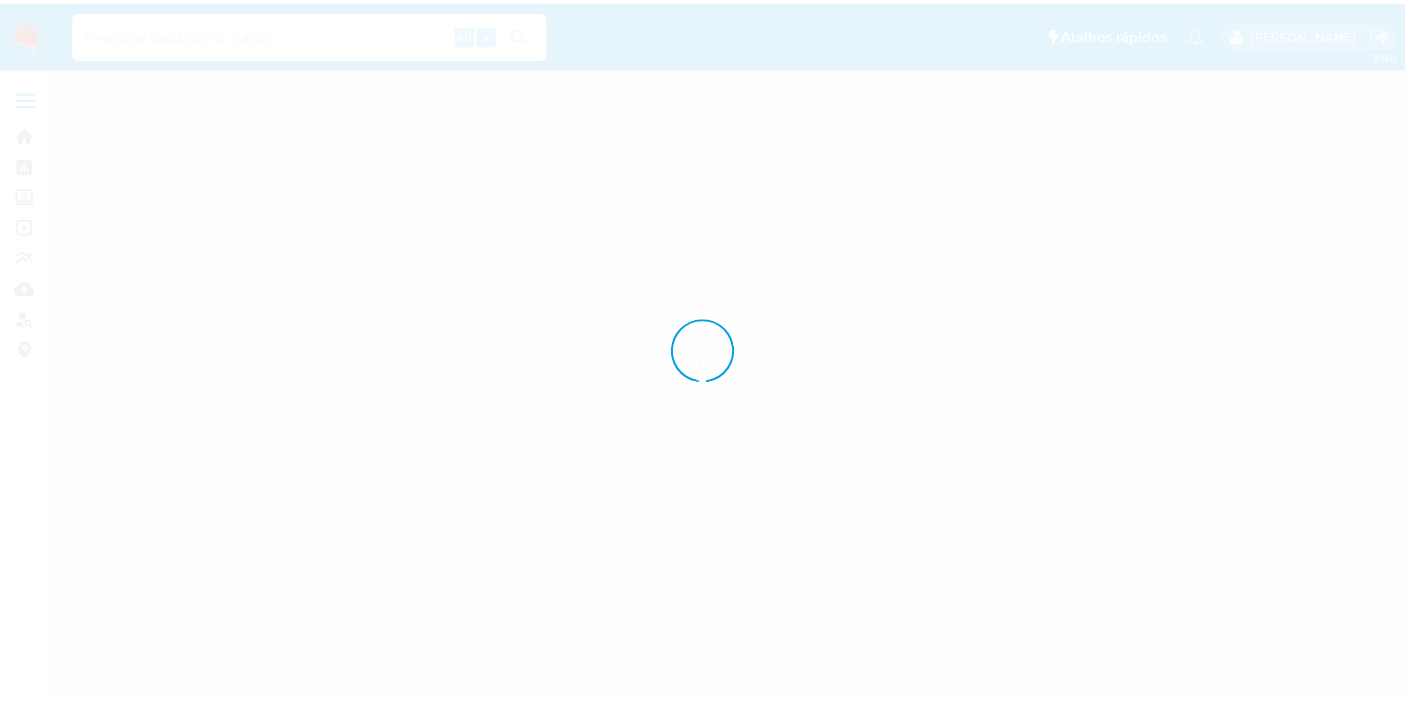 scroll, scrollTop: 0, scrollLeft: 0, axis: both 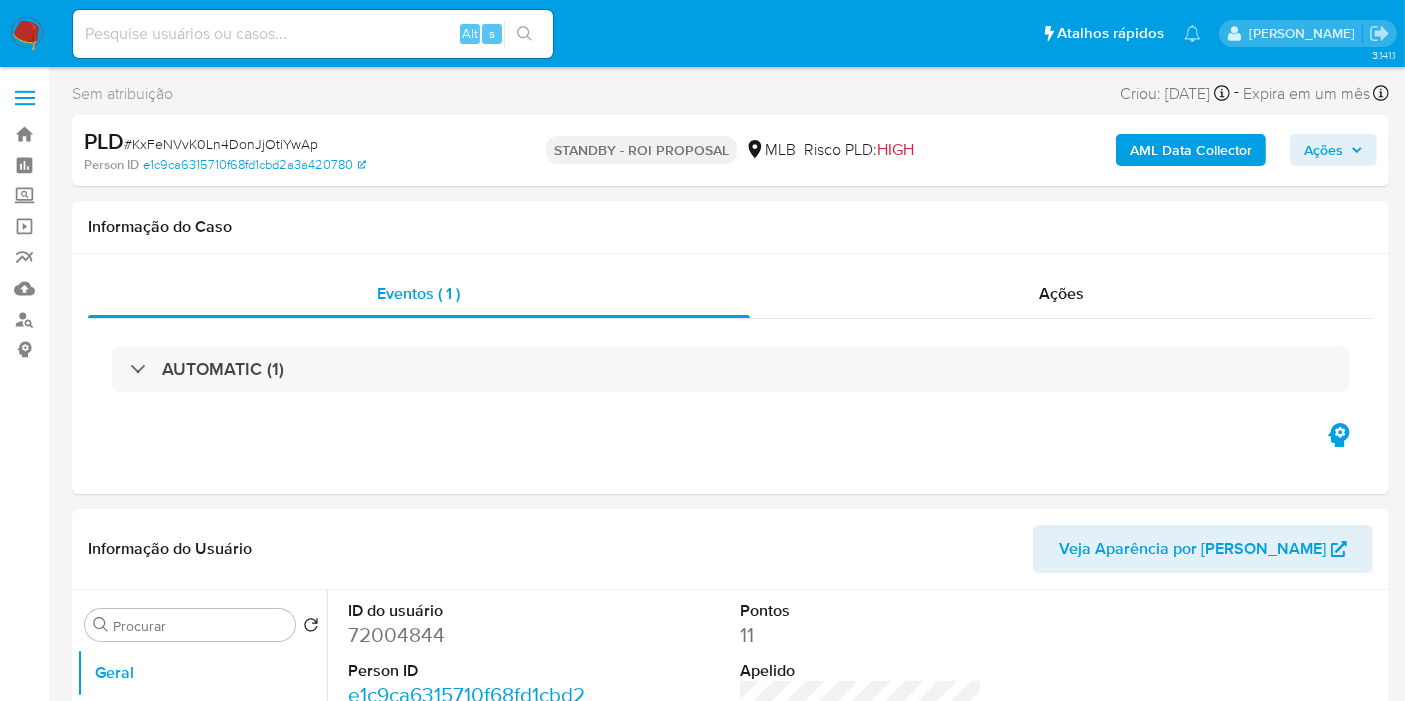 select on "10" 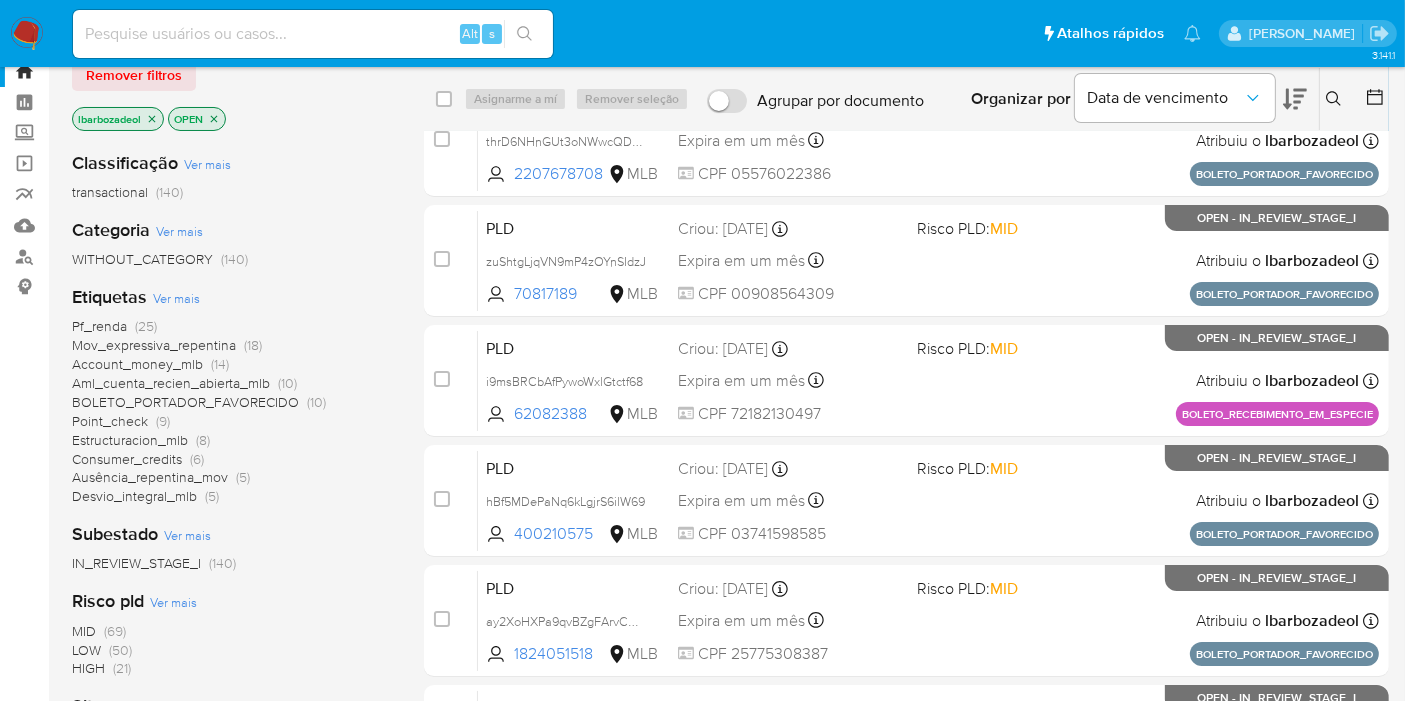 scroll, scrollTop: 111, scrollLeft: 0, axis: vertical 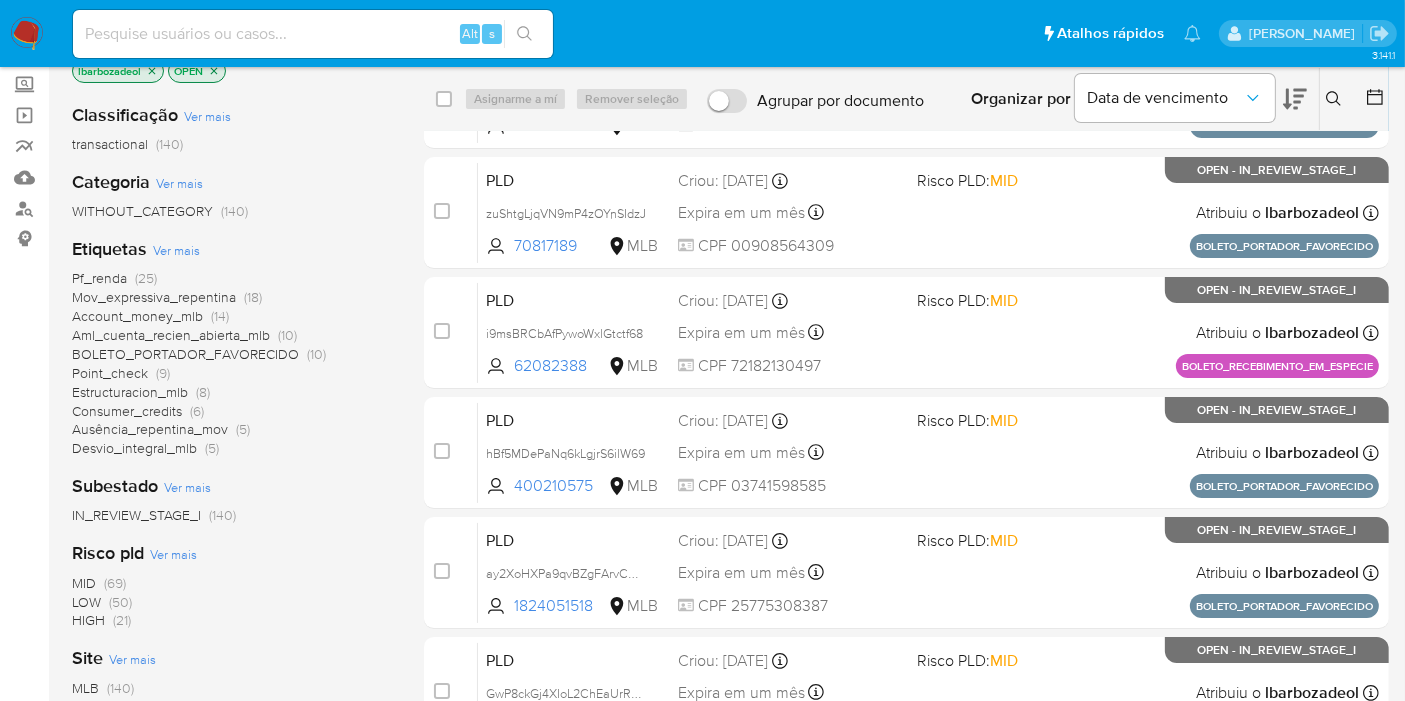click on "(21)" at bounding box center (122, 620) 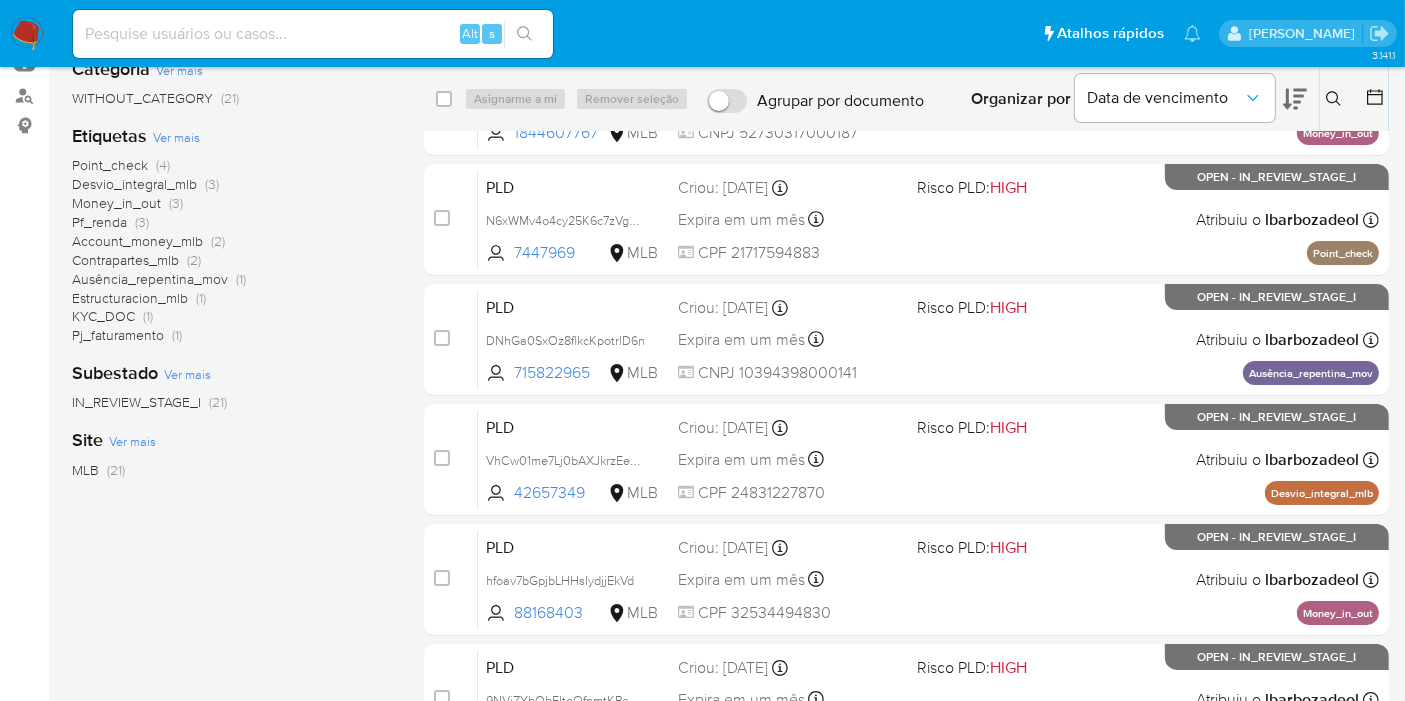 scroll, scrollTop: 167, scrollLeft: 0, axis: vertical 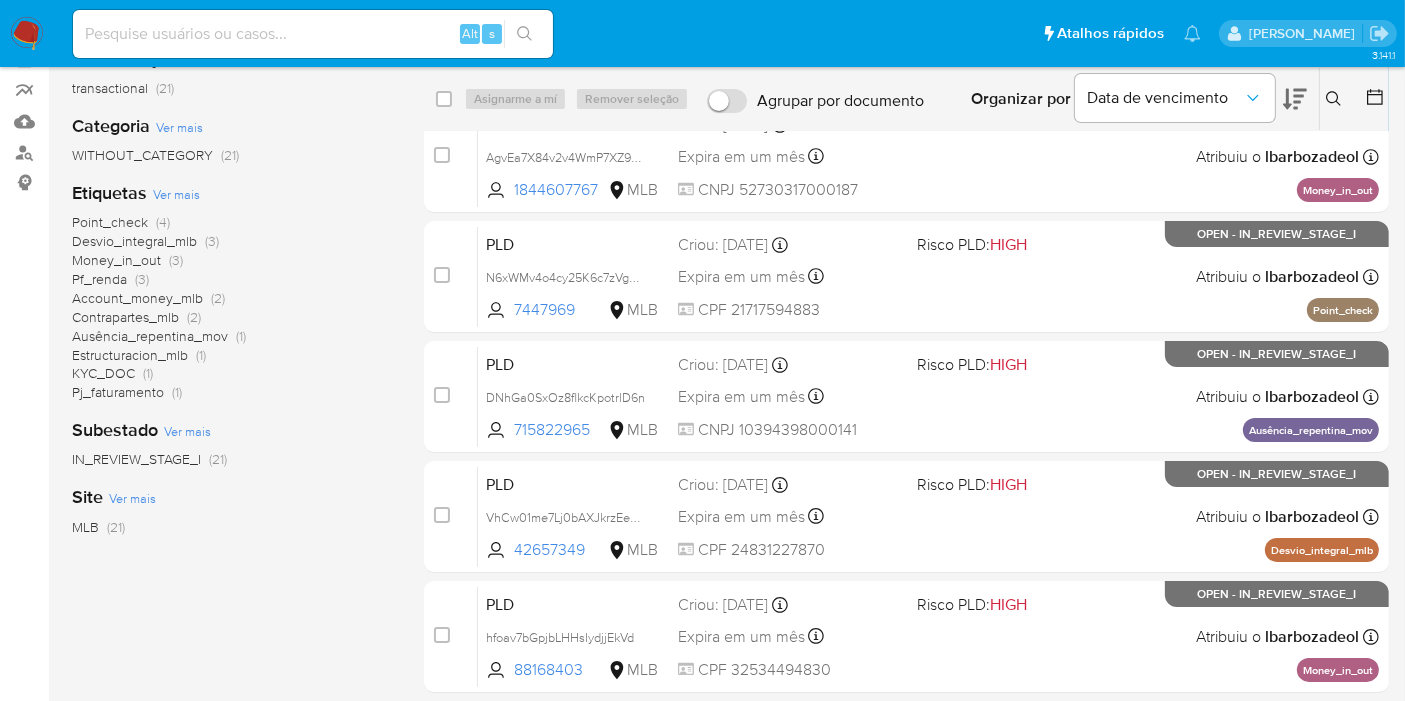 click on "Point_check" at bounding box center (110, 222) 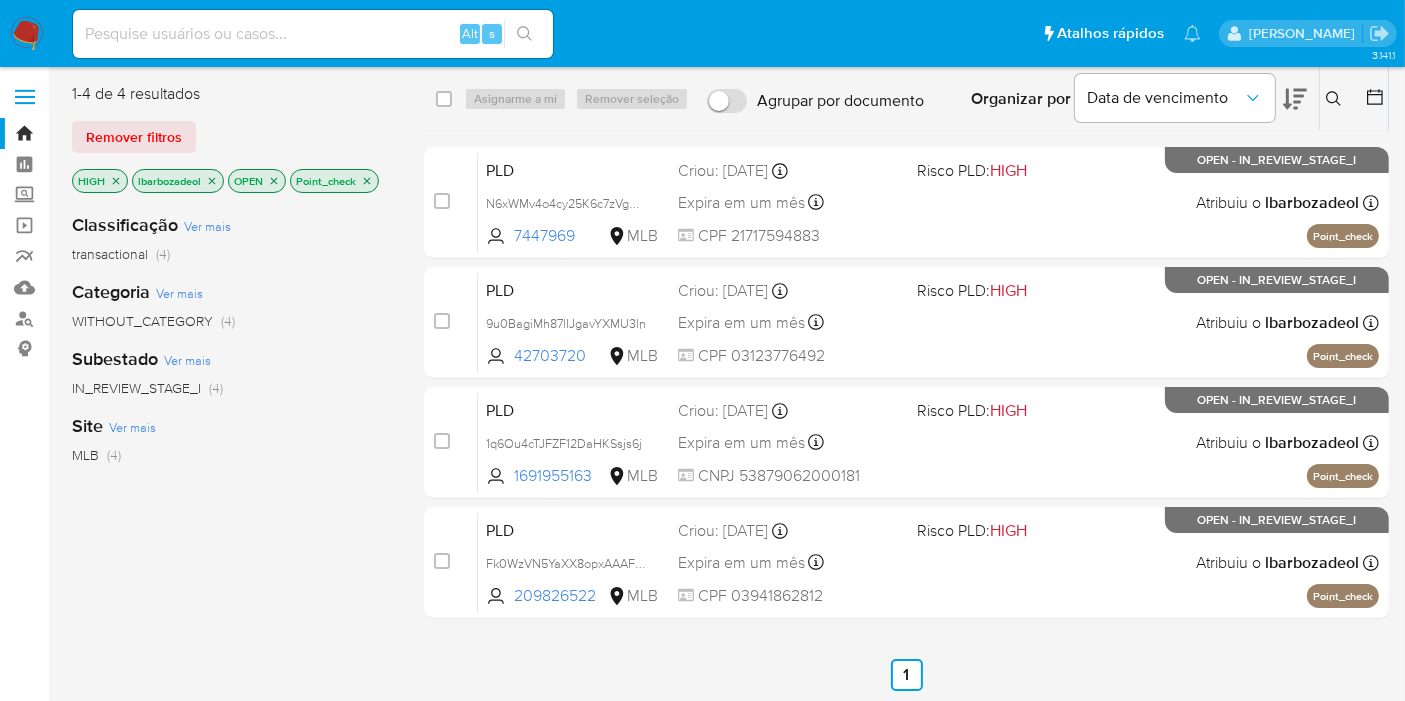 scroll, scrollTop: 0, scrollLeft: 0, axis: both 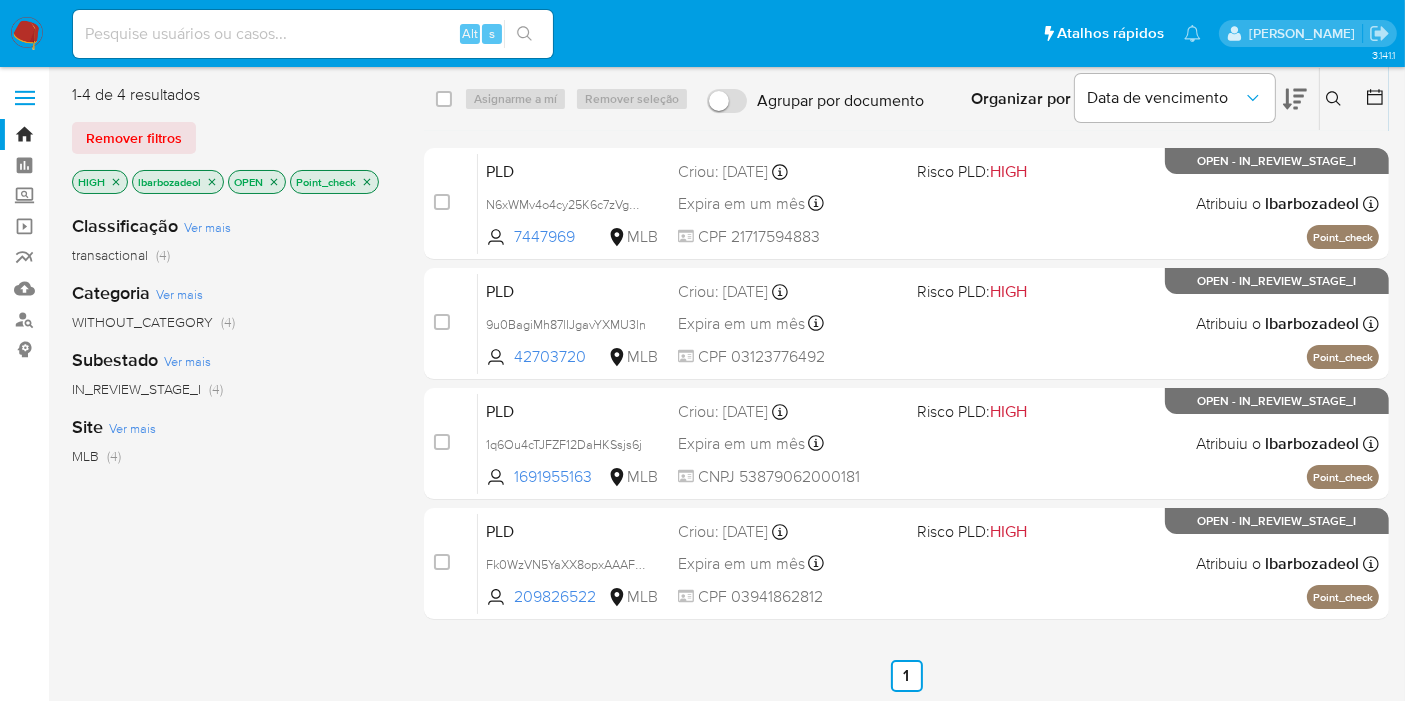 click 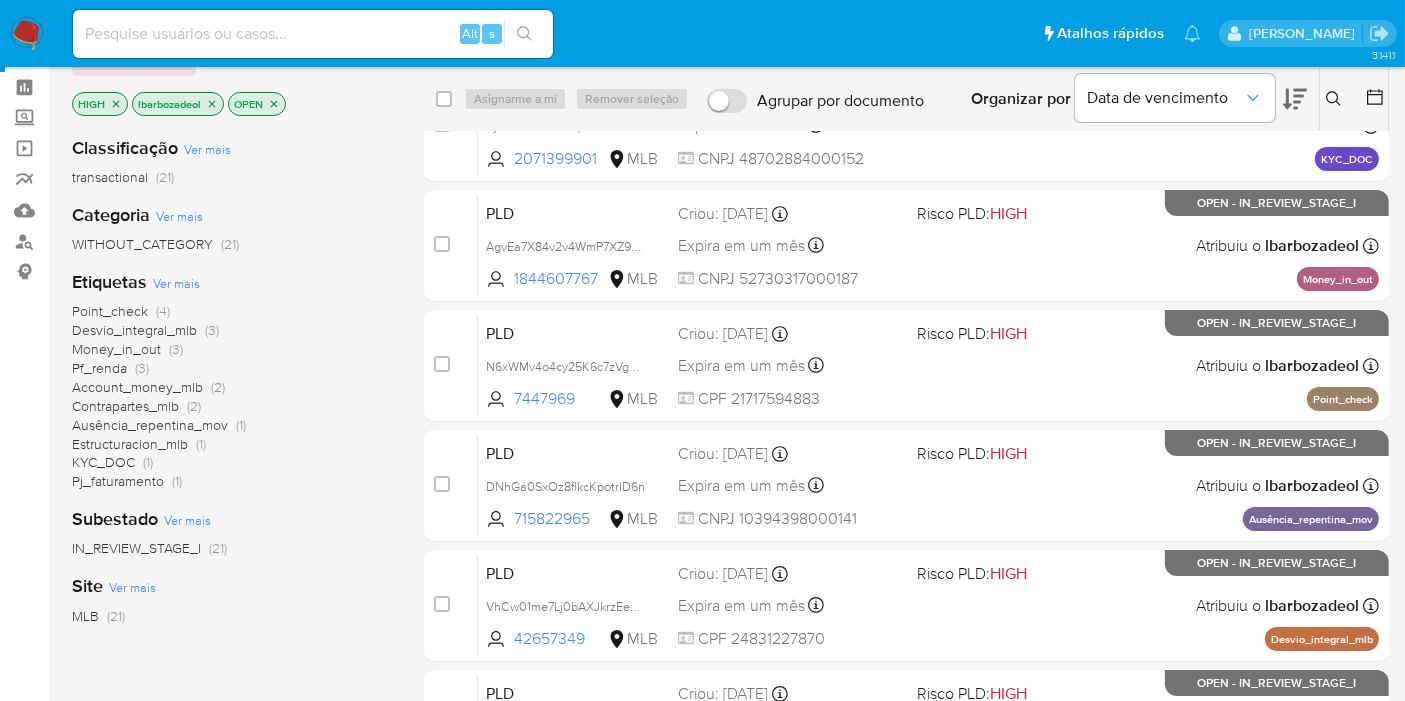 scroll, scrollTop: 111, scrollLeft: 0, axis: vertical 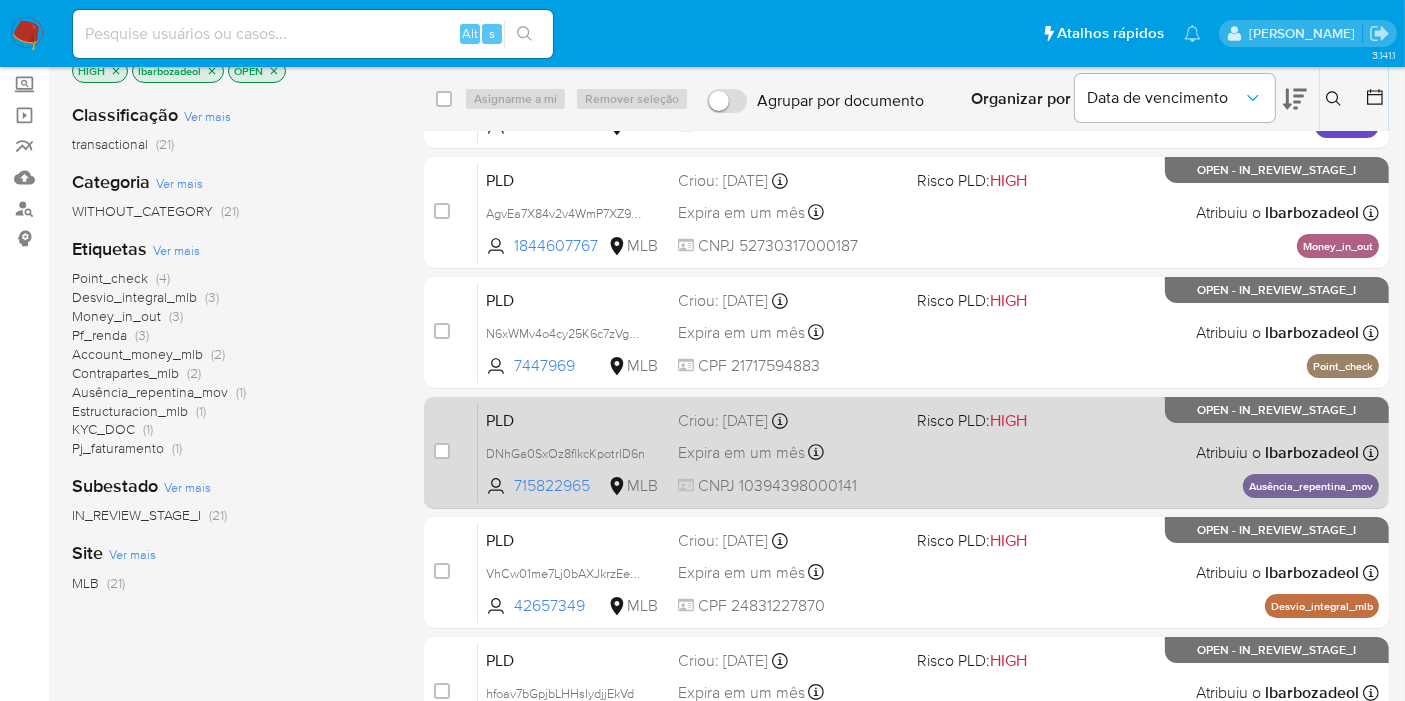 click on "PLD DNhGa0SxOz8flkcKpotrlD6n 715822965 MLB Risco PLD:  HIGH Criou: [DATE]   Criou: [DATE] 00:27:59 Expira em um mês   Expira em [DATE] 00:28:00 CNPJ   10394398000141 Atribuiu o   lbarbozadeol   Asignado el: [DATE] 14:25:48 Ausência_repentina_mov OPEN - IN_REVIEW_STAGE_I" at bounding box center [928, 452] 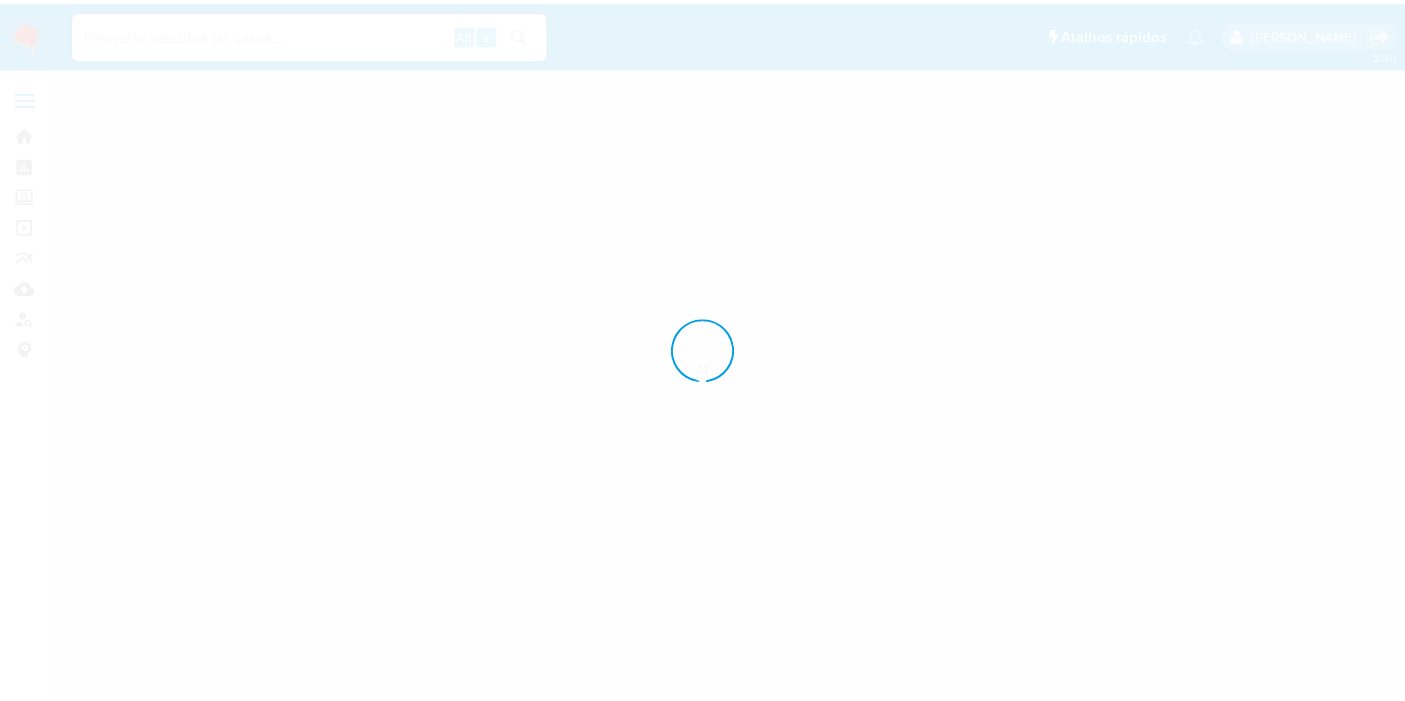 scroll, scrollTop: 0, scrollLeft: 0, axis: both 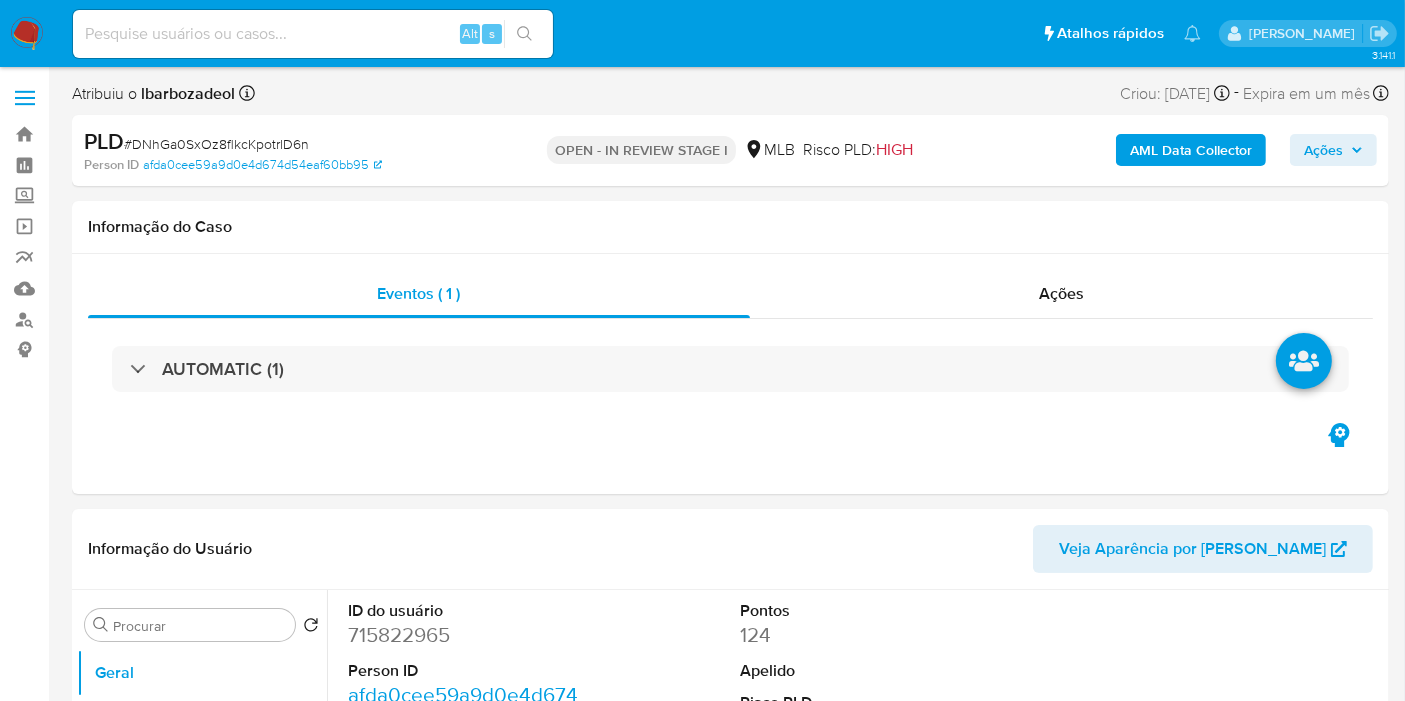 select on "10" 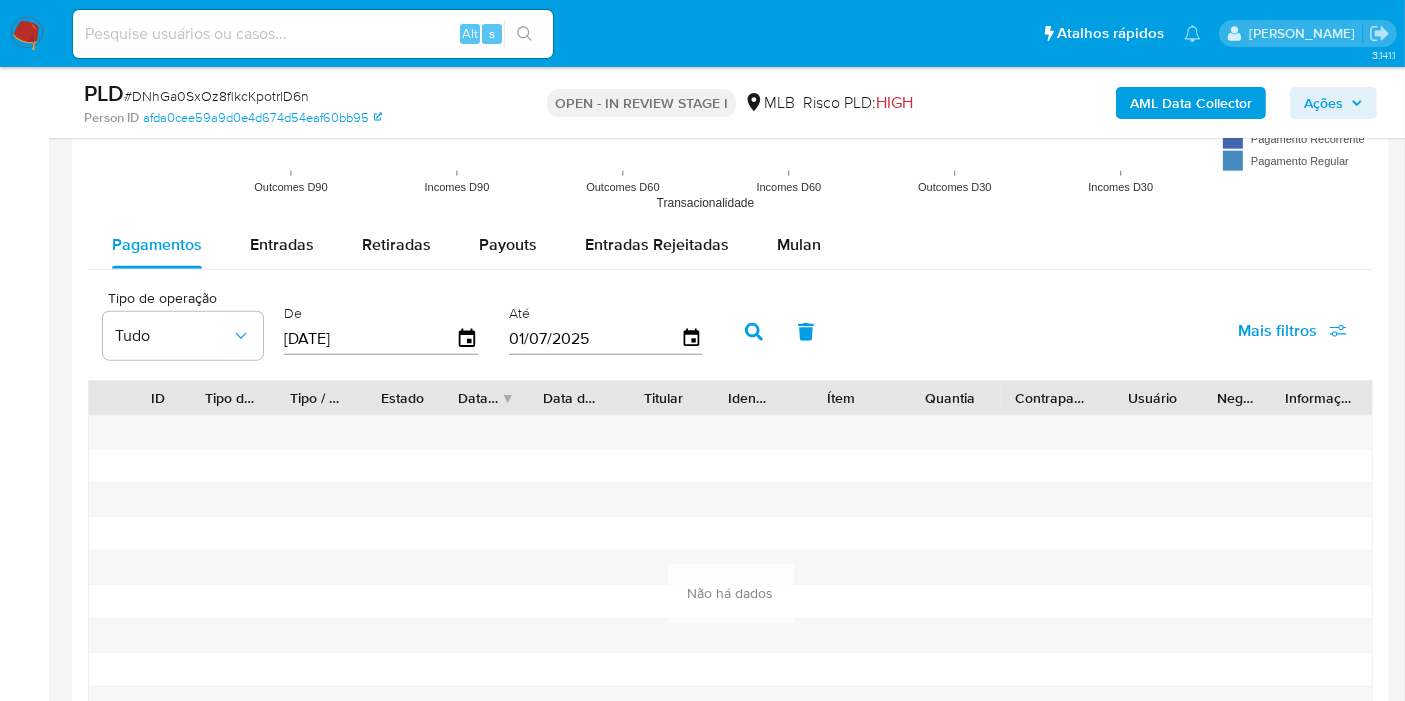 scroll, scrollTop: 2111, scrollLeft: 0, axis: vertical 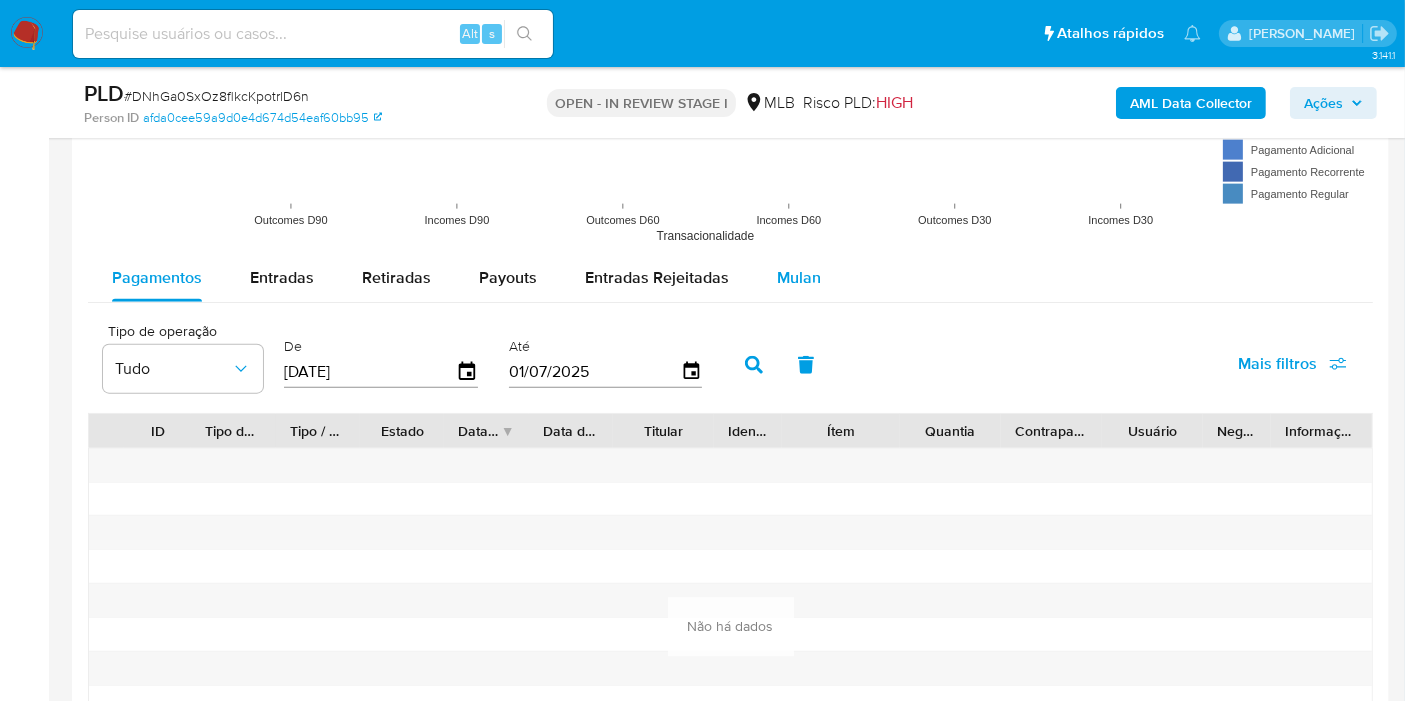 click on "Mulan" at bounding box center [799, 278] 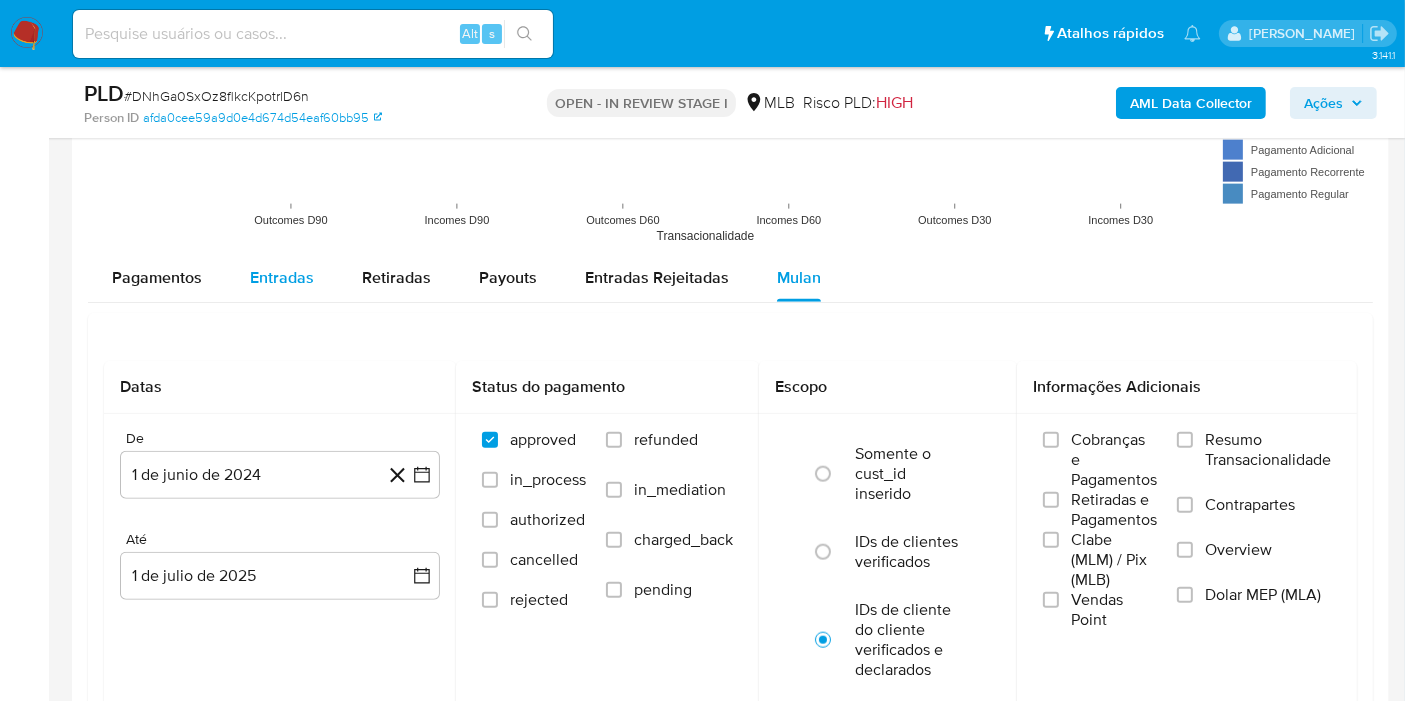 click on "Entradas" at bounding box center (282, 277) 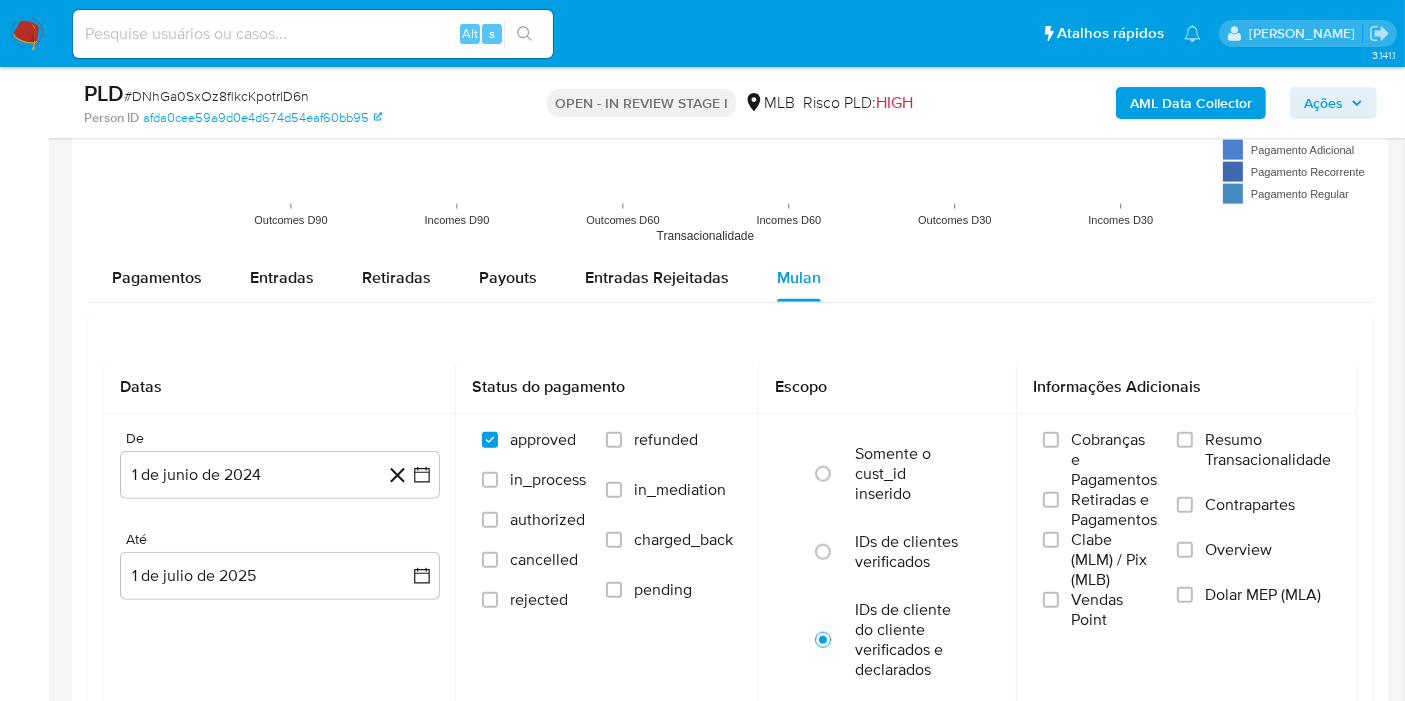 select on "10" 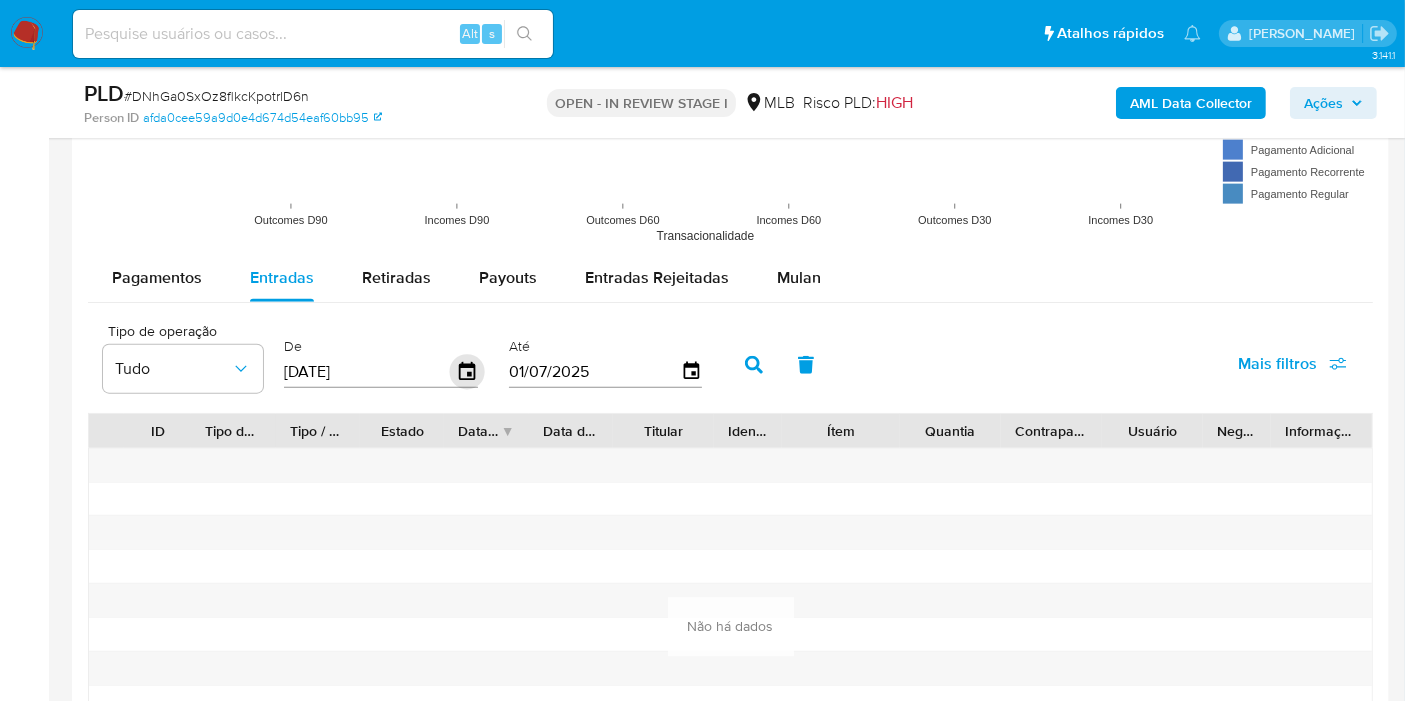 click 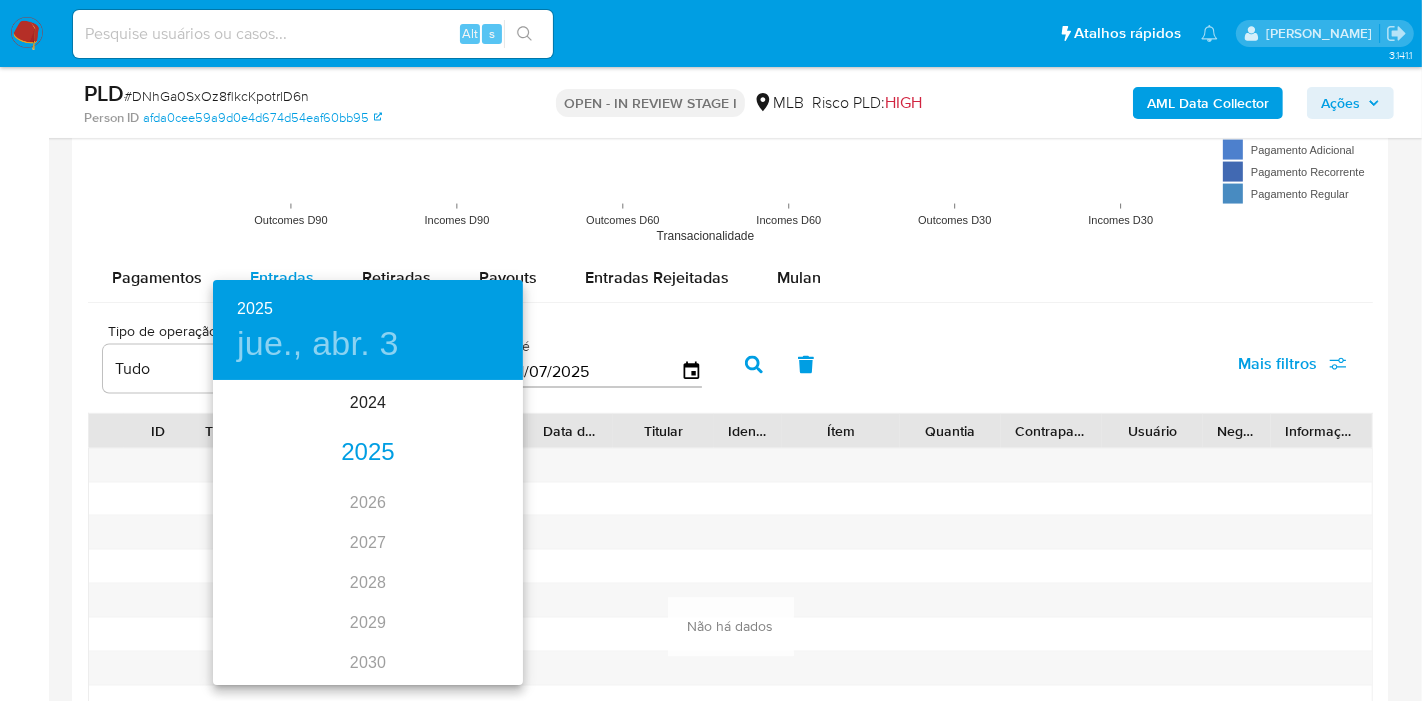 click on "2025" at bounding box center [368, 453] 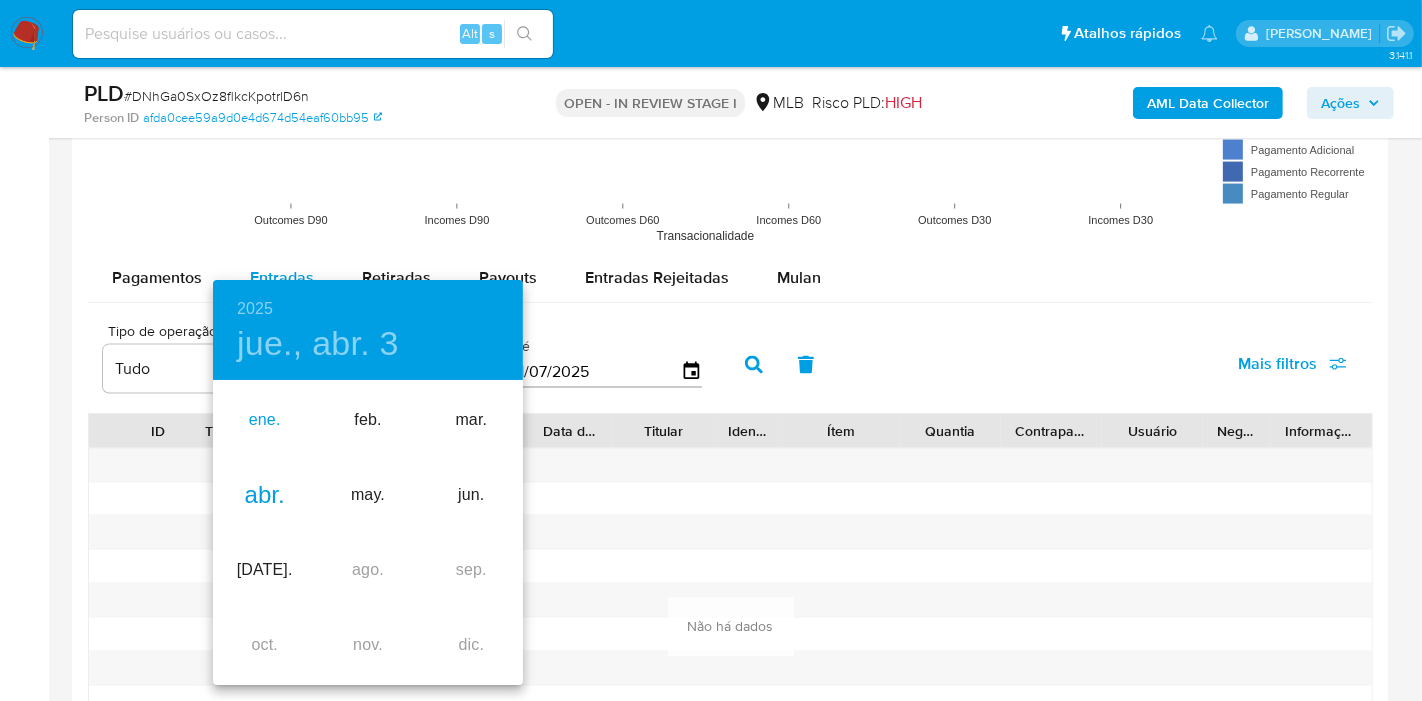 click on "ene." at bounding box center [264, 420] 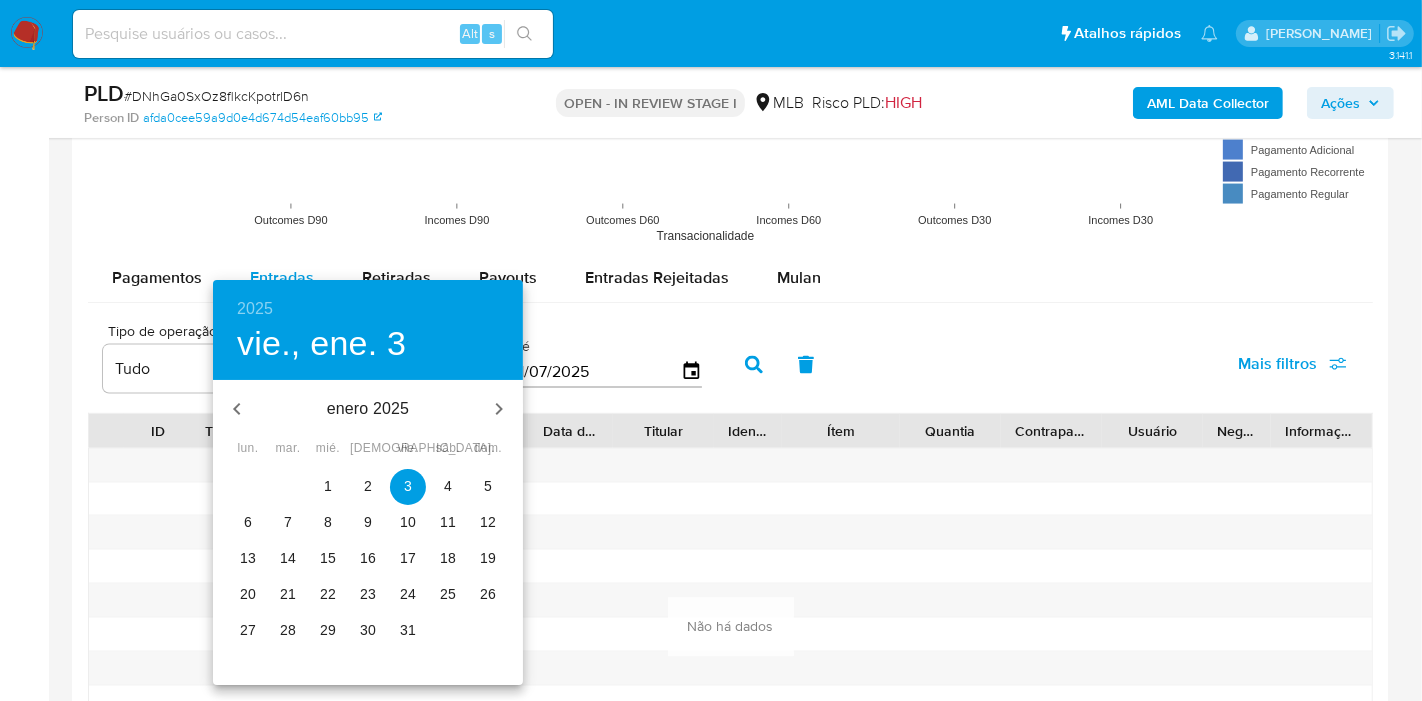 click on "1" at bounding box center (328, 486) 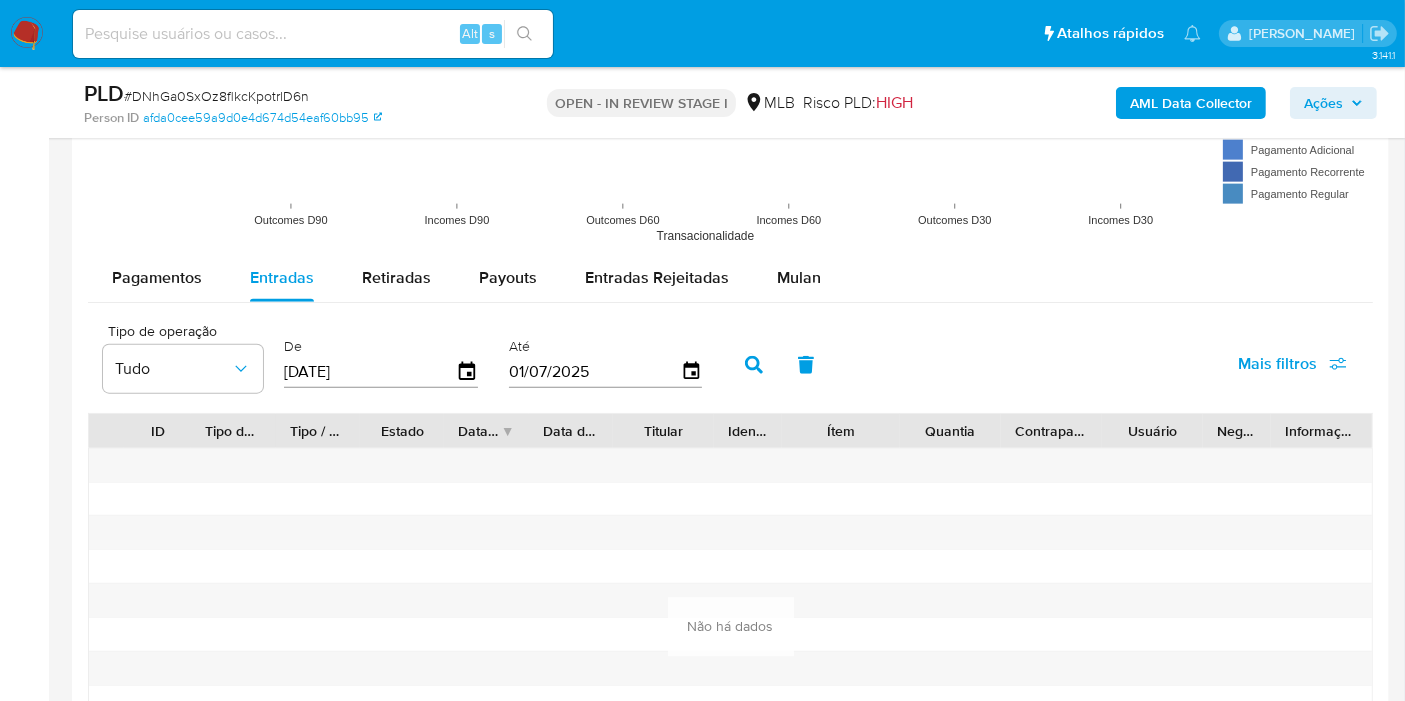 click 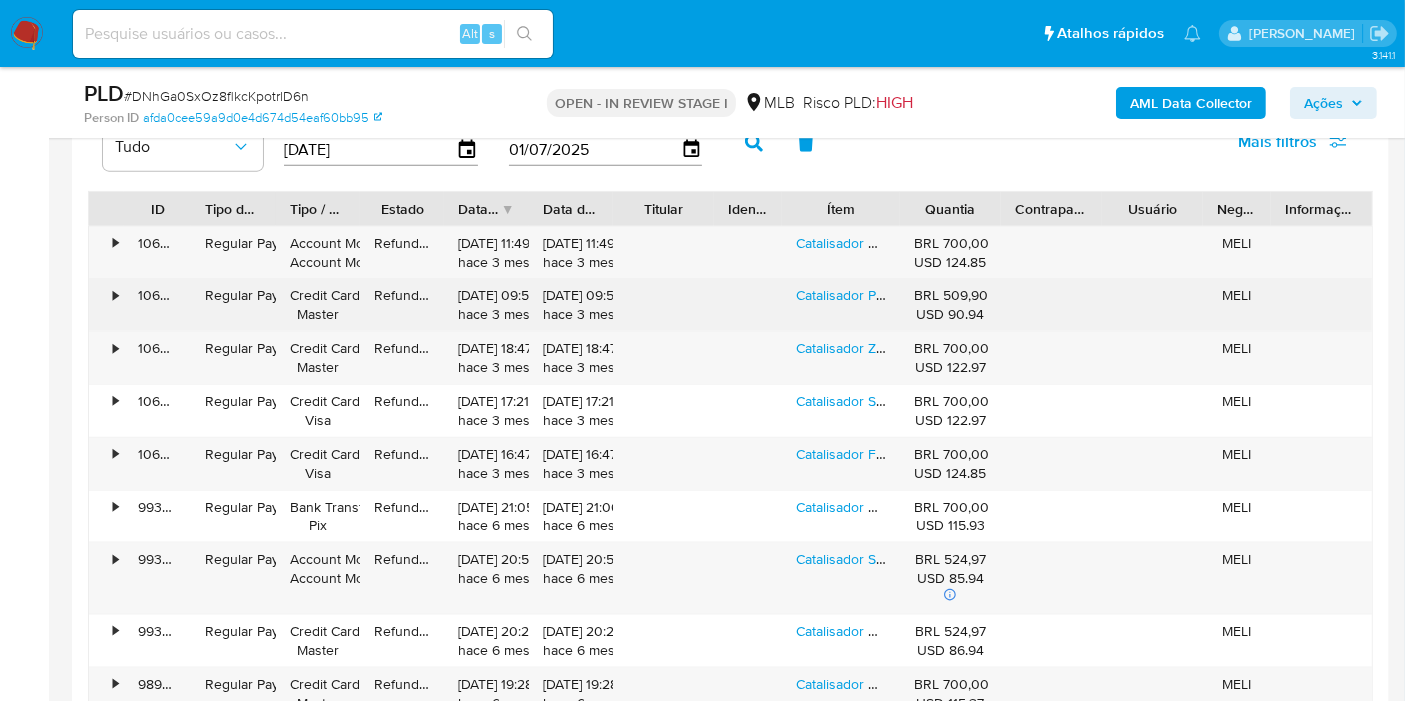 scroll, scrollTop: 2222, scrollLeft: 0, axis: vertical 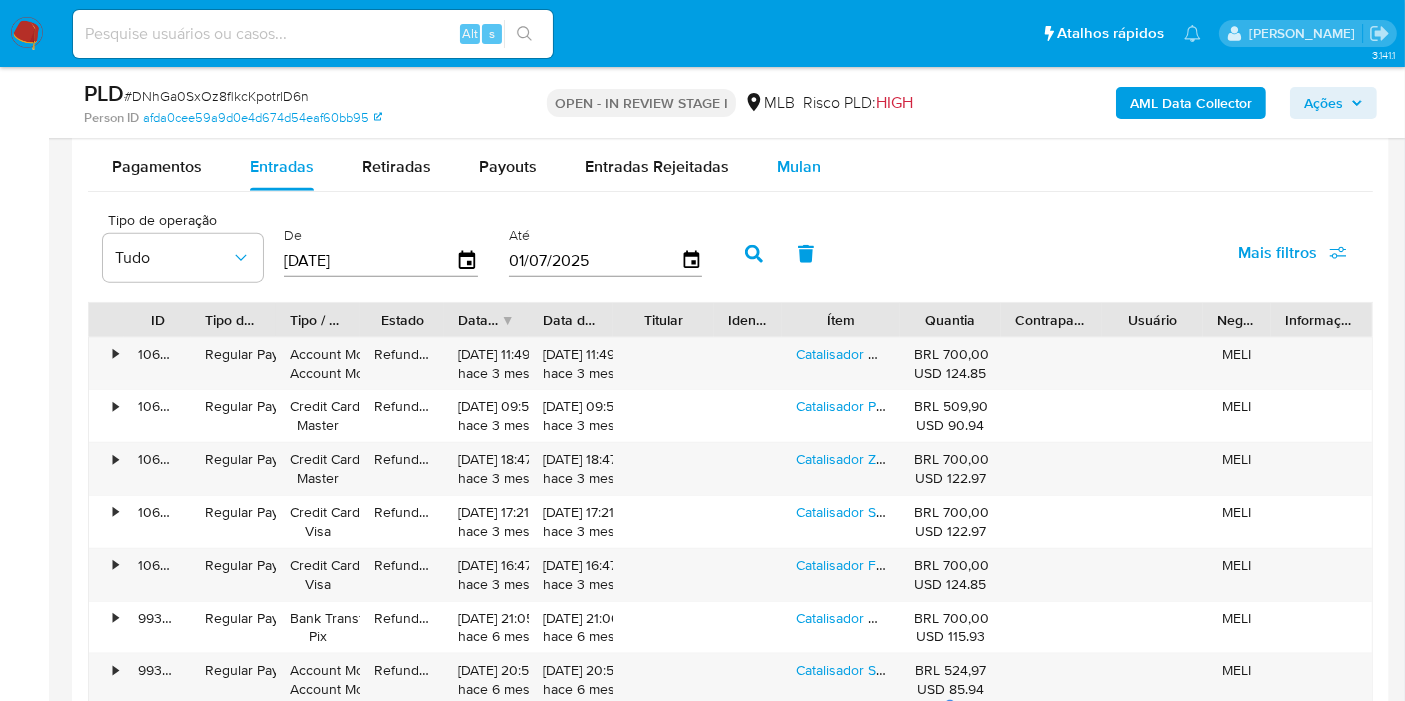 click on "Mulan" at bounding box center [799, 166] 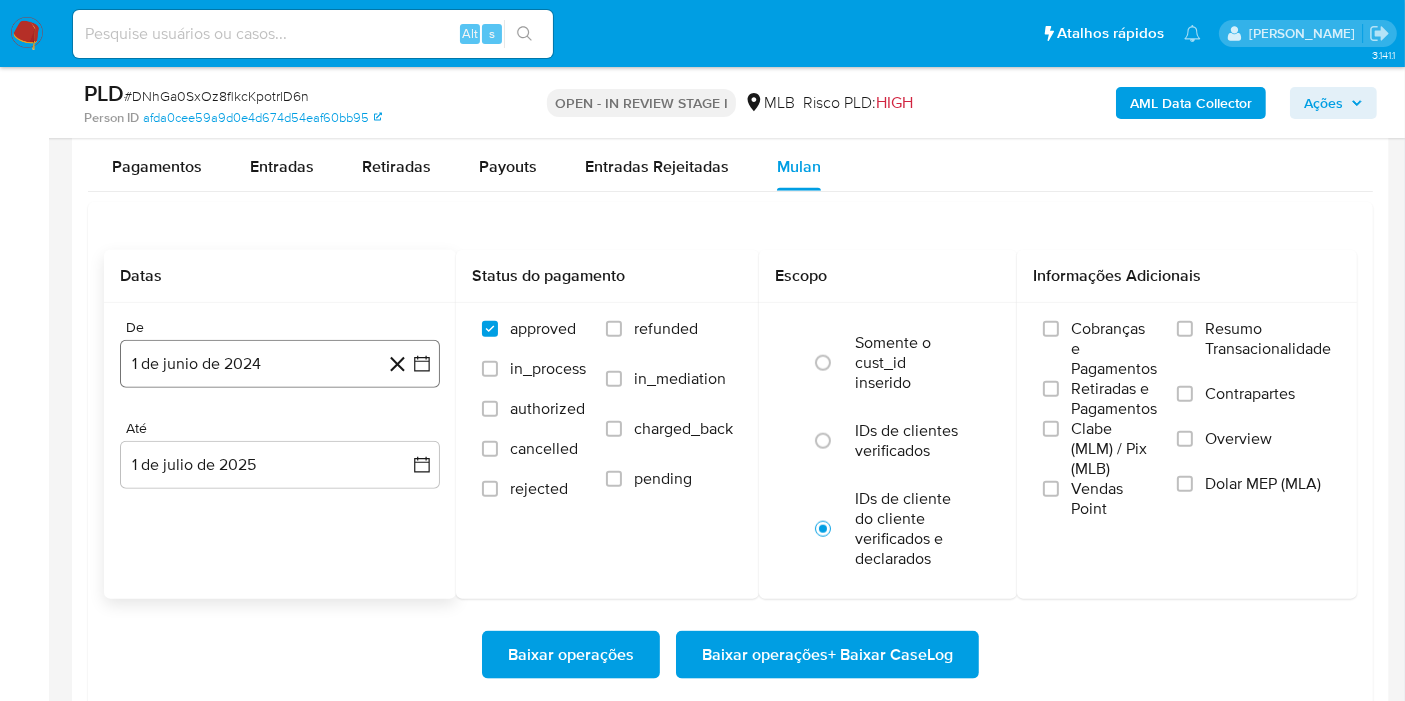 click on "1 de junio de 2024" at bounding box center (280, 364) 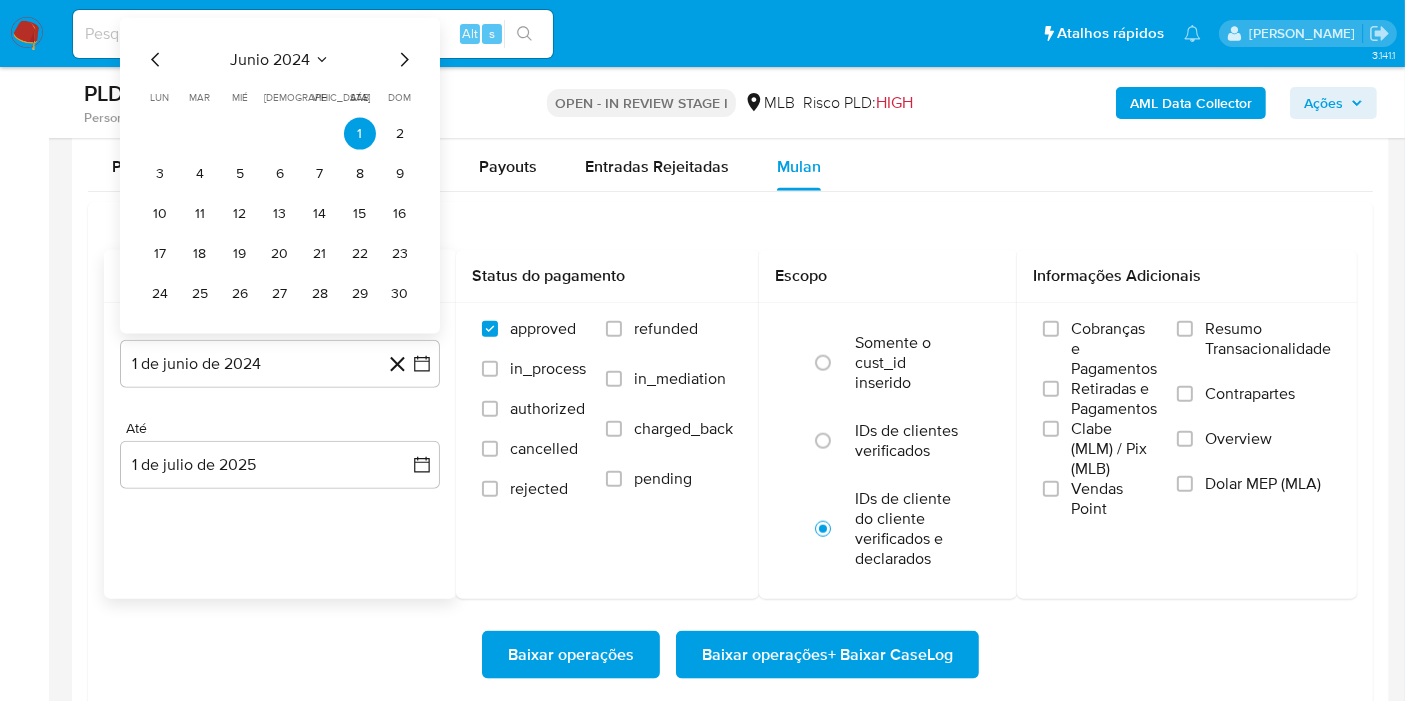 click on "junio 2024" at bounding box center [270, 60] 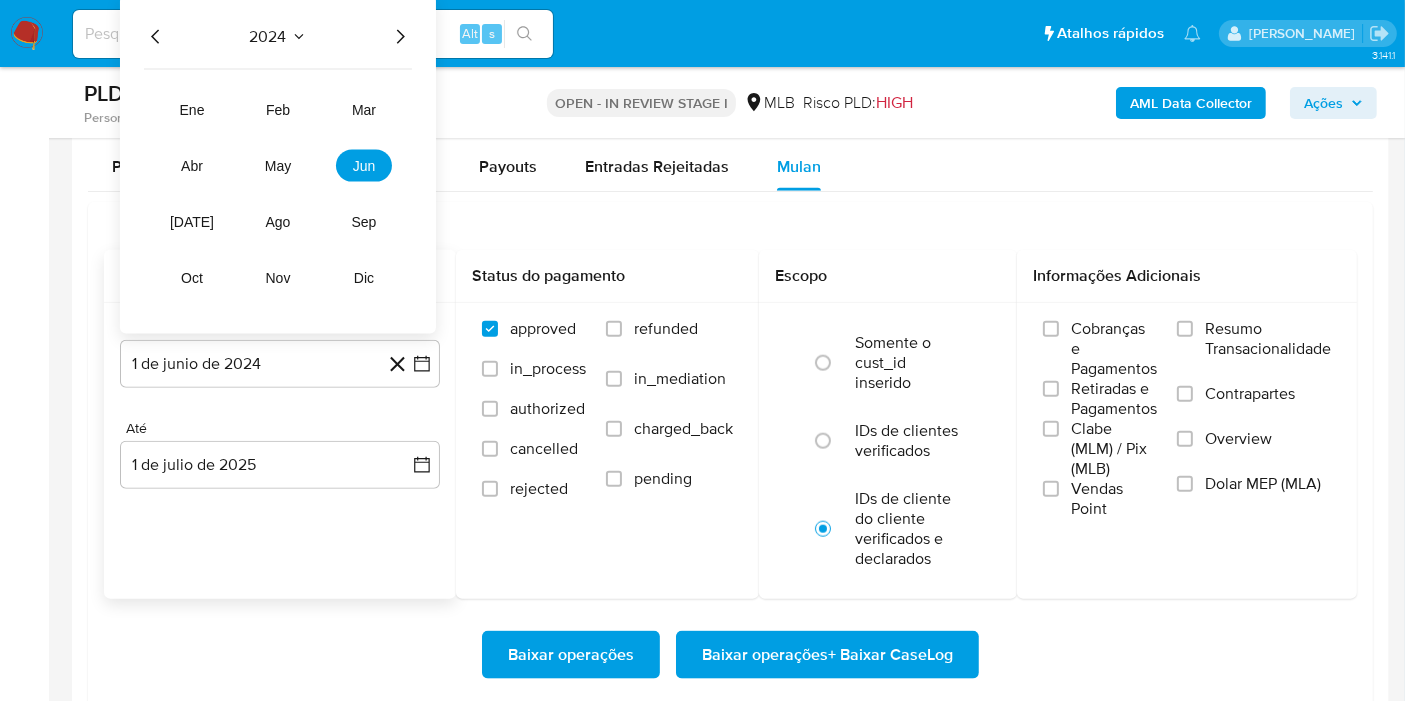 click 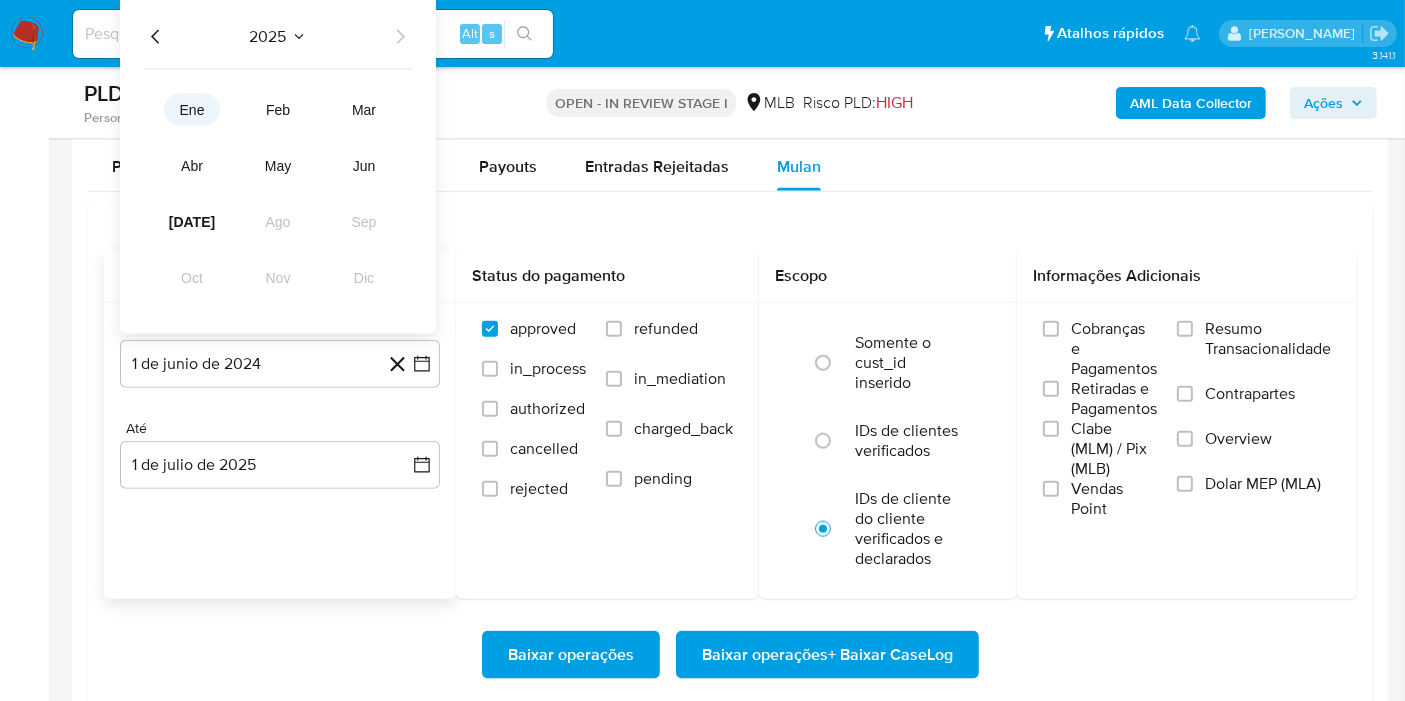 click on "ene" at bounding box center [192, 110] 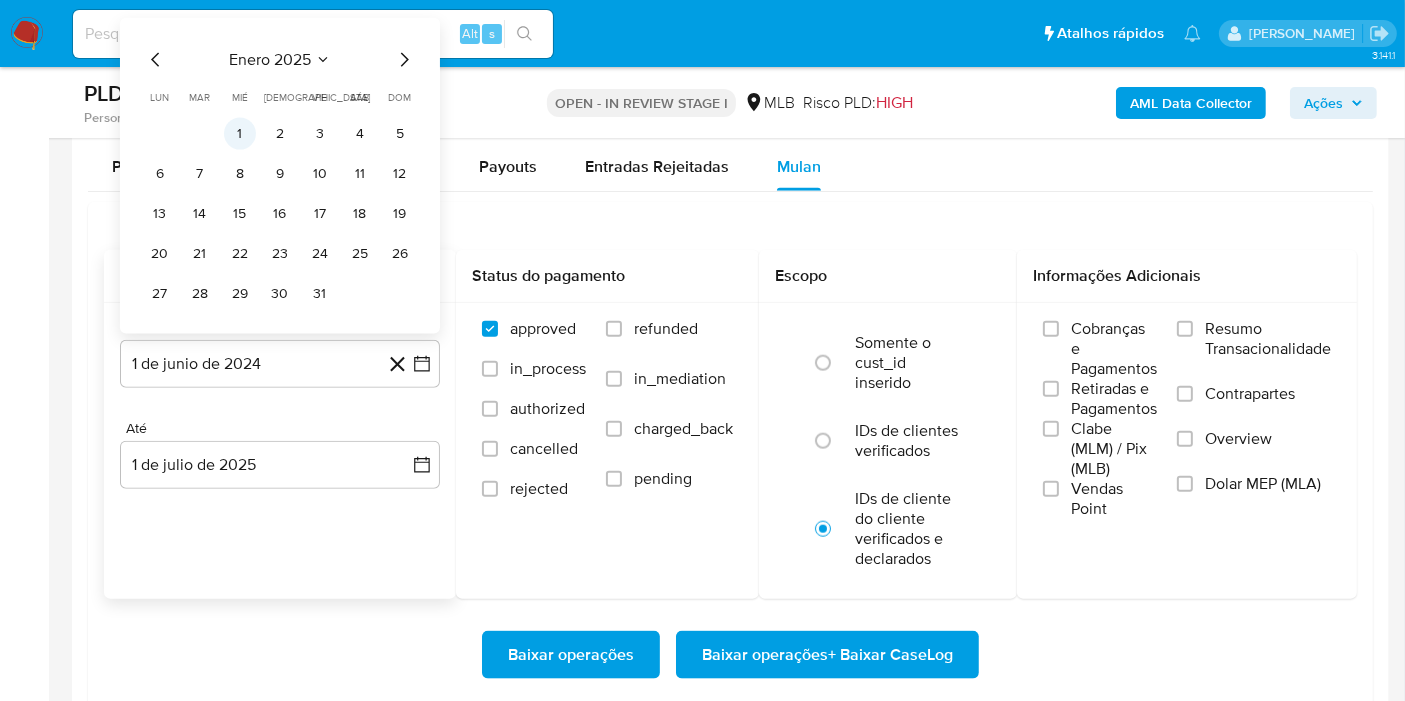 click on "1" at bounding box center [240, 134] 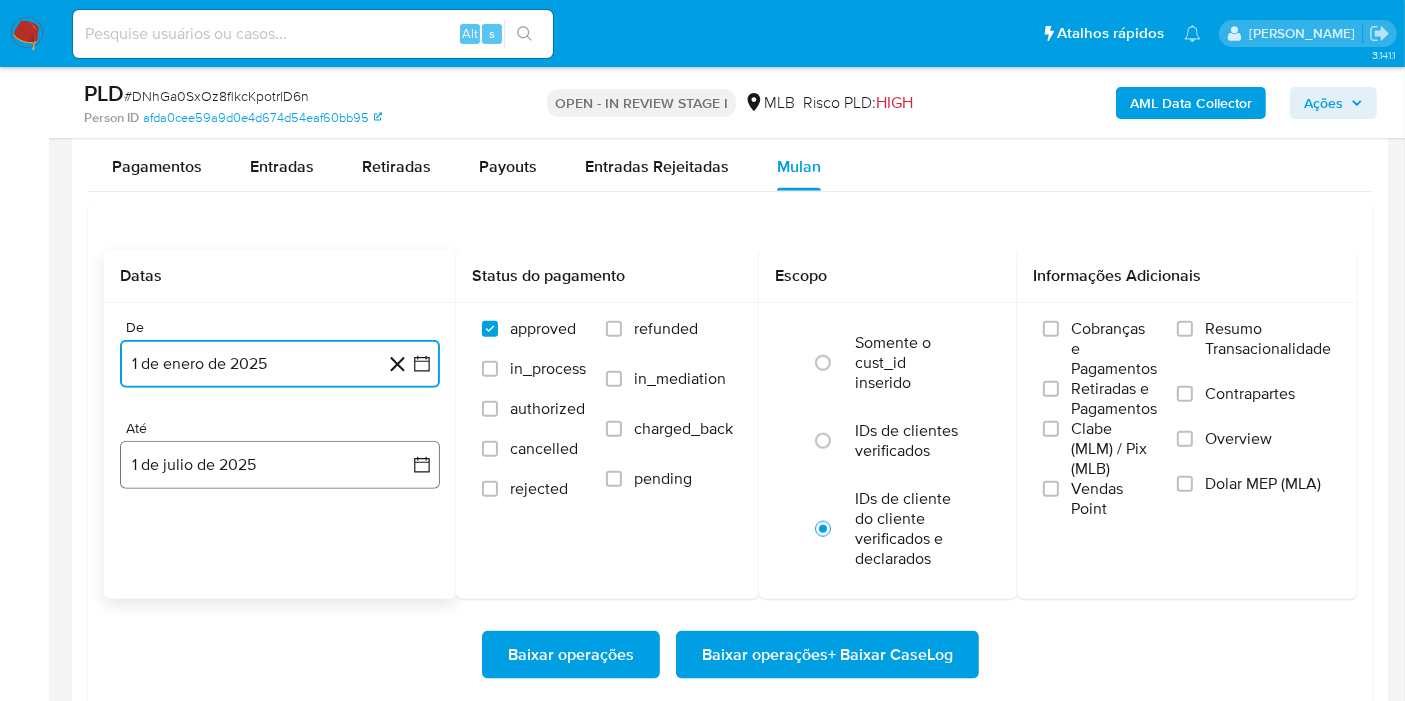 click on "1 de julio de 2025" at bounding box center (280, 465) 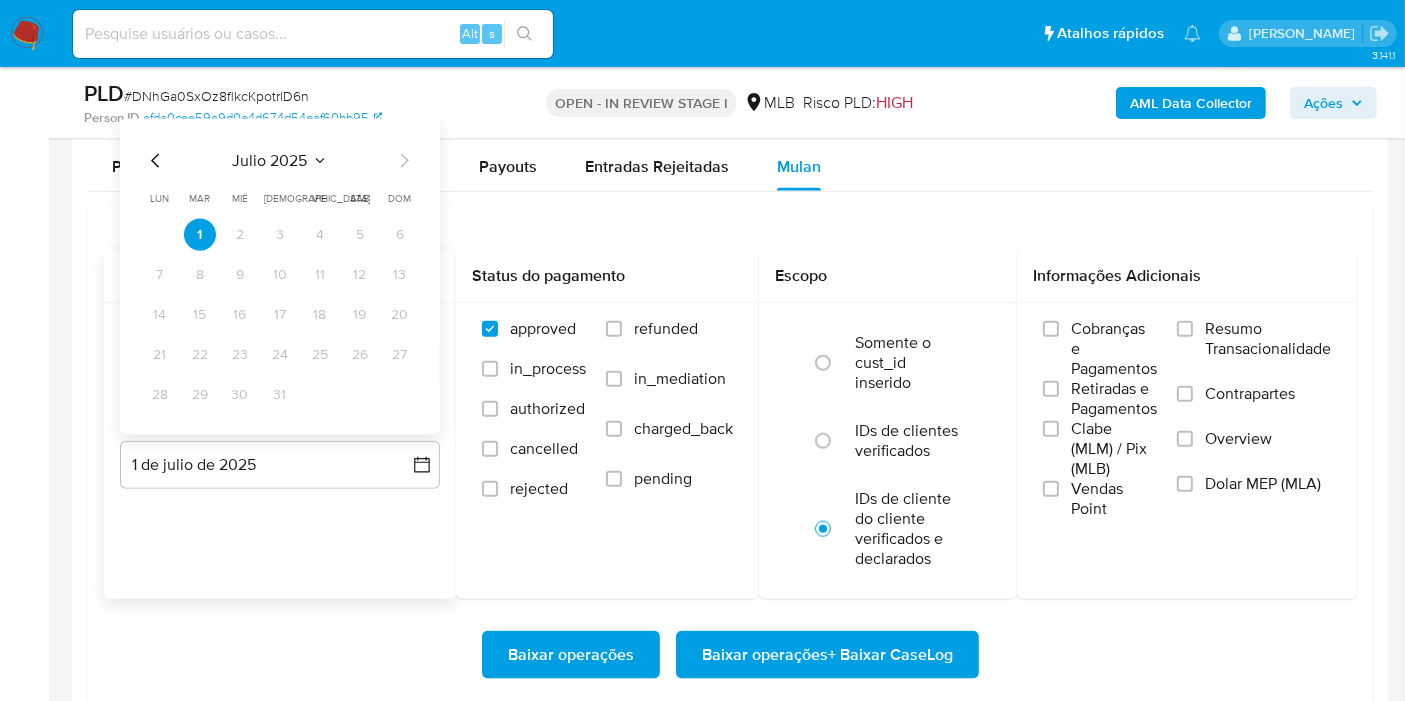 click 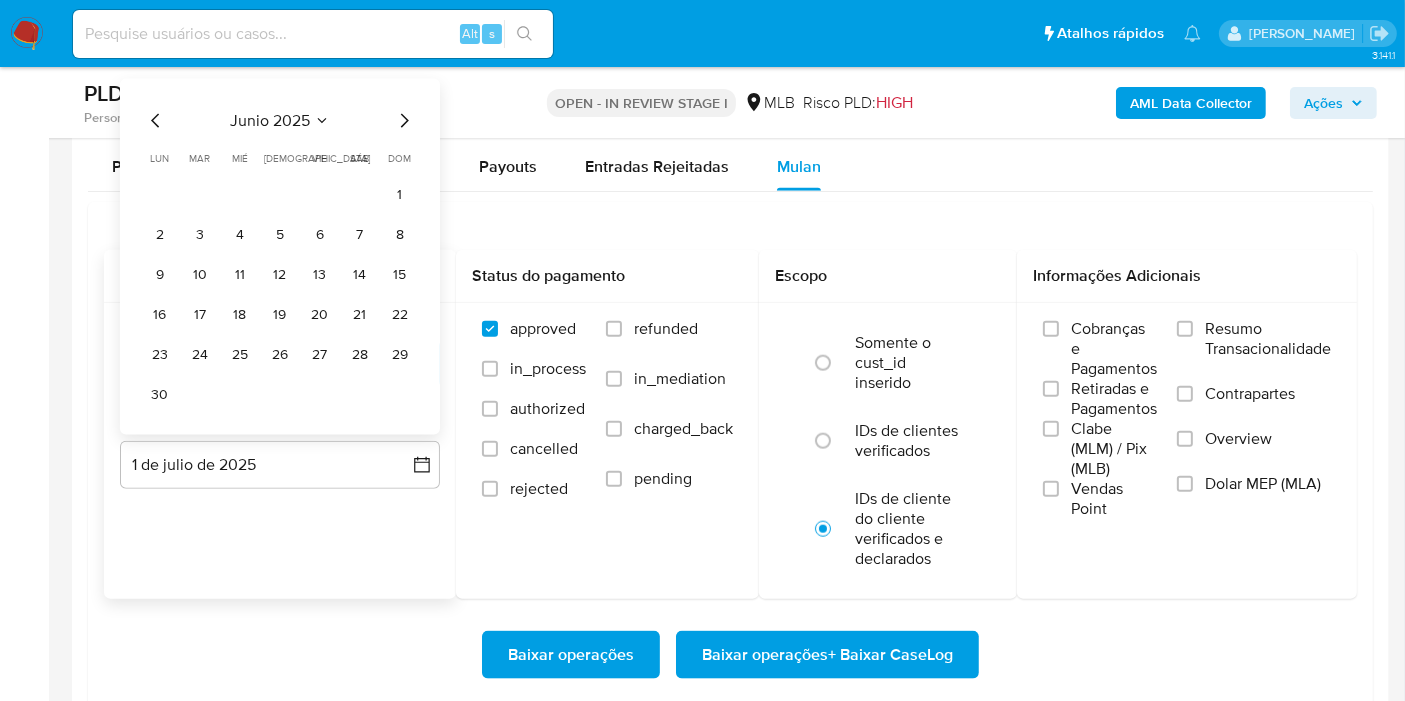 click on "30" at bounding box center [160, 395] 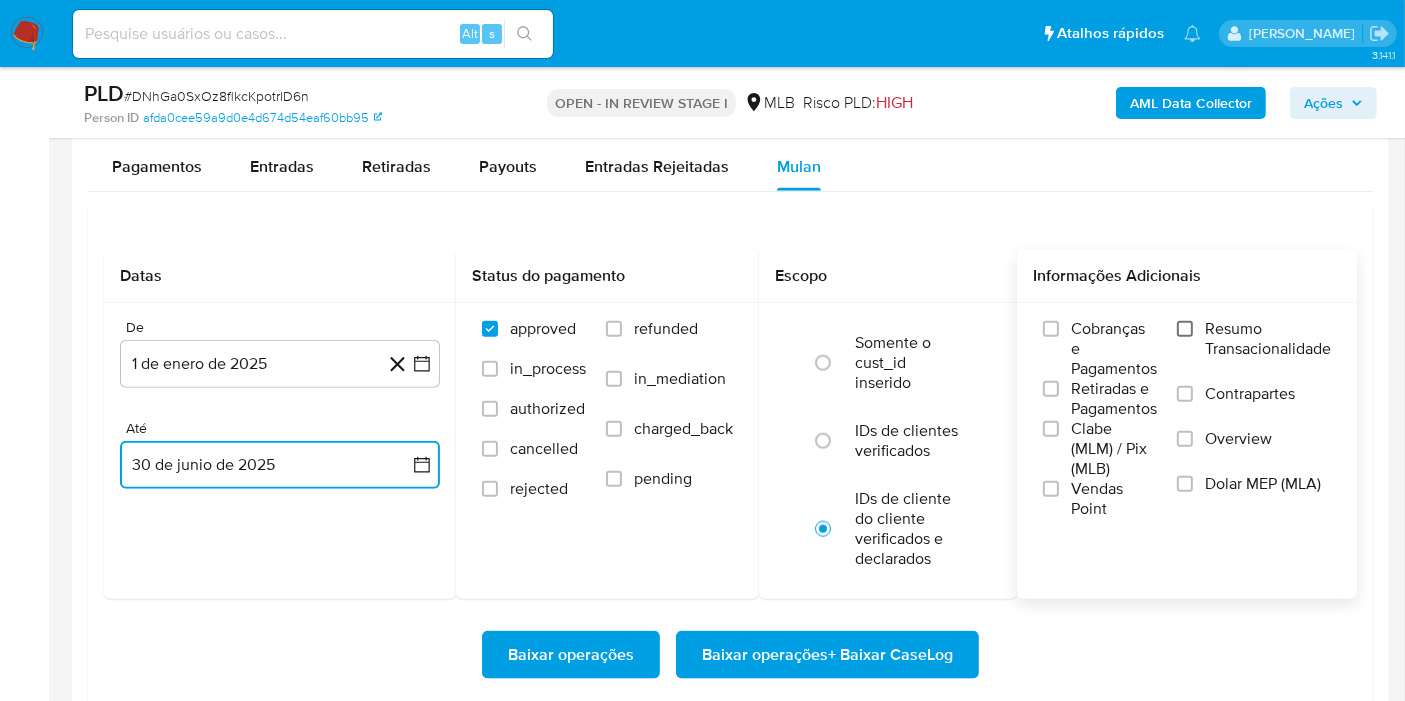 click on "Resumo Transacionalidade" at bounding box center [1185, 329] 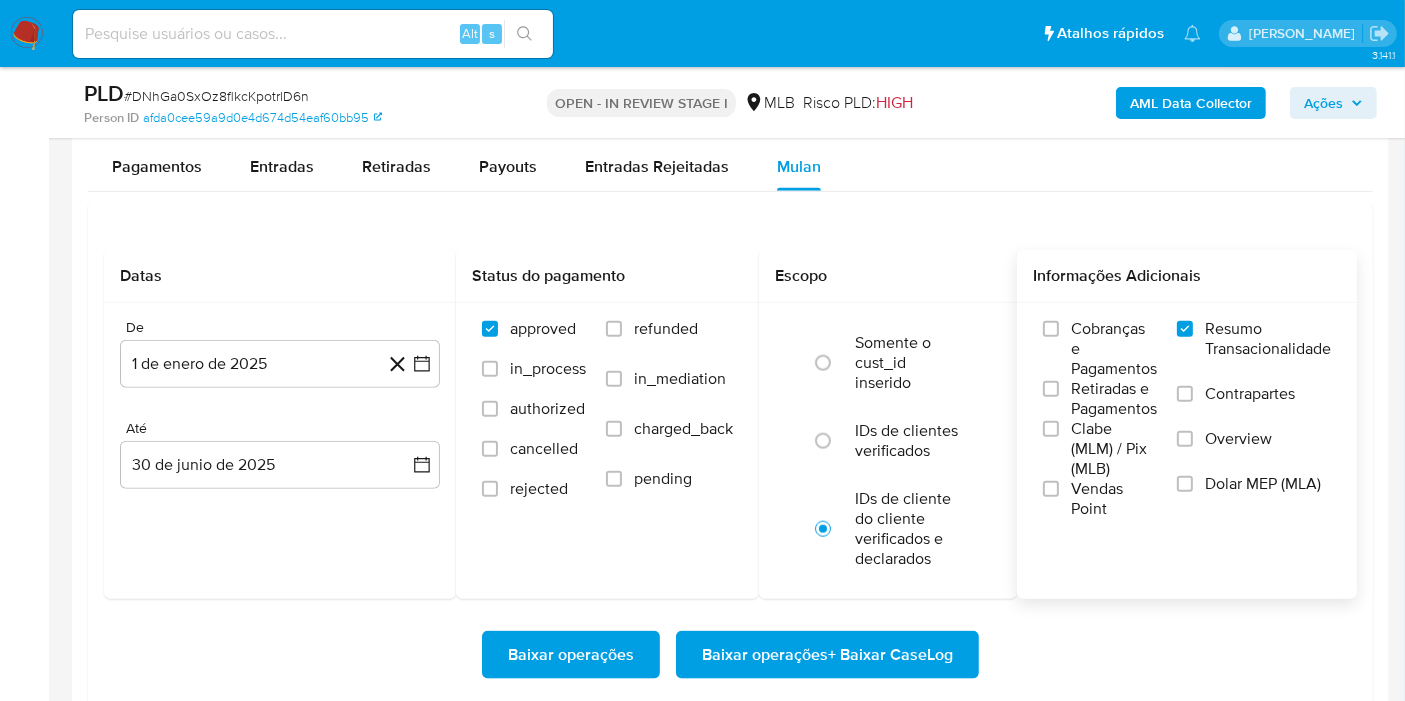 click on "Baixar operações  +   Baixar CaseLog" at bounding box center [827, 655] 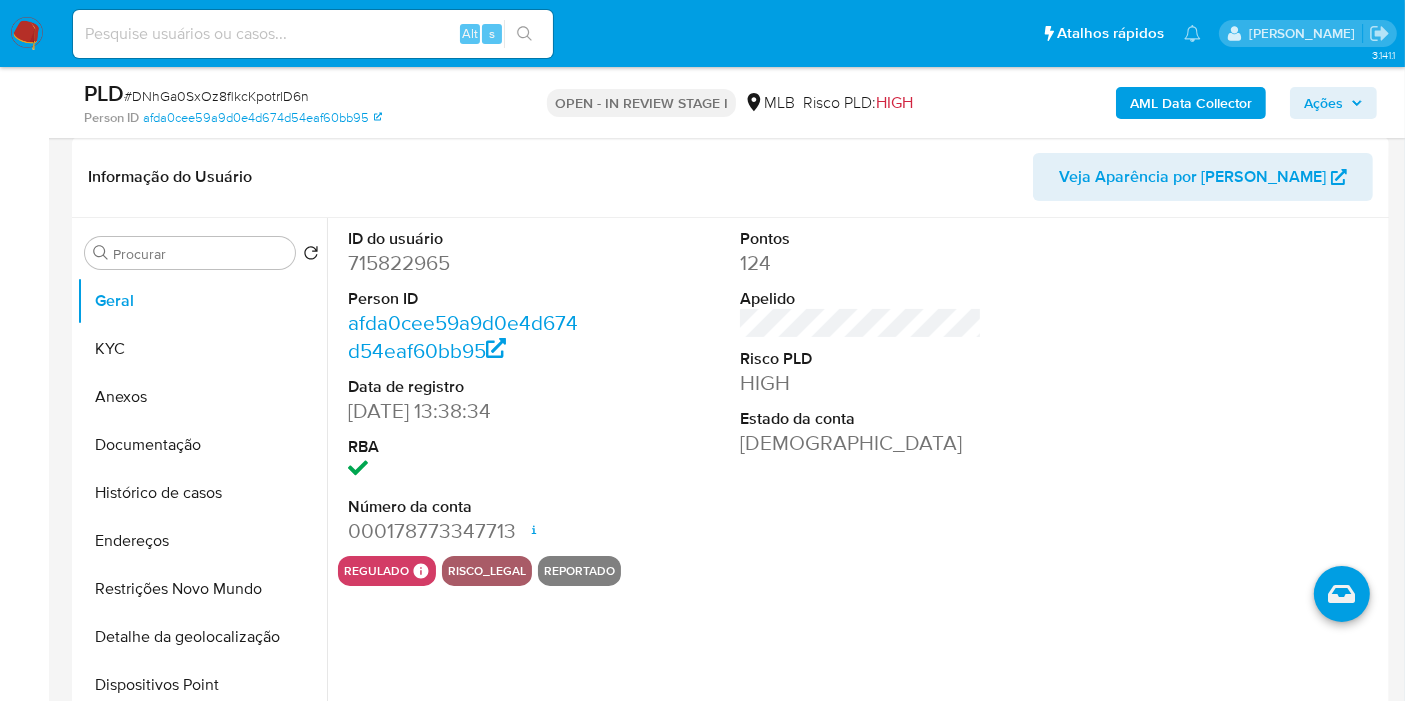 scroll, scrollTop: 270, scrollLeft: 0, axis: vertical 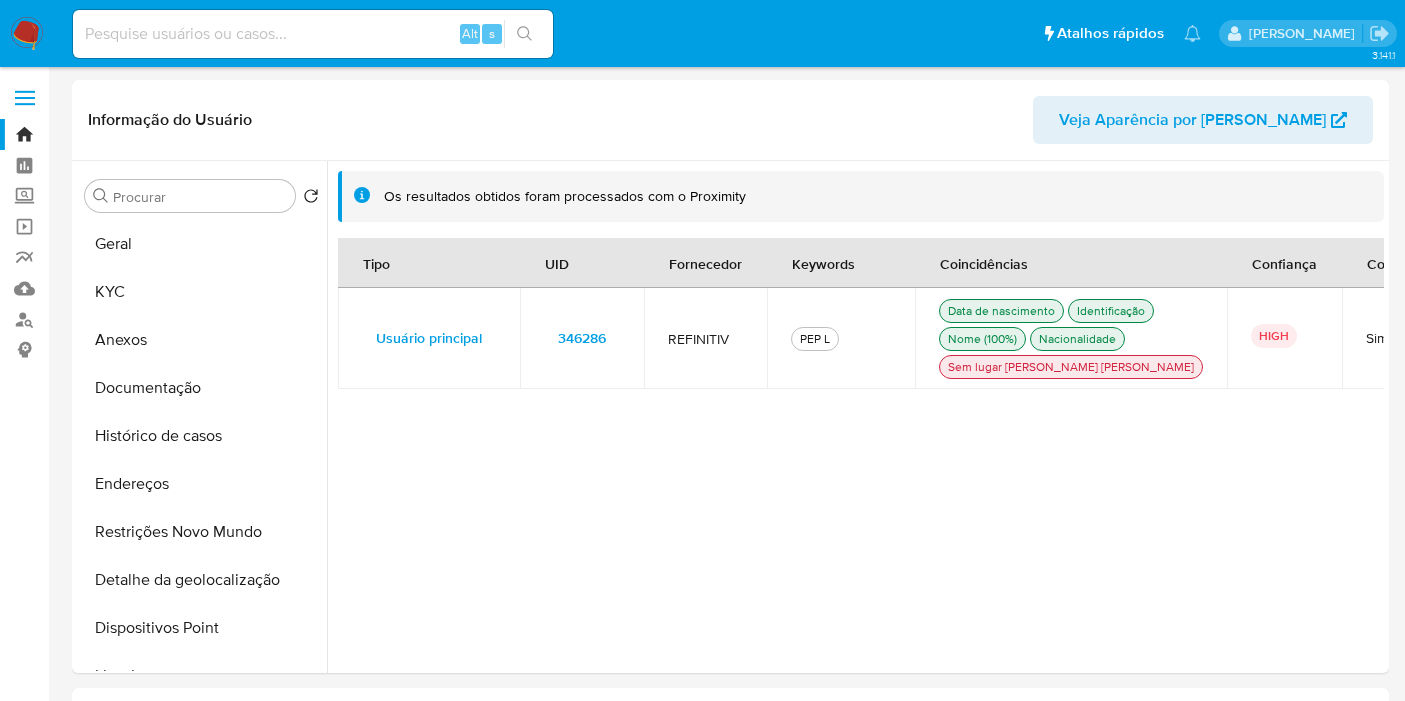 select on "10" 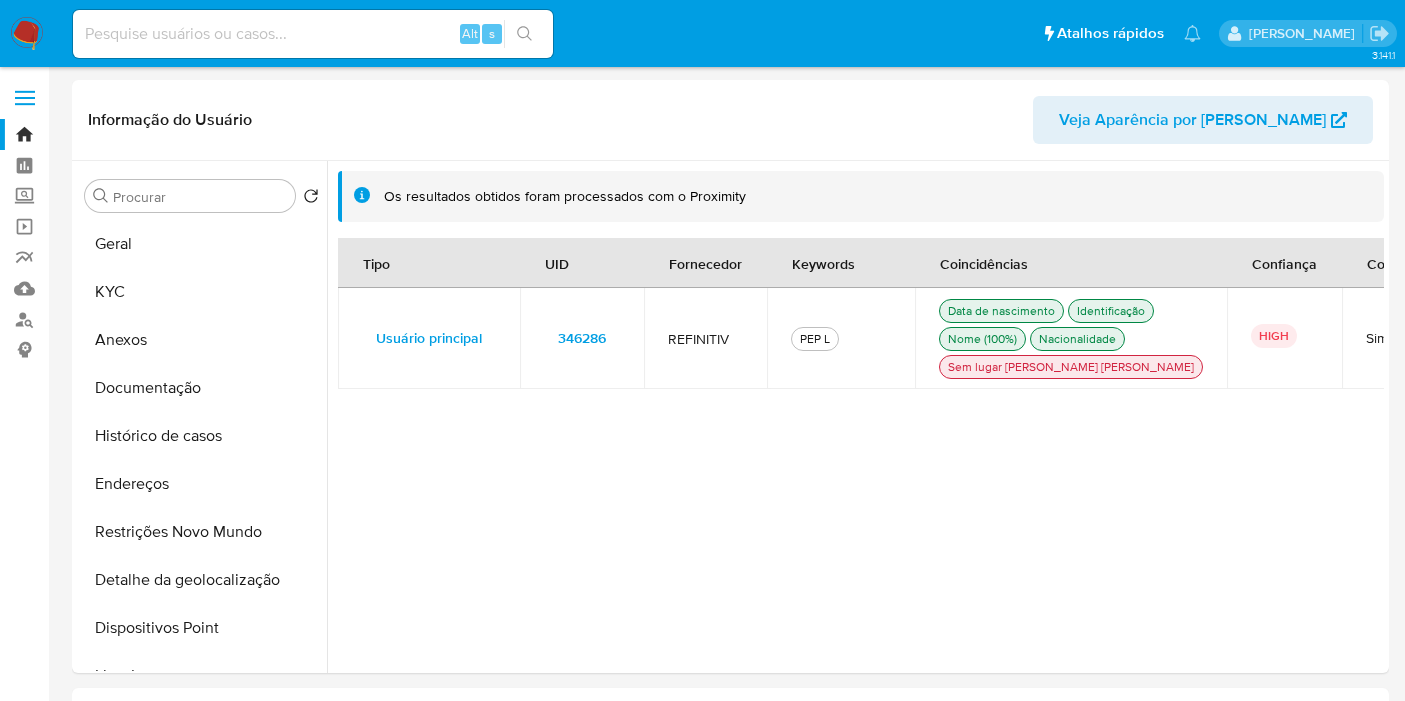 scroll, scrollTop: 0, scrollLeft: 0, axis: both 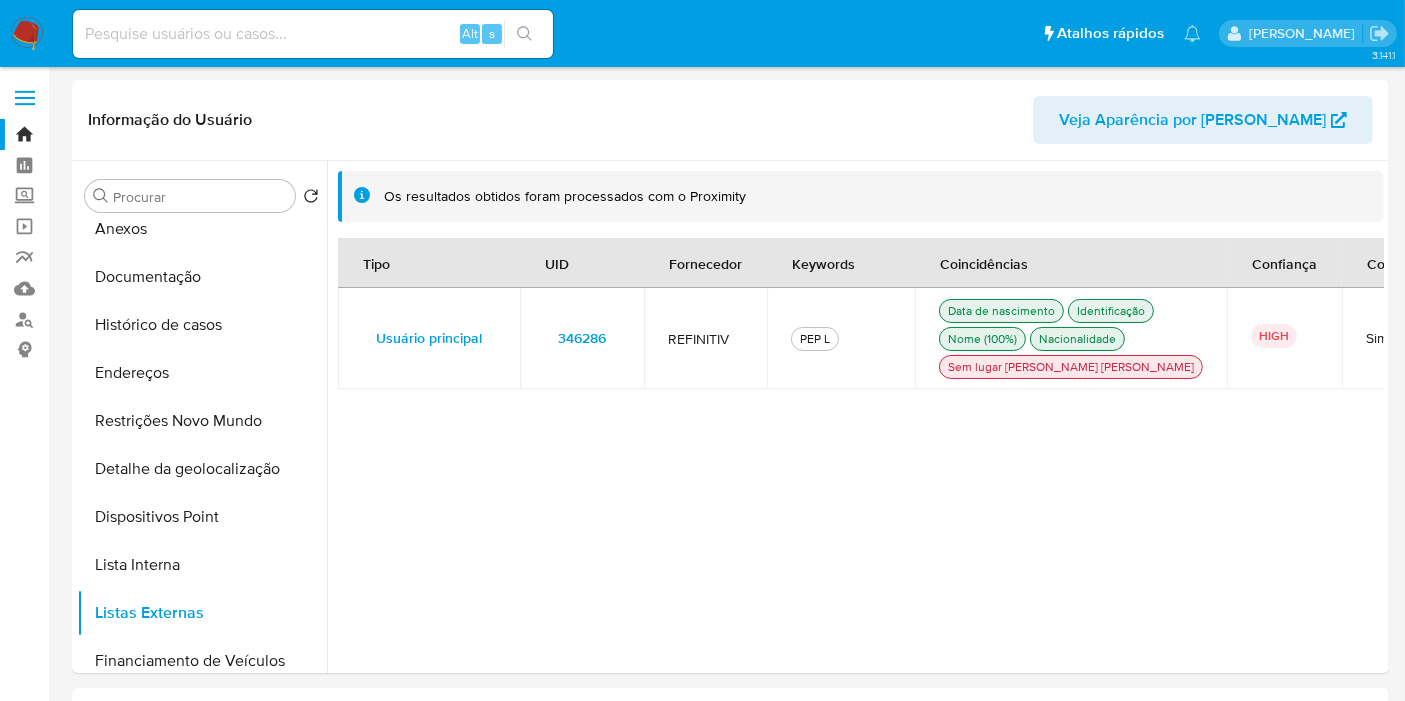 click on "Alt s" at bounding box center (313, 34) 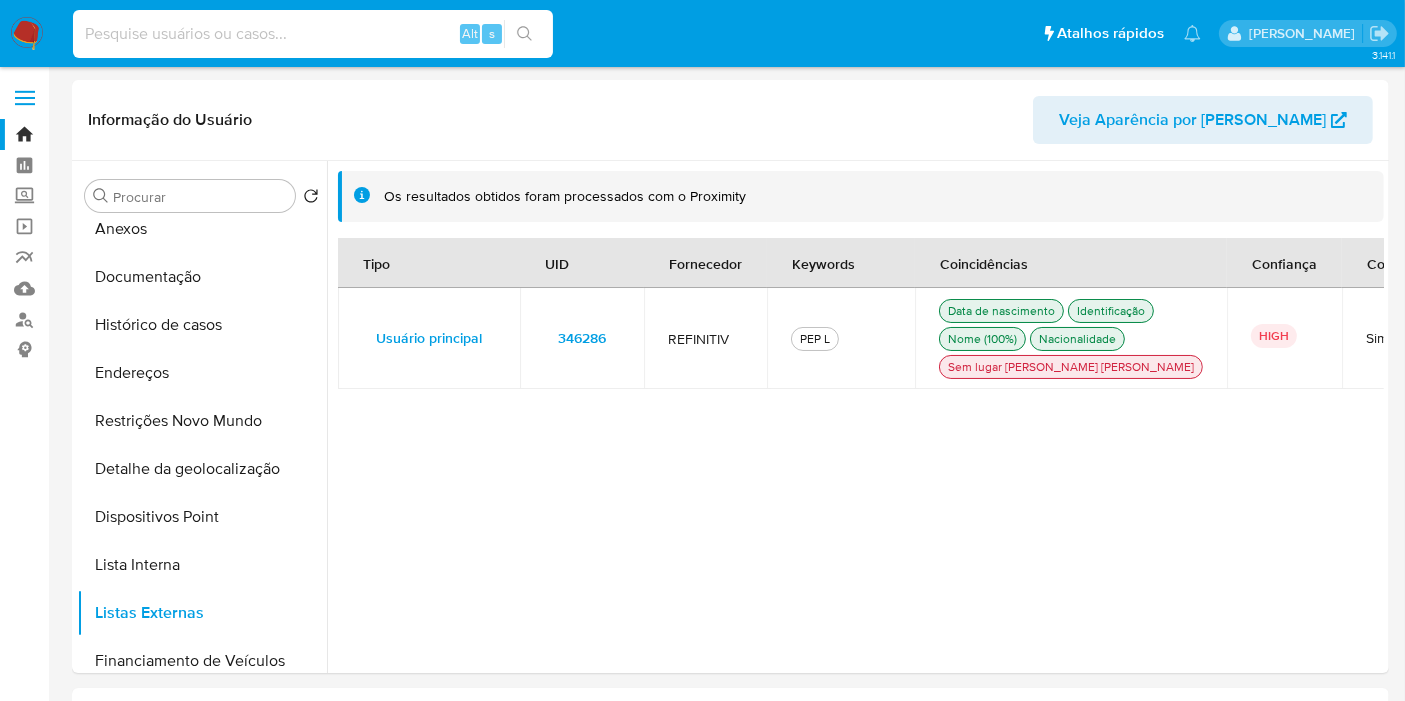 click at bounding box center (313, 34) 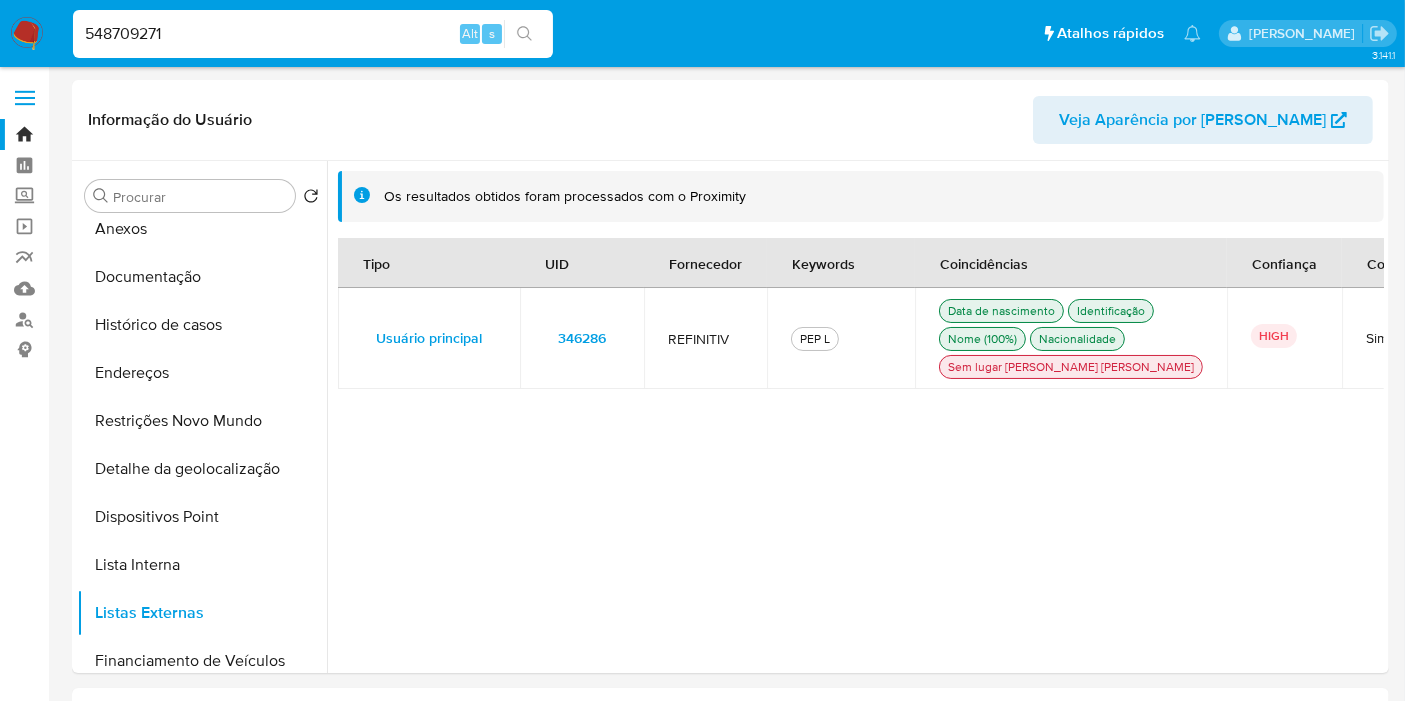 type on "548709271" 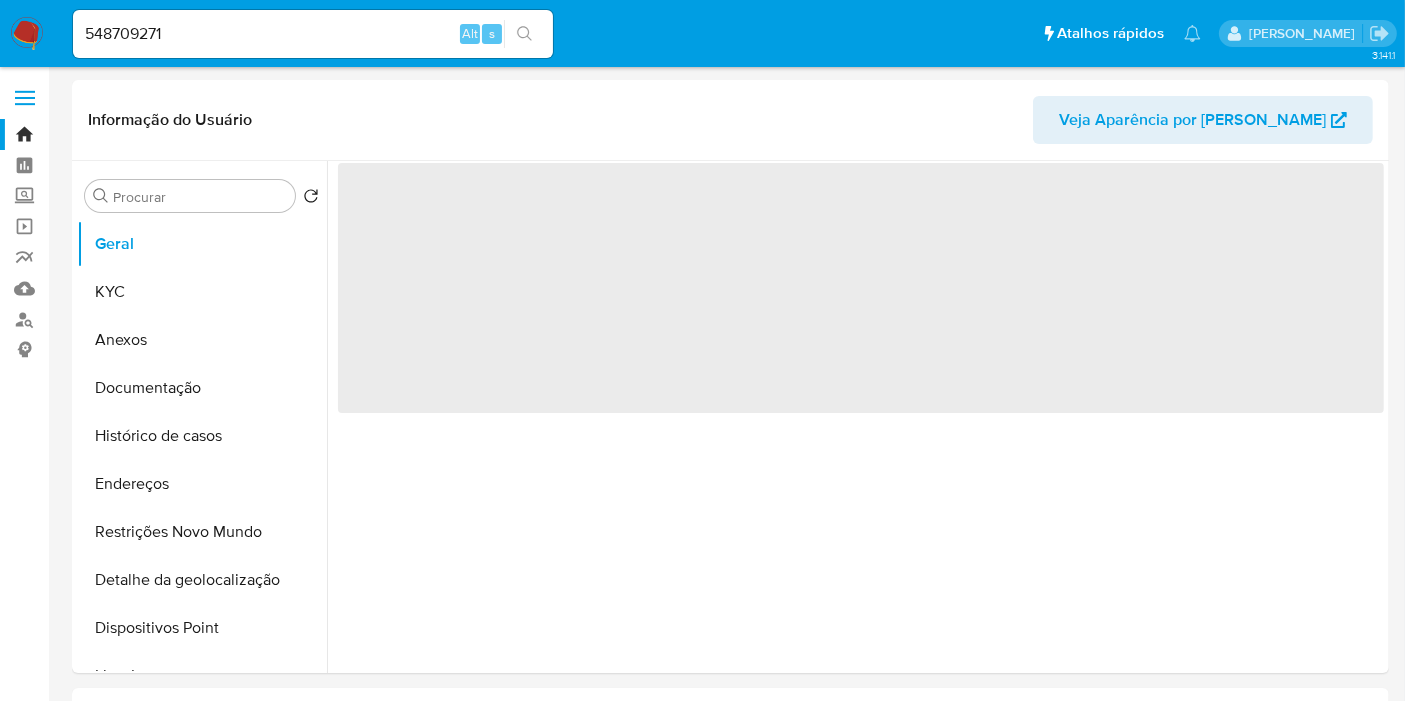 select on "10" 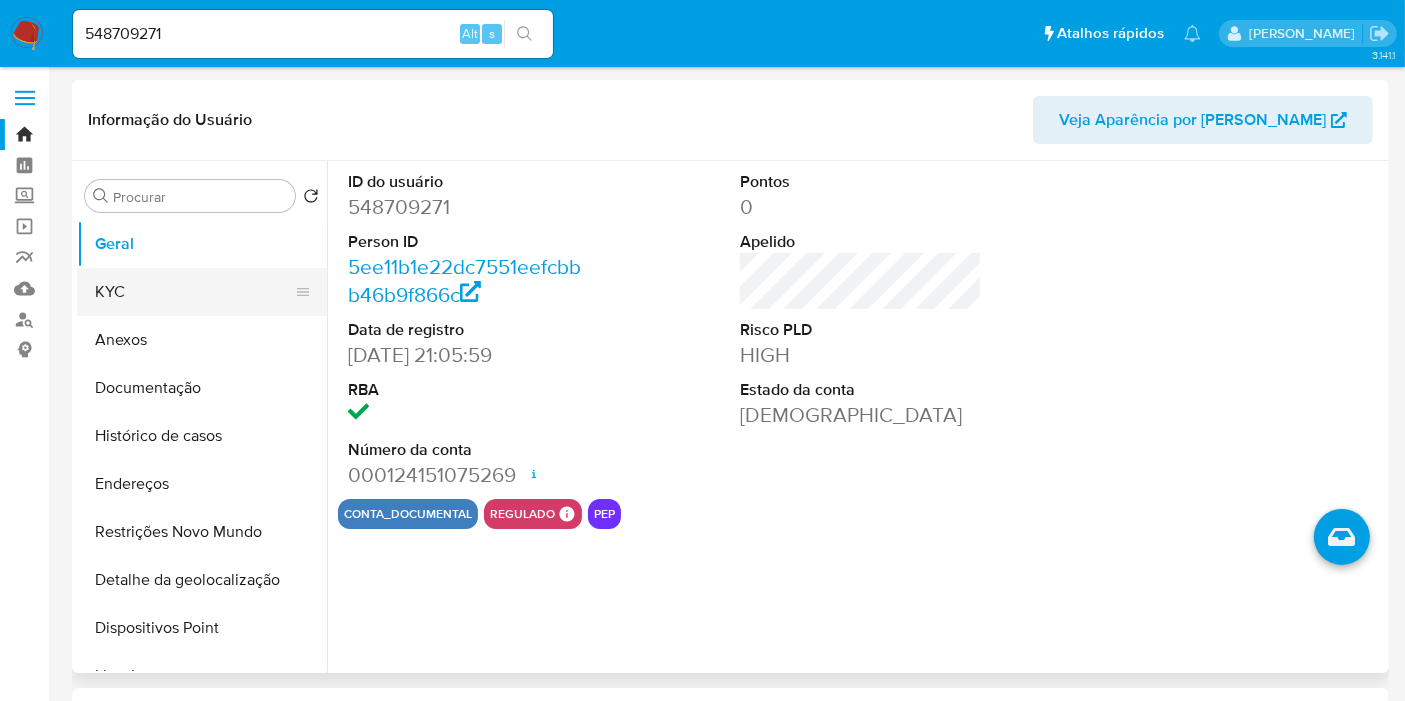 click on "KYC" at bounding box center (194, 292) 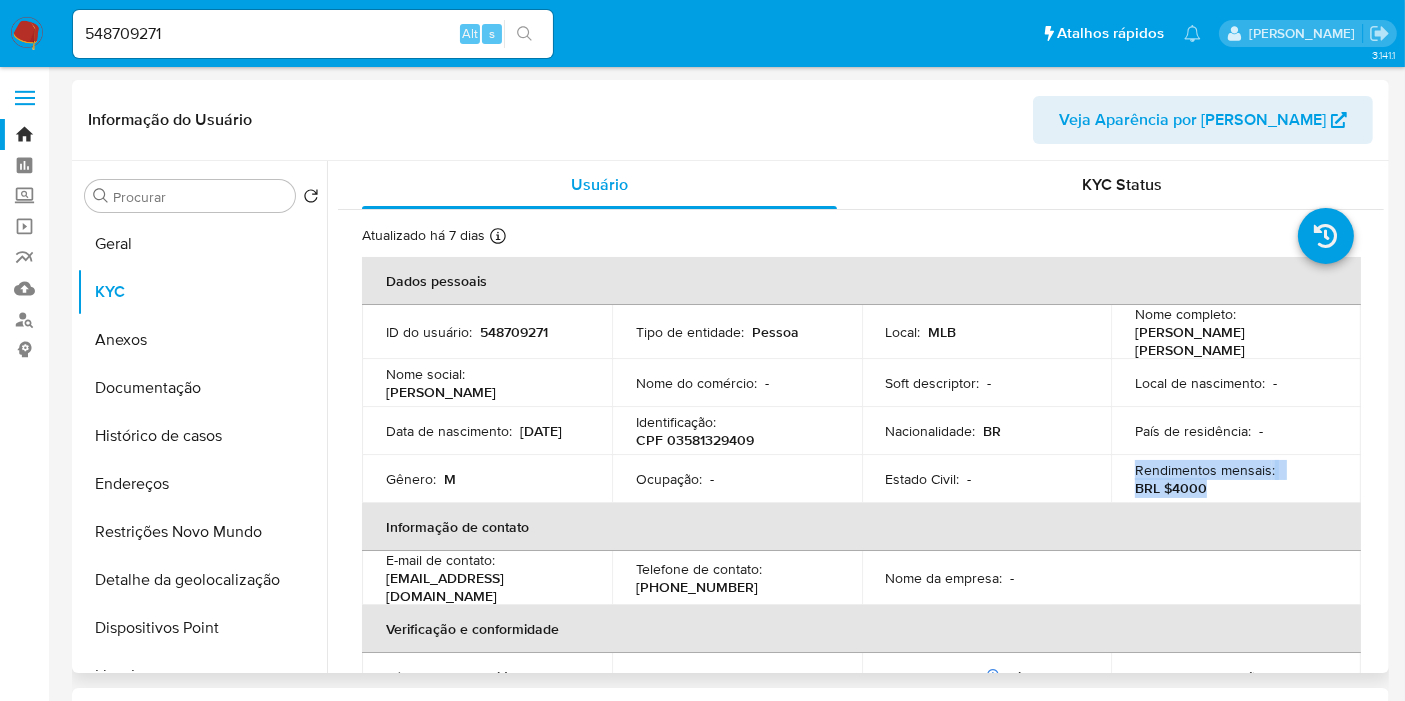 drag, startPoint x: 1207, startPoint y: 479, endPoint x: 1138, endPoint y: 464, distance: 70.61161 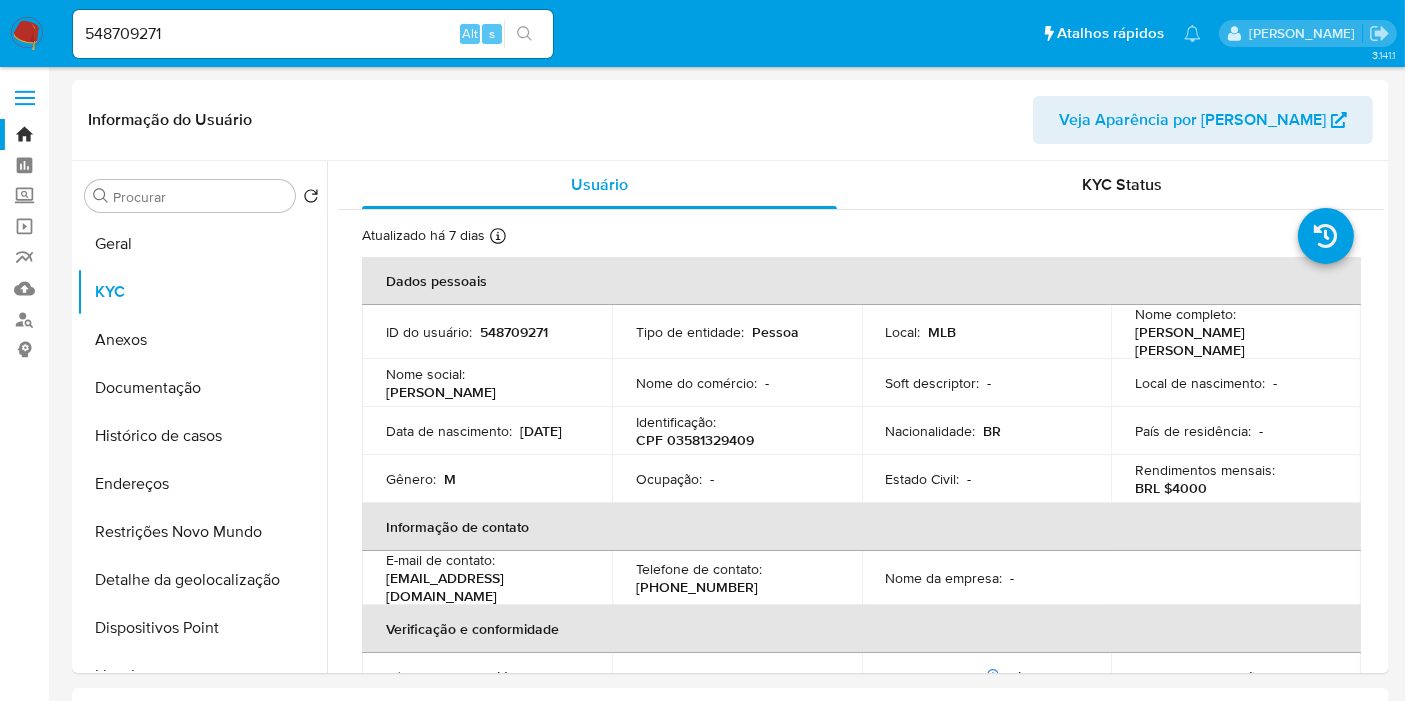 click on "Bandeja Painel Screening Pesquisa em Listas Watchlist Ferramentas Operações em massa relatórios Mulan Localizador de pessoas Consolidado" at bounding box center (24, 1347) 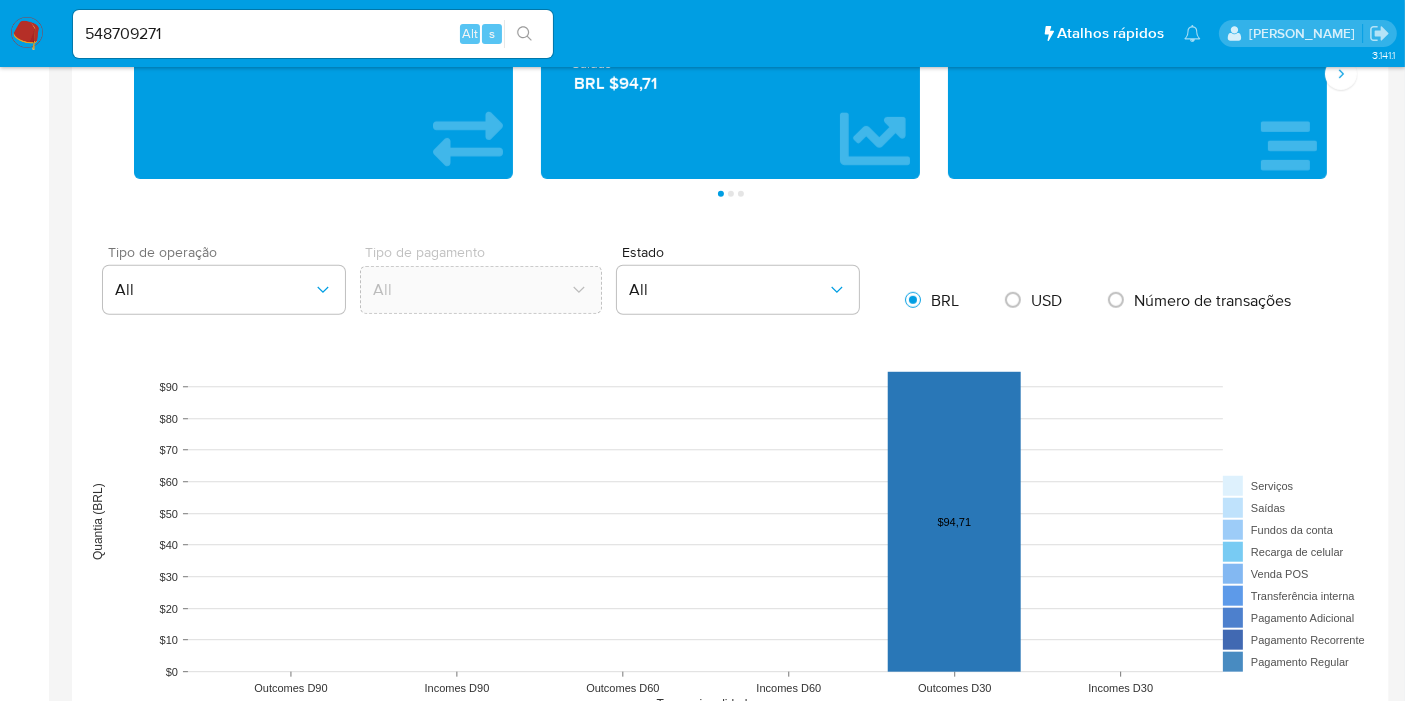 scroll, scrollTop: 1000, scrollLeft: 0, axis: vertical 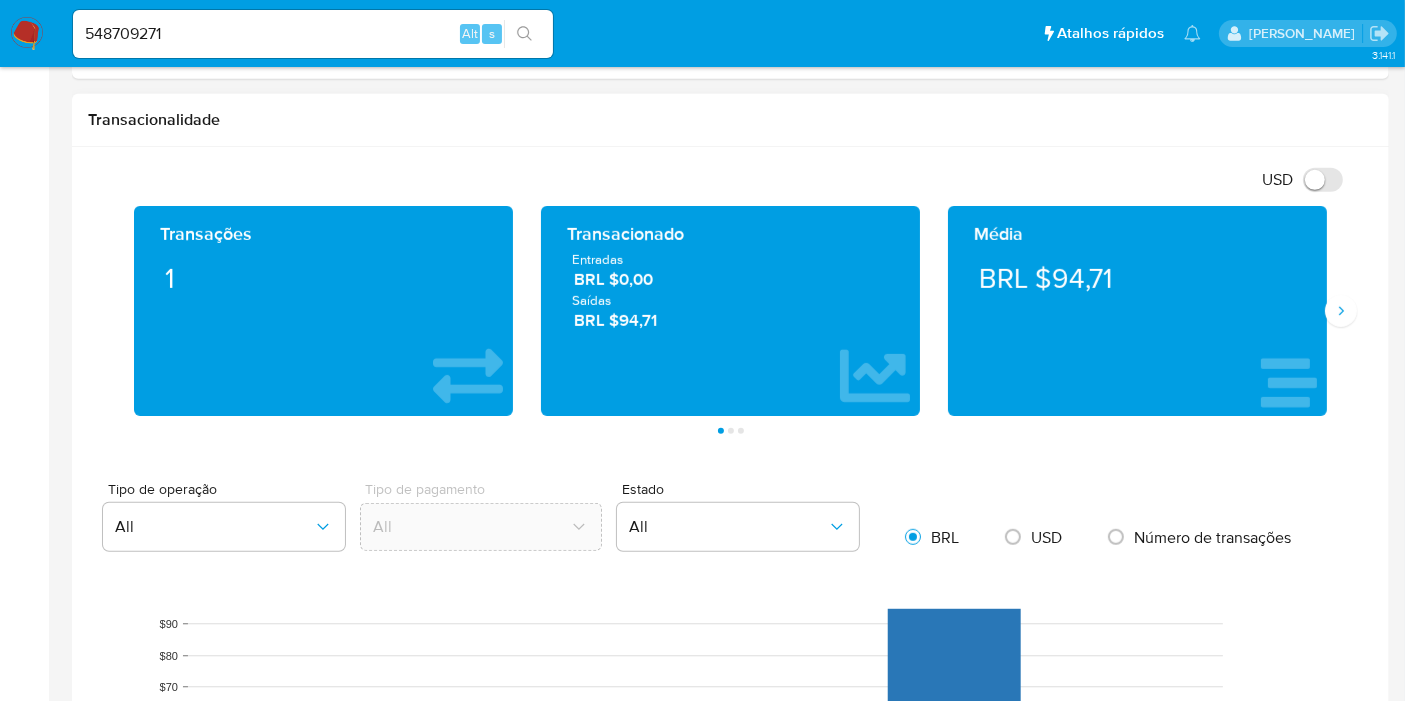 drag, startPoint x: 666, startPoint y: 321, endPoint x: 561, endPoint y: 260, distance: 121.433105 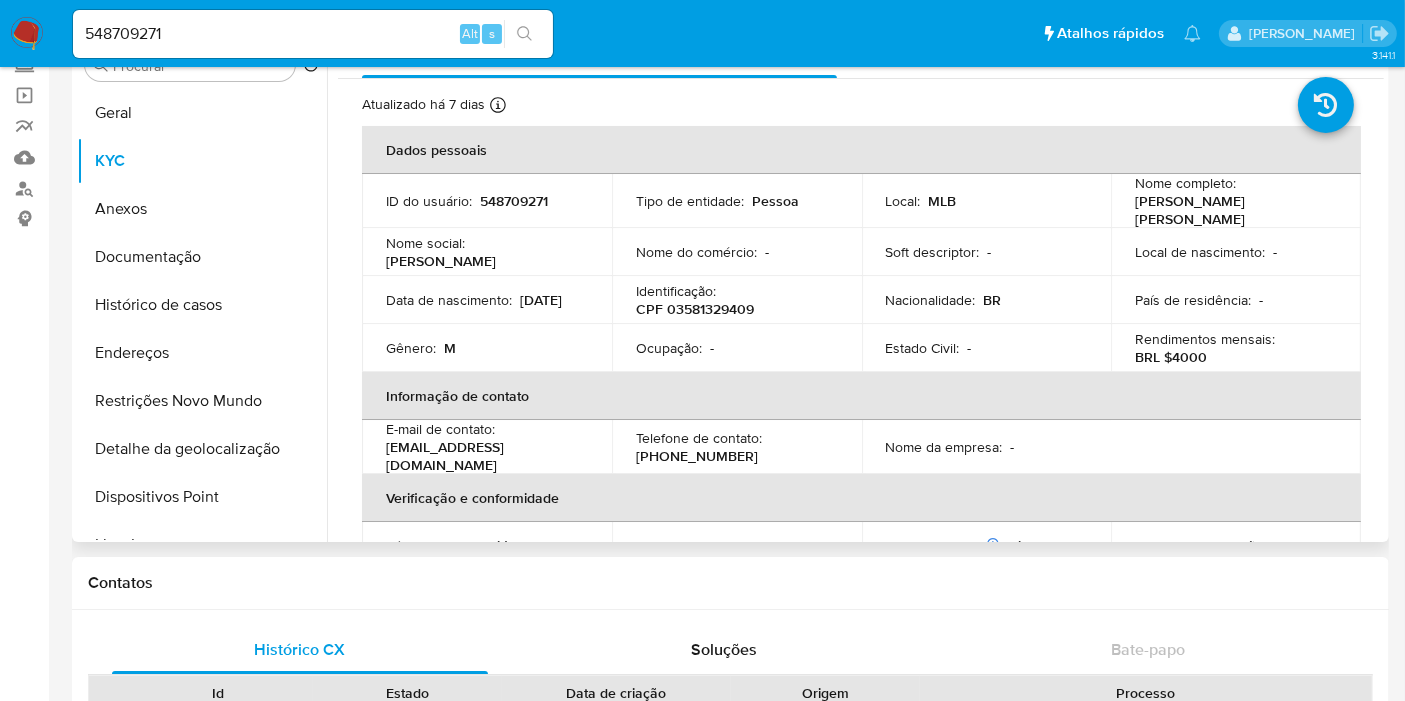 scroll, scrollTop: 0, scrollLeft: 0, axis: both 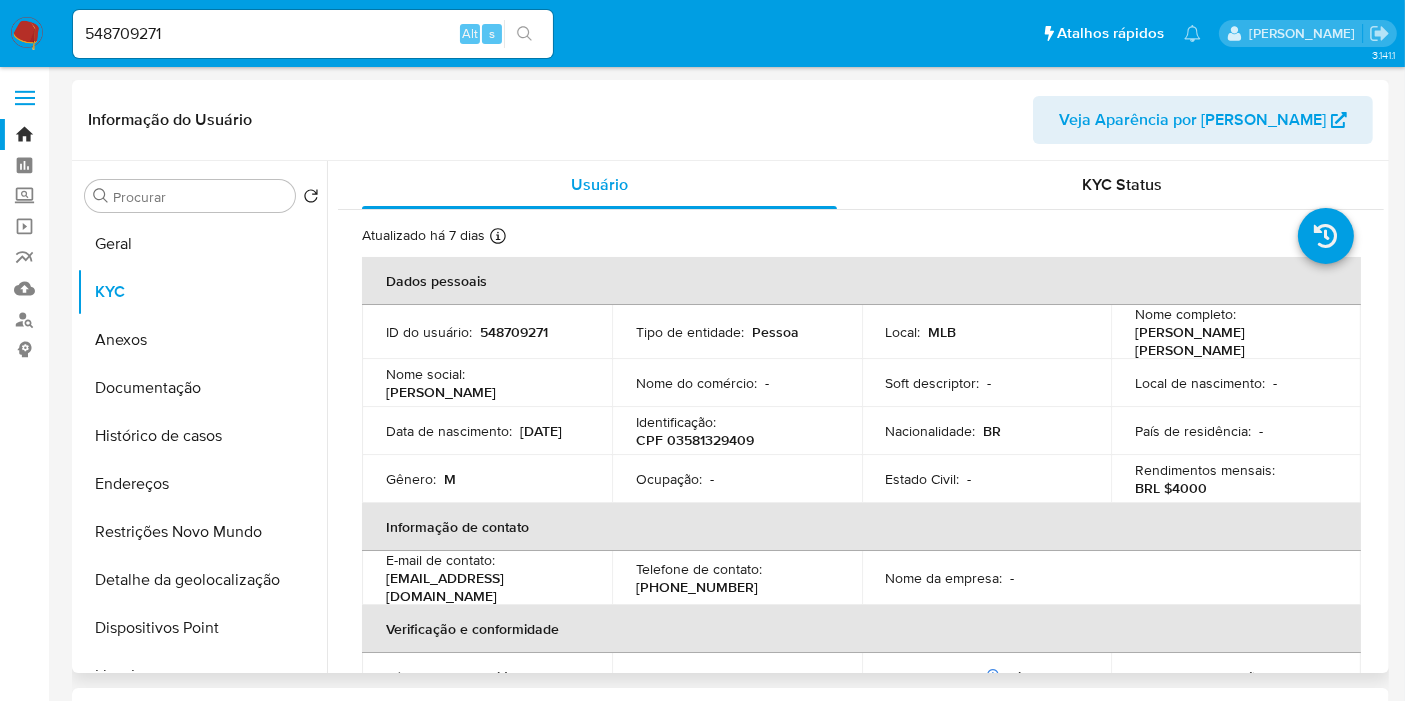 click on "Geral" at bounding box center [202, 244] 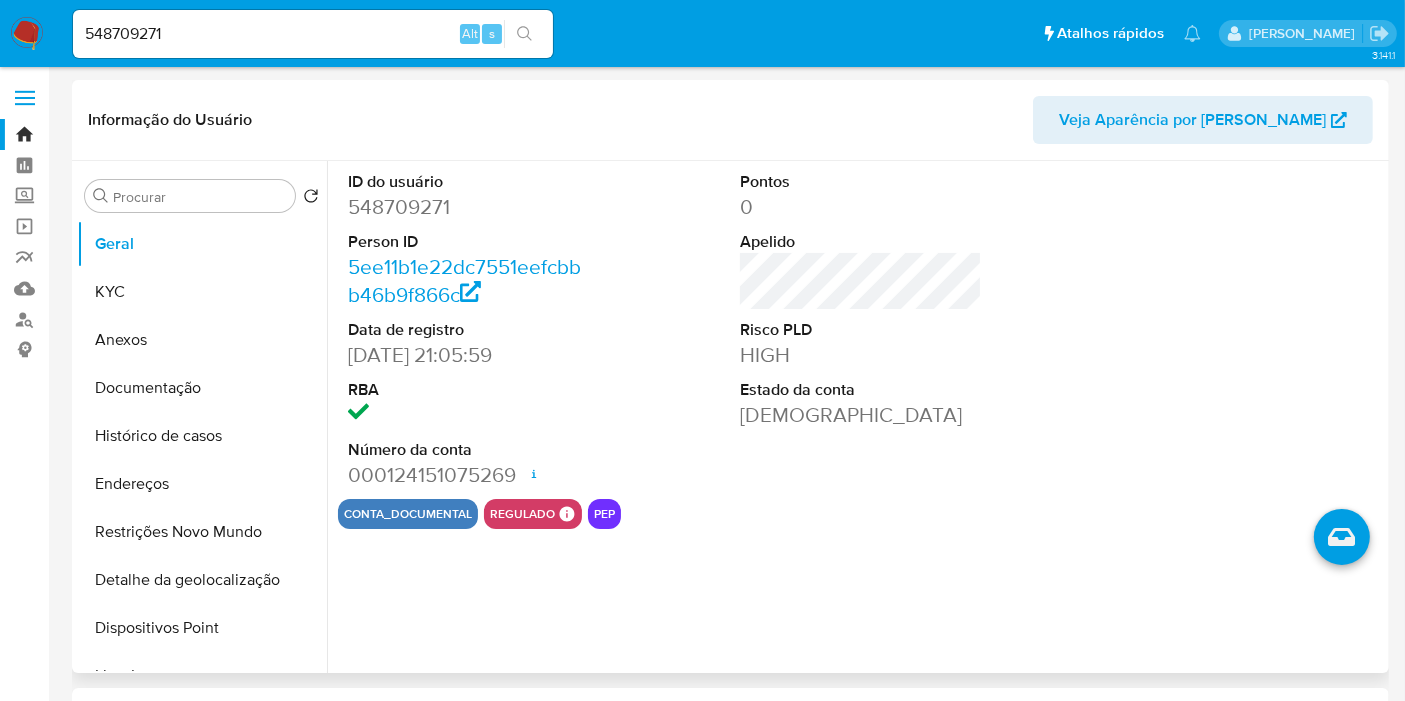 click on "ID do usuário 548709271 Person ID 5ee11b1e22dc7551eefcbbb46b9f866c Data de registro 17/04/2020 21:05:59 RBA Número da conta 000124151075269   Data de abertura 19/09/2021 21:55 Status ACTIVE Pontos 0 Apelido Risco PLD HIGH Estado da conta Ativa" at bounding box center (861, 330) 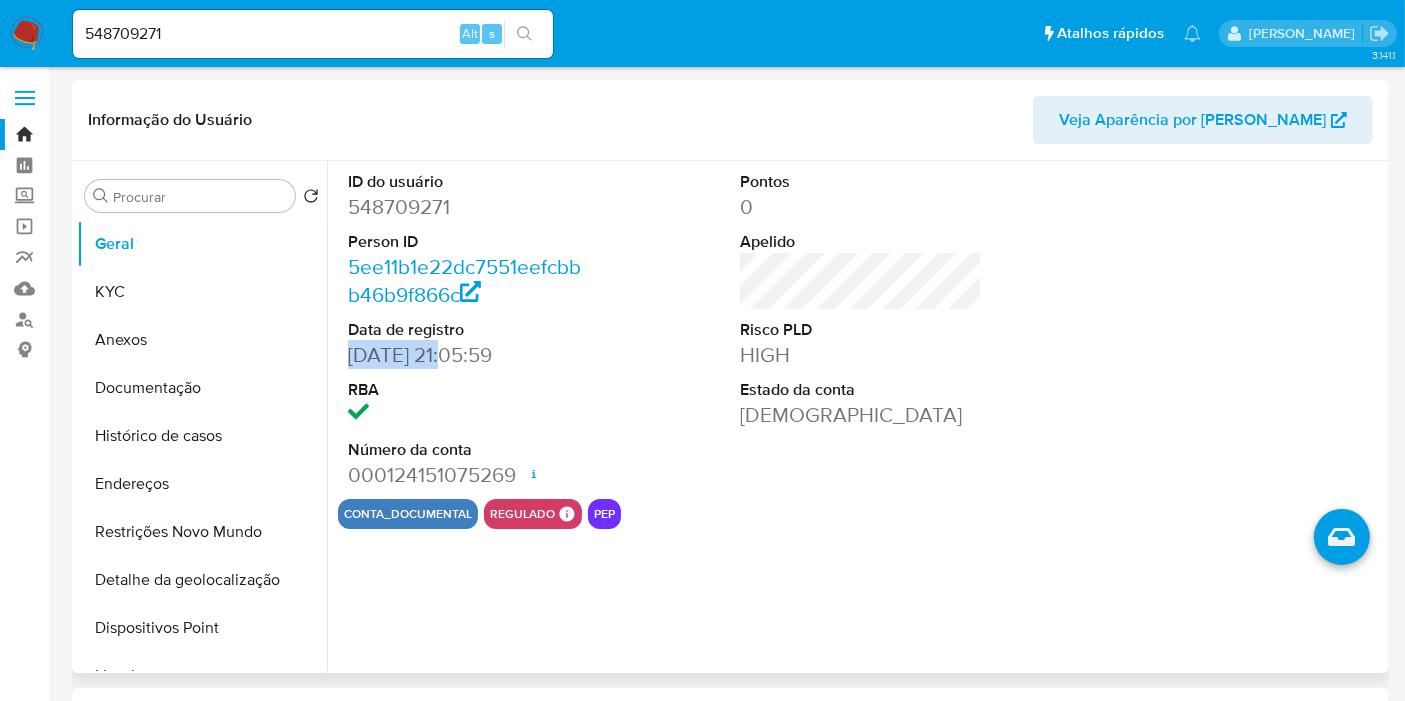 drag, startPoint x: 451, startPoint y: 355, endPoint x: 345, endPoint y: 356, distance: 106.004715 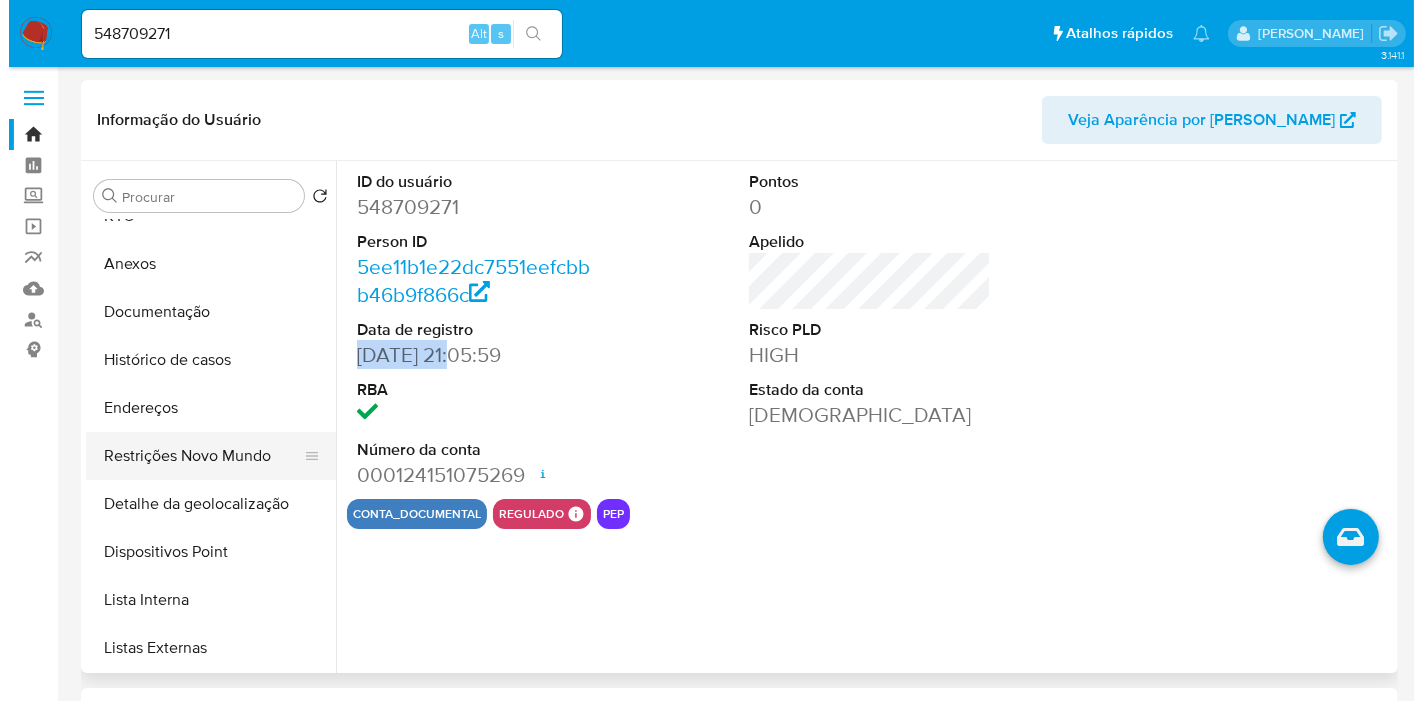 scroll, scrollTop: 111, scrollLeft: 0, axis: vertical 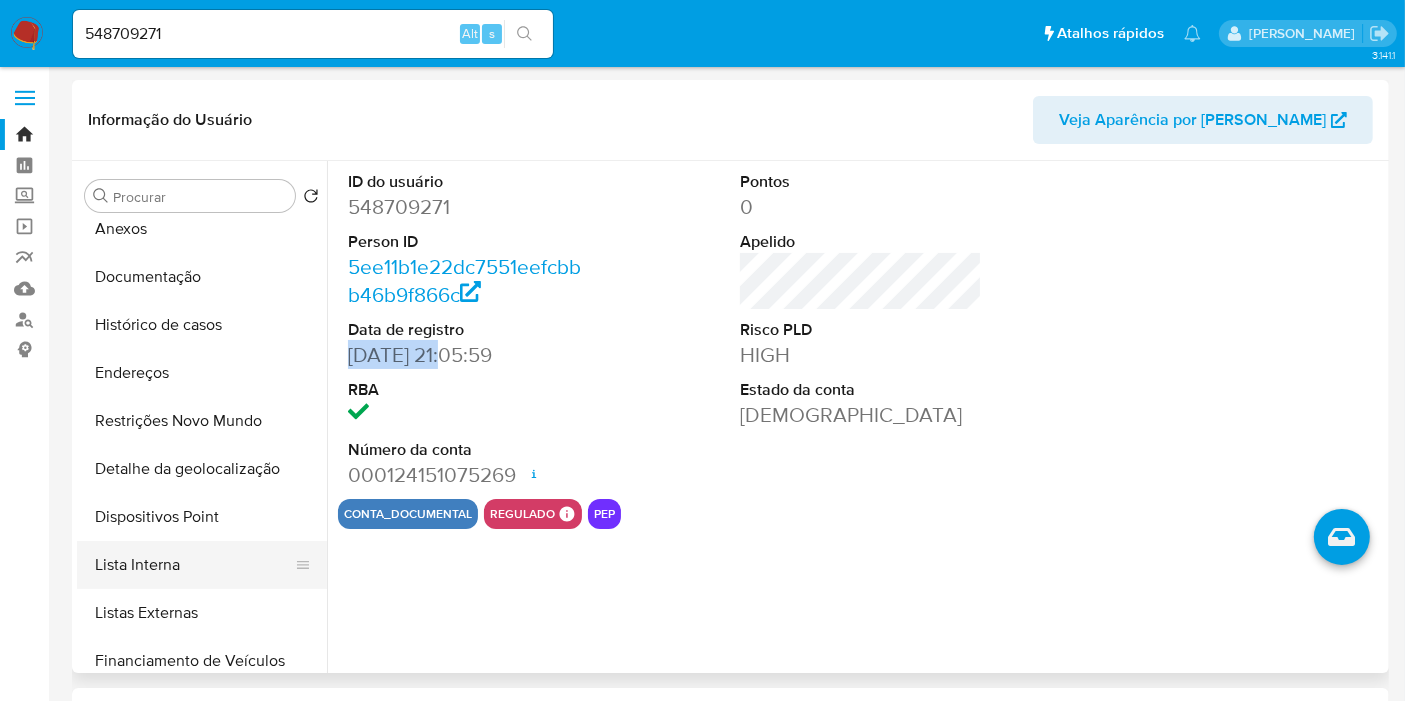 click on "Lista Interna" at bounding box center (194, 565) 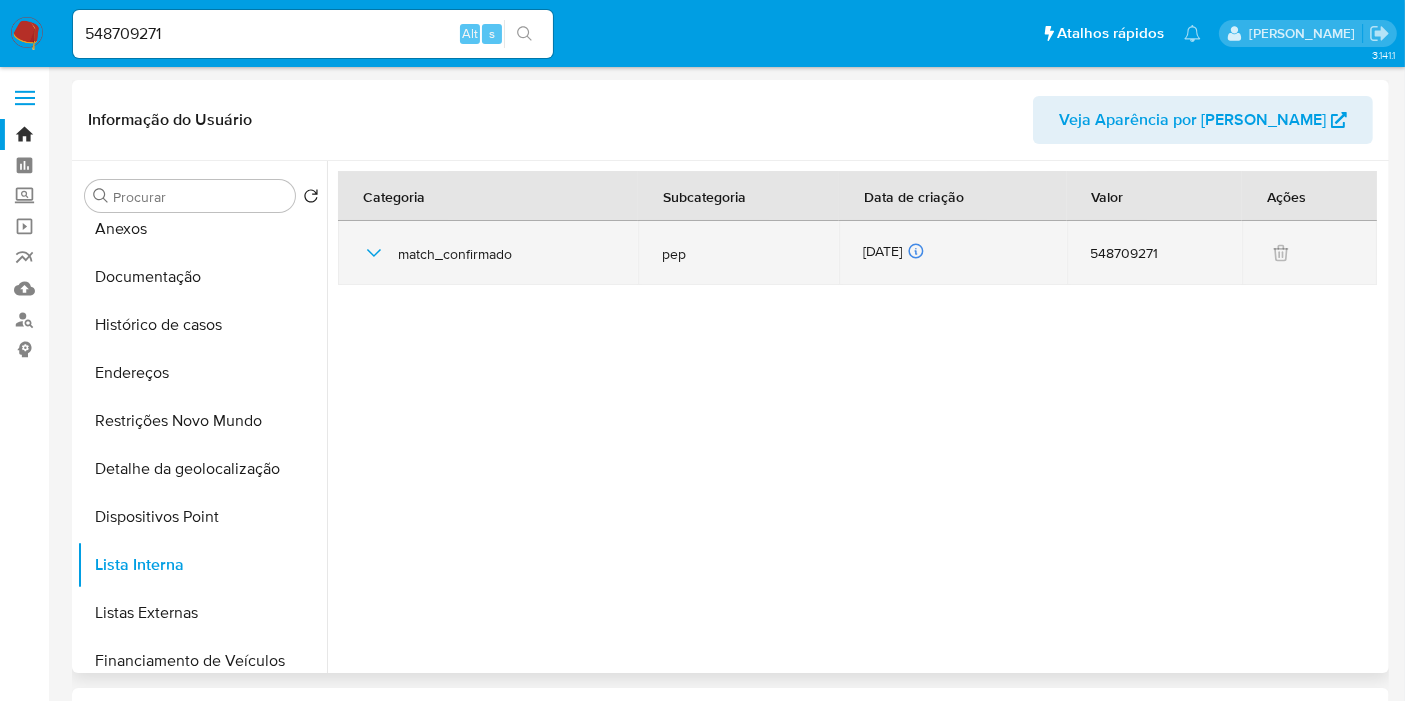 drag, startPoint x: 932, startPoint y: 246, endPoint x: 863, endPoint y: 252, distance: 69.260376 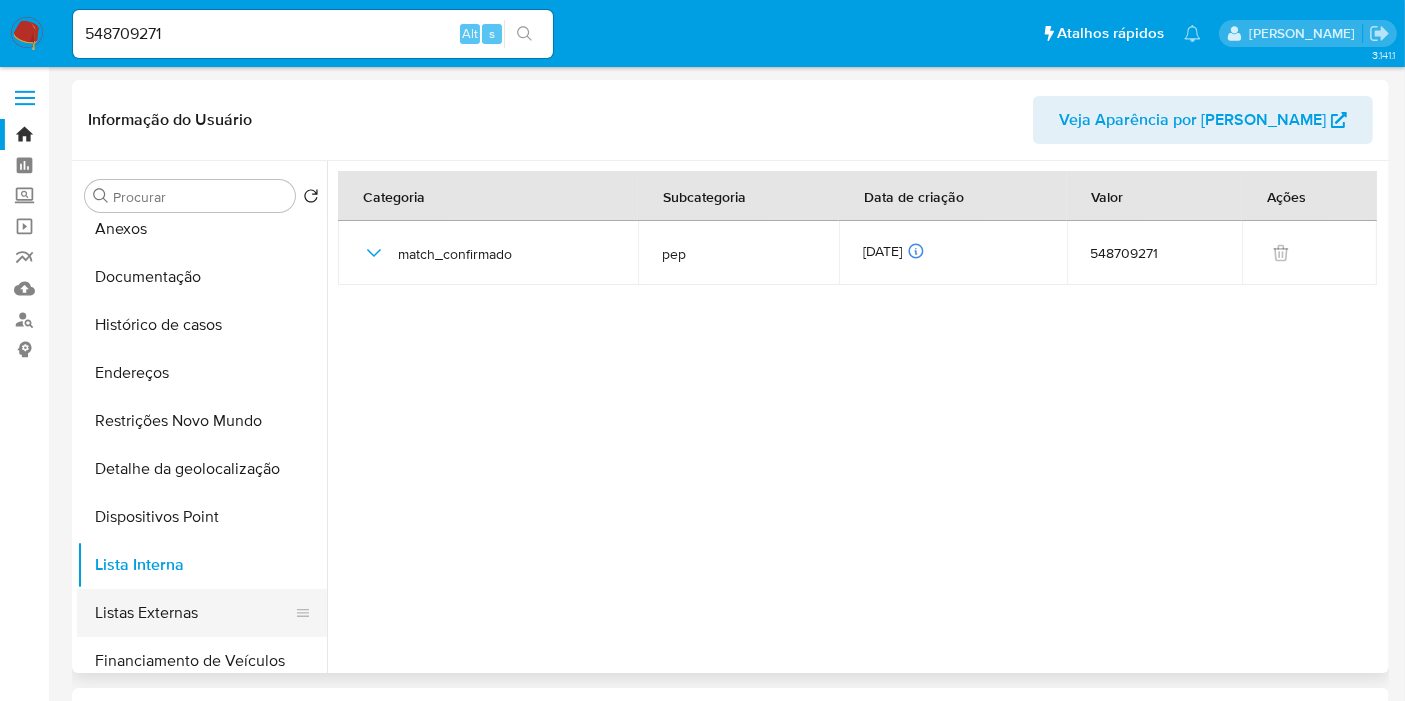 click on "Listas Externas" at bounding box center (194, 613) 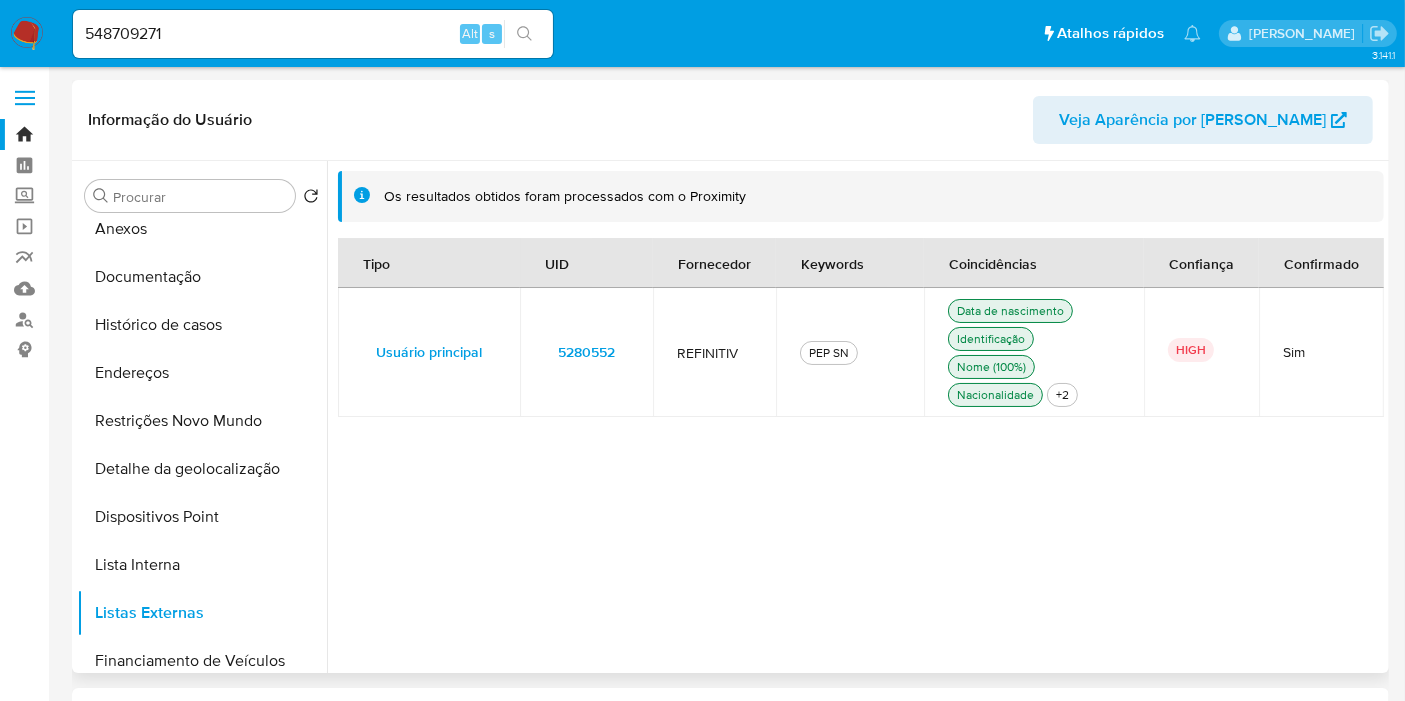 click on "5280552" at bounding box center [586, 352] 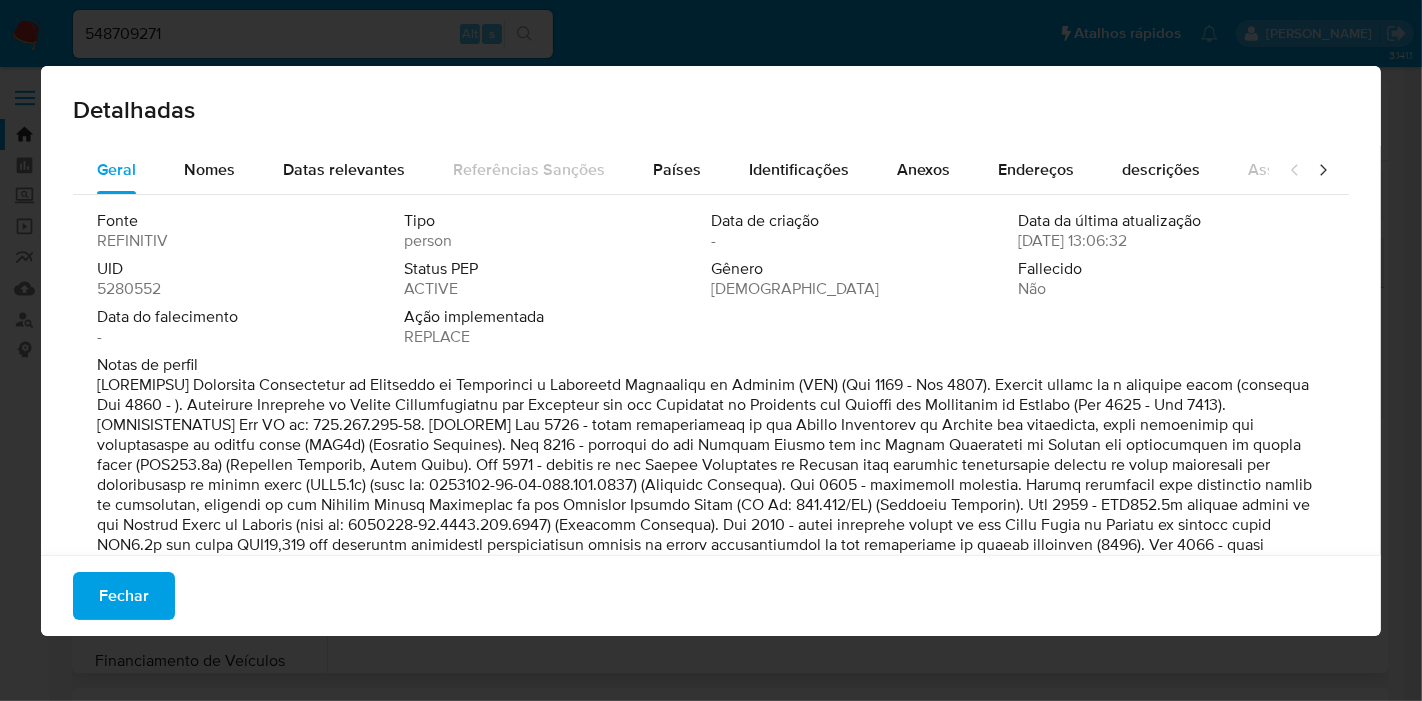 click on "5280552" at bounding box center (129, 289) 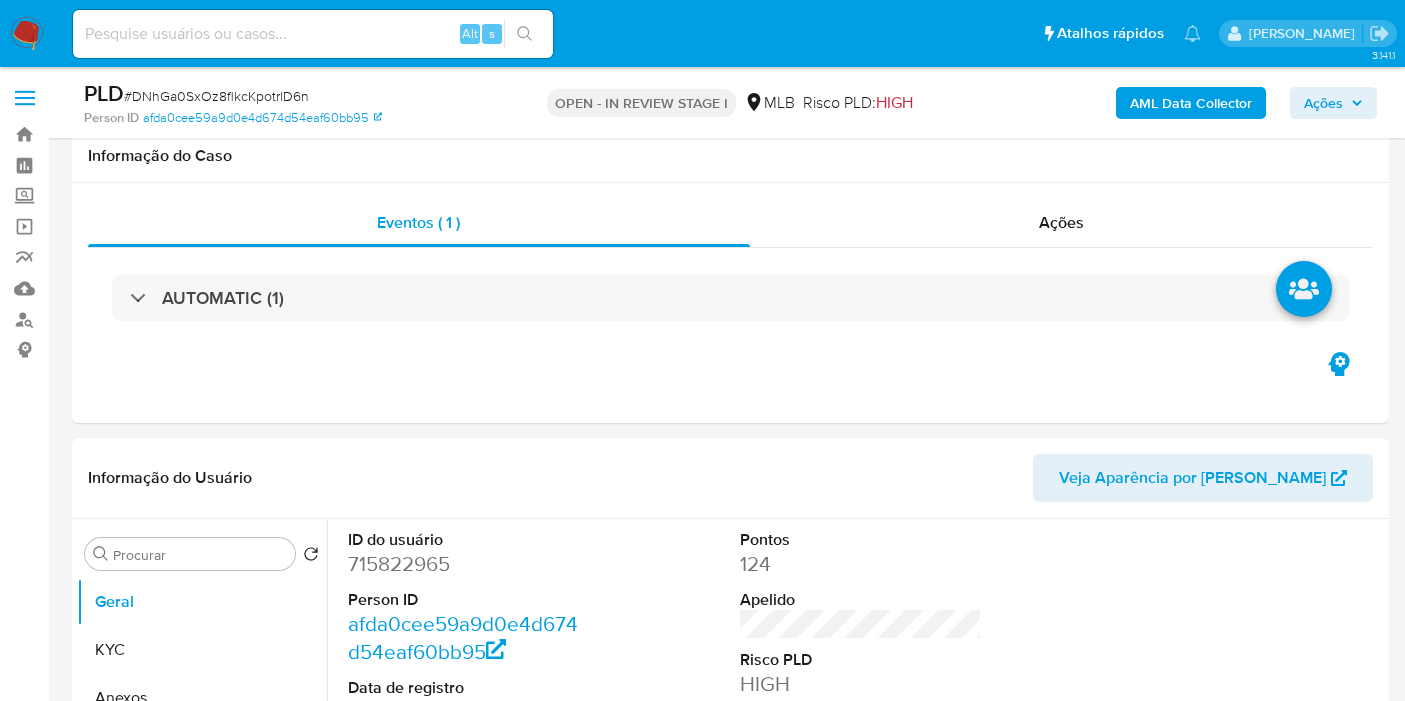 scroll, scrollTop: 270, scrollLeft: 0, axis: vertical 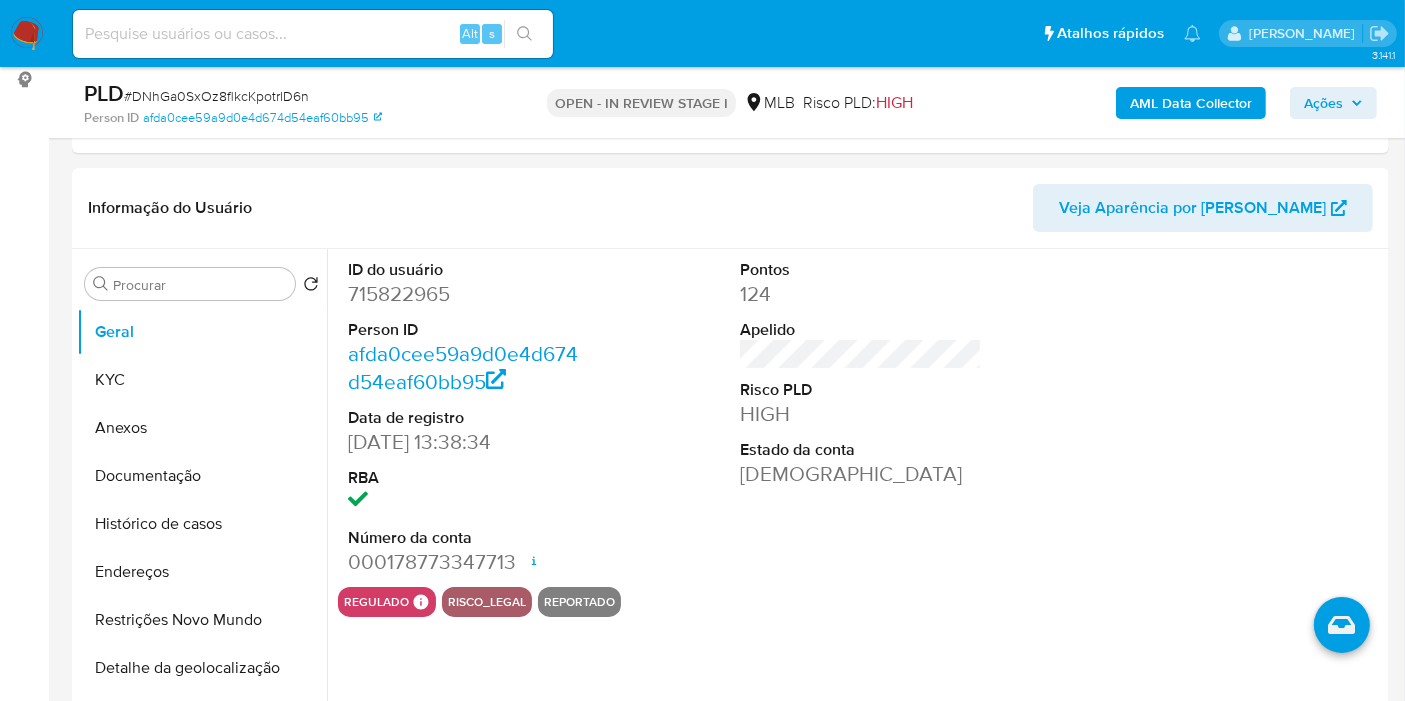 click 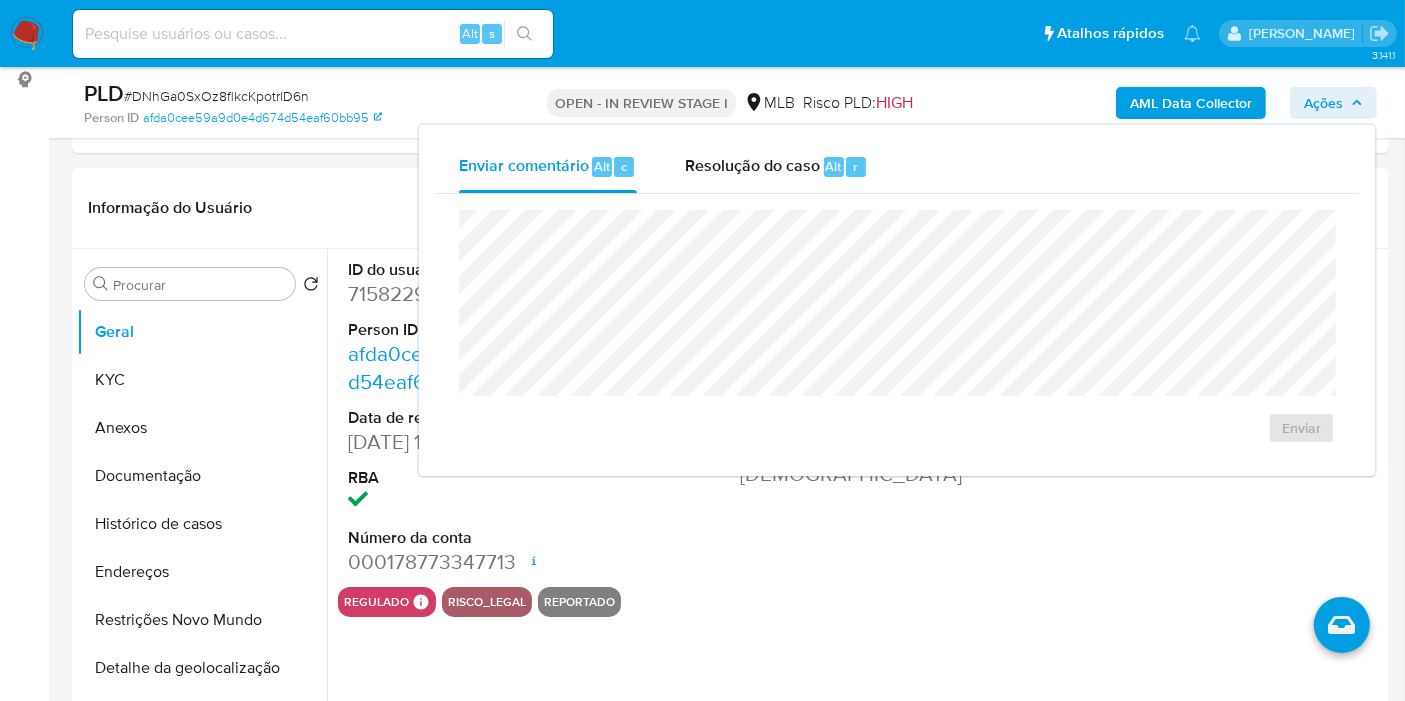 click 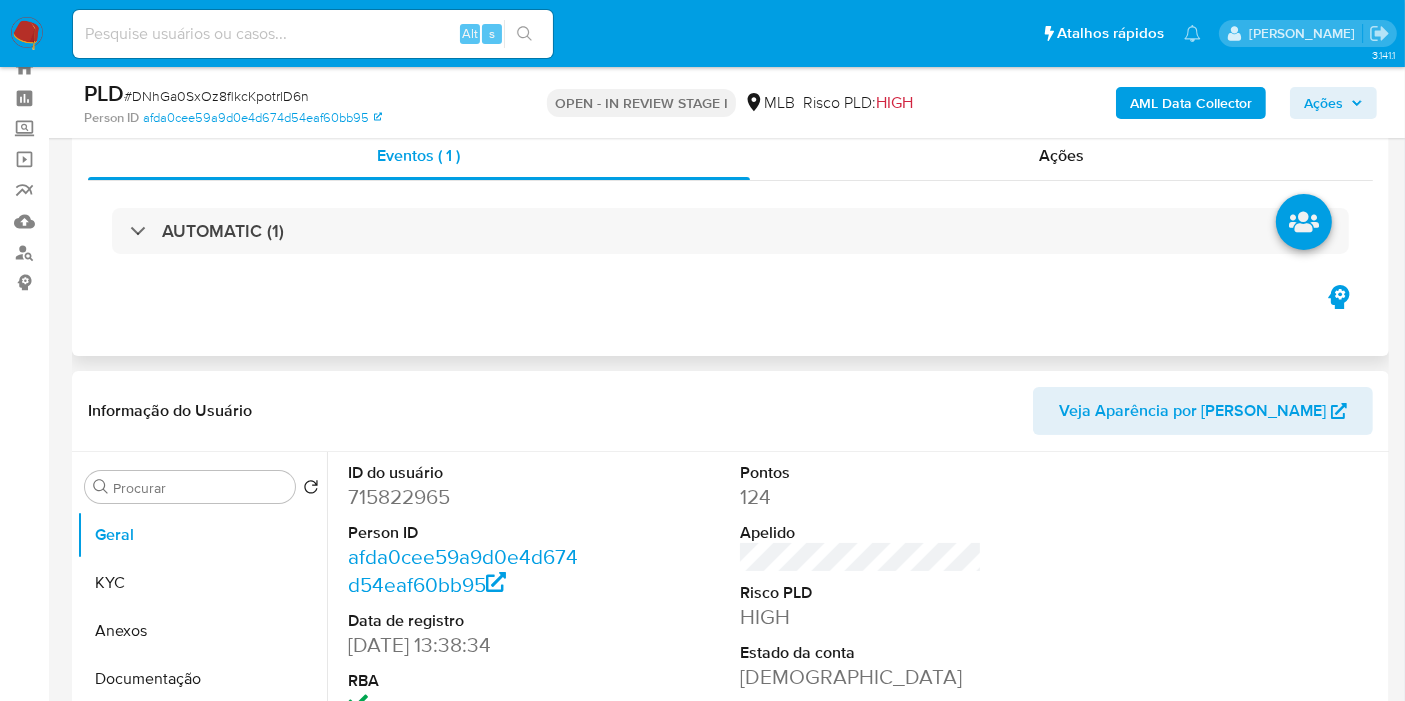 scroll, scrollTop: 48, scrollLeft: 0, axis: vertical 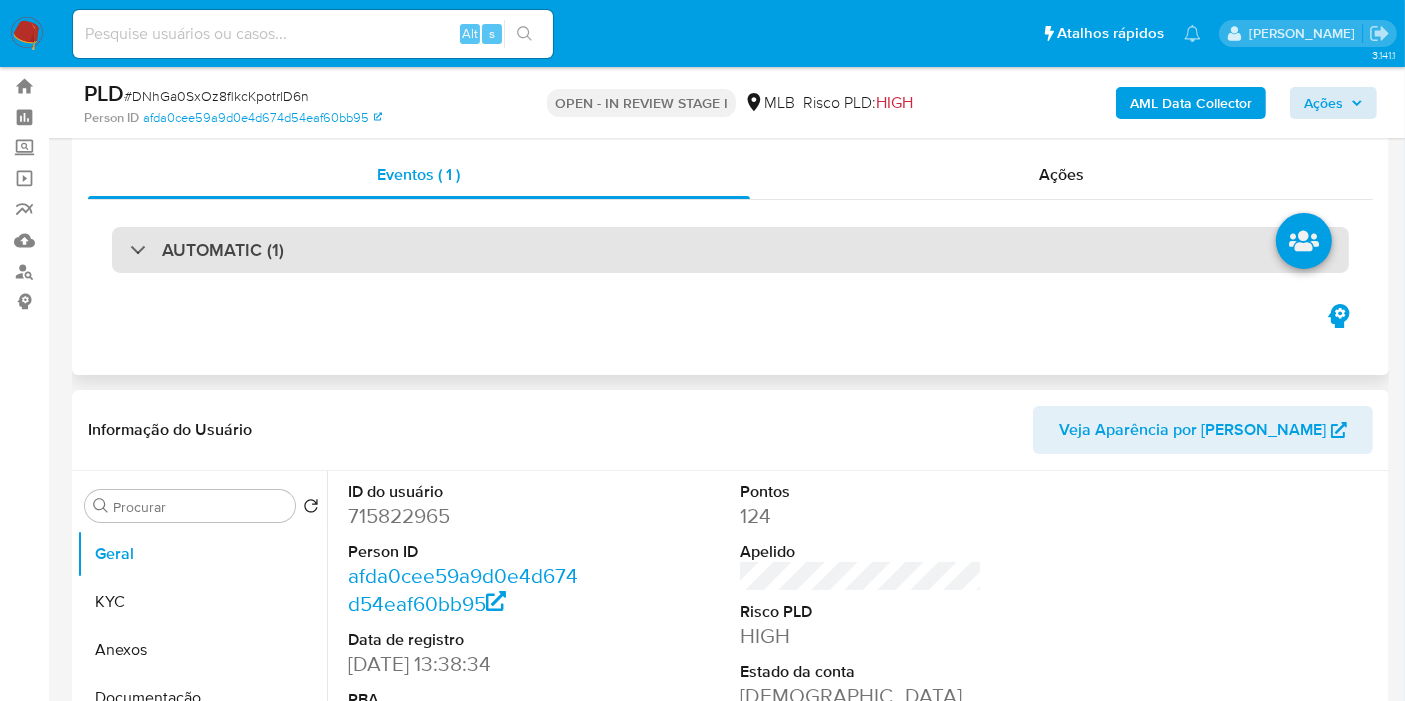 click on "AUTOMATIC (1)" at bounding box center [730, 250] 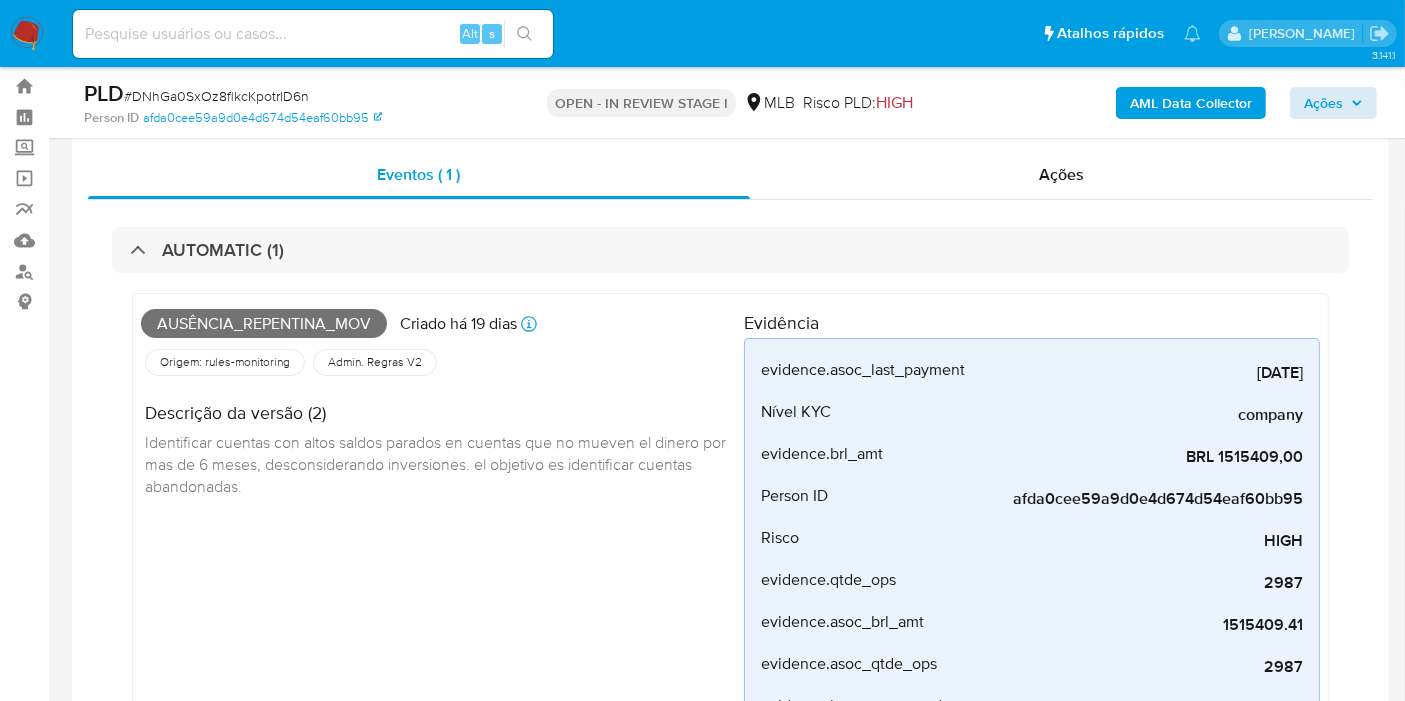 click on "Ausência_repentina_mov" at bounding box center (264, 324) 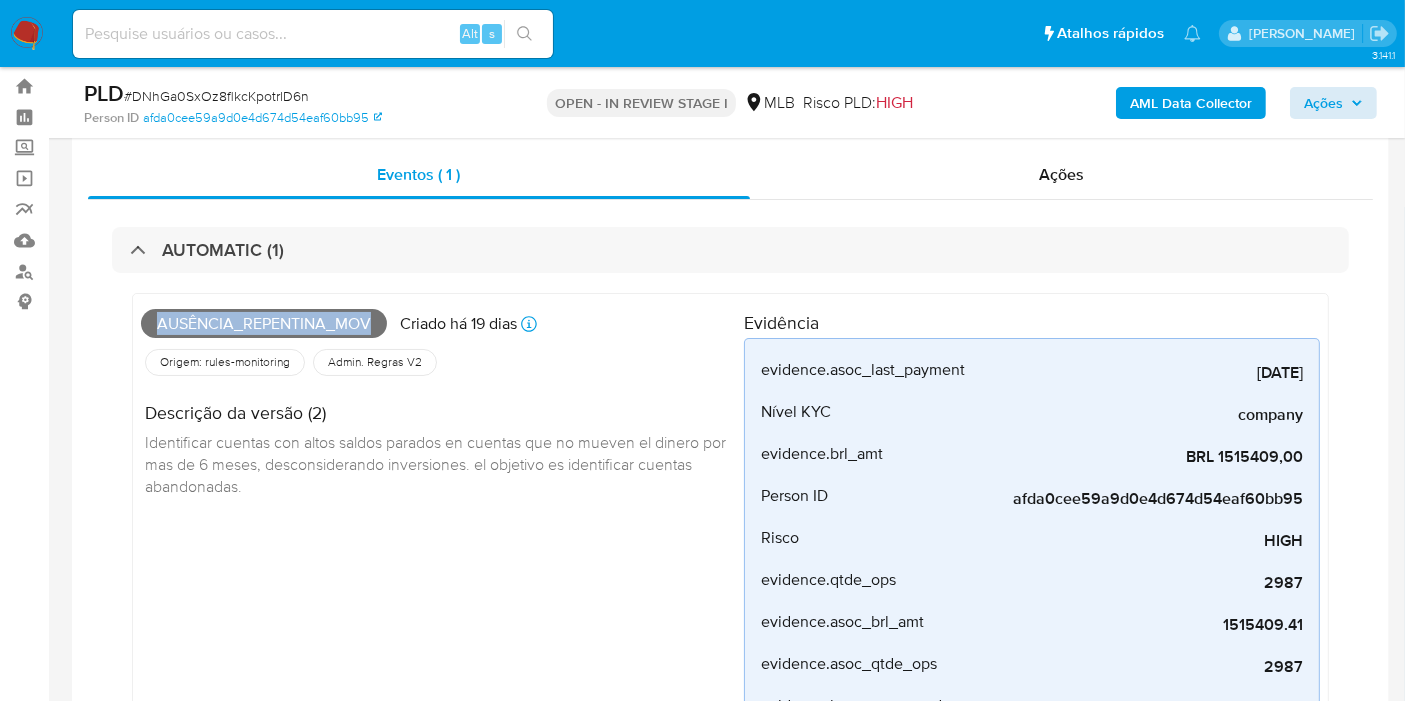click on "Ausência_repentina_mov" at bounding box center [264, 324] 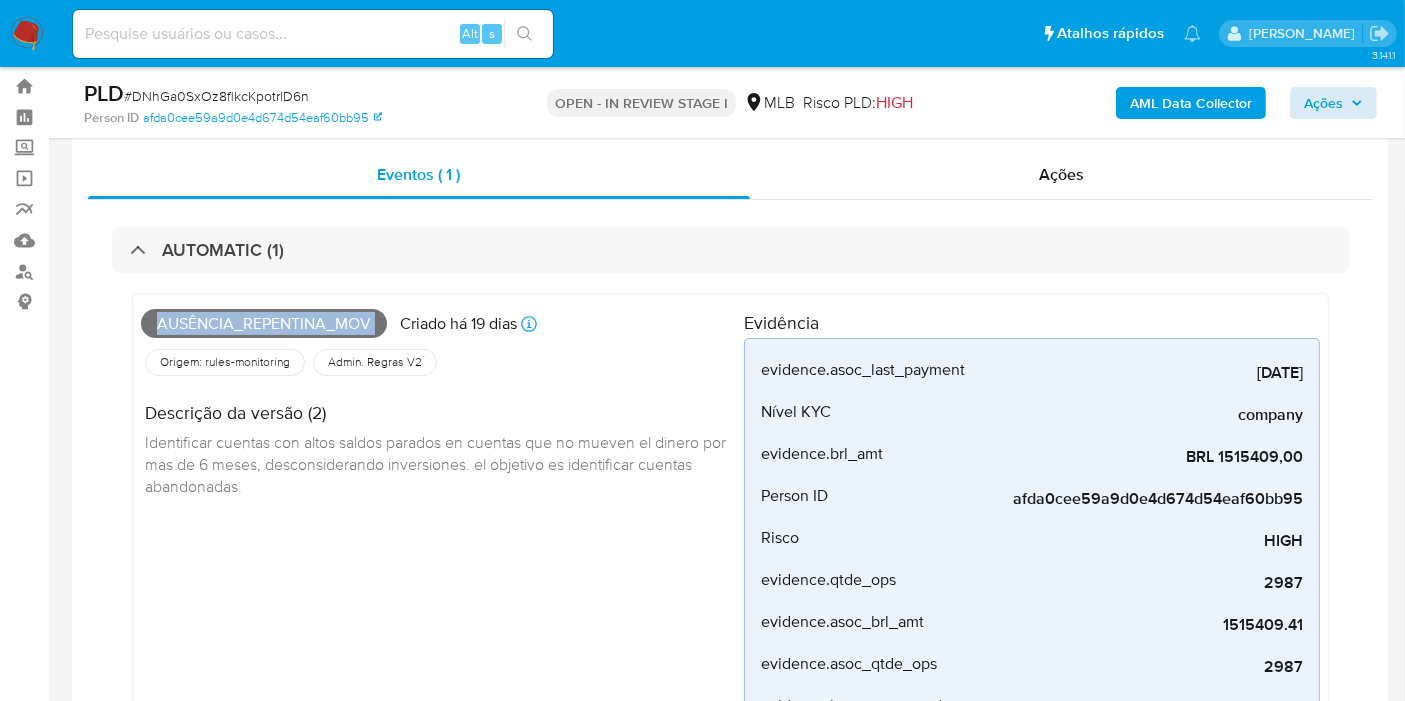 click on "Ausência_repentina_mov" at bounding box center (264, 324) 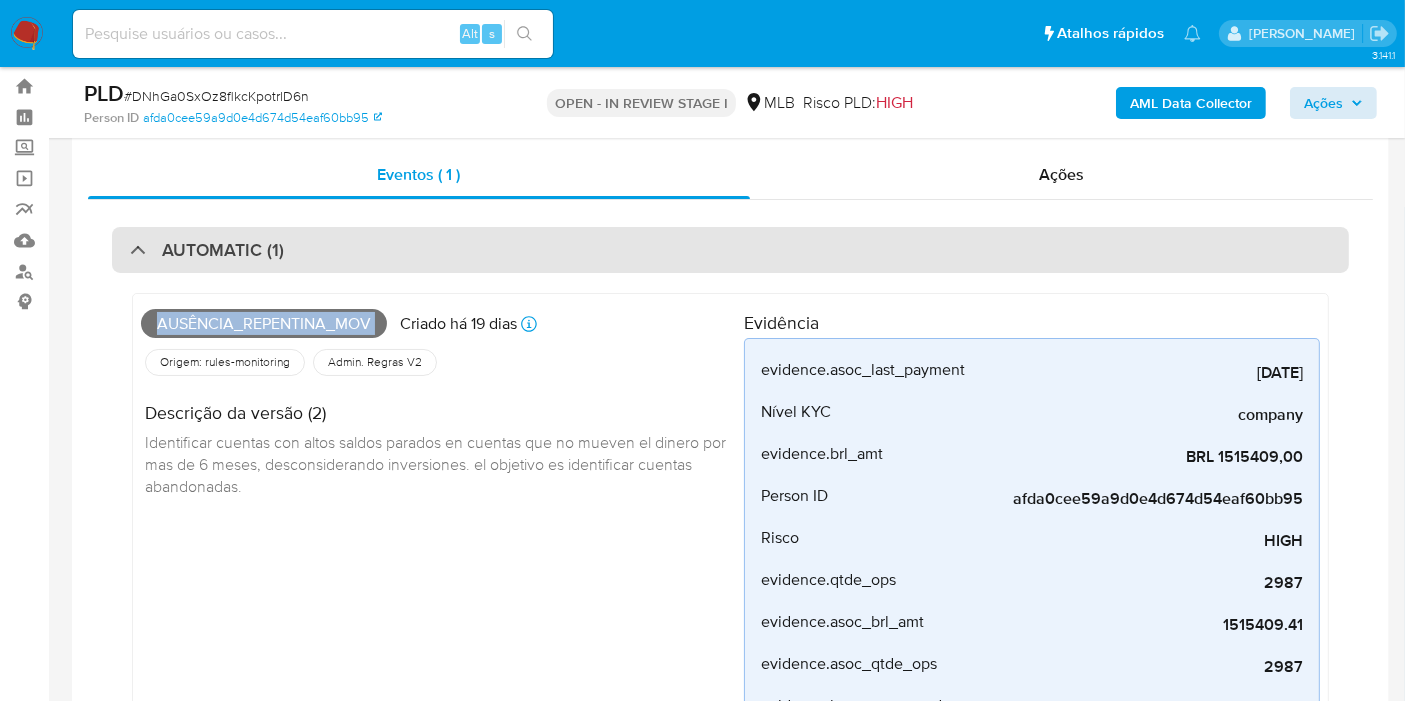 copy on "Ausência_repentina_mov" 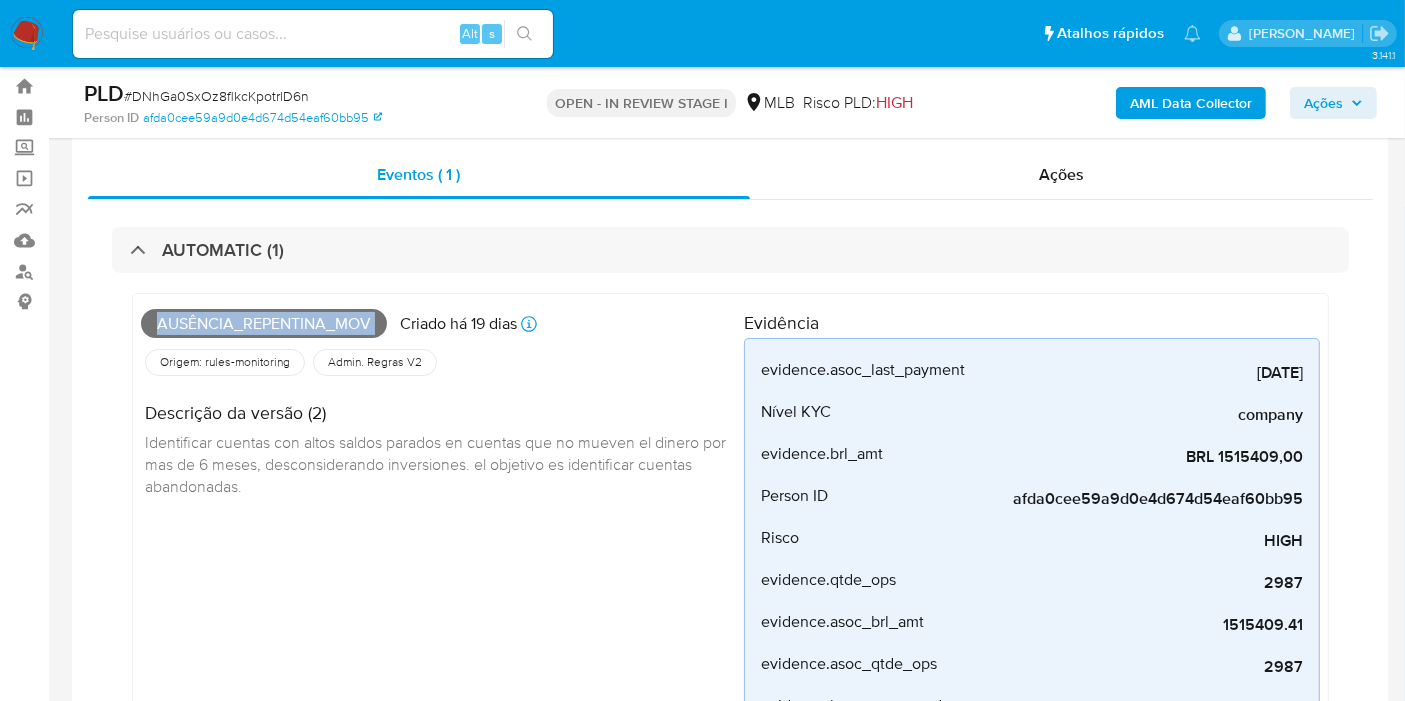 click 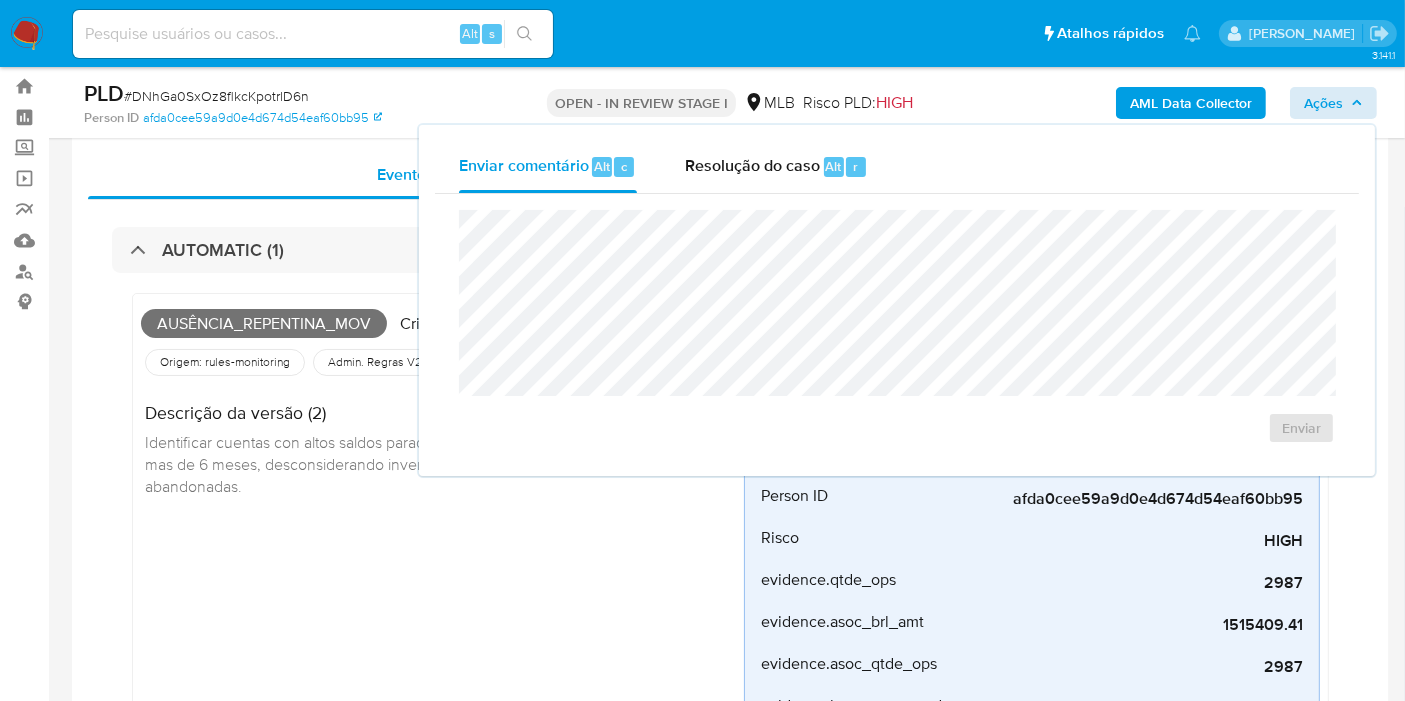 click on "Enviar" at bounding box center [897, 327] 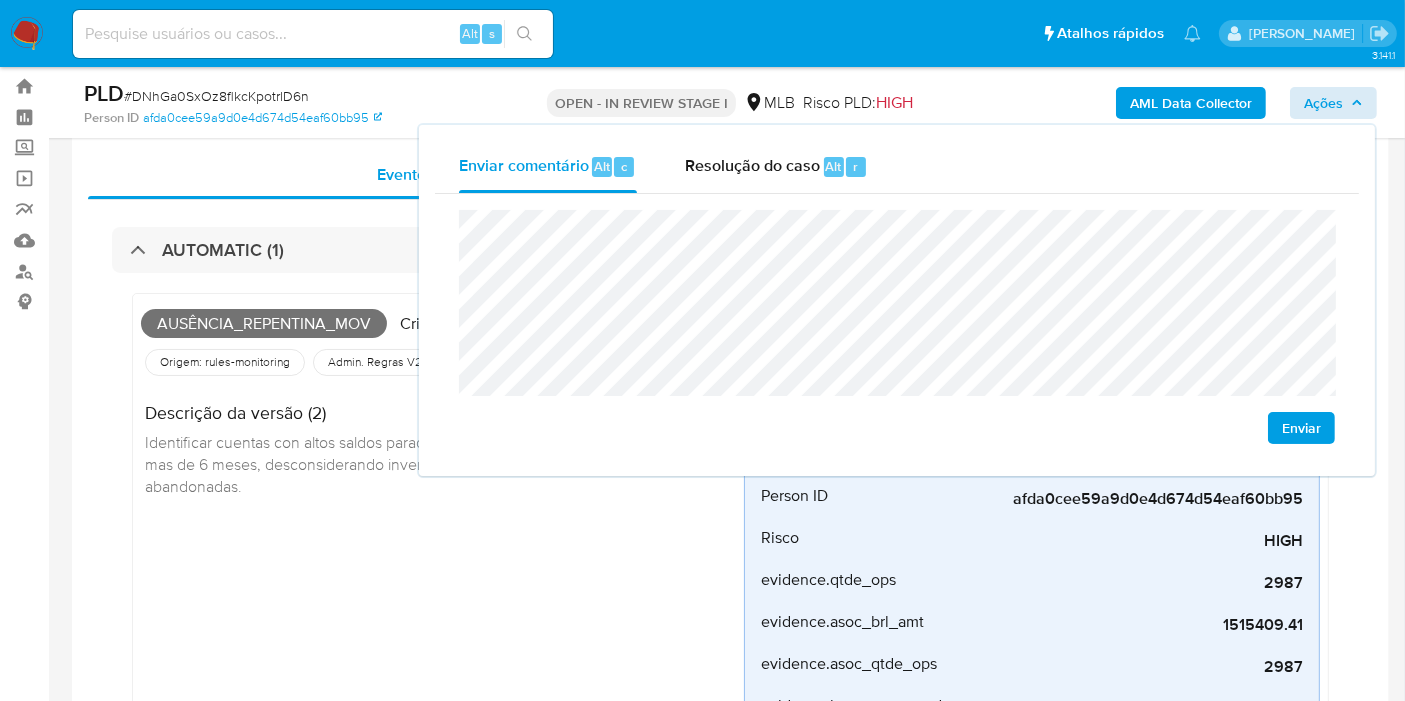 click on "Descrição da versão (2) Identificar cuentas con altos saldos parados en cuentas que no mueven el dinero por mas de 6 meses, desconsiderando inversiones. el objetivo es identificar cuentas abandonadas." at bounding box center (442, 447) 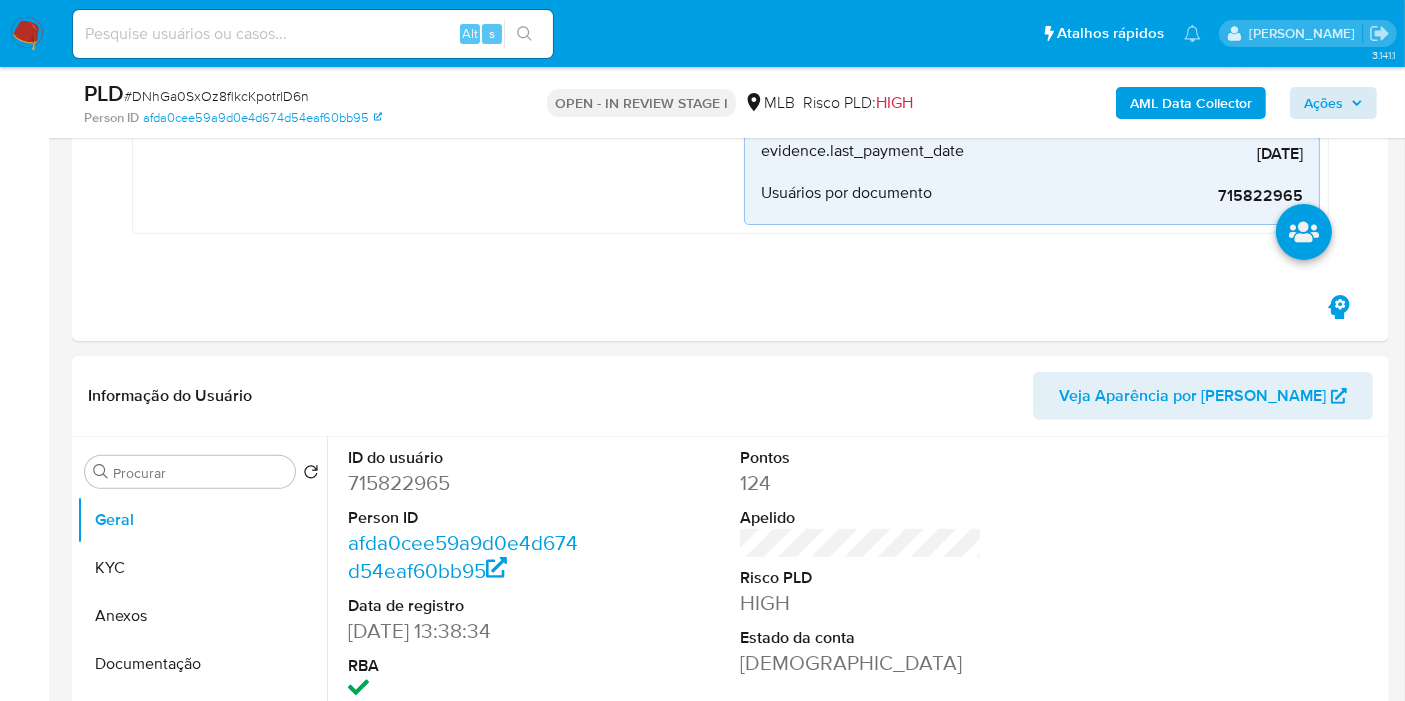 scroll, scrollTop: 825, scrollLeft: 0, axis: vertical 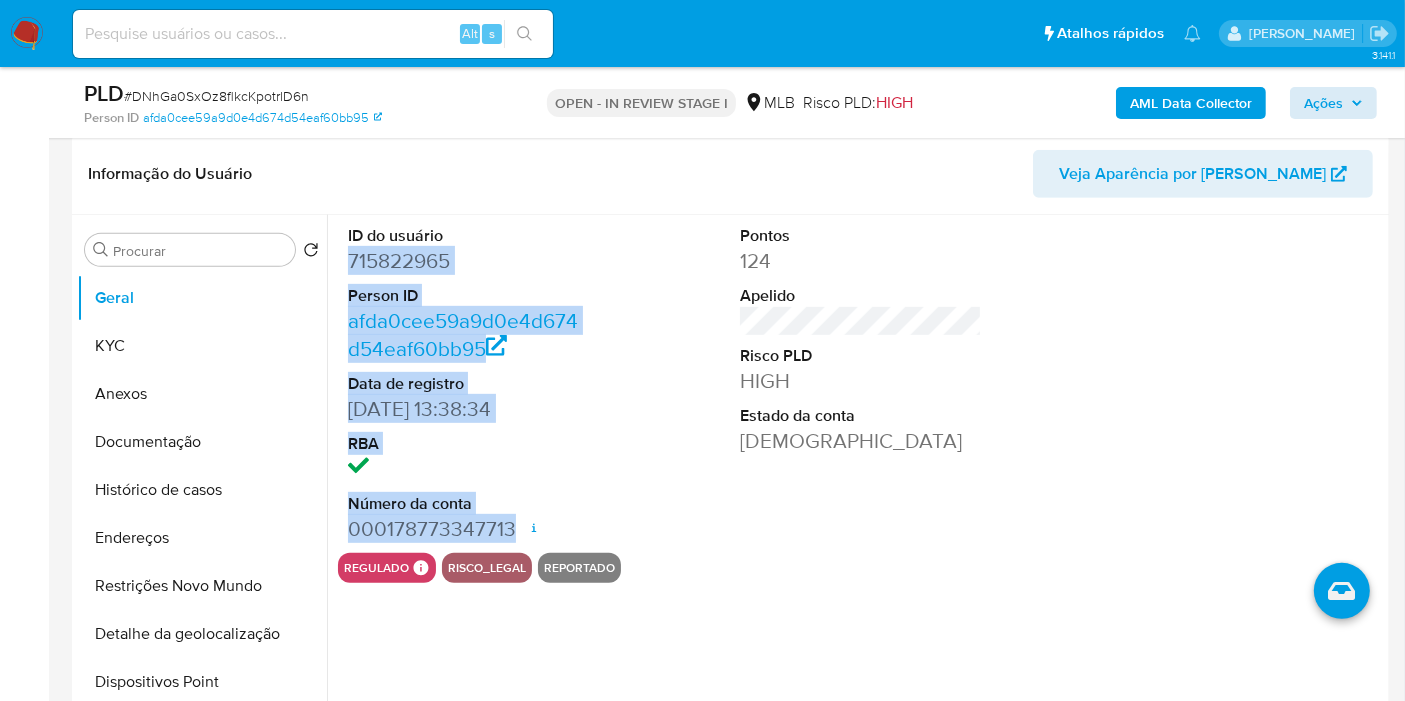 drag, startPoint x: 340, startPoint y: 246, endPoint x: 509, endPoint y: 518, distance: 320.22647 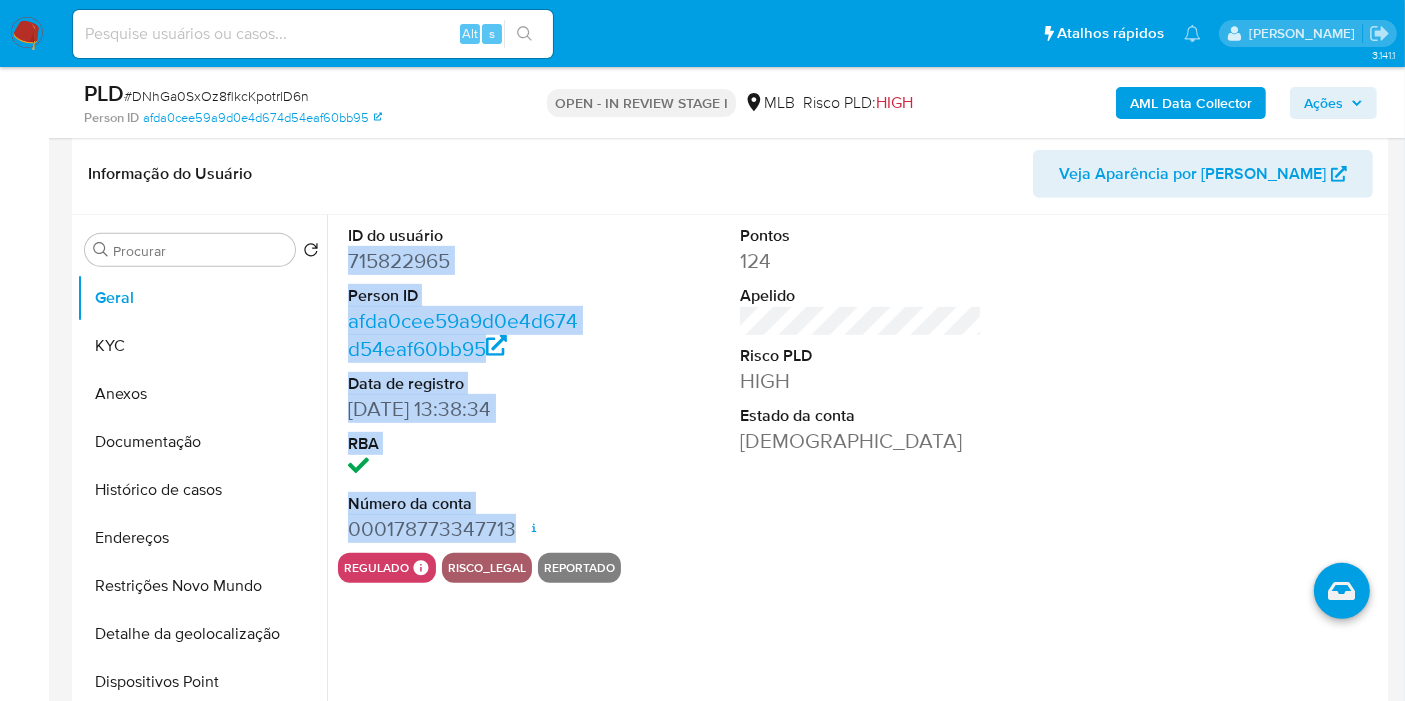 click on "Ações" at bounding box center [1323, 103] 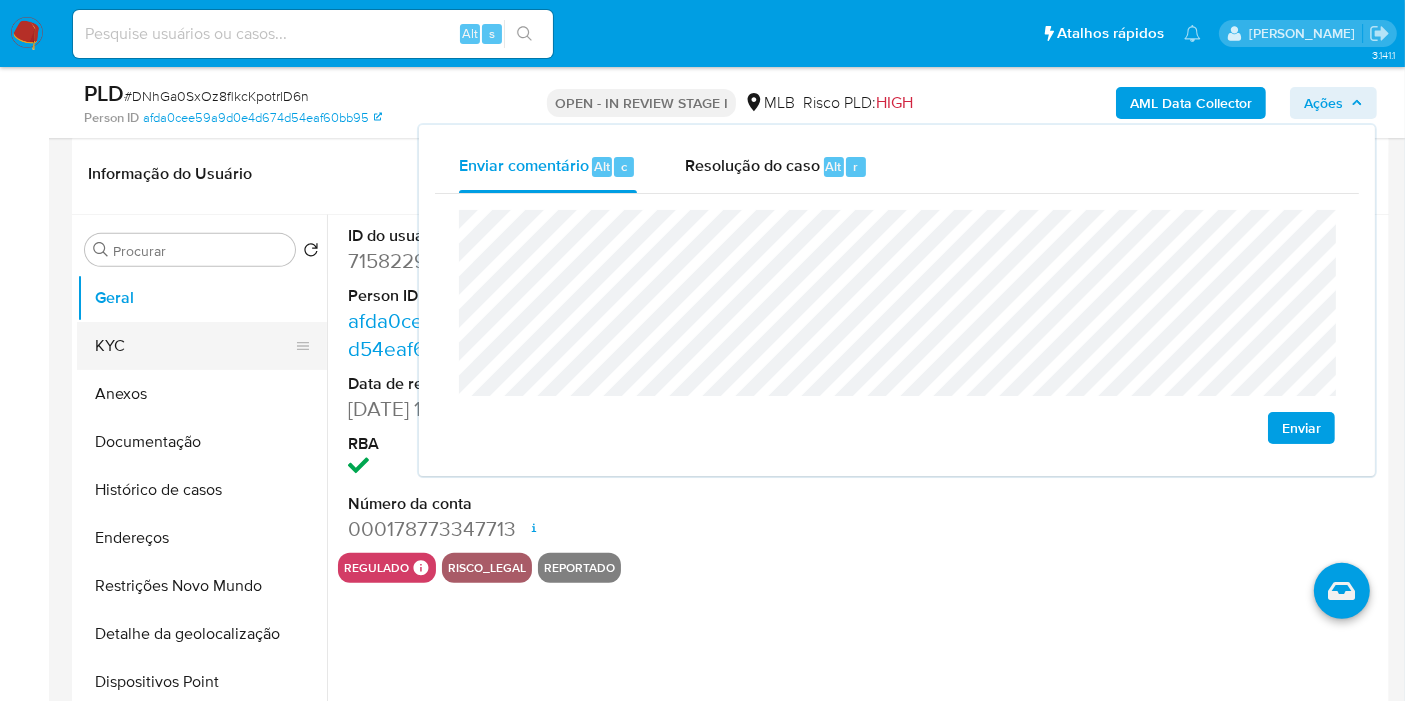 click on "KYC" at bounding box center (194, 346) 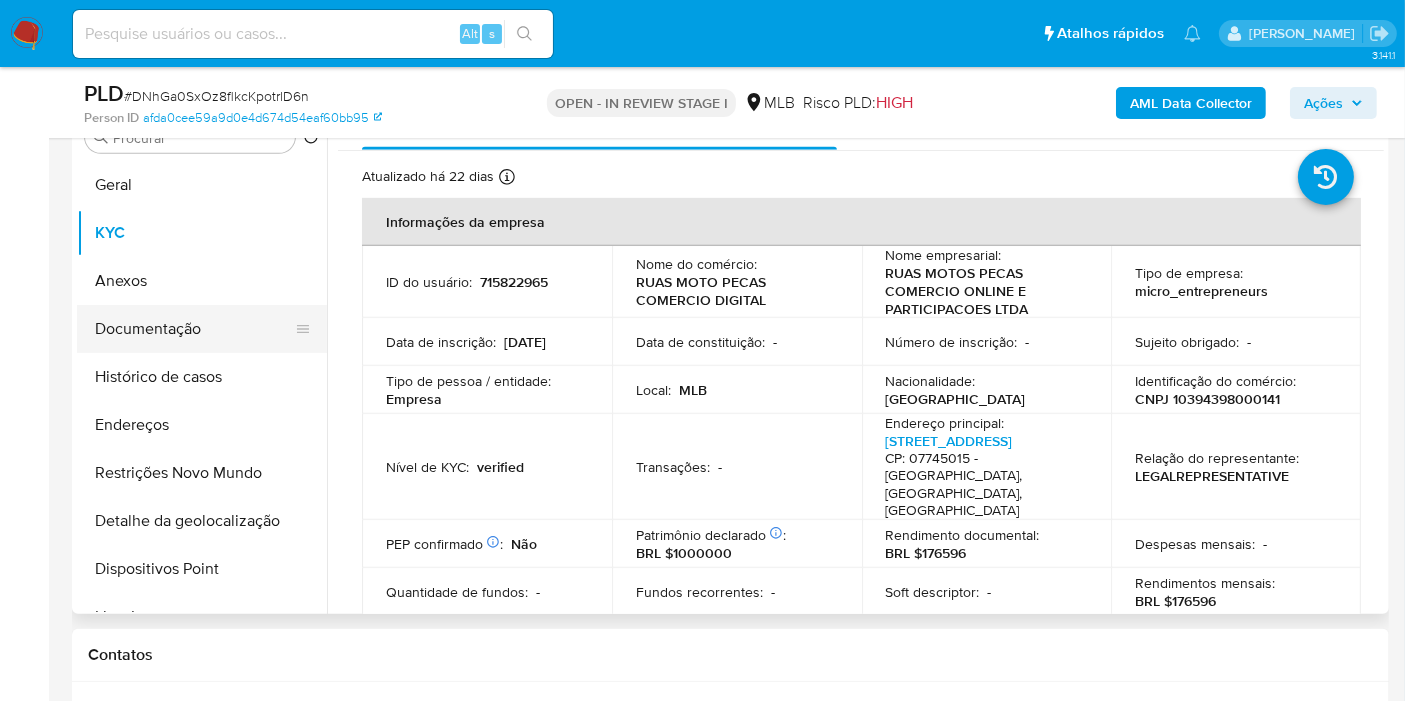 scroll, scrollTop: 937, scrollLeft: 0, axis: vertical 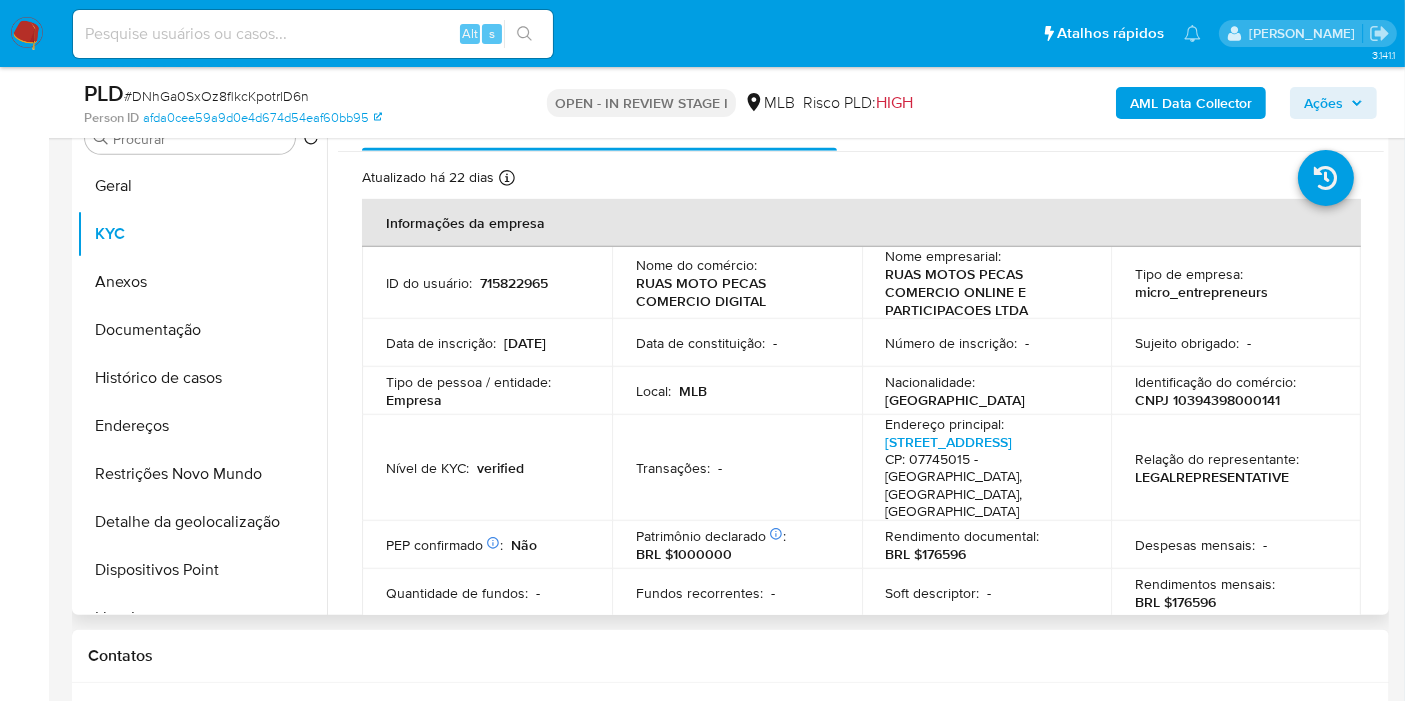 click on "715822965" at bounding box center [514, 283] 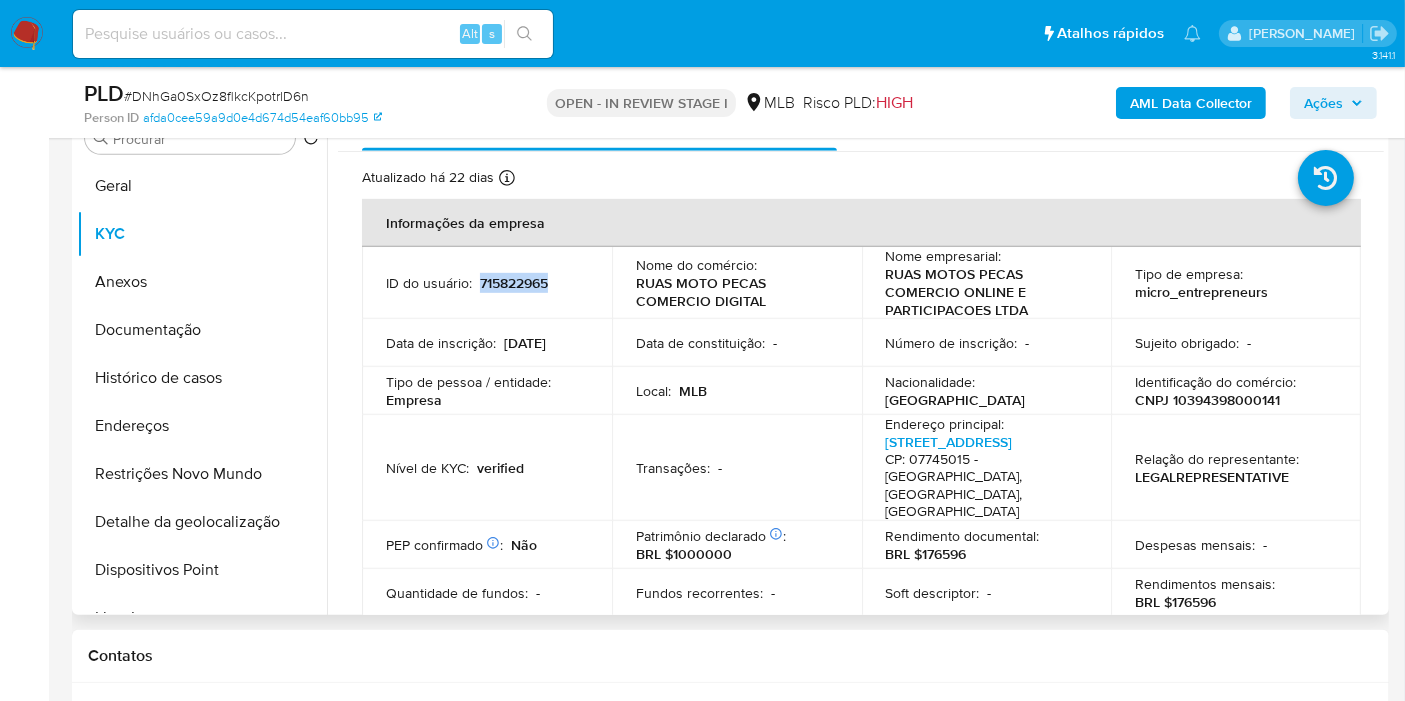 click on "715822965" at bounding box center (514, 283) 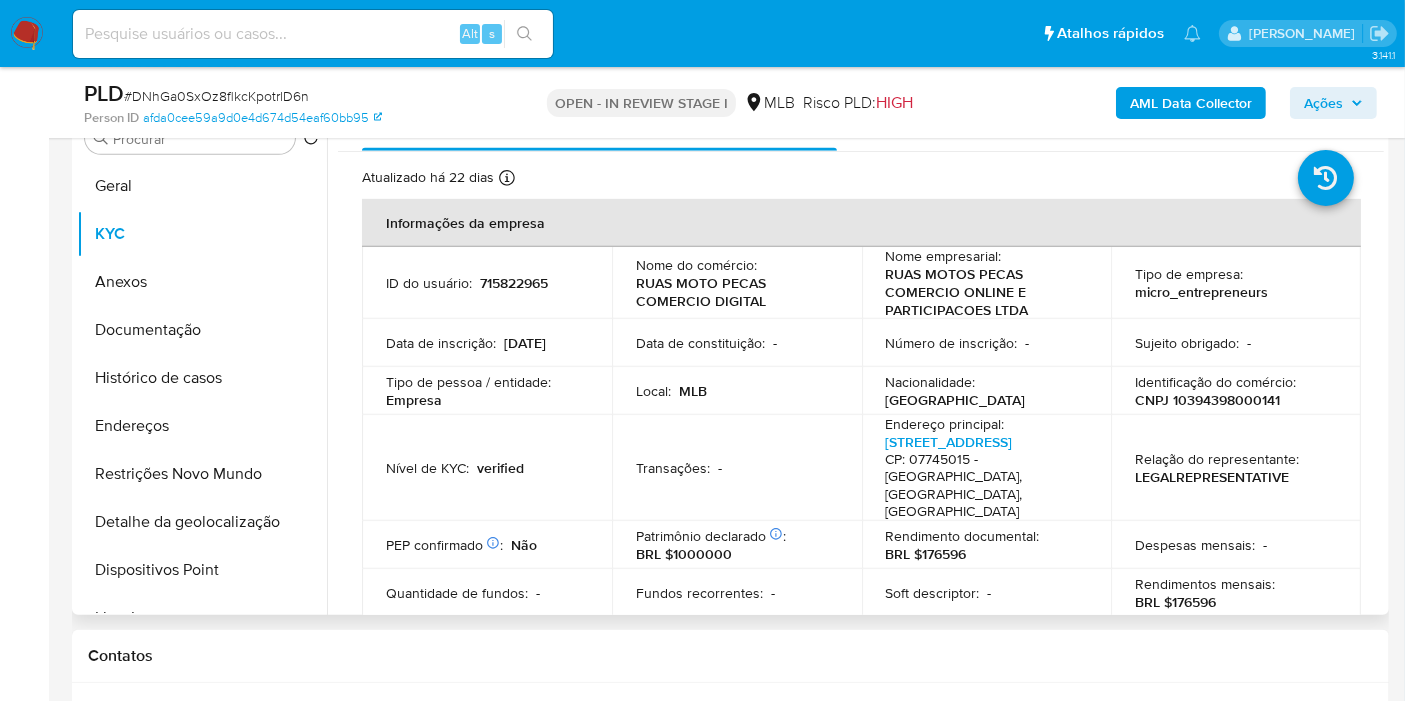 click on "CNPJ 10394398000141" at bounding box center (1207, 400) 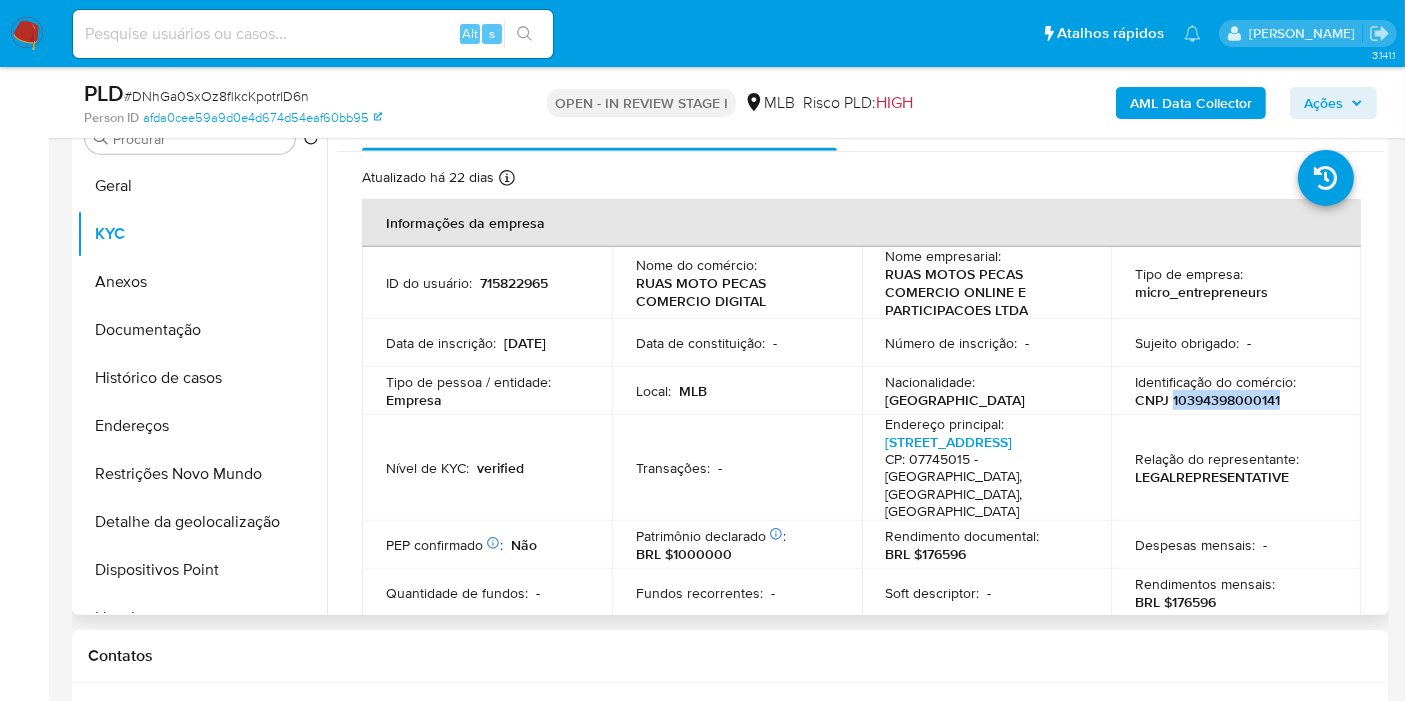 click on "CNPJ 10394398000141" at bounding box center [1207, 400] 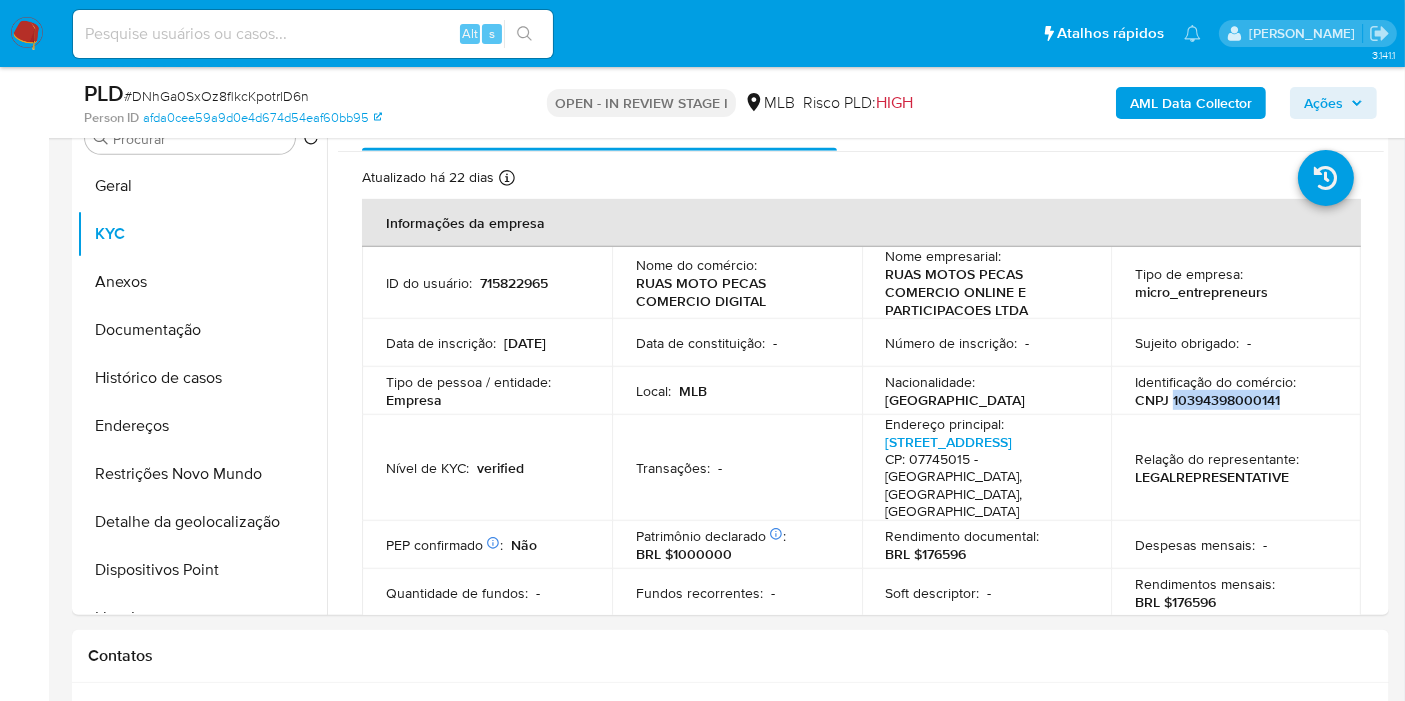 click on "Ações" at bounding box center [1323, 103] 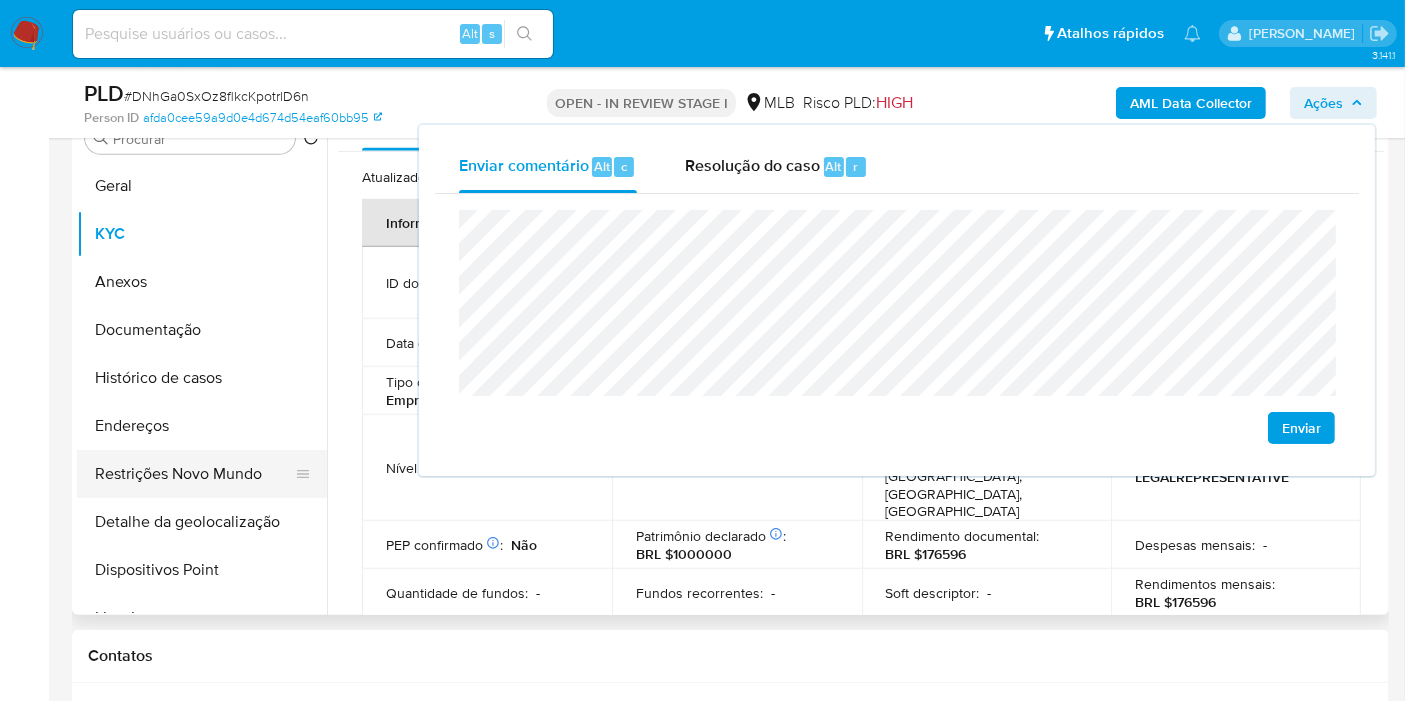 drag, startPoint x: 4, startPoint y: 509, endPoint x: 112, endPoint y: 469, distance: 115.16944 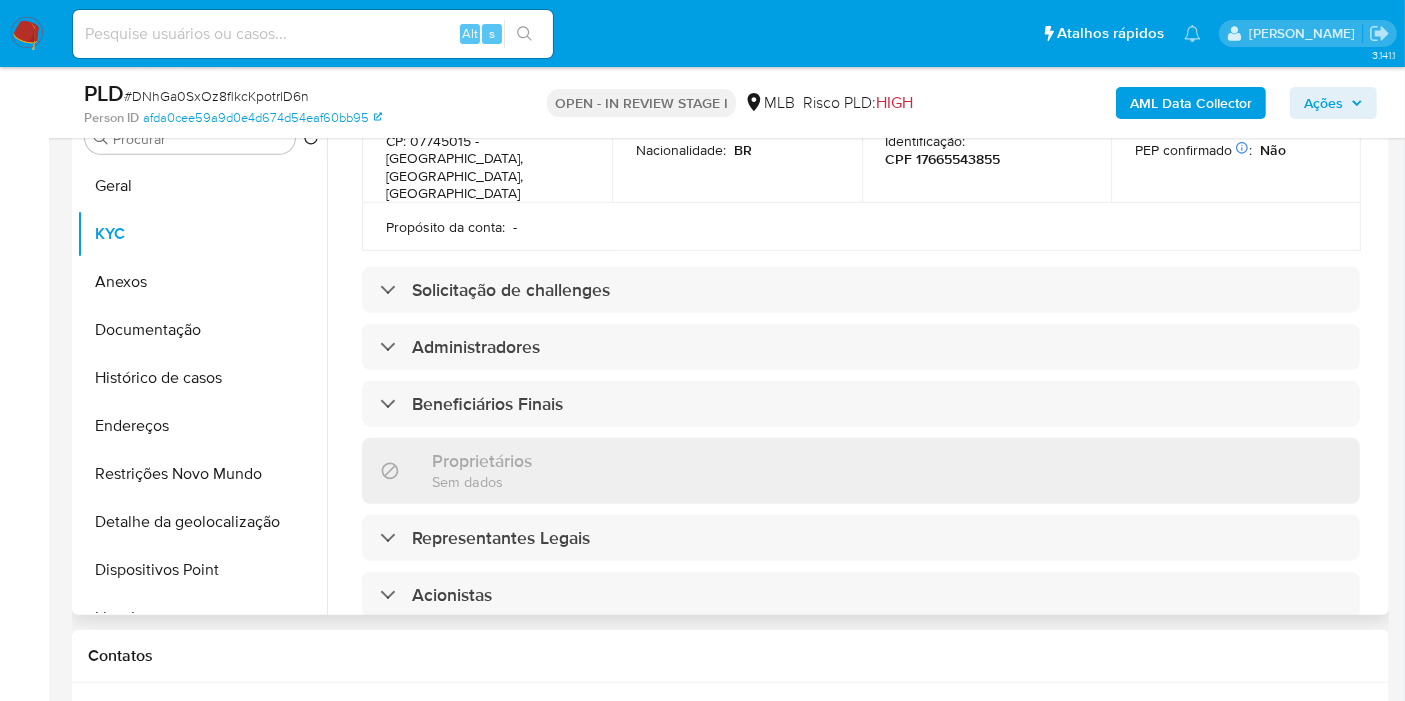 scroll, scrollTop: 777, scrollLeft: 0, axis: vertical 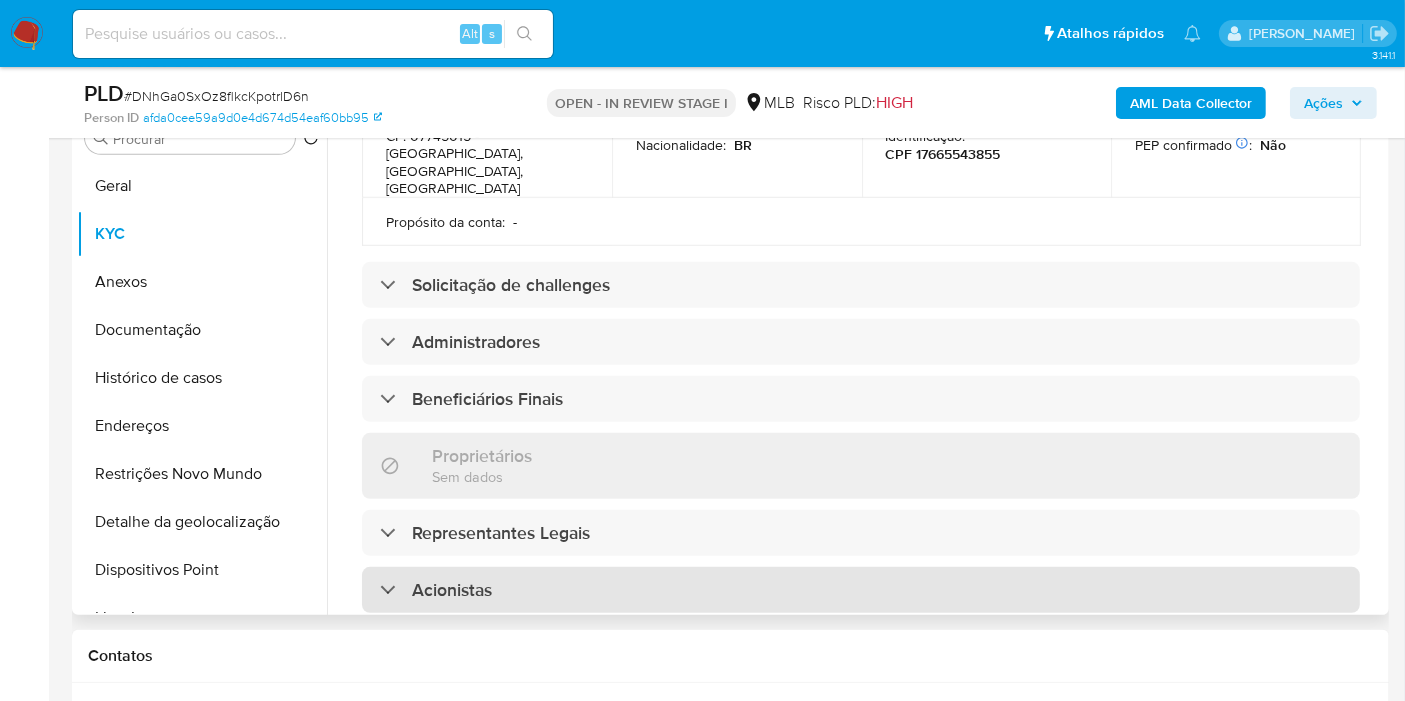 click on "Acionistas" at bounding box center (861, 590) 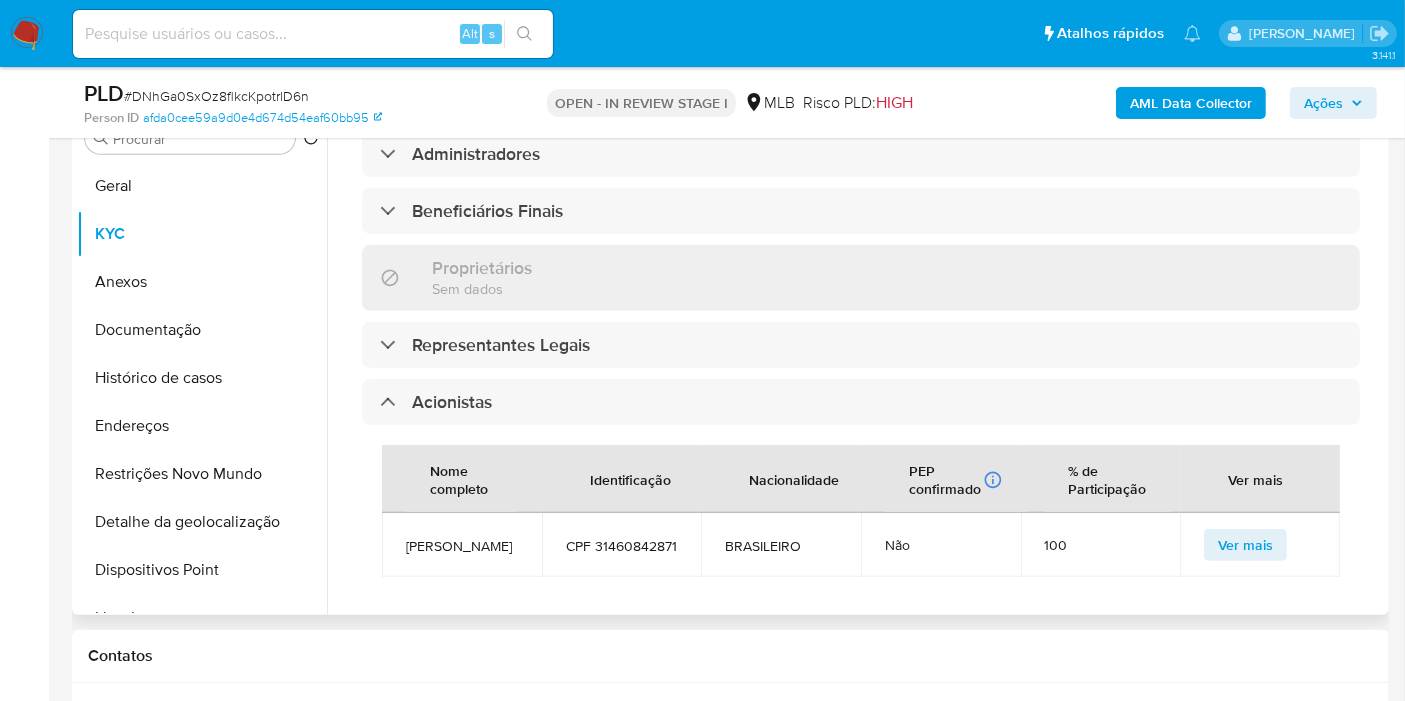 scroll, scrollTop: 1000, scrollLeft: 0, axis: vertical 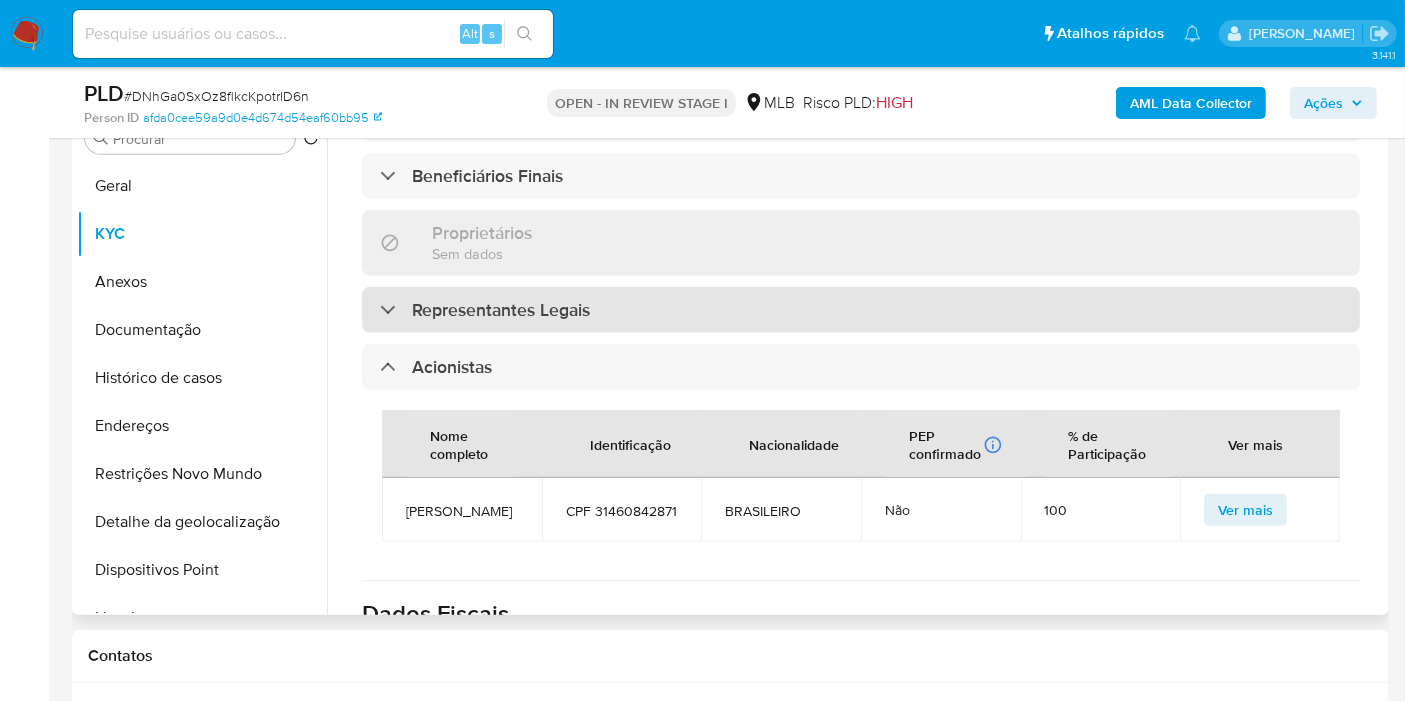 click on "Representantes Legais" at bounding box center [501, 310] 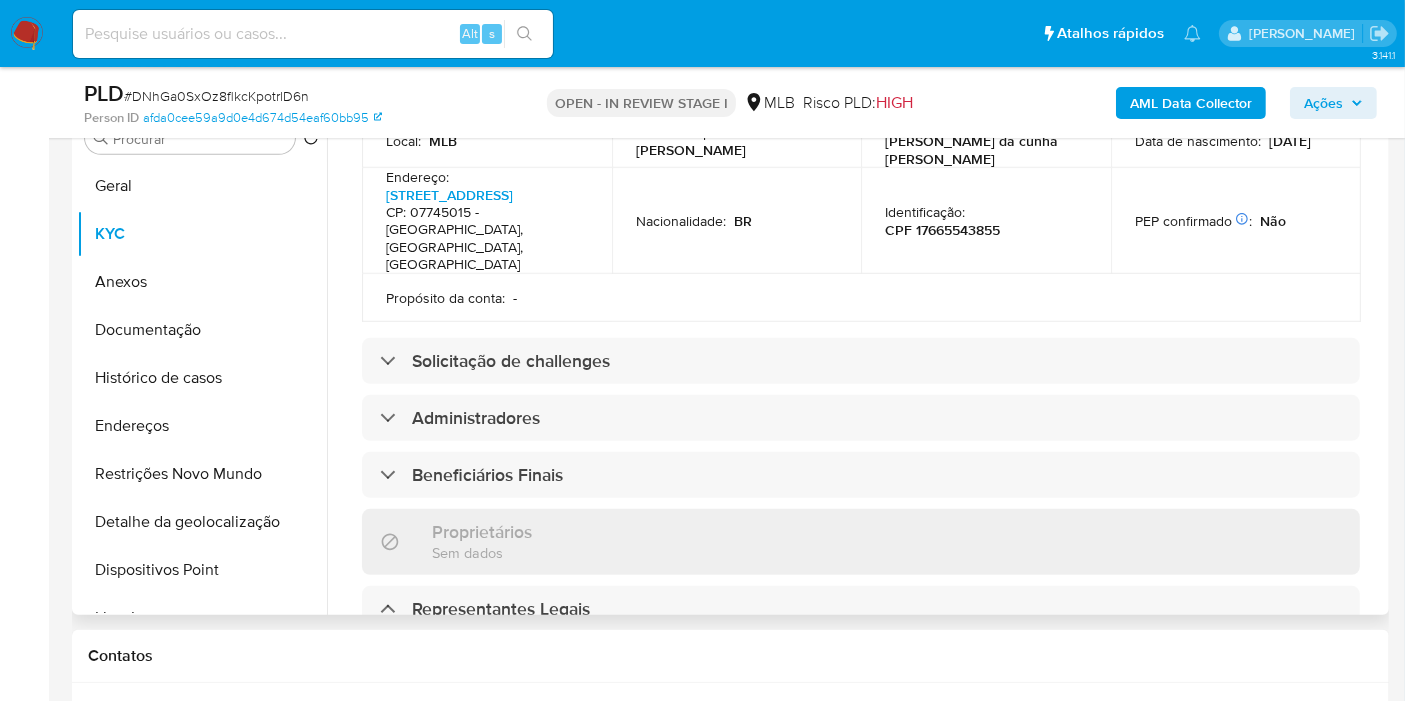 scroll, scrollTop: 666, scrollLeft: 0, axis: vertical 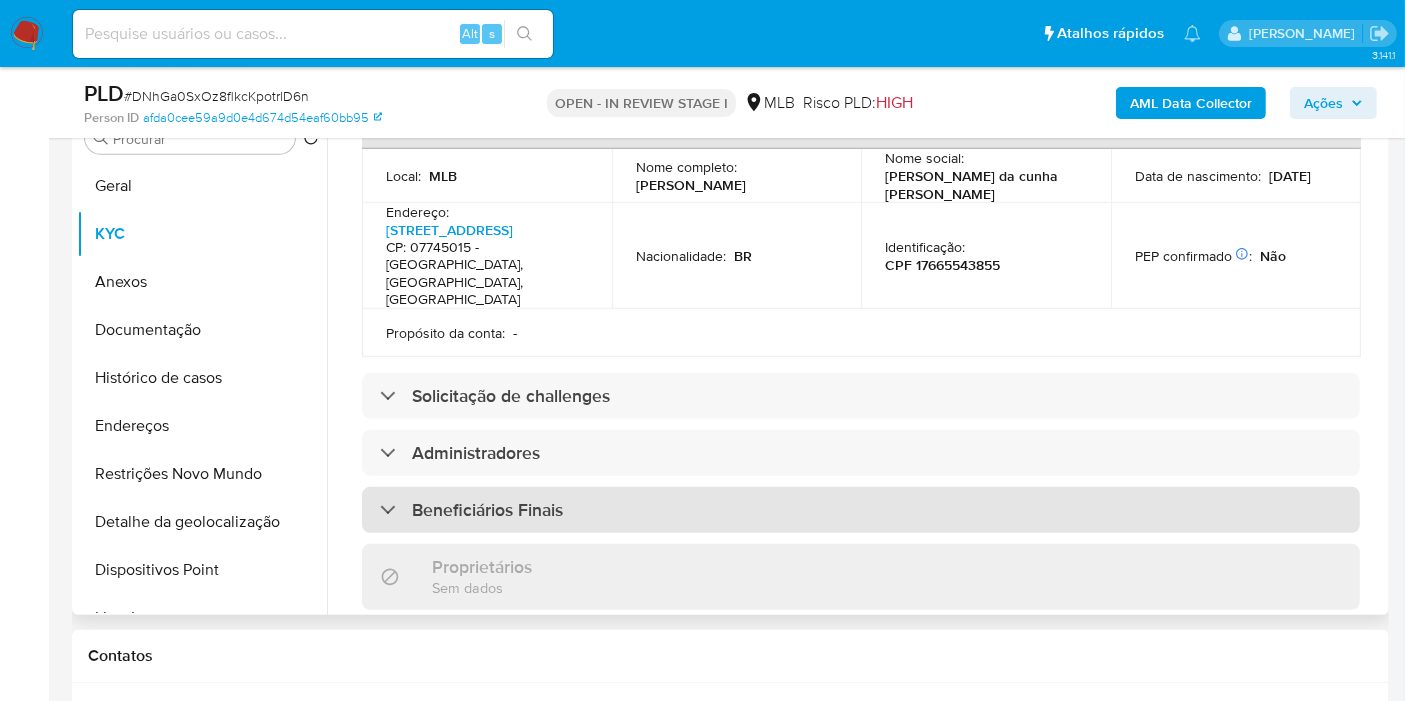 click on "Beneficiários Finais" at bounding box center [861, 510] 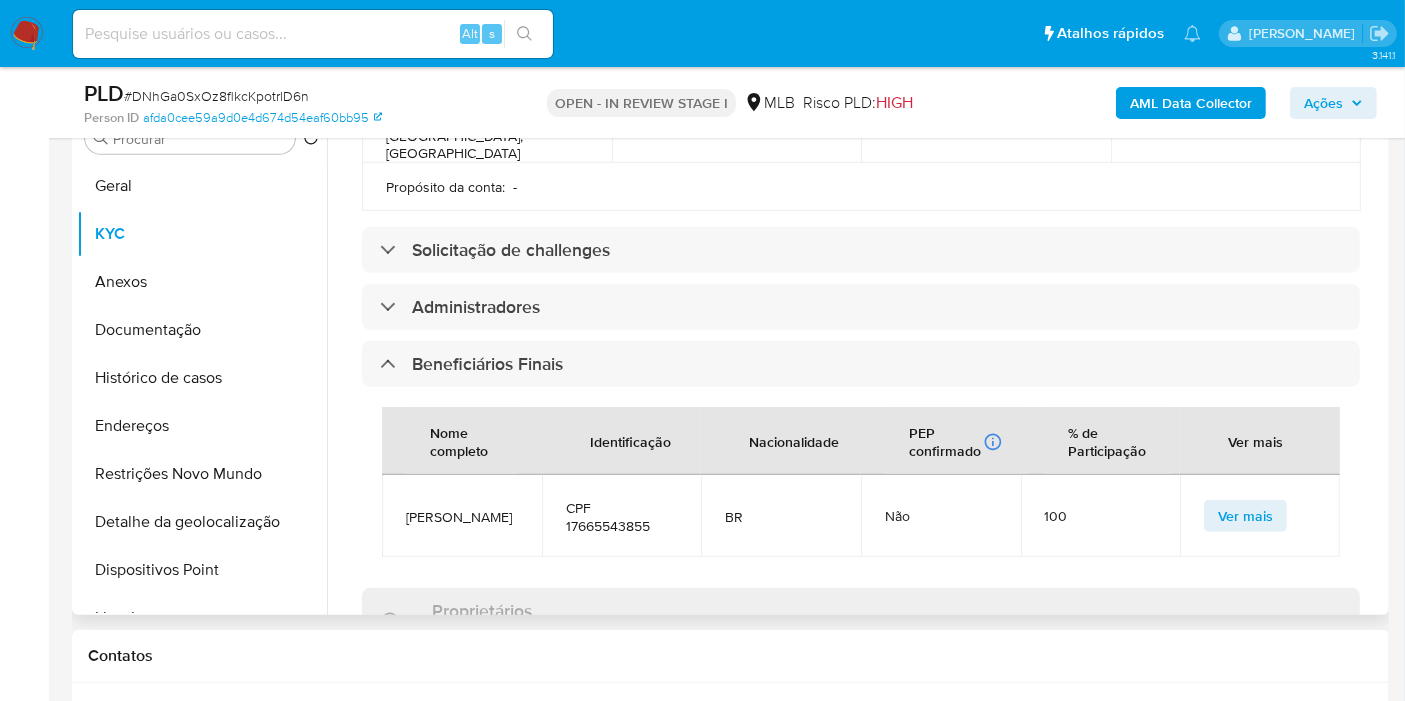 scroll, scrollTop: 777, scrollLeft: 0, axis: vertical 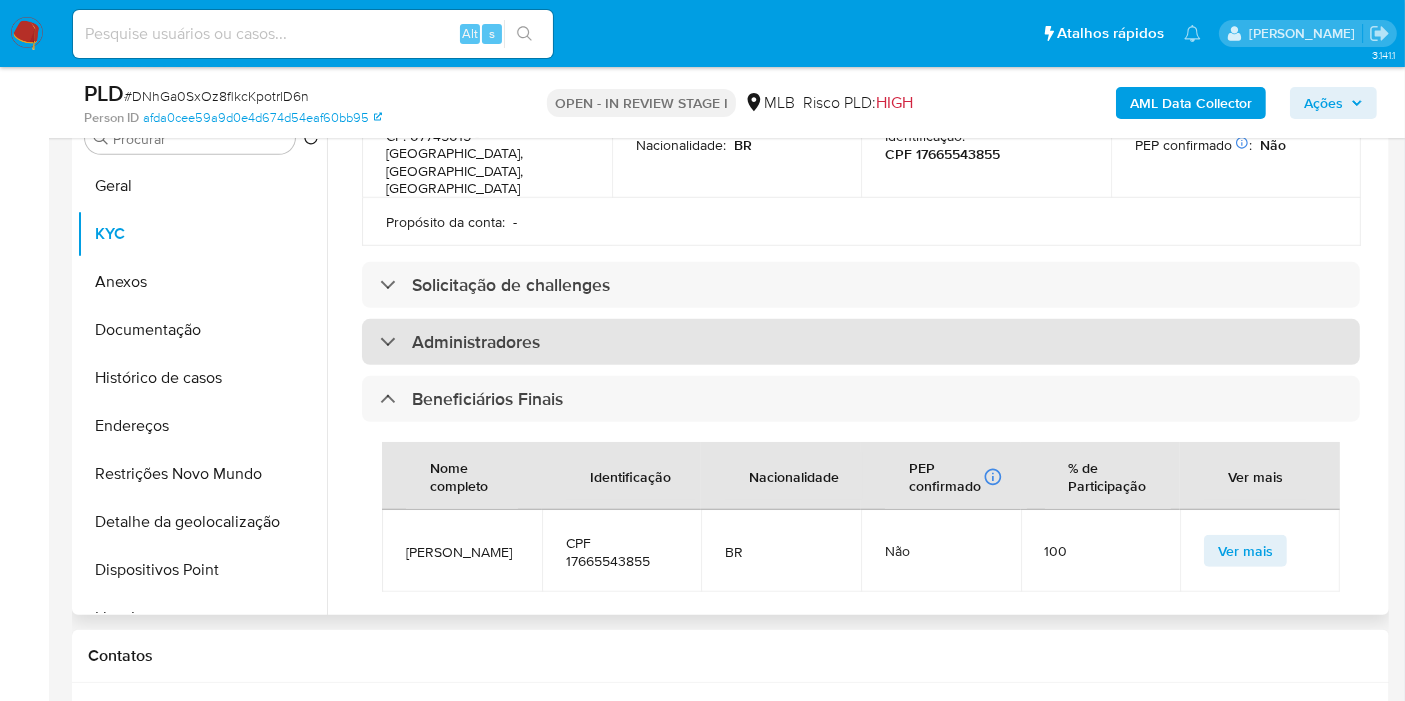click on "Administradores" at bounding box center [861, 342] 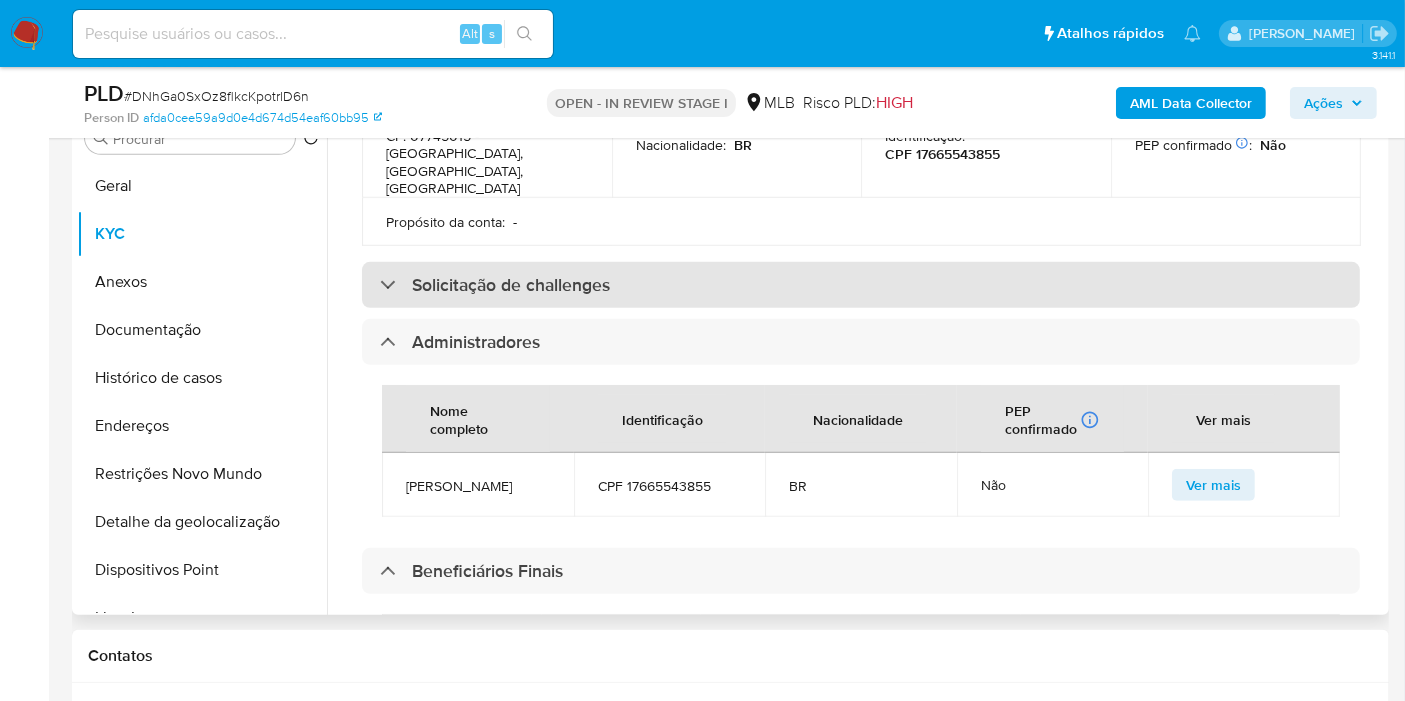 click on "Solicitação de challenges" at bounding box center [861, 285] 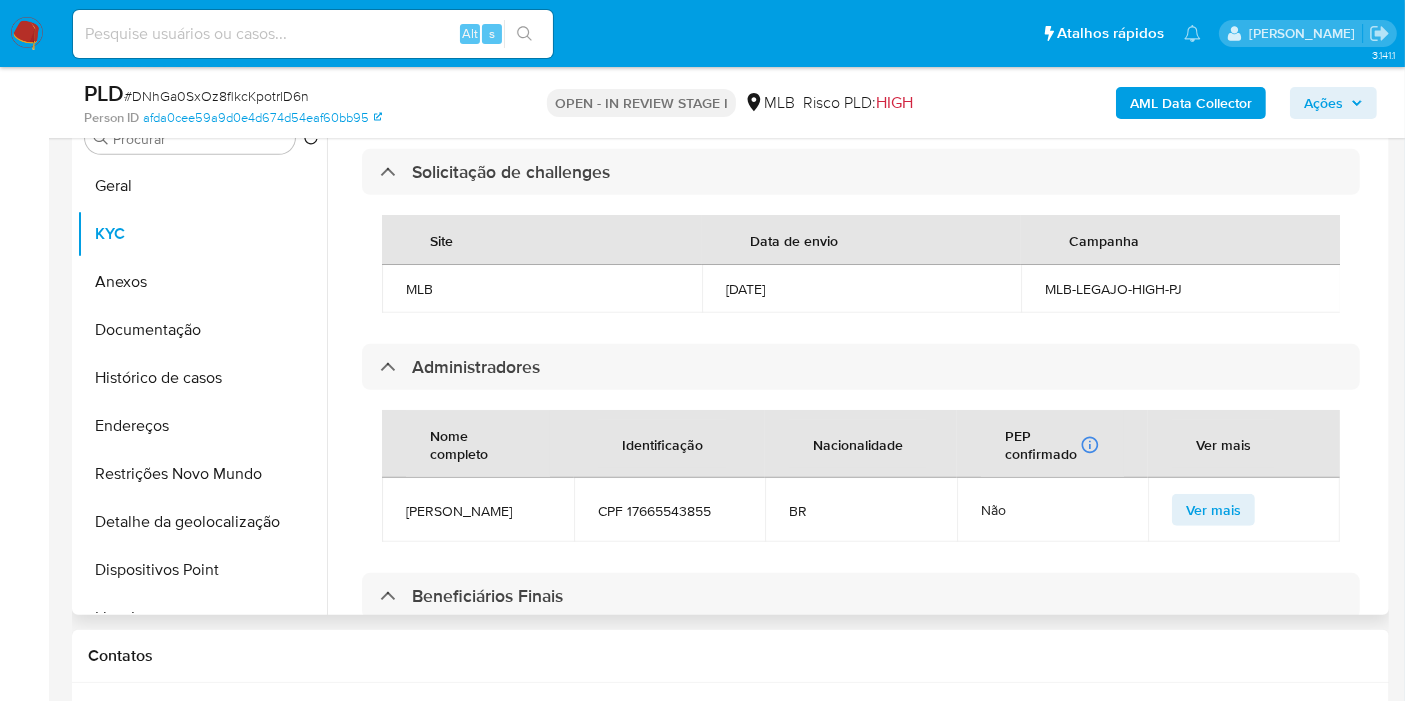 scroll, scrollTop: 1000, scrollLeft: 0, axis: vertical 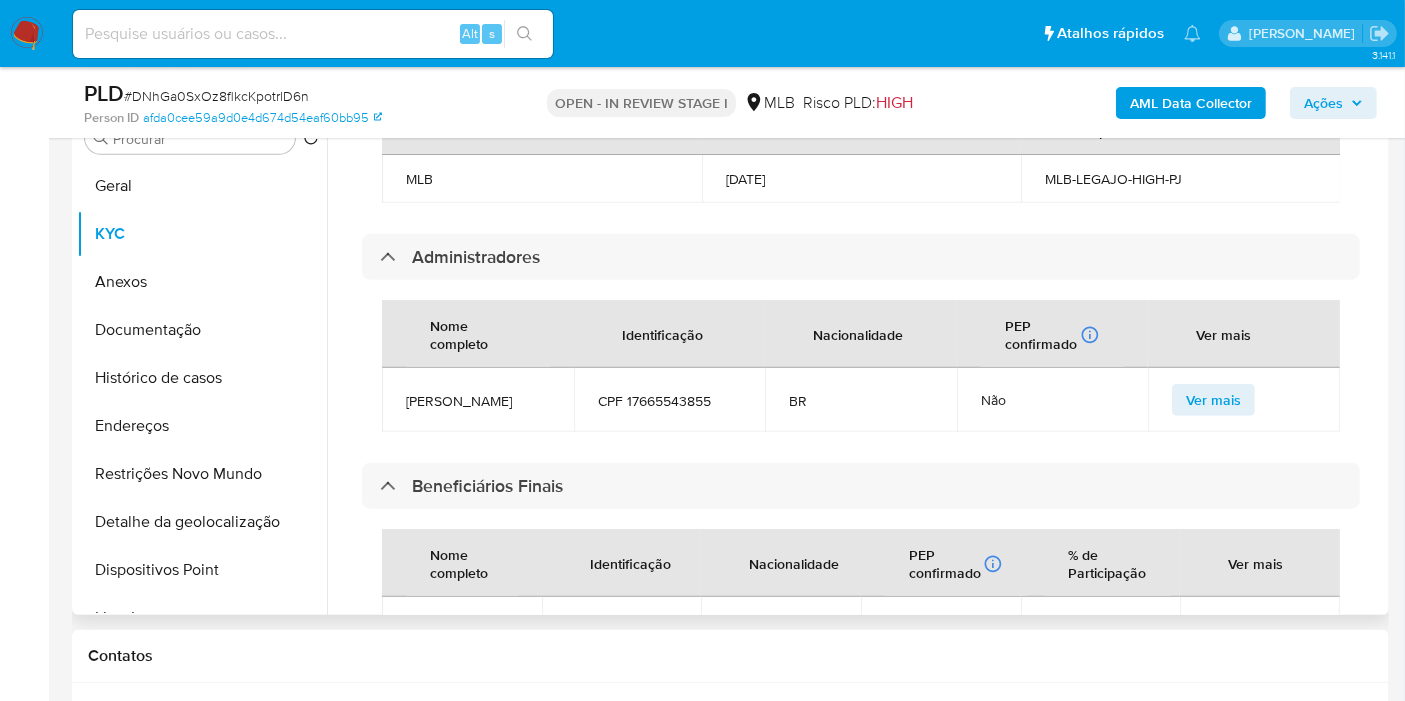 click on "CPF 17665543855" at bounding box center [670, 401] 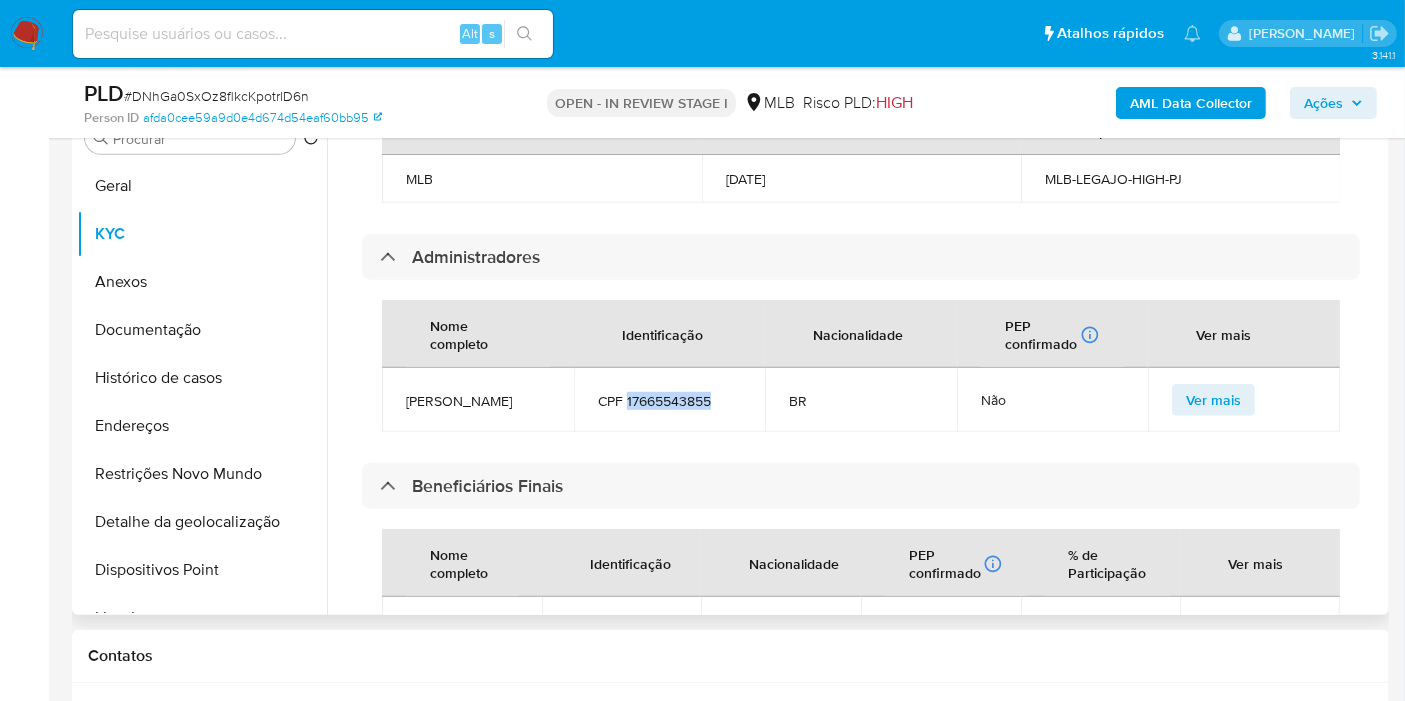 click on "CPF 17665543855" at bounding box center [670, 401] 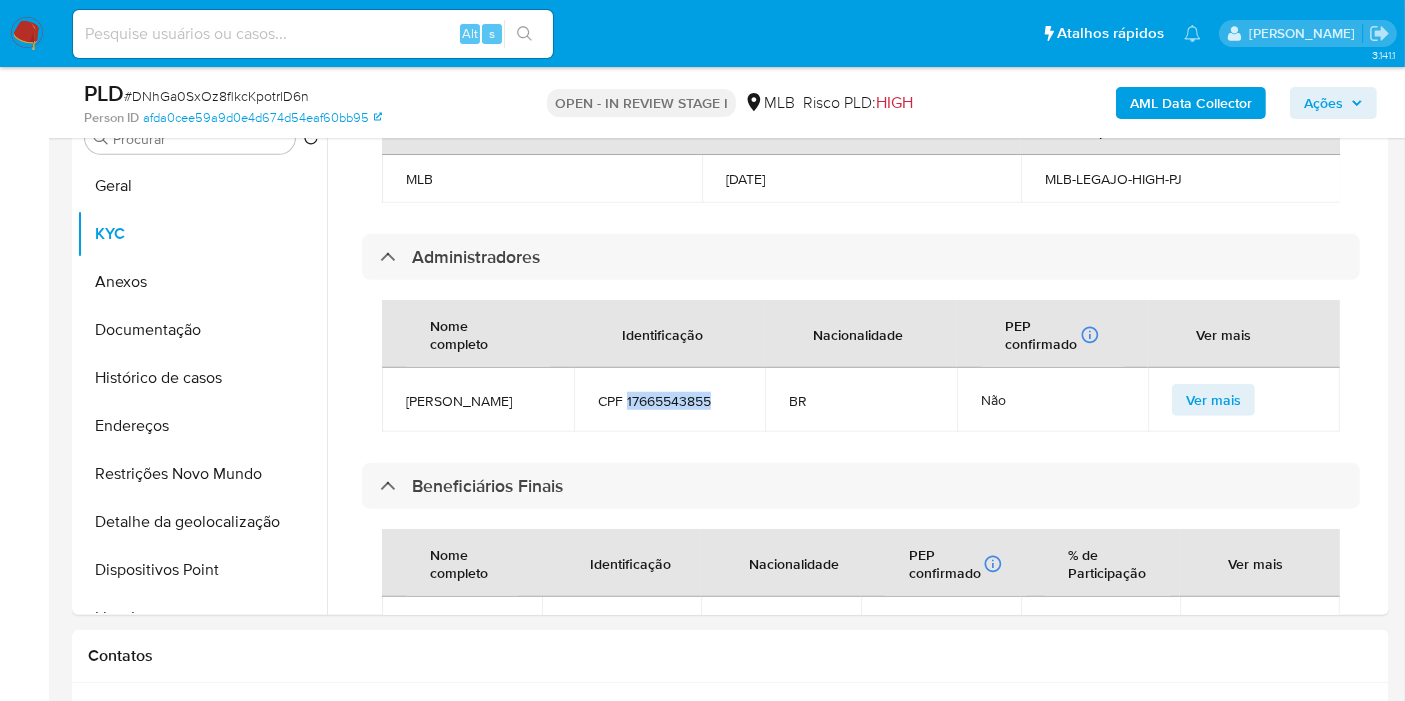 click on "Ações" at bounding box center [1323, 103] 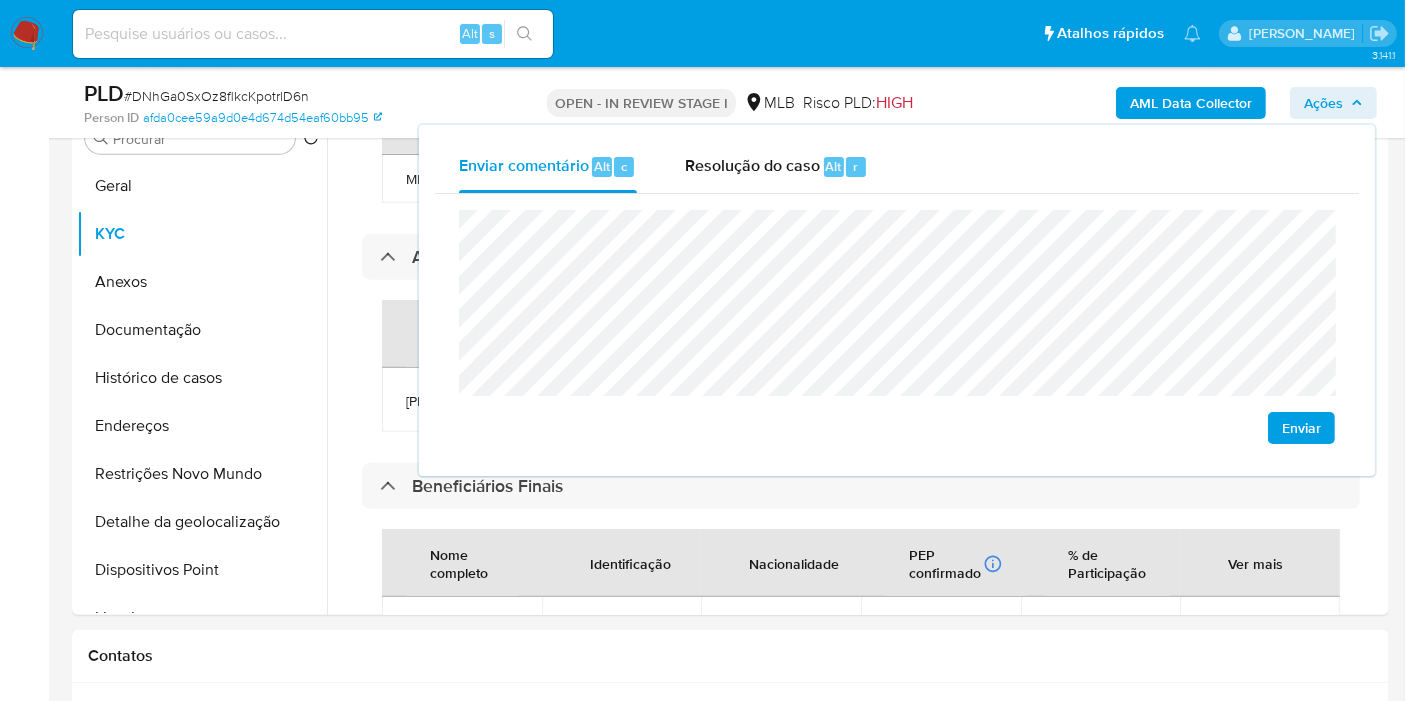 click on "Enviar" at bounding box center (897, 327) 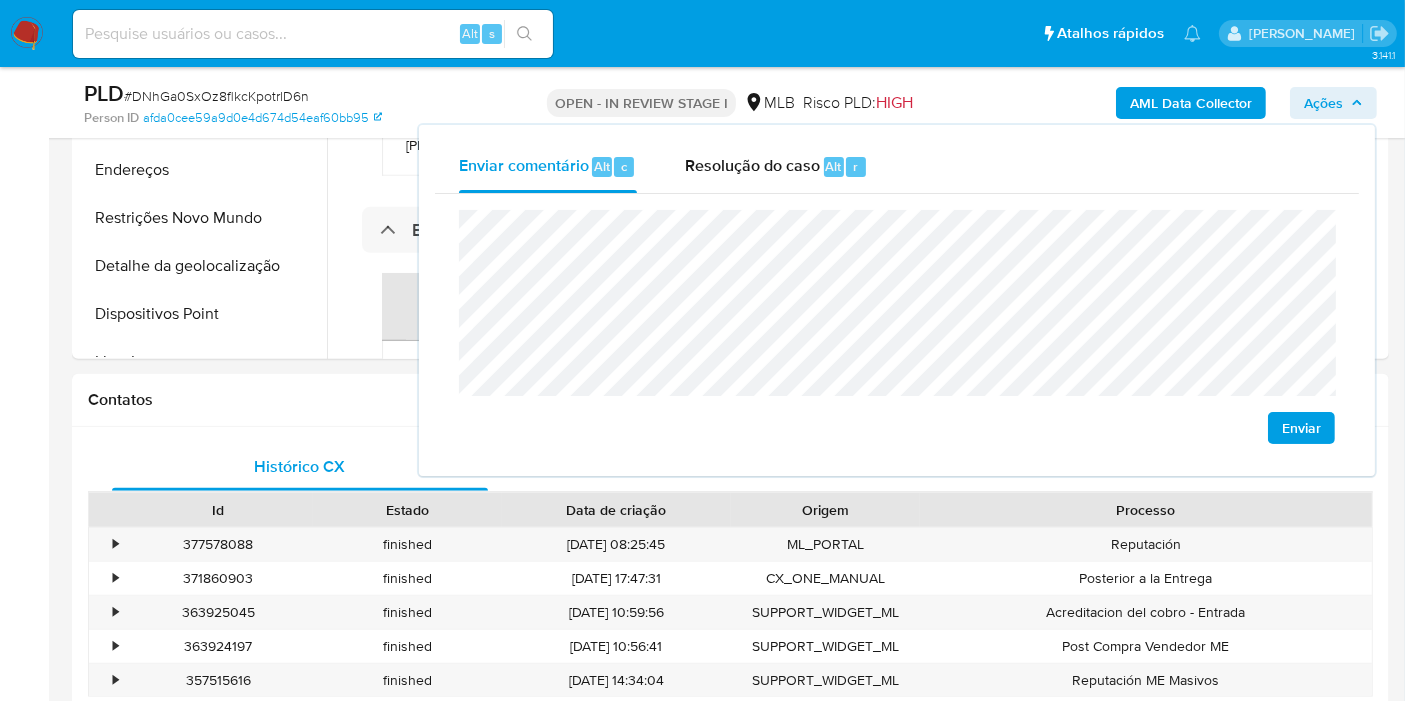 scroll, scrollTop: 1381, scrollLeft: 0, axis: vertical 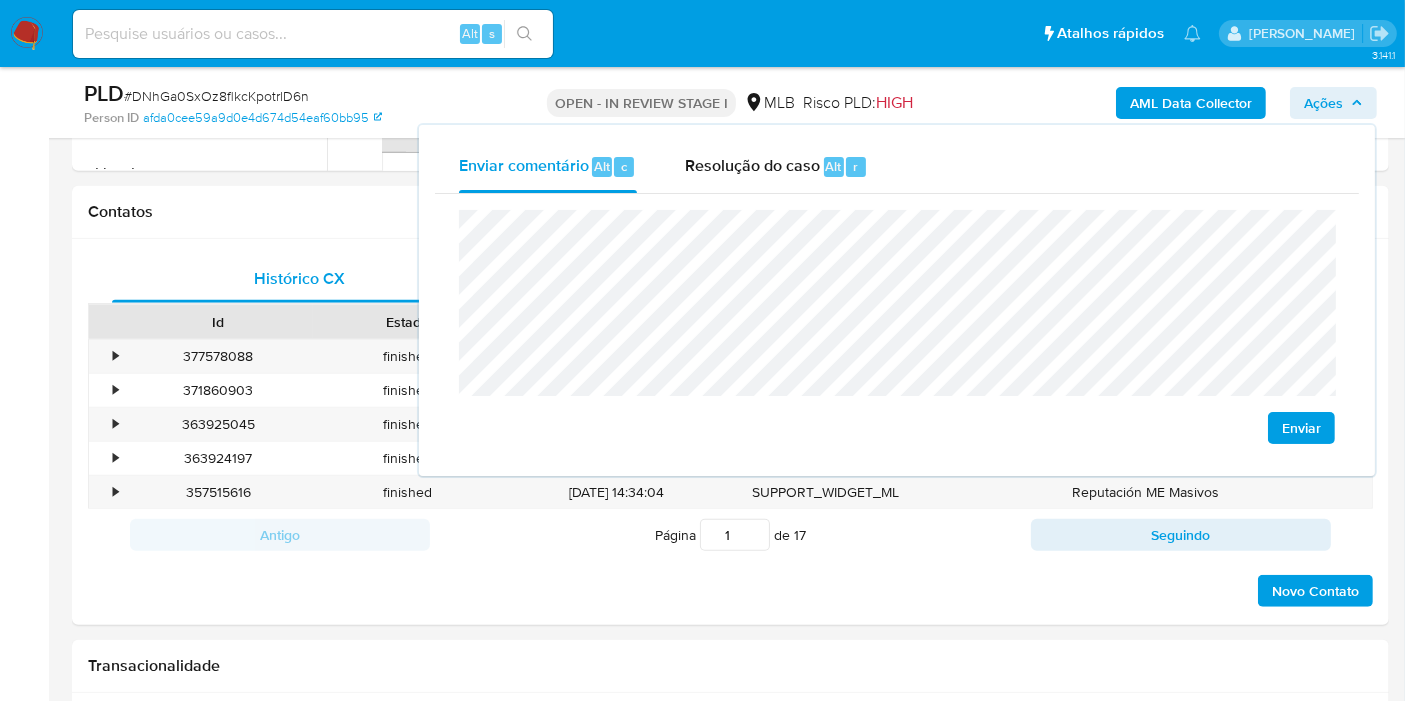 click on "econômica" 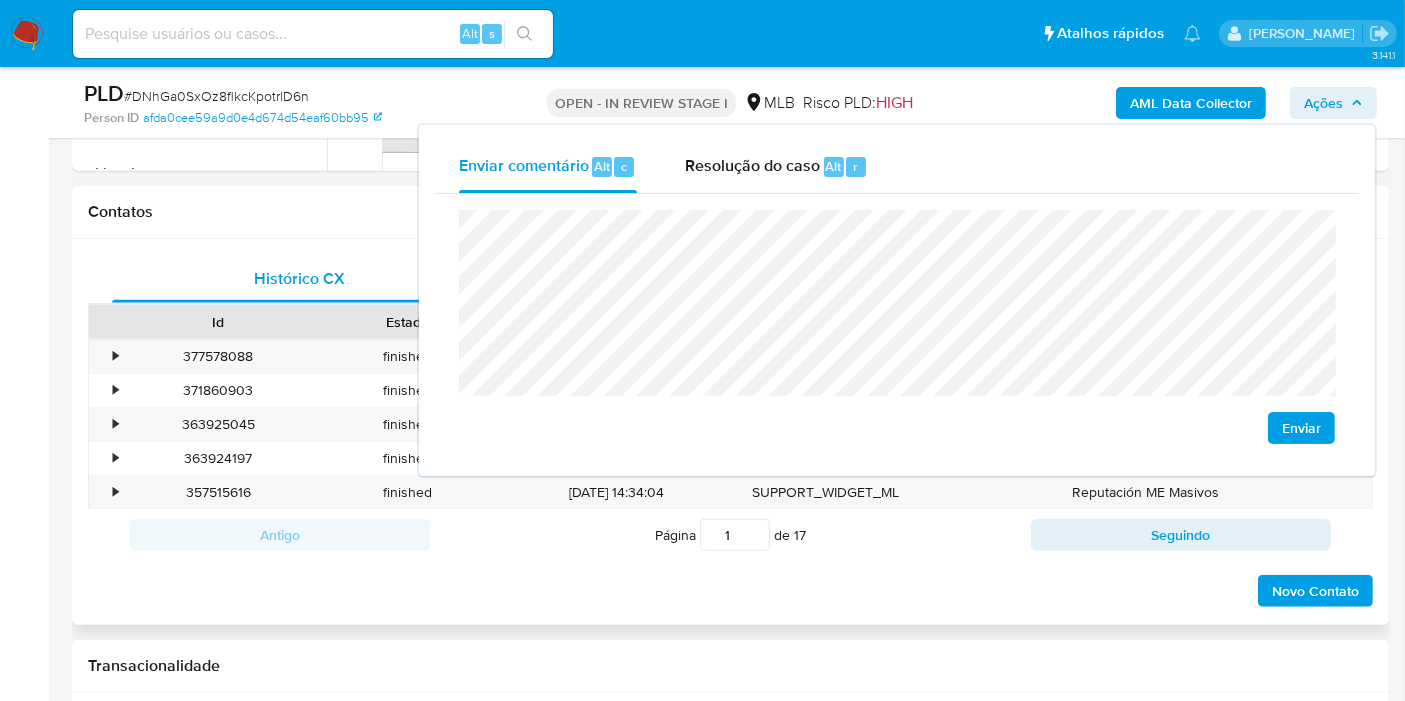 click on "Contatos" at bounding box center (730, 212) 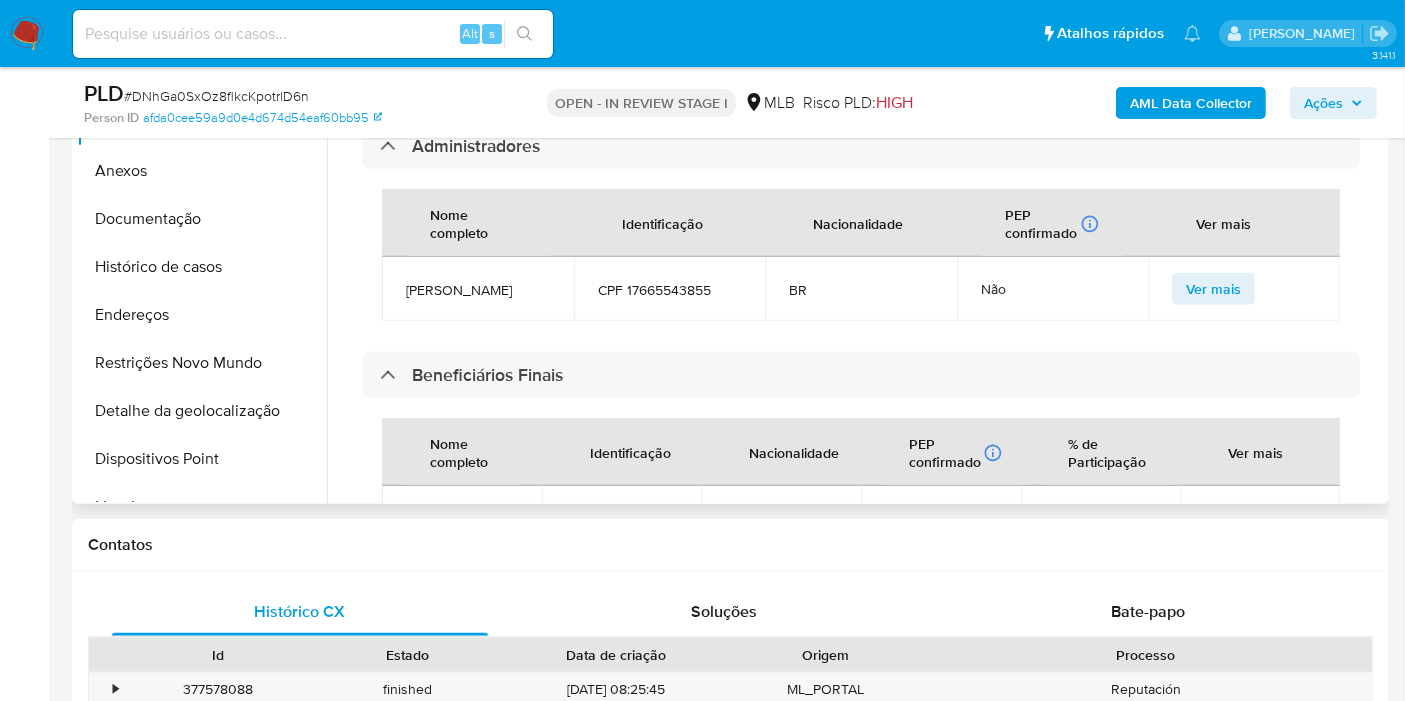 scroll, scrollTop: 825, scrollLeft: 0, axis: vertical 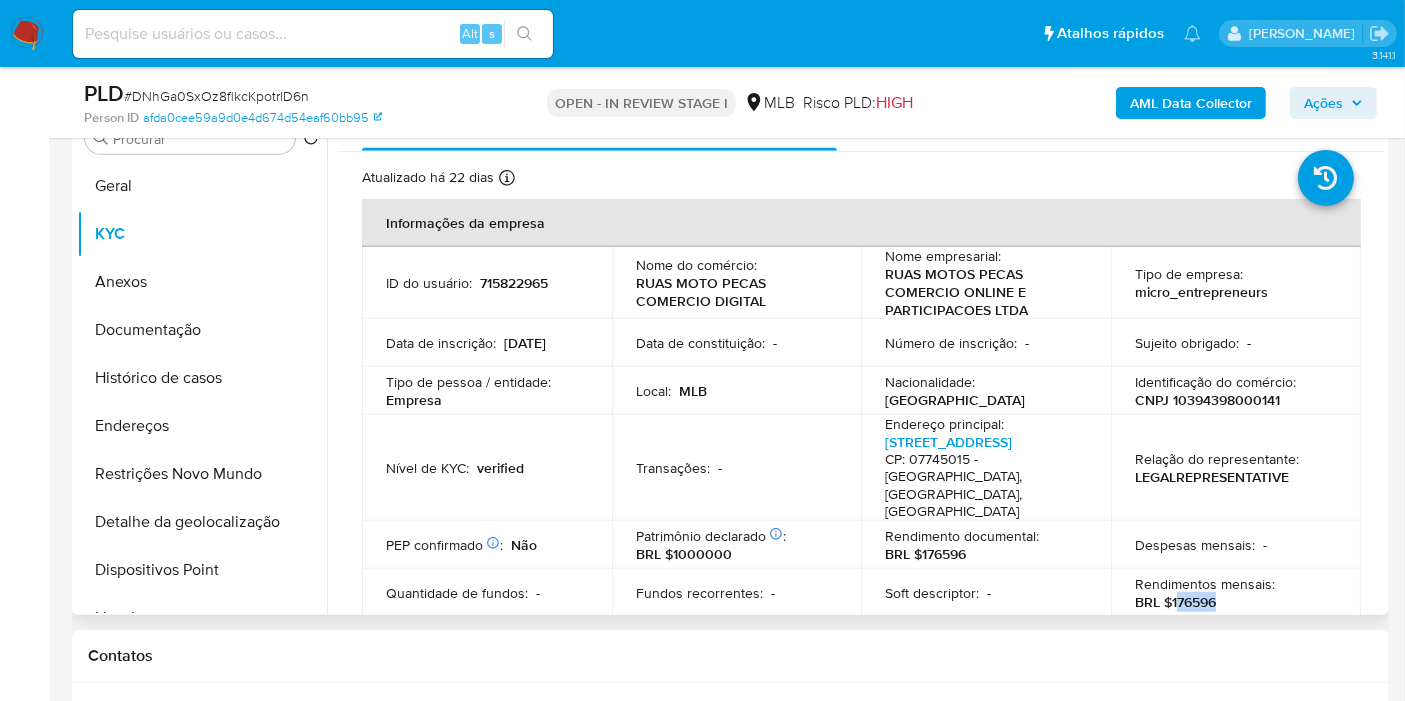 drag, startPoint x: 1170, startPoint y: 570, endPoint x: 1222, endPoint y: 565, distance: 52.23983 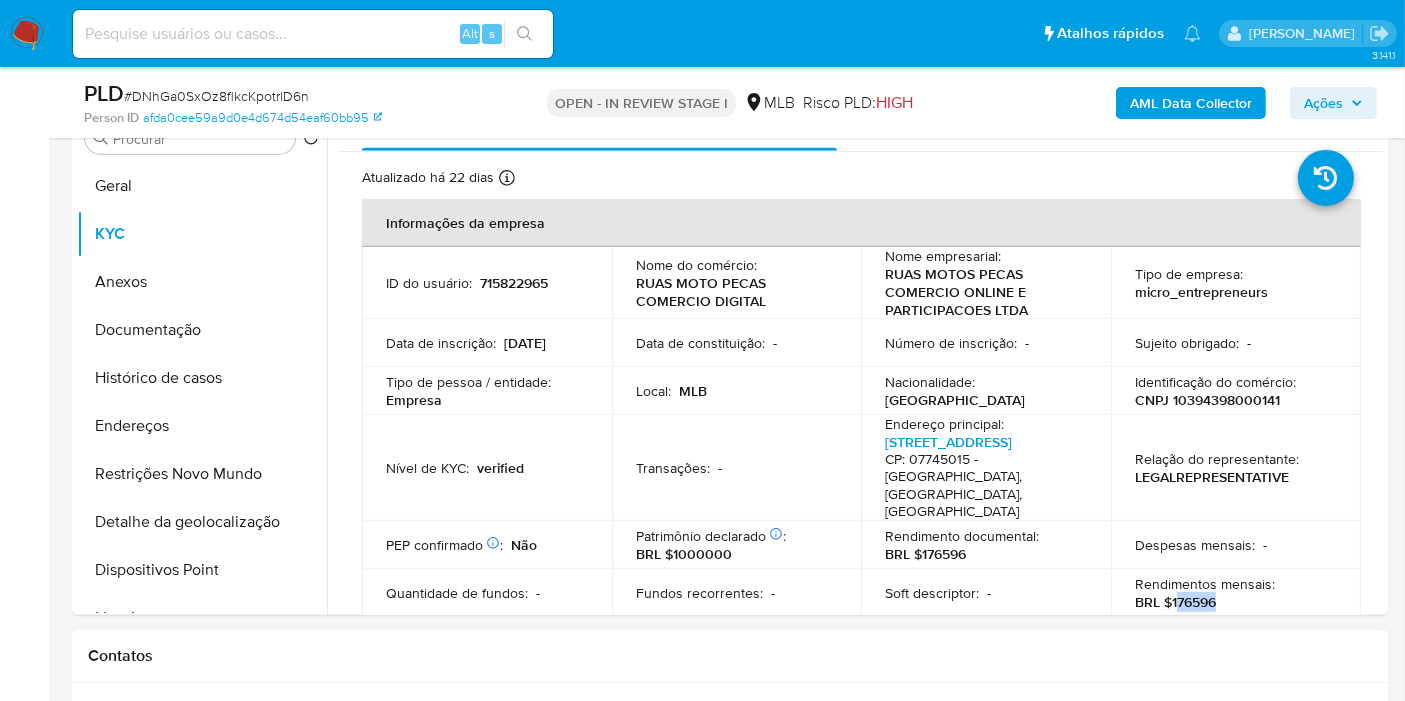 drag, startPoint x: 1333, startPoint y: 87, endPoint x: 1316, endPoint y: 107, distance: 26.24881 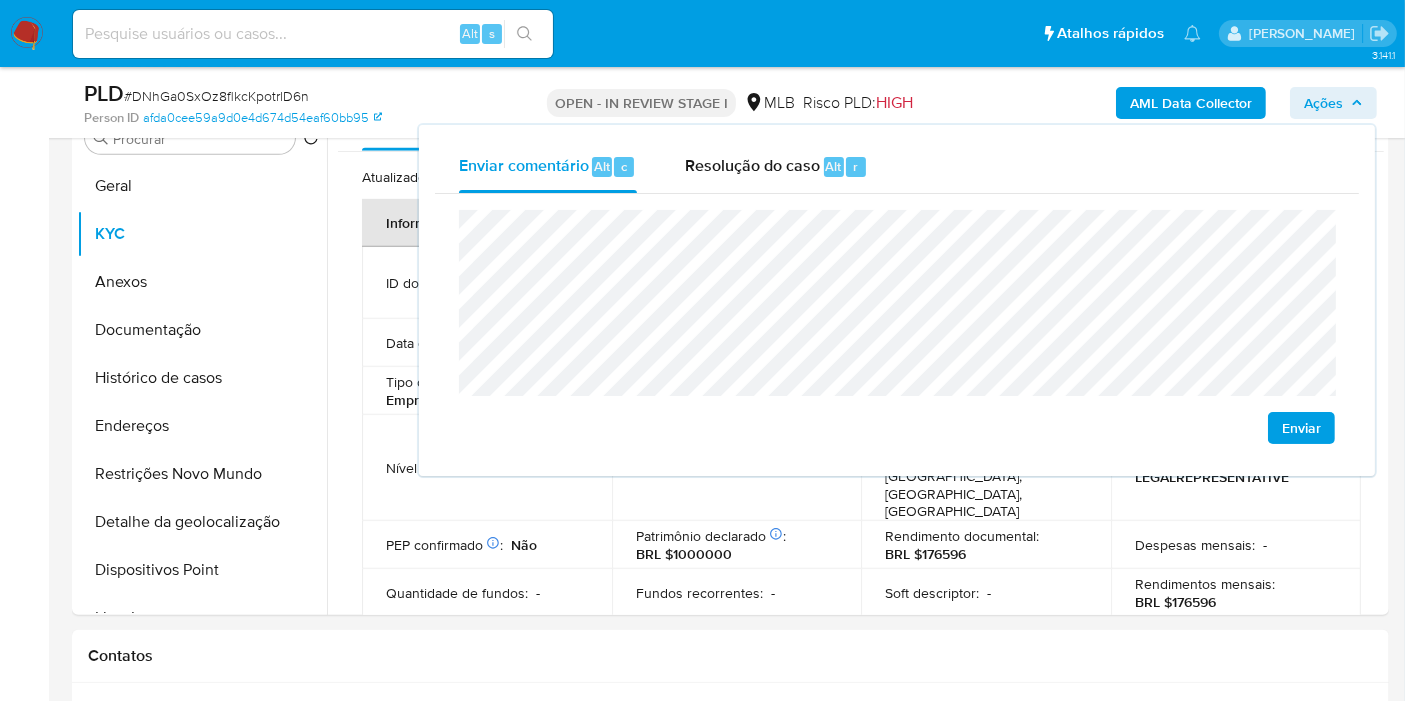 click on "atividade" 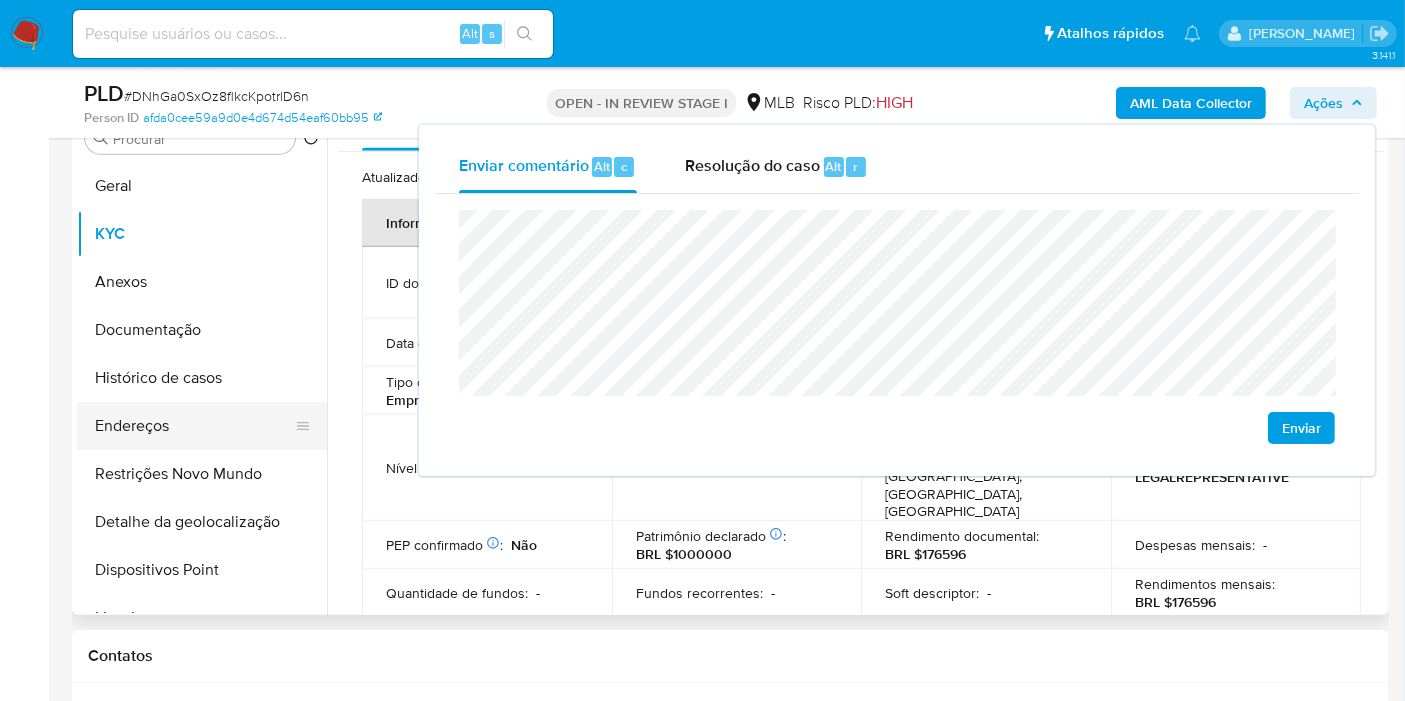 click on "Endereços" at bounding box center (194, 426) 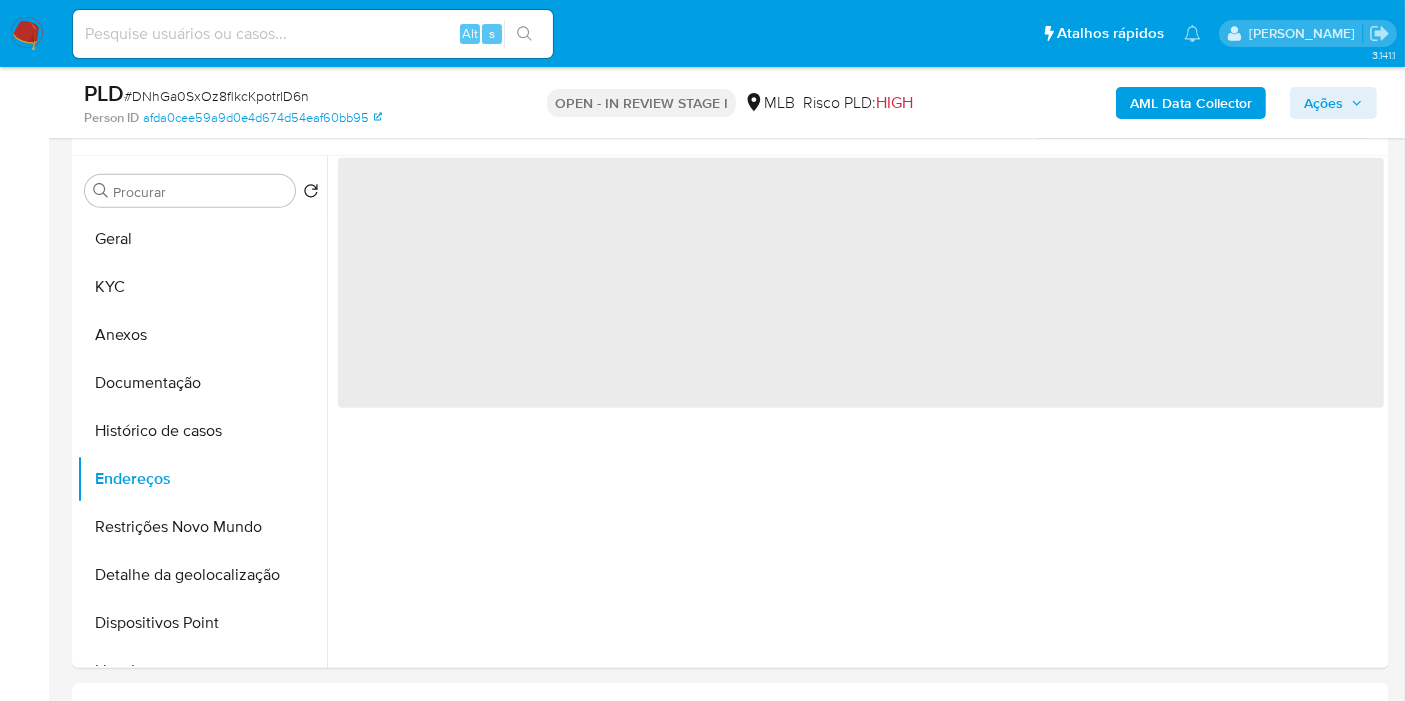 scroll, scrollTop: 825, scrollLeft: 0, axis: vertical 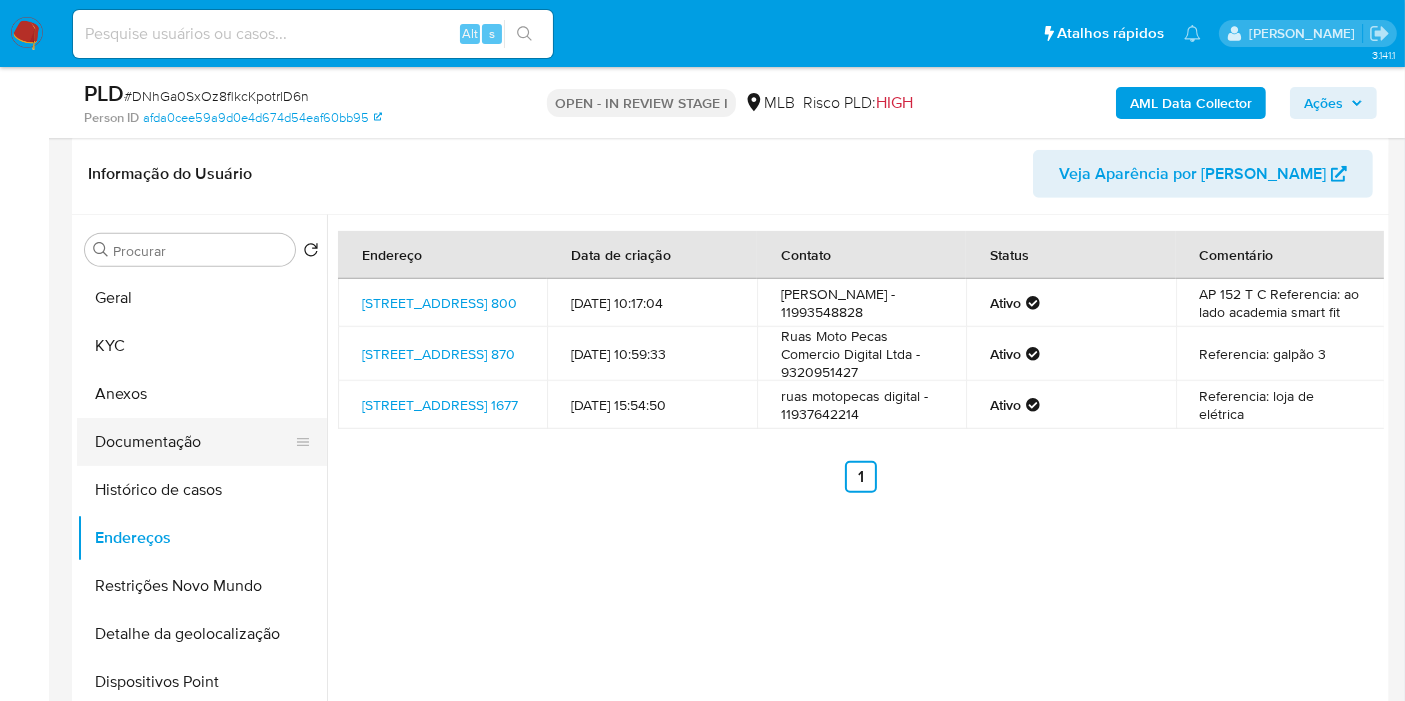 click on "Documentação" at bounding box center [194, 442] 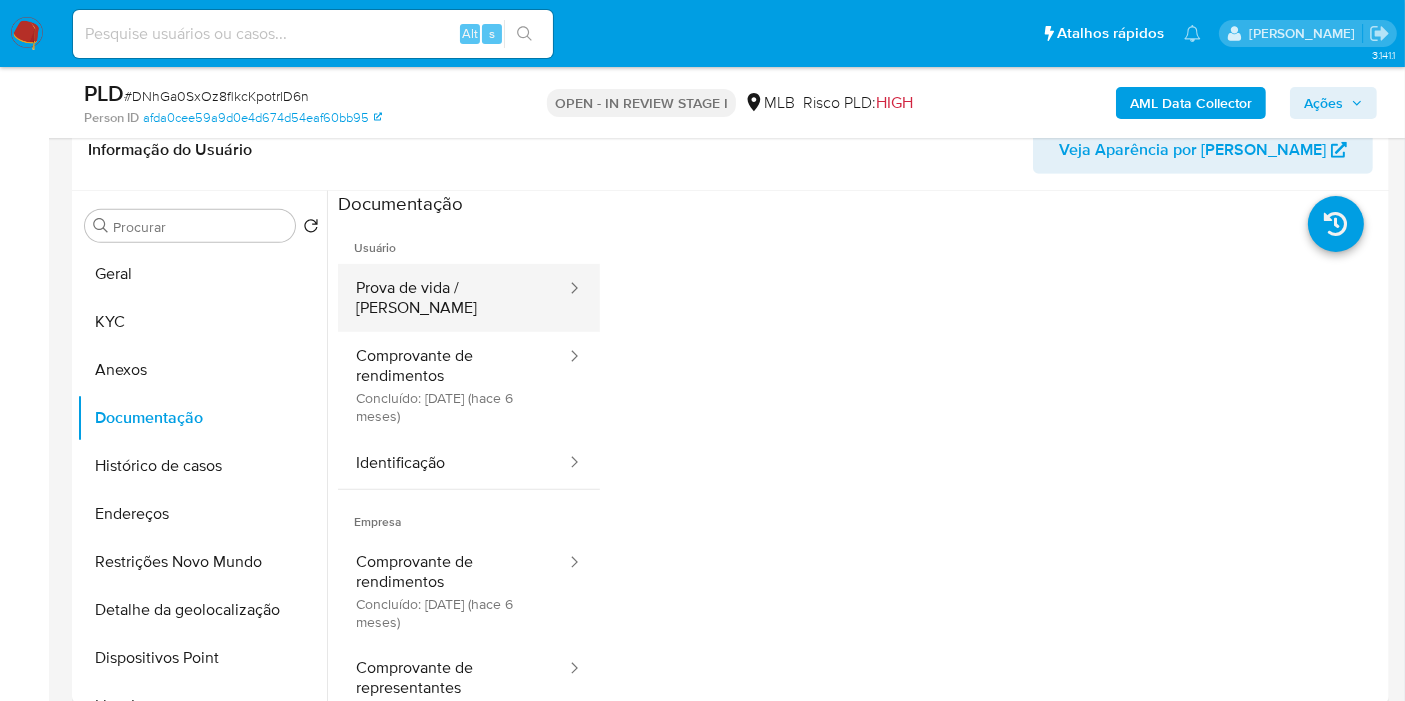 click on "Prova de vida / Selfie" at bounding box center [453, 298] 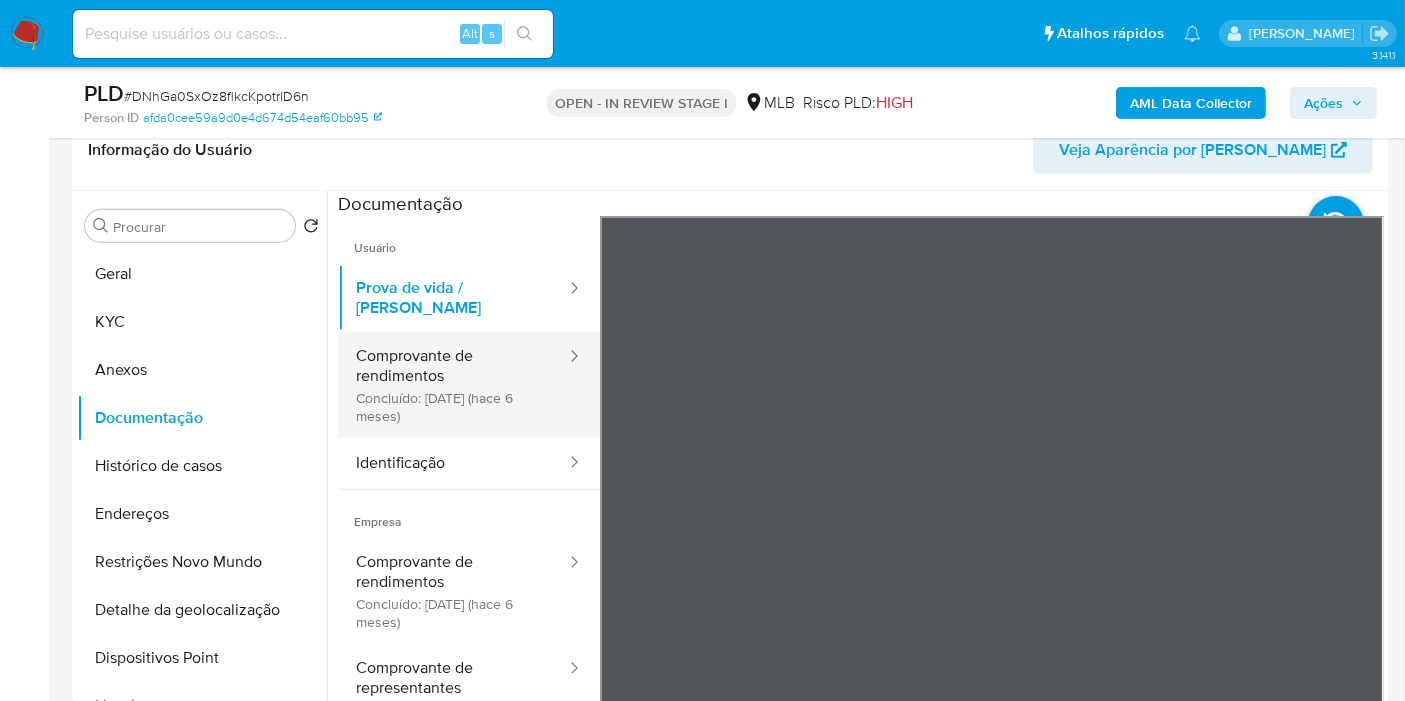click on "Comprovante de rendimentos Concluído: 07/01/2025 (hace 6 meses)" at bounding box center [453, 385] 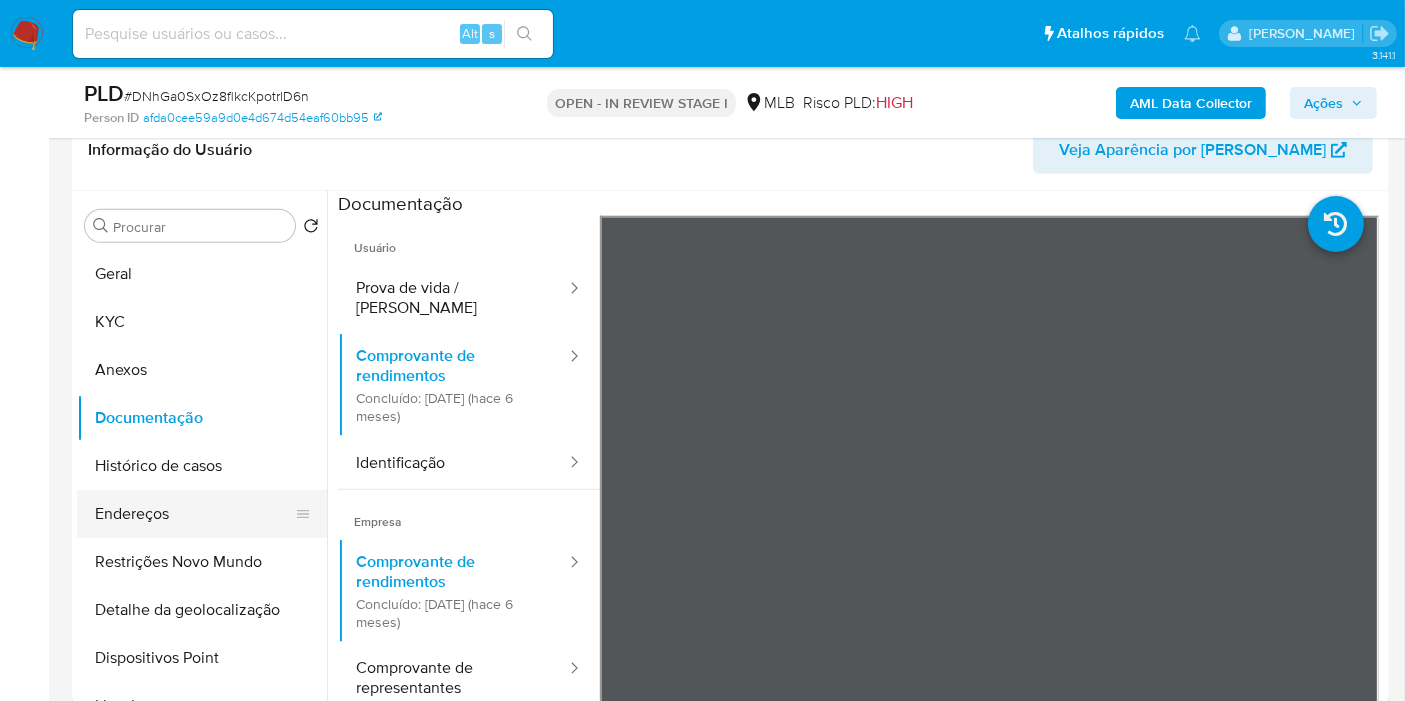 click on "Endereços" at bounding box center [194, 514] 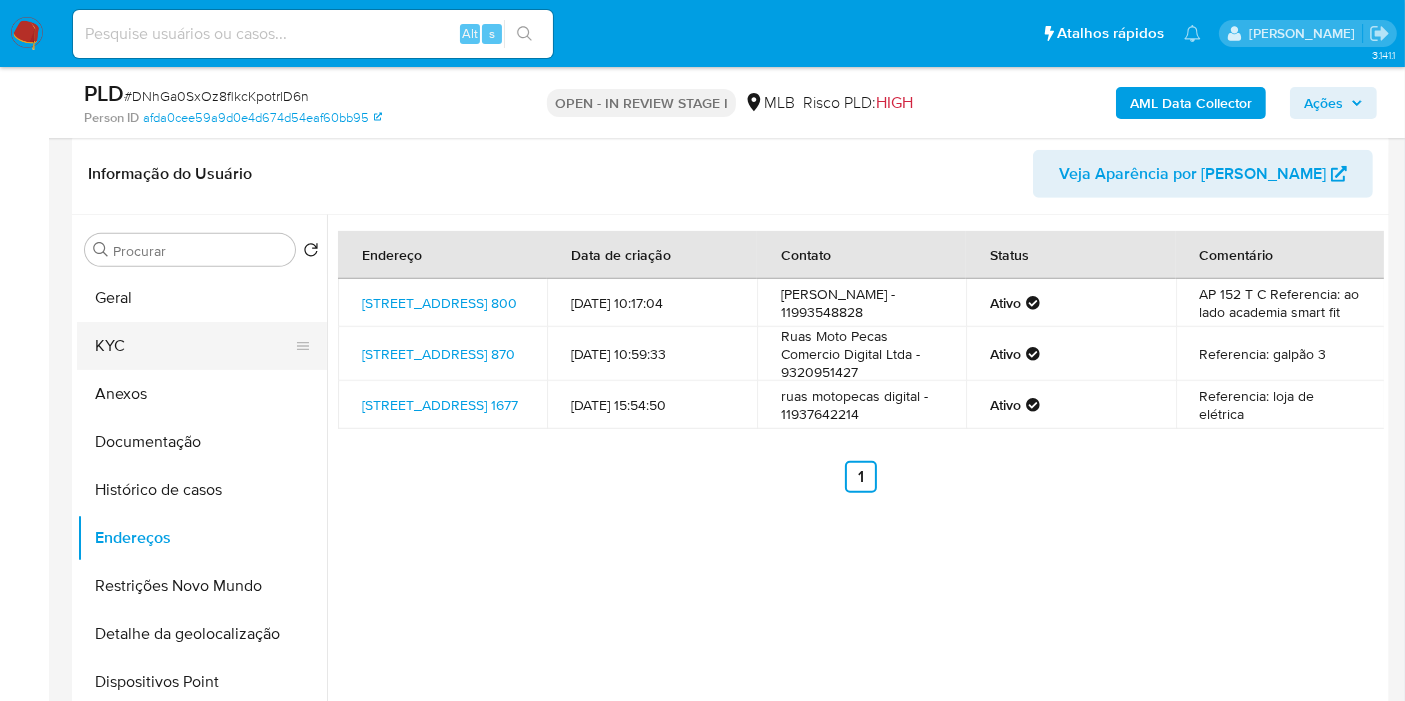 click on "KYC" at bounding box center [194, 346] 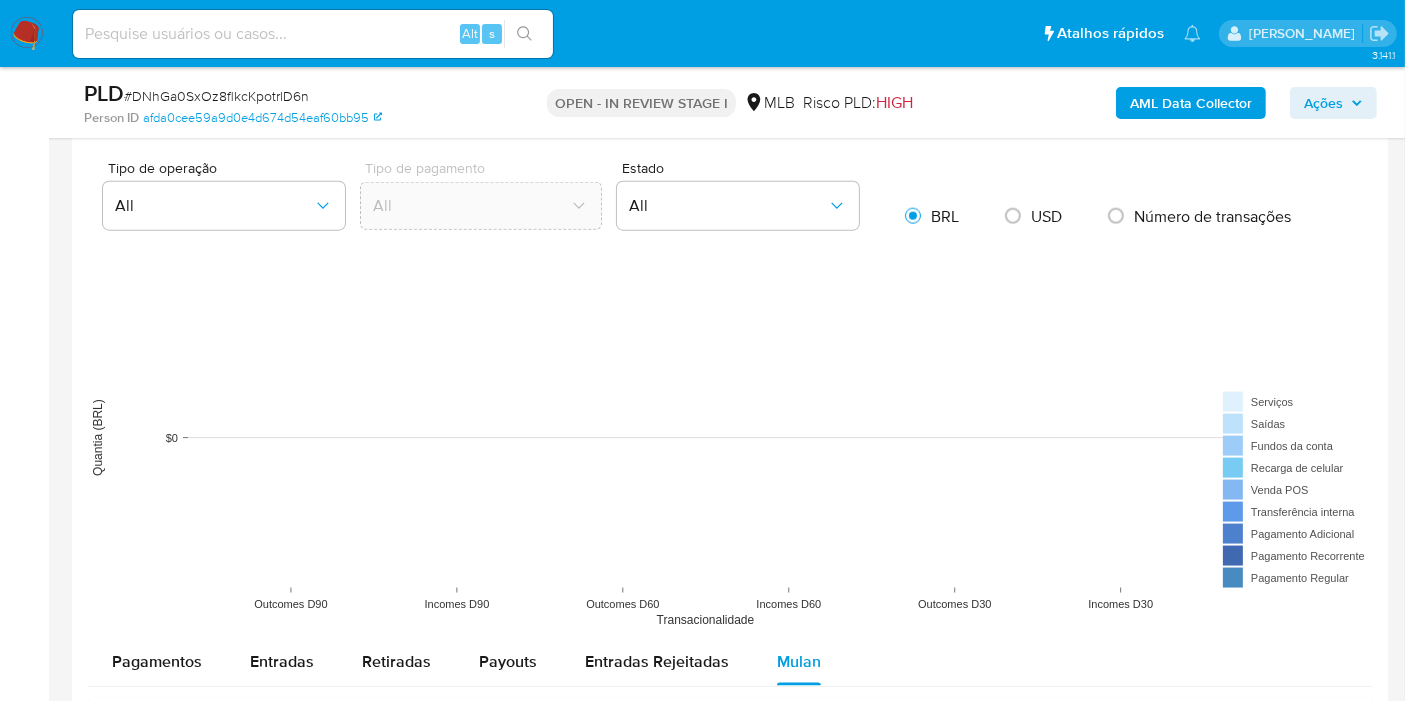 scroll, scrollTop: 2603, scrollLeft: 0, axis: vertical 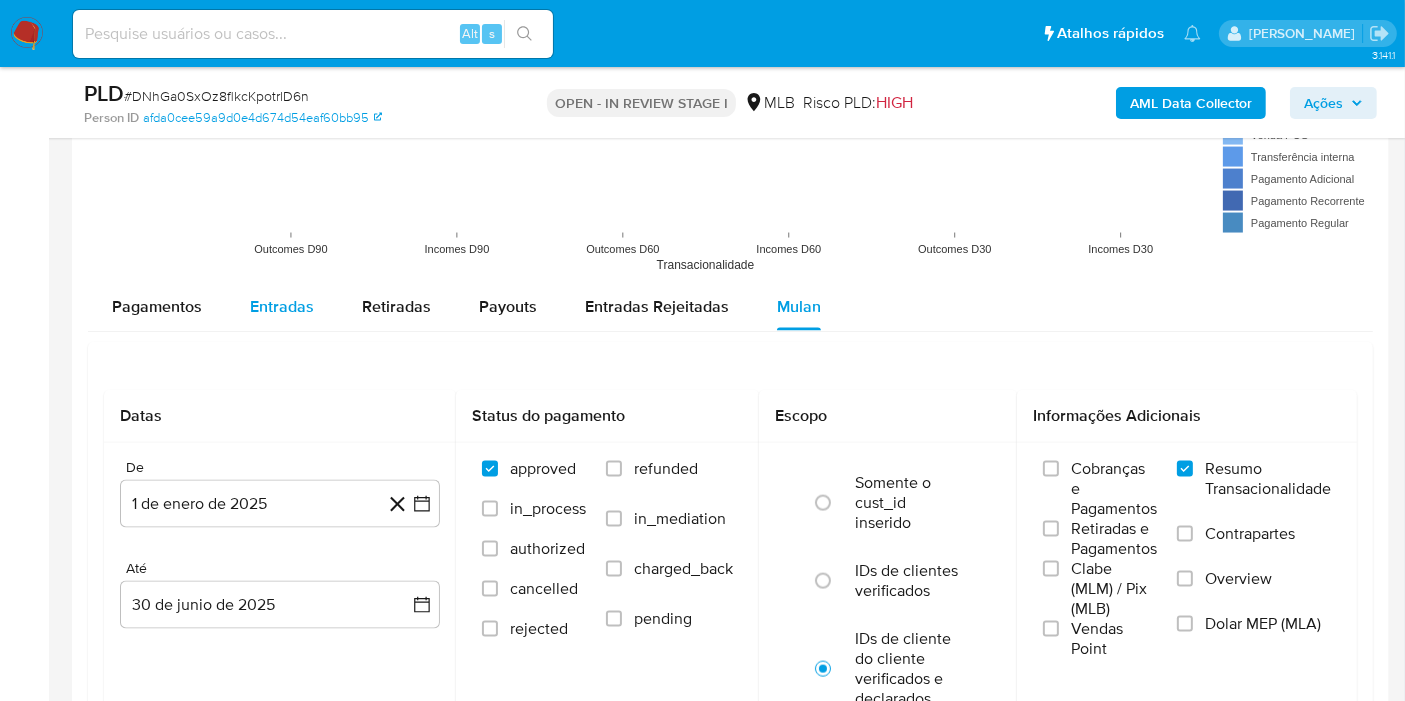 click on "Entradas" at bounding box center [282, 307] 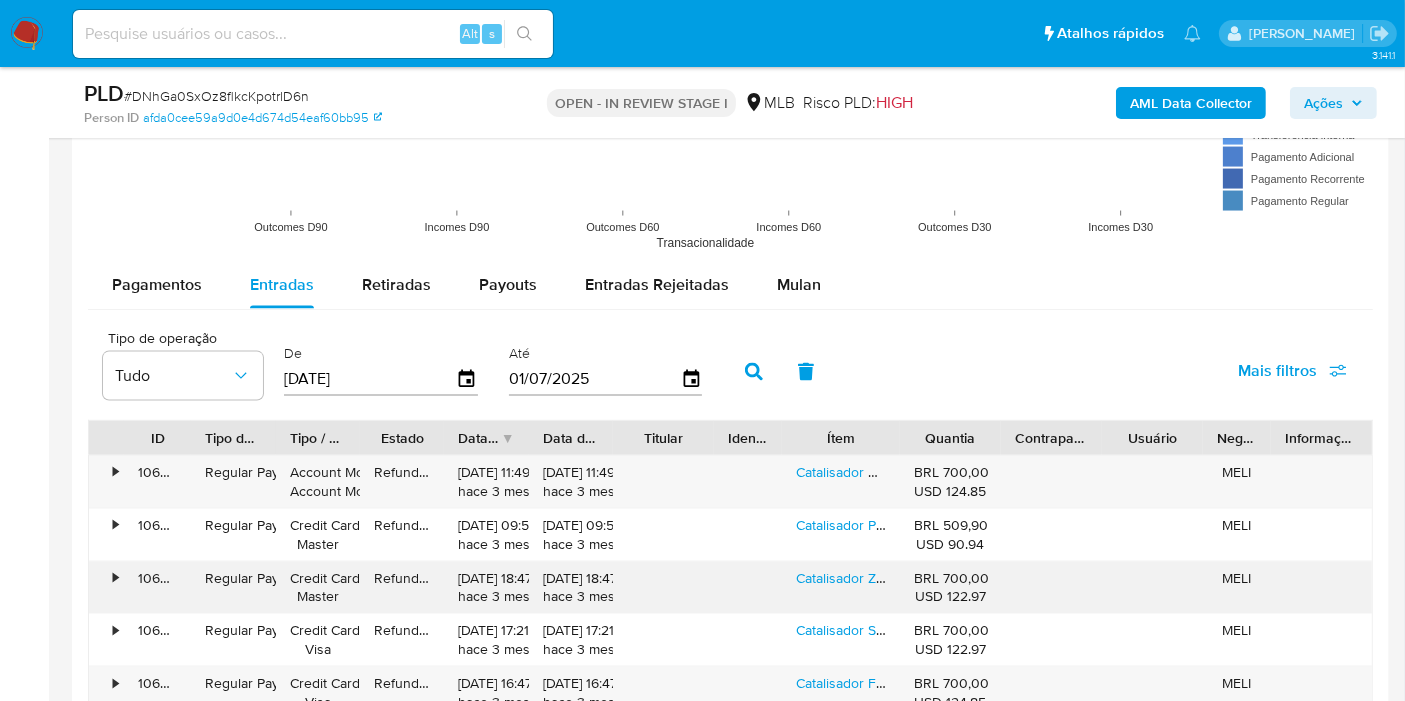 scroll, scrollTop: 2937, scrollLeft: 0, axis: vertical 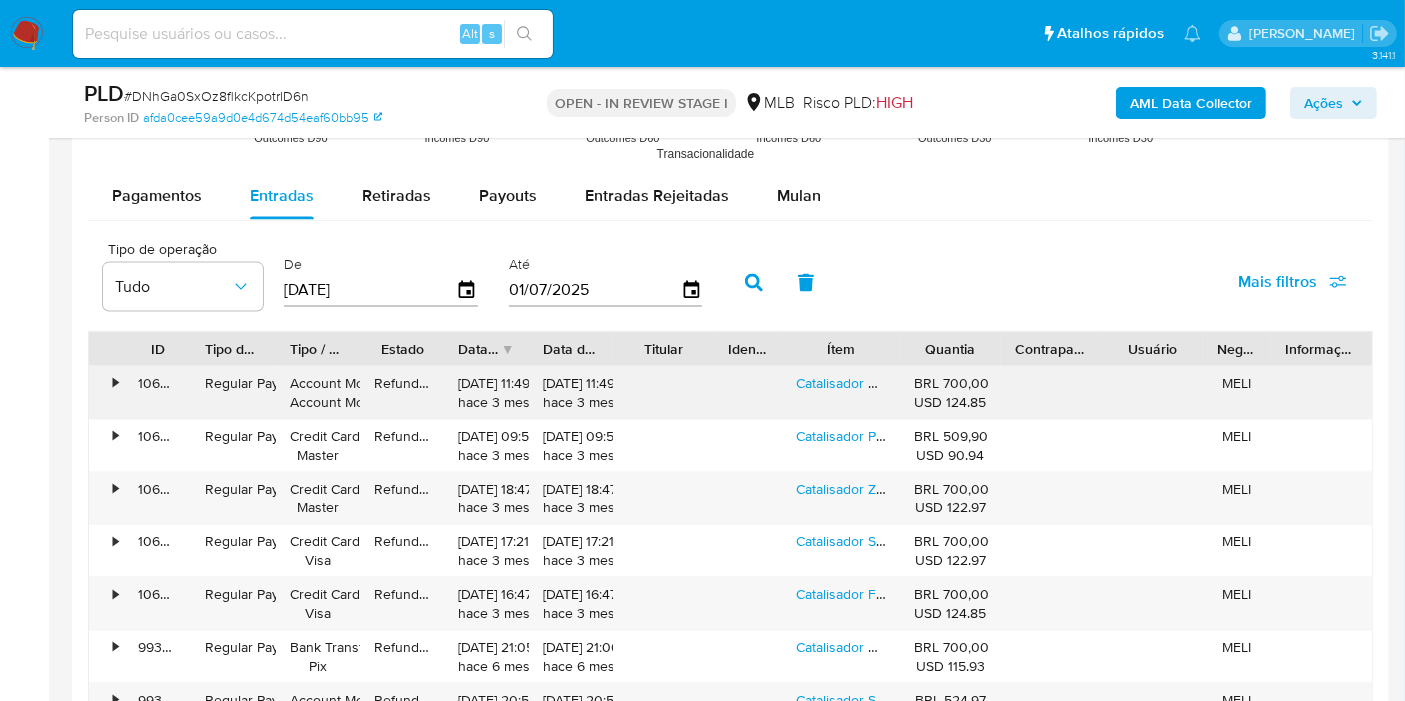 drag, startPoint x: 454, startPoint y: 374, endPoint x: 533, endPoint y: 381, distance: 79.30952 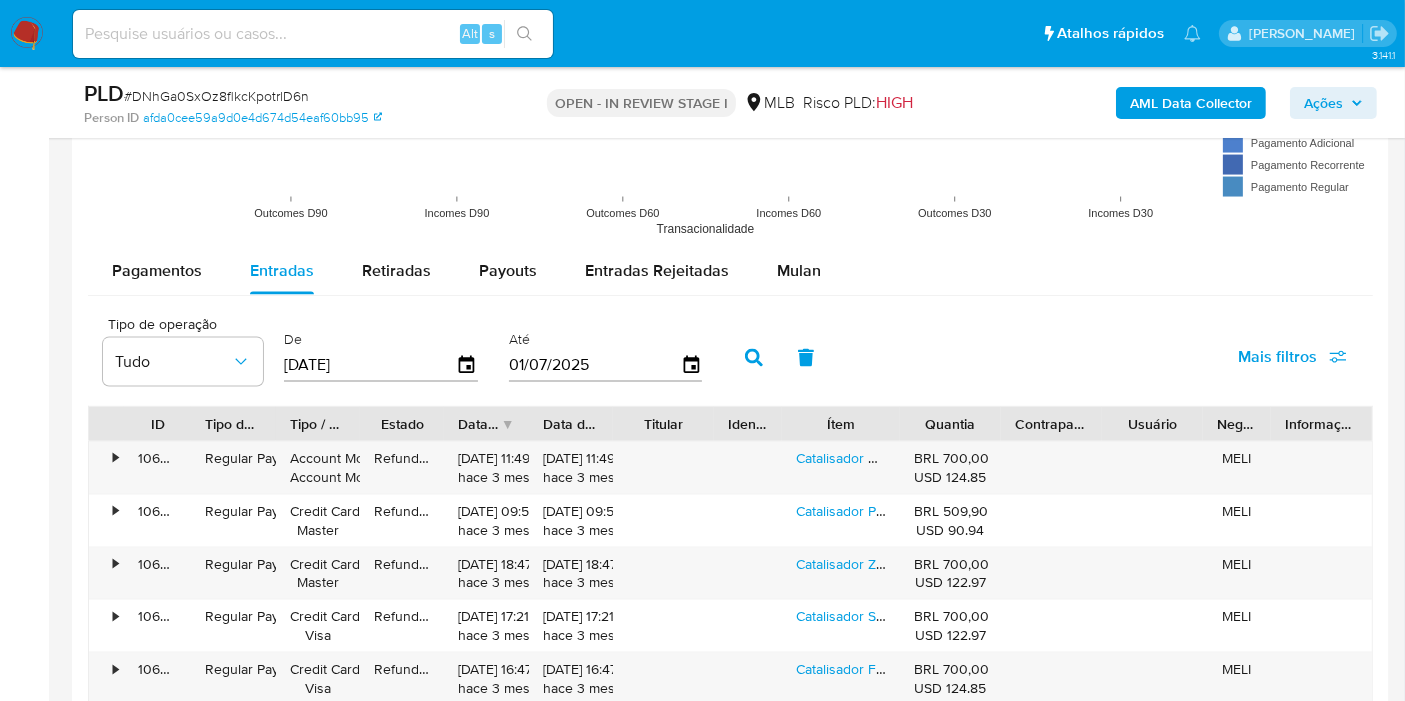 scroll, scrollTop: 2714, scrollLeft: 0, axis: vertical 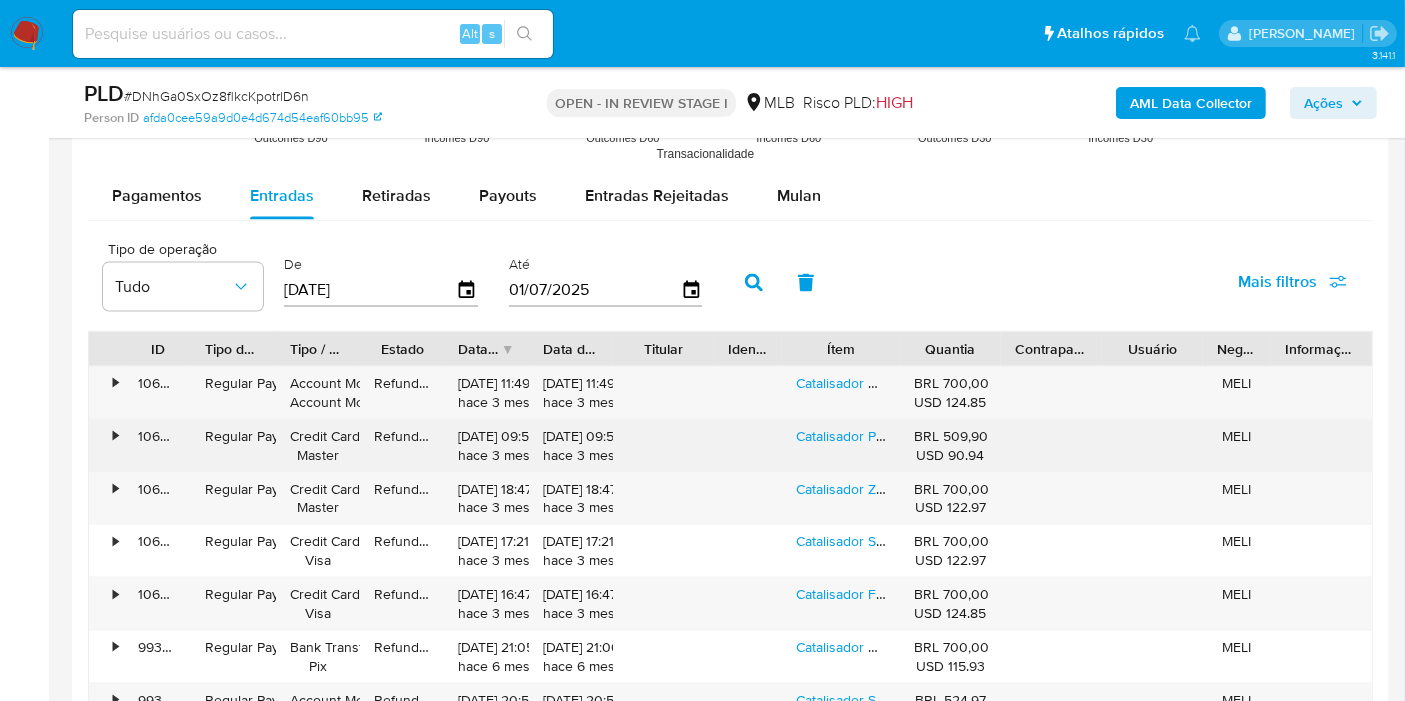 click on "01/04/2025 09:59:46 hace 3 meses" at bounding box center (486, 446) 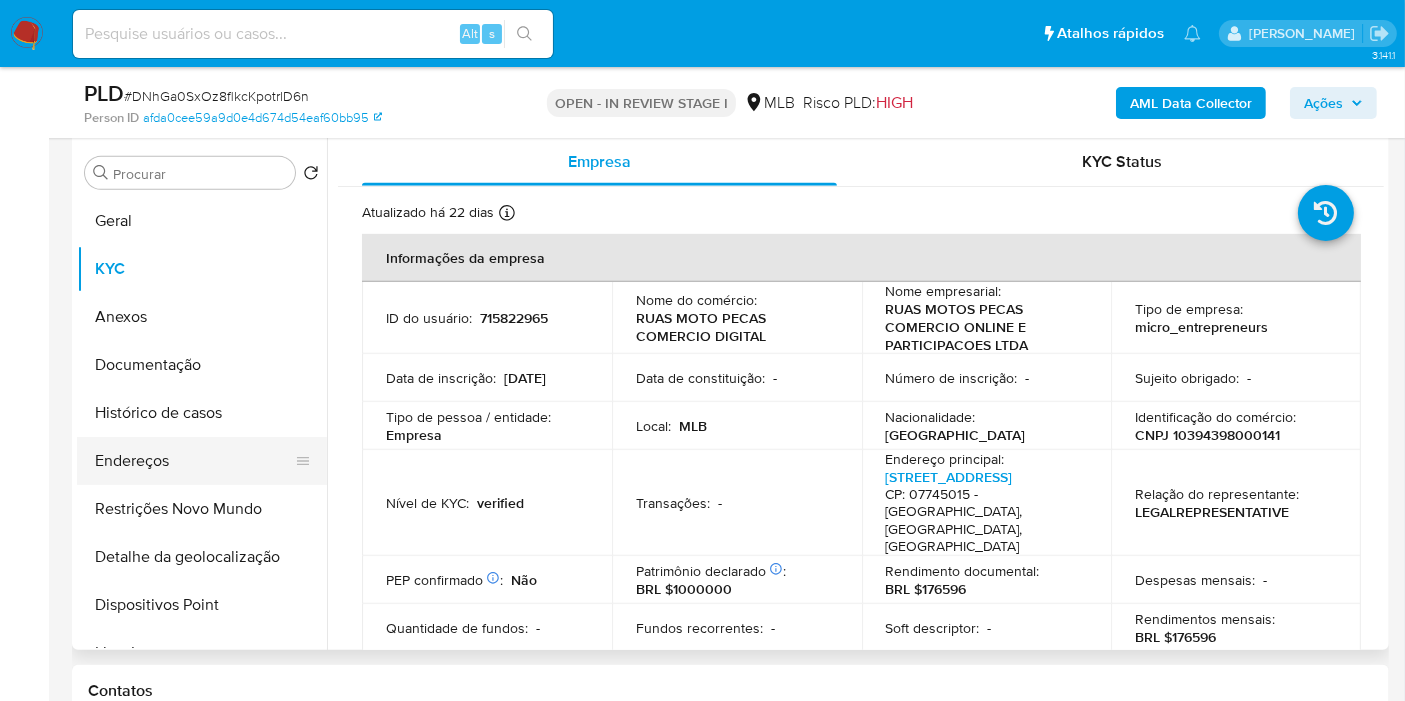 scroll, scrollTop: 937, scrollLeft: 0, axis: vertical 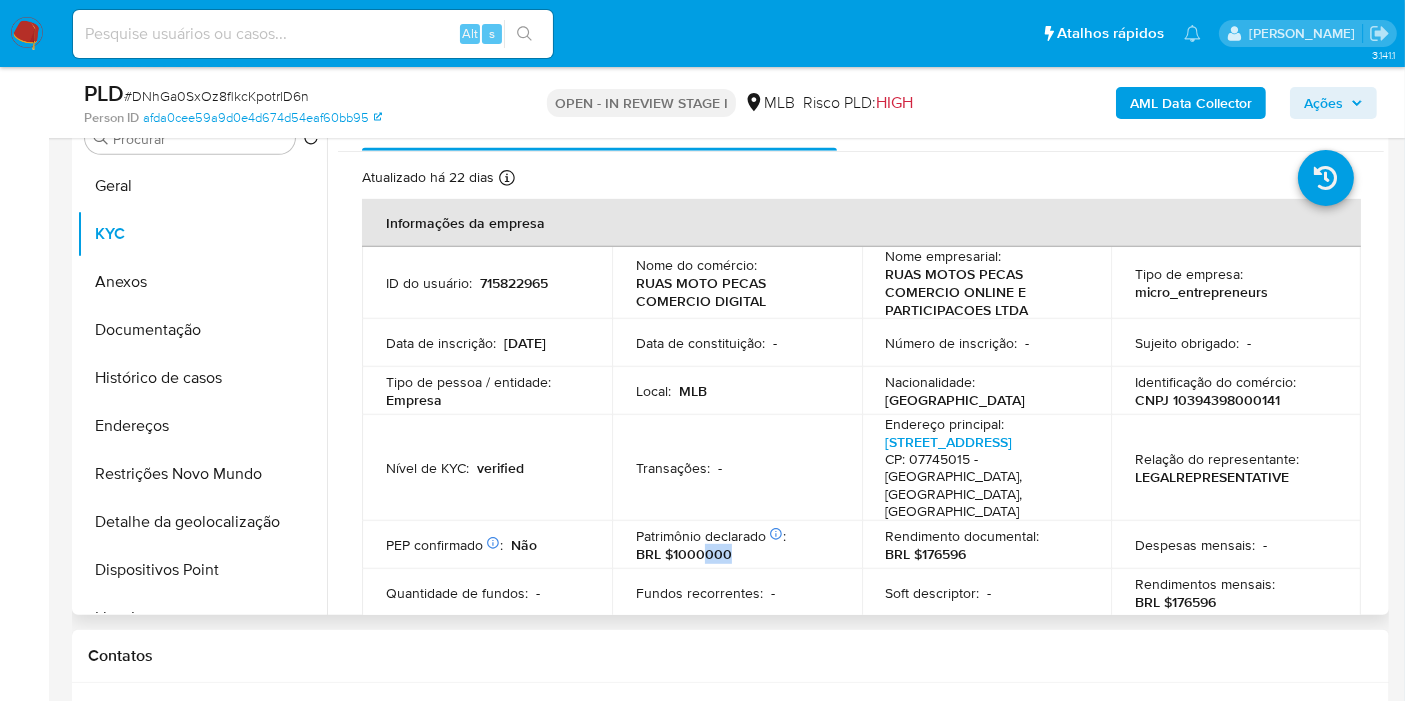 drag, startPoint x: 708, startPoint y: 518, endPoint x: 737, endPoint y: 516, distance: 29.068884 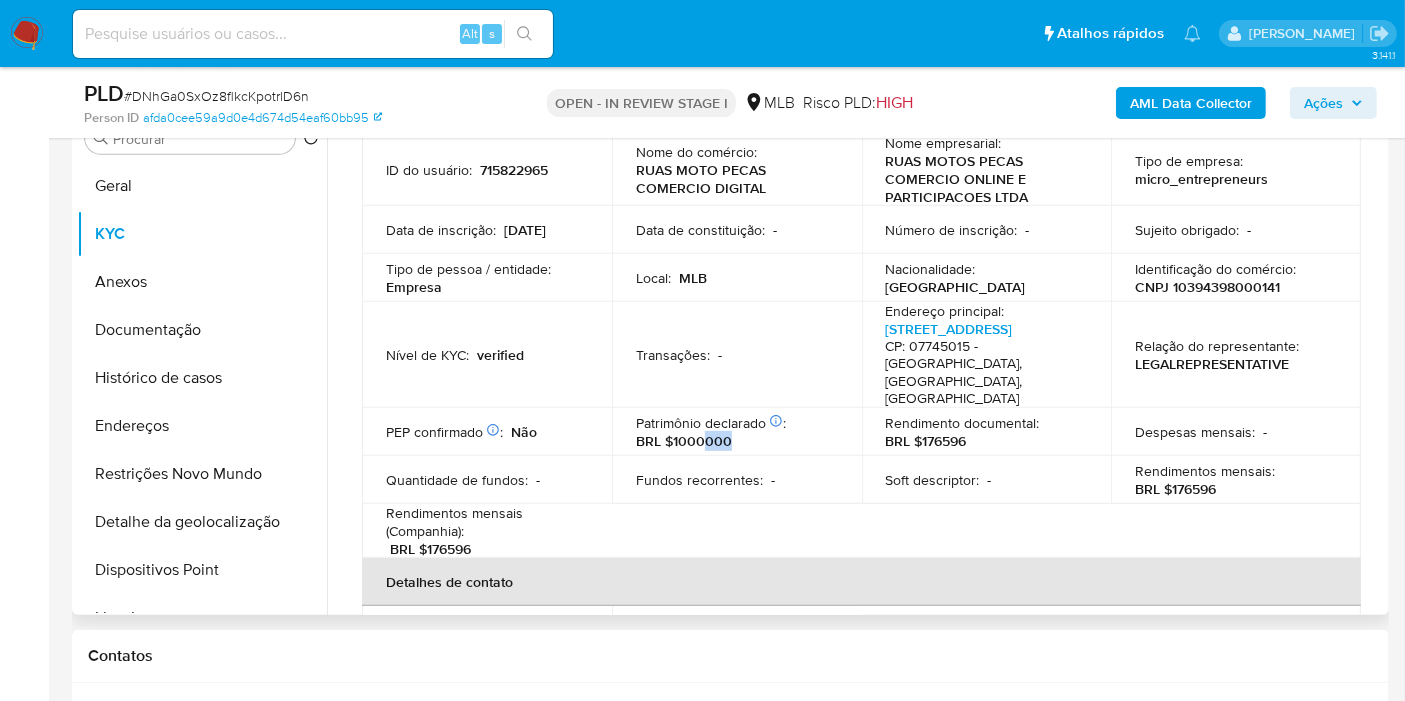 scroll, scrollTop: 222, scrollLeft: 0, axis: vertical 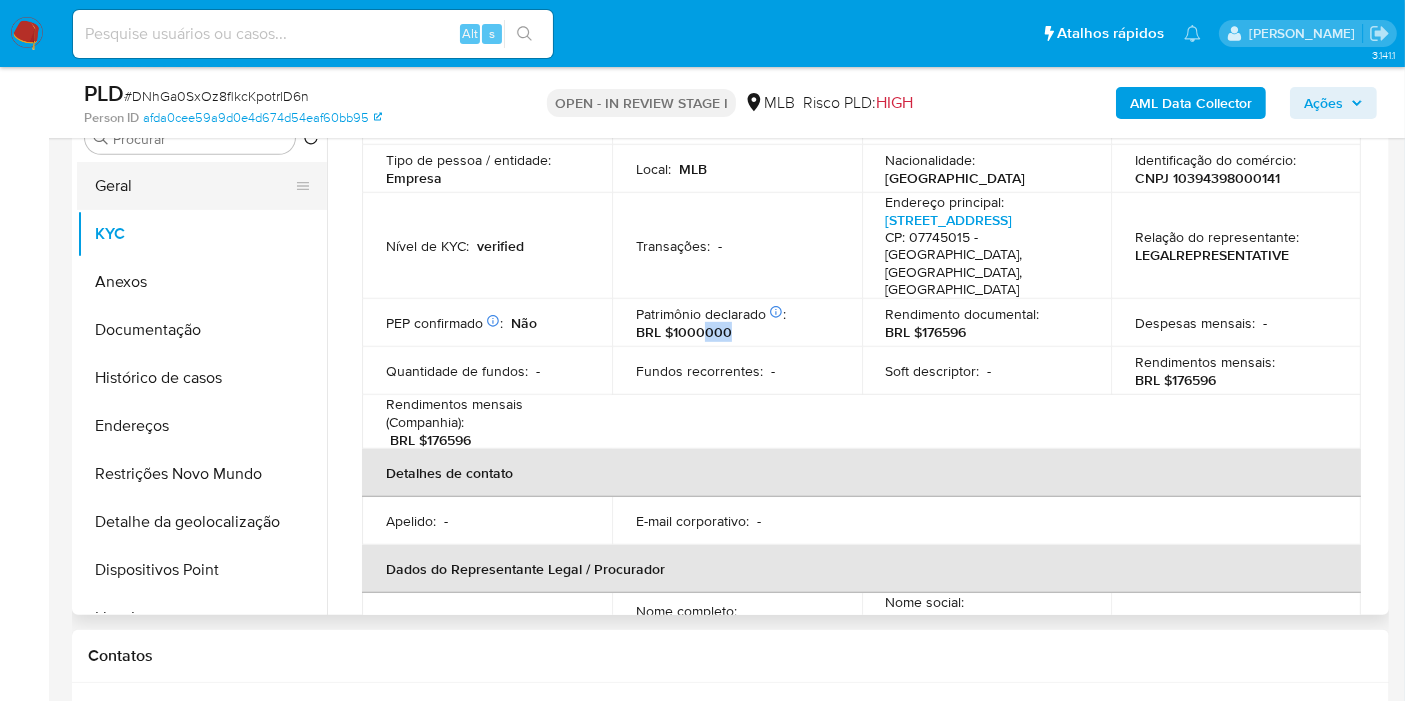 click on "Geral" at bounding box center [194, 186] 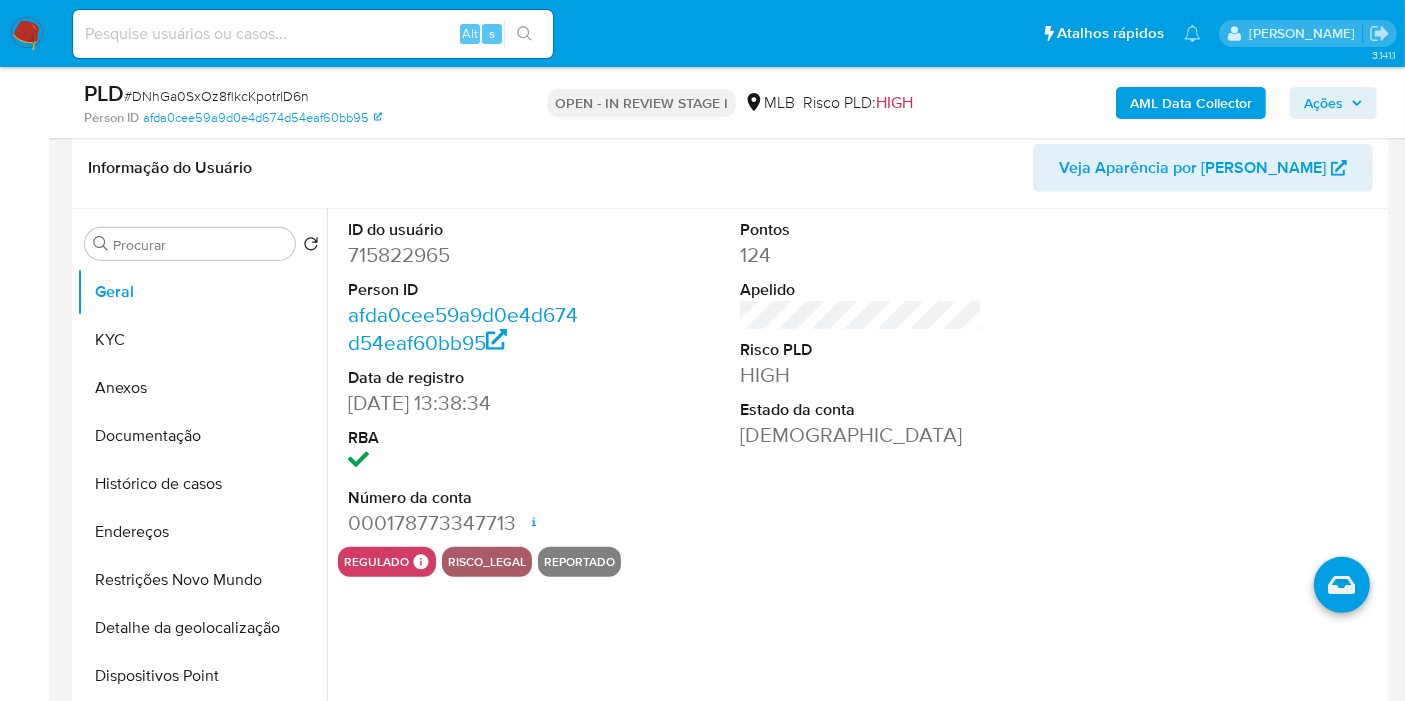 scroll, scrollTop: 830, scrollLeft: 0, axis: vertical 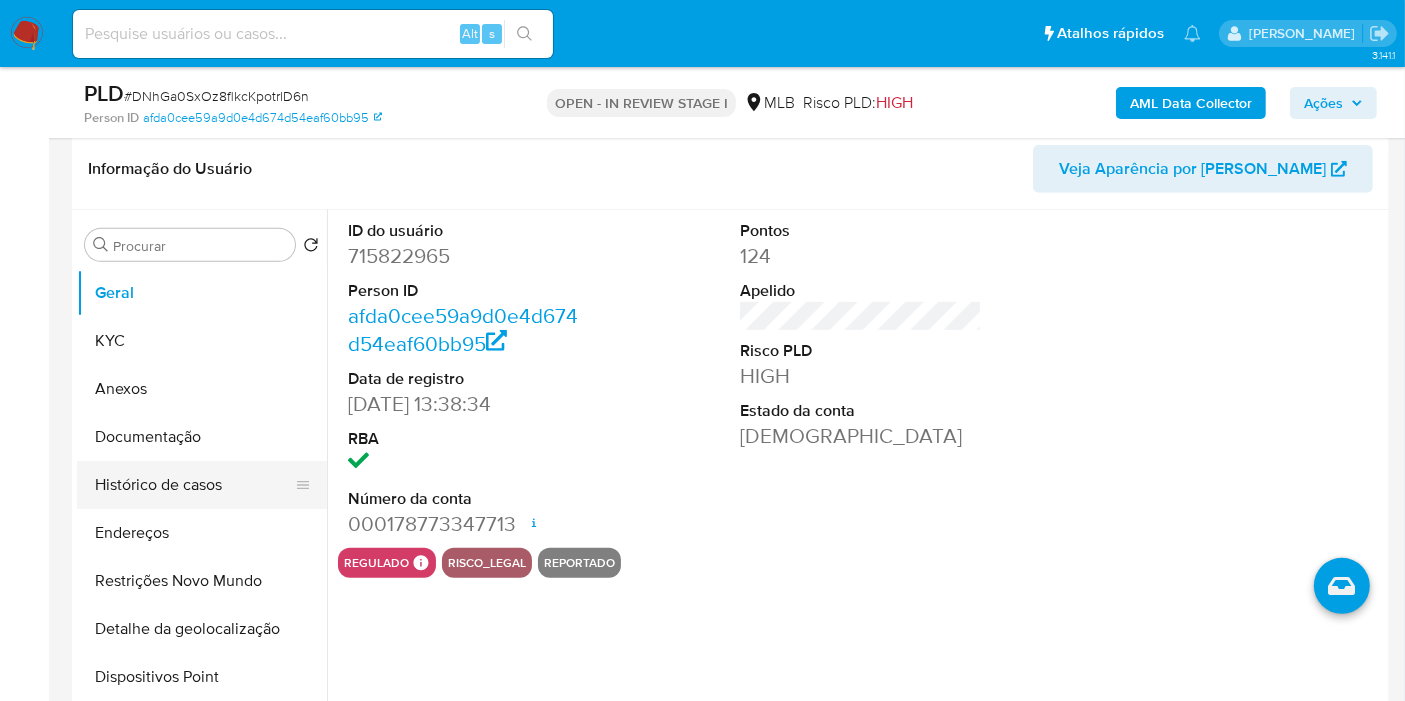 click on "Histórico de casos" at bounding box center (194, 485) 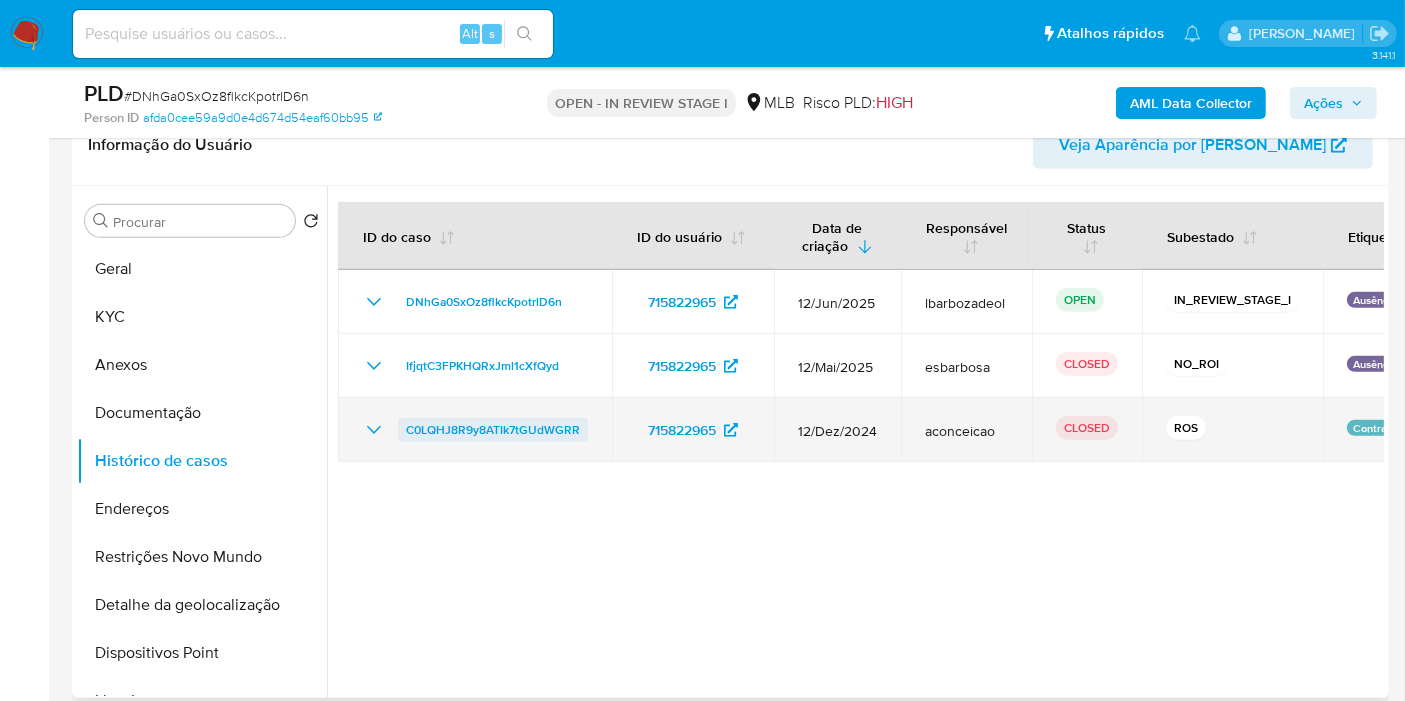 click on "C0LQHJ8R9y8ATIk7tGUdWGRR" at bounding box center [493, 430] 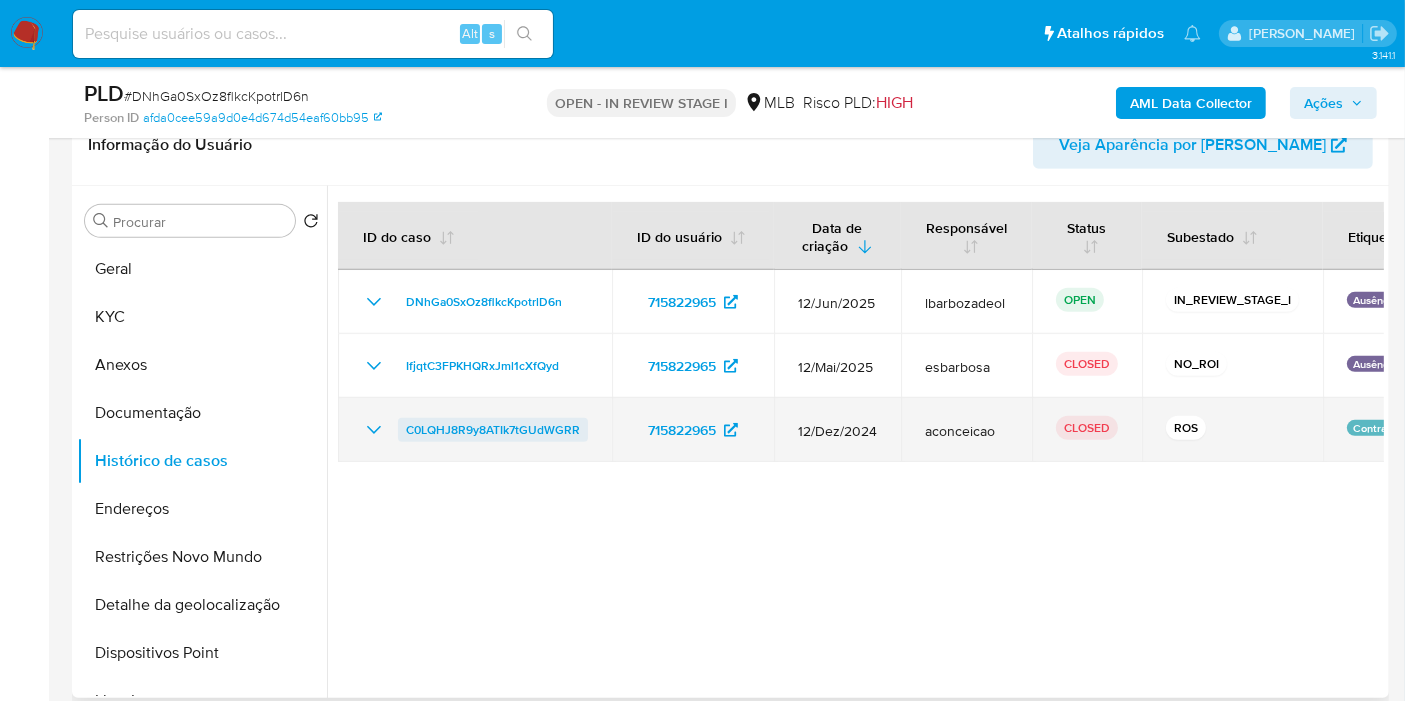 click on "C0LQHJ8R9y8ATIk7tGUdWGRR" at bounding box center (493, 430) 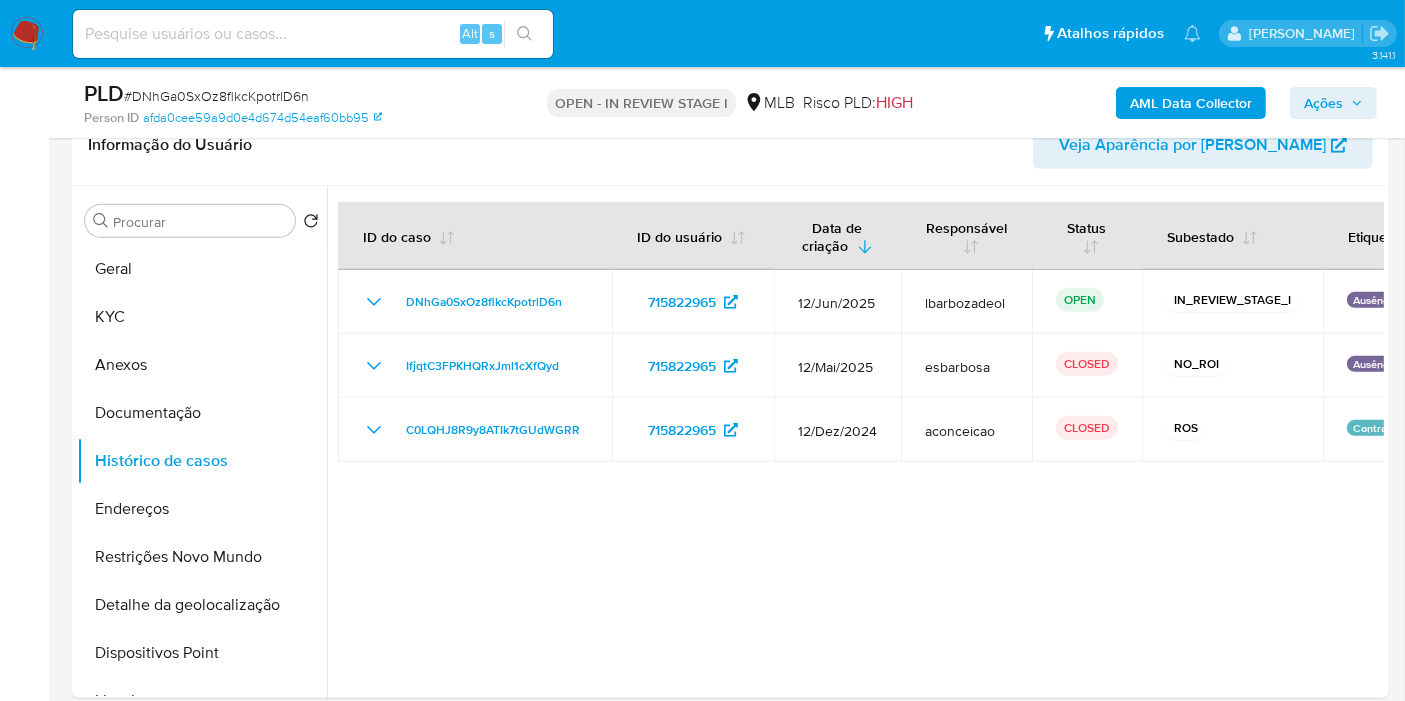 click on "Ações" at bounding box center [1323, 103] 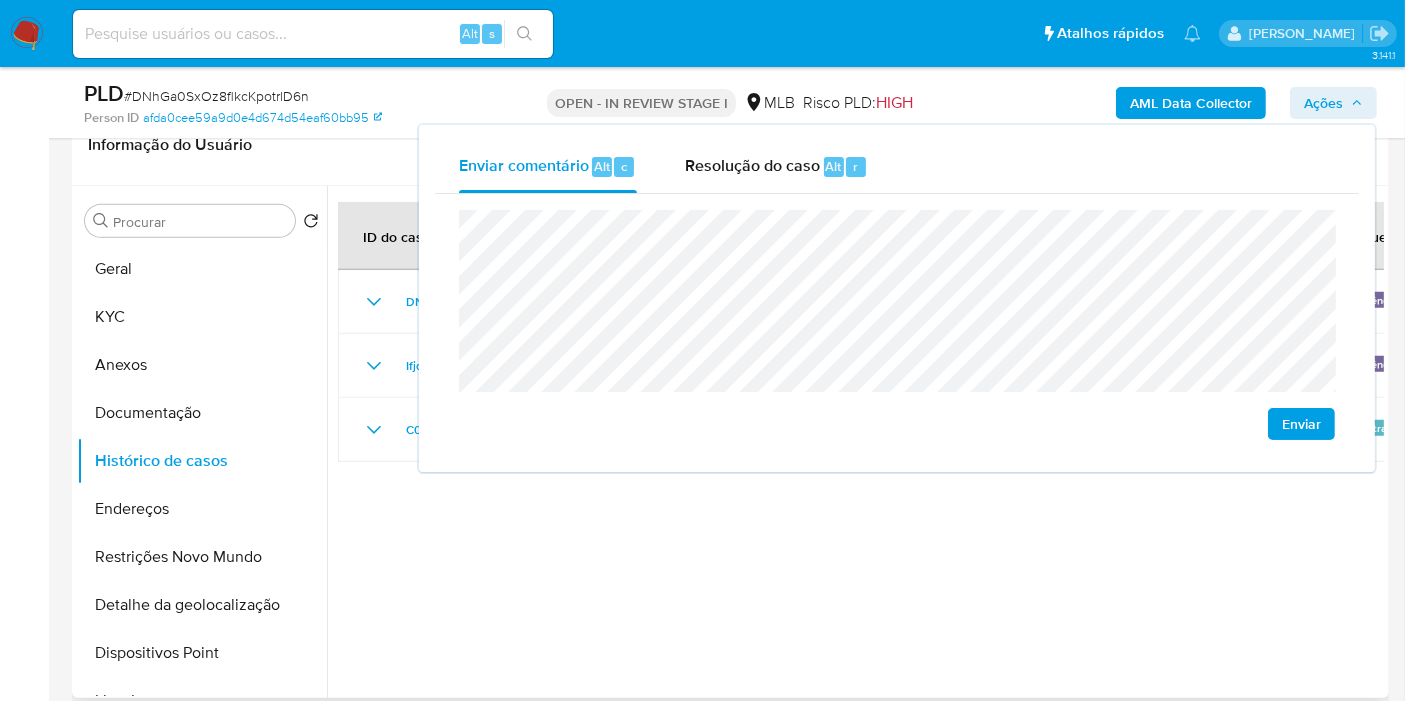 click at bounding box center [855, 442] 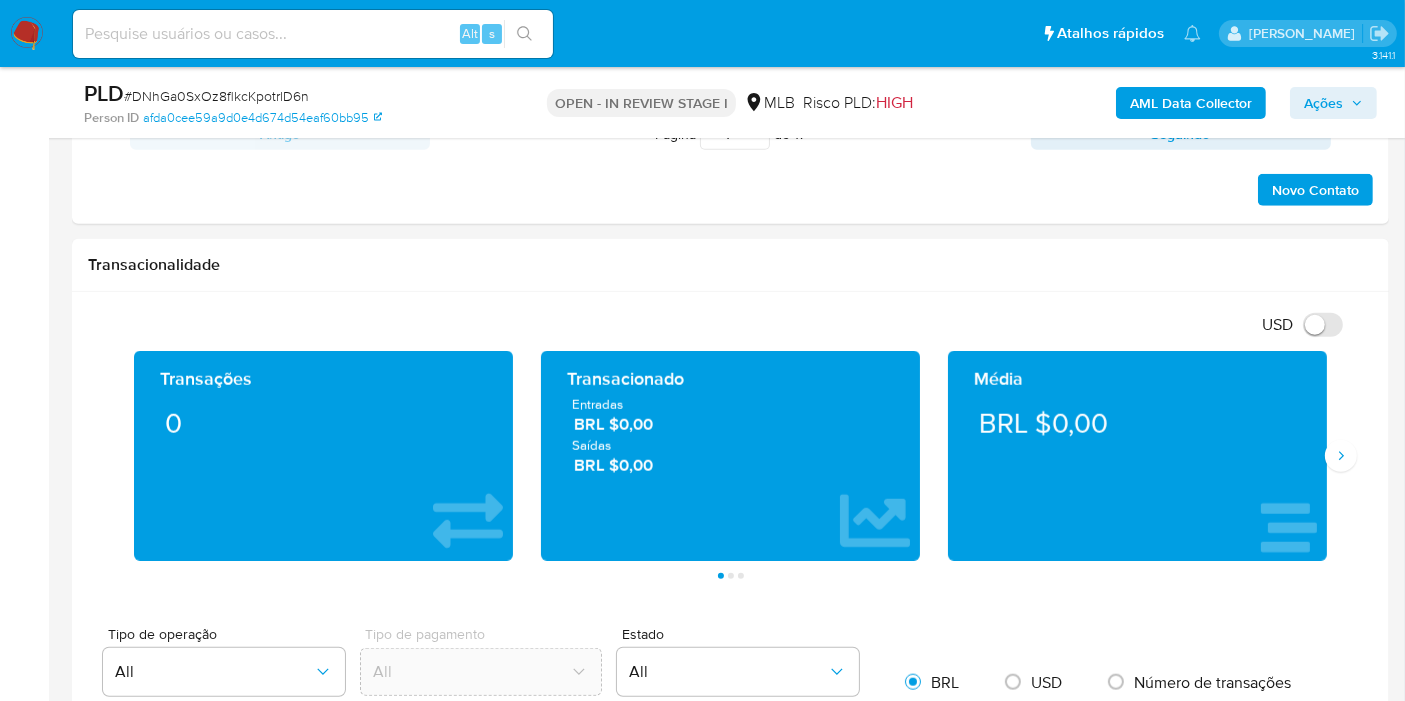 scroll, scrollTop: 1759, scrollLeft: 0, axis: vertical 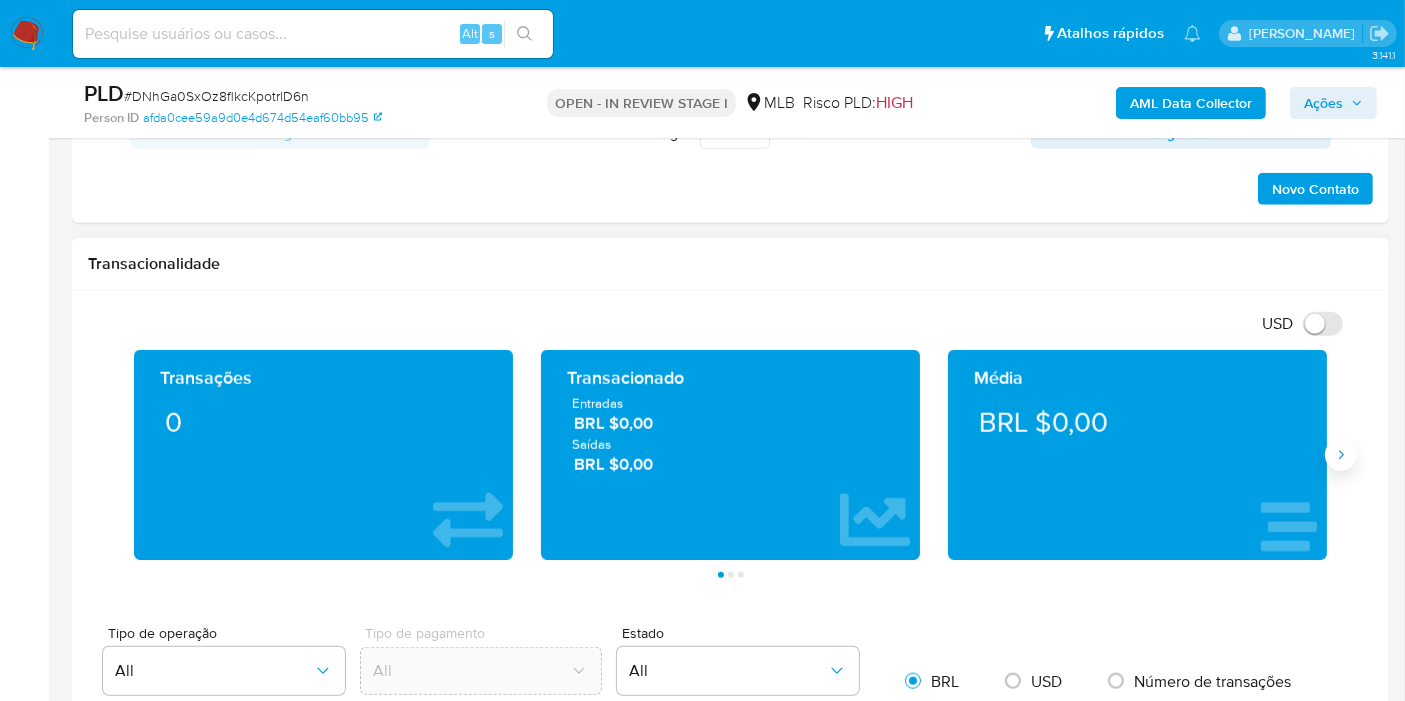 click at bounding box center (1341, 455) 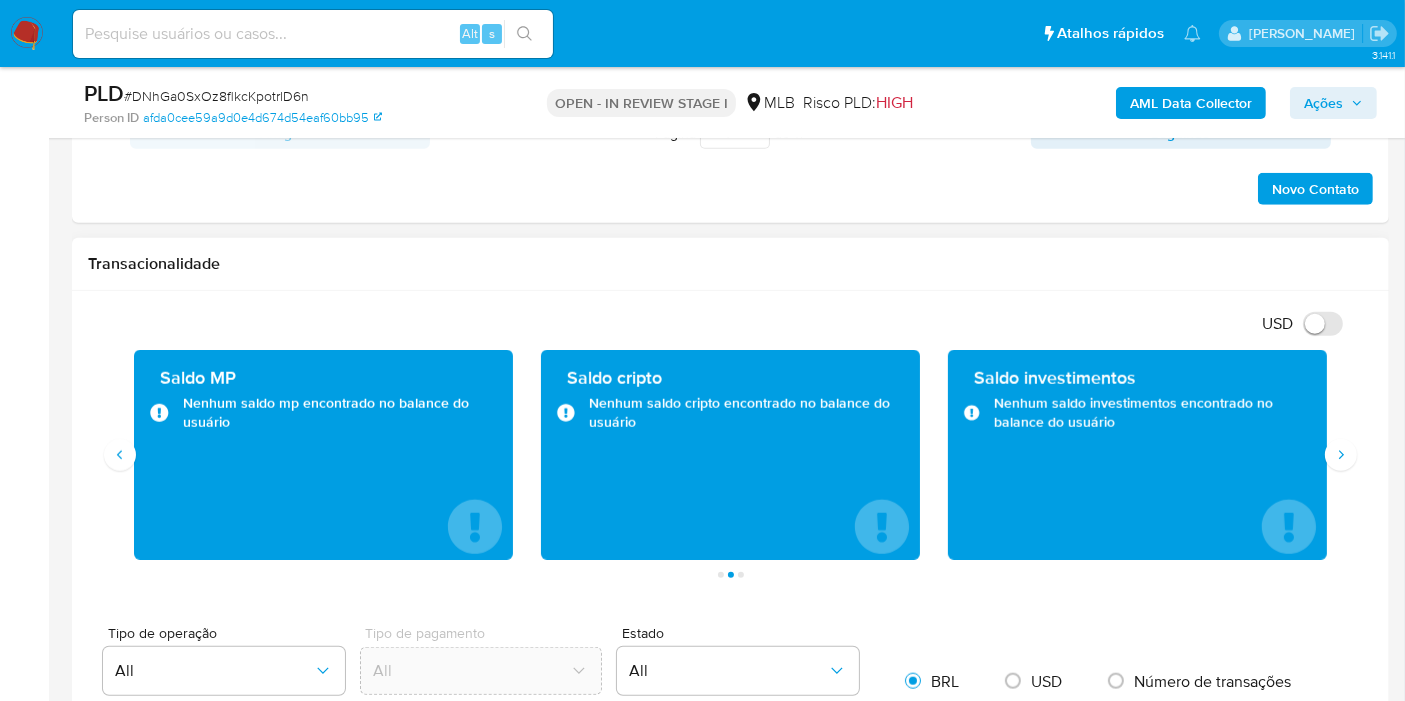 click on "Saldo investimentos Nenhum saldo investimentos encontrado no balance do usuário" at bounding box center (1137, 455) 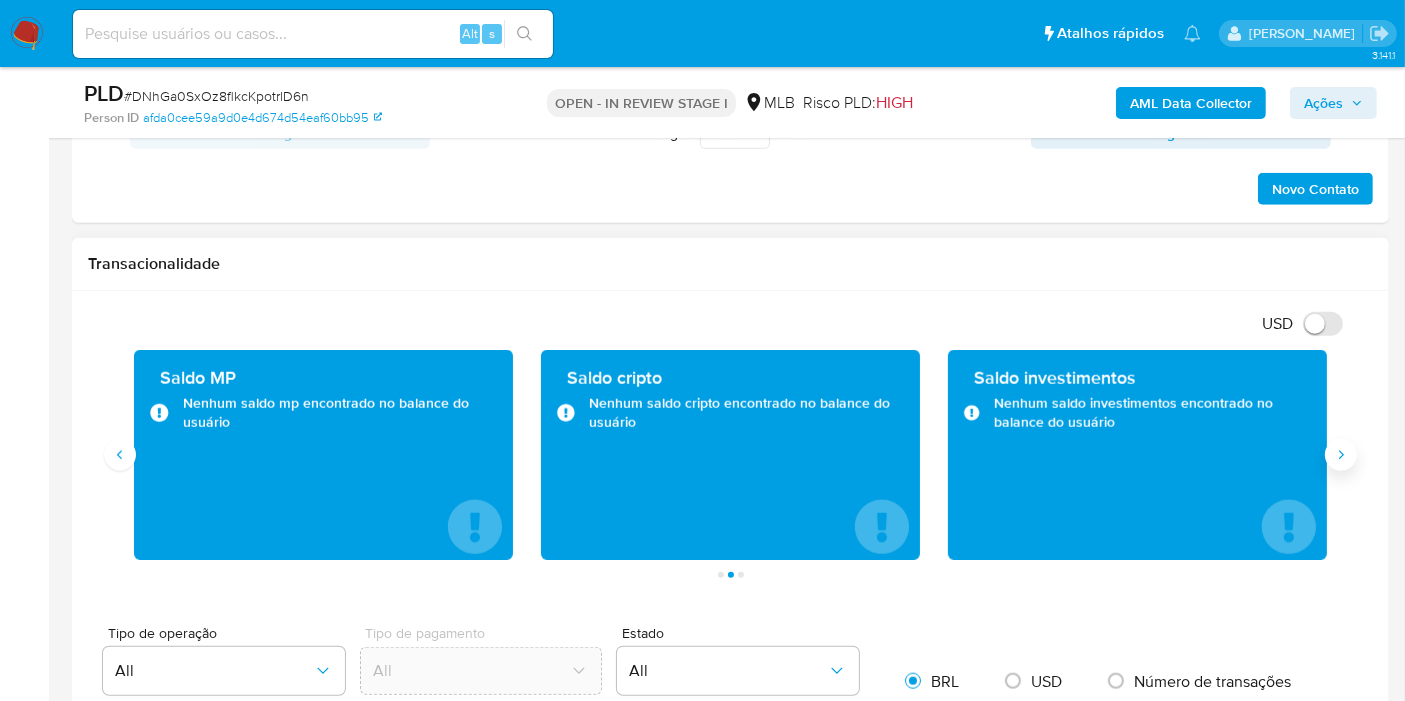 click 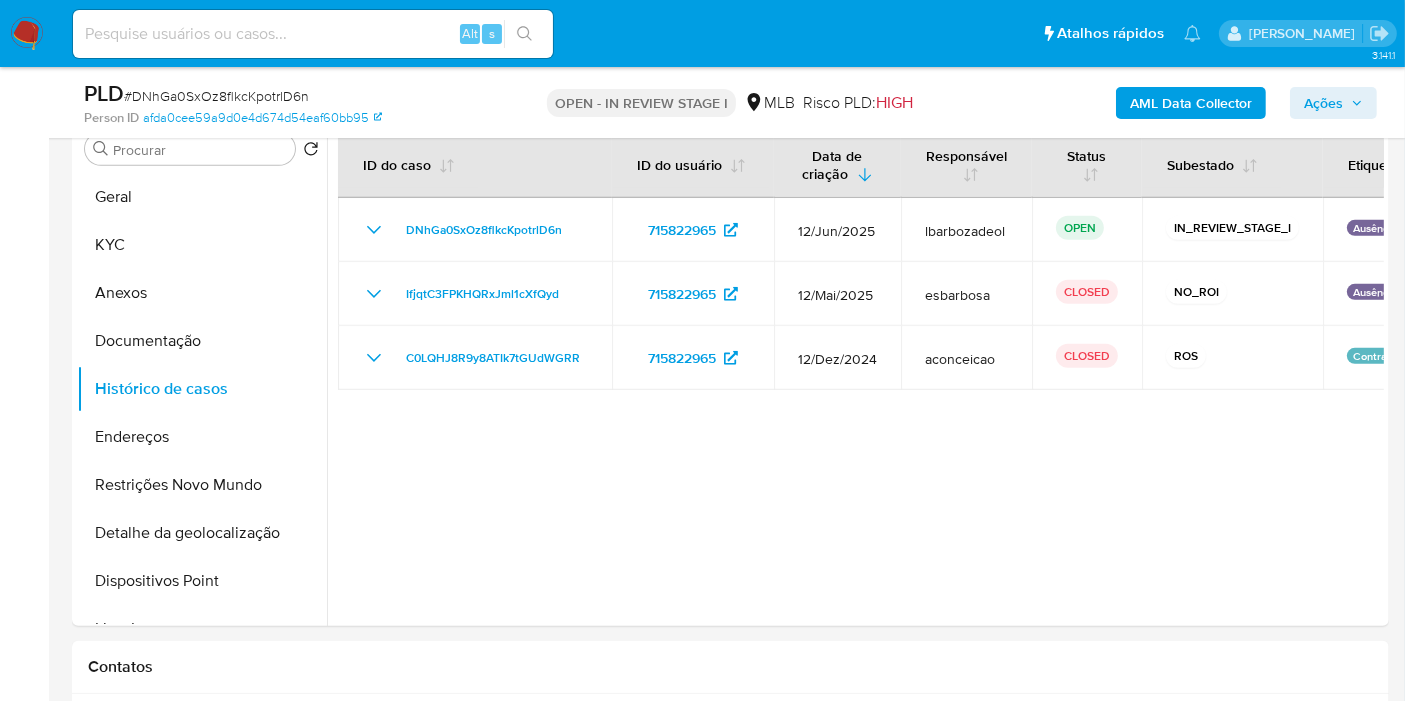 scroll, scrollTop: 901, scrollLeft: 0, axis: vertical 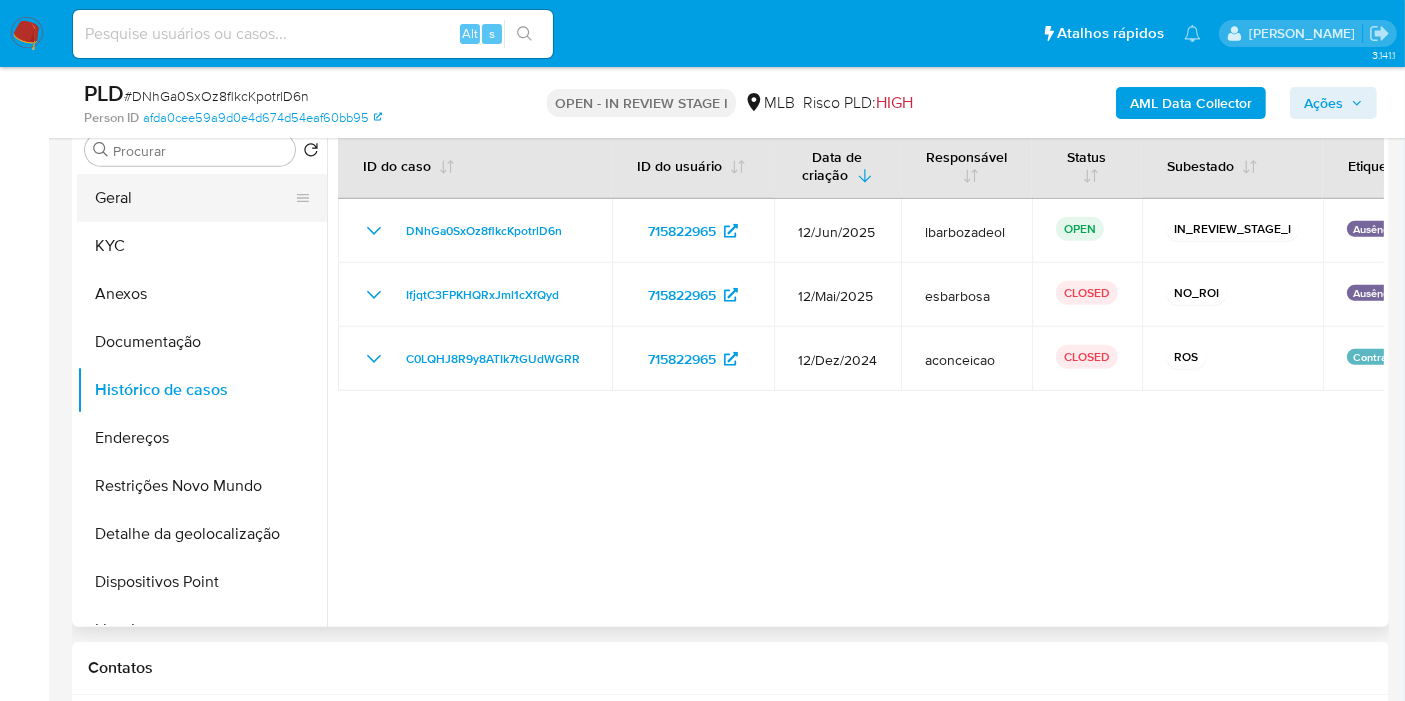 click on "Geral" at bounding box center [194, 198] 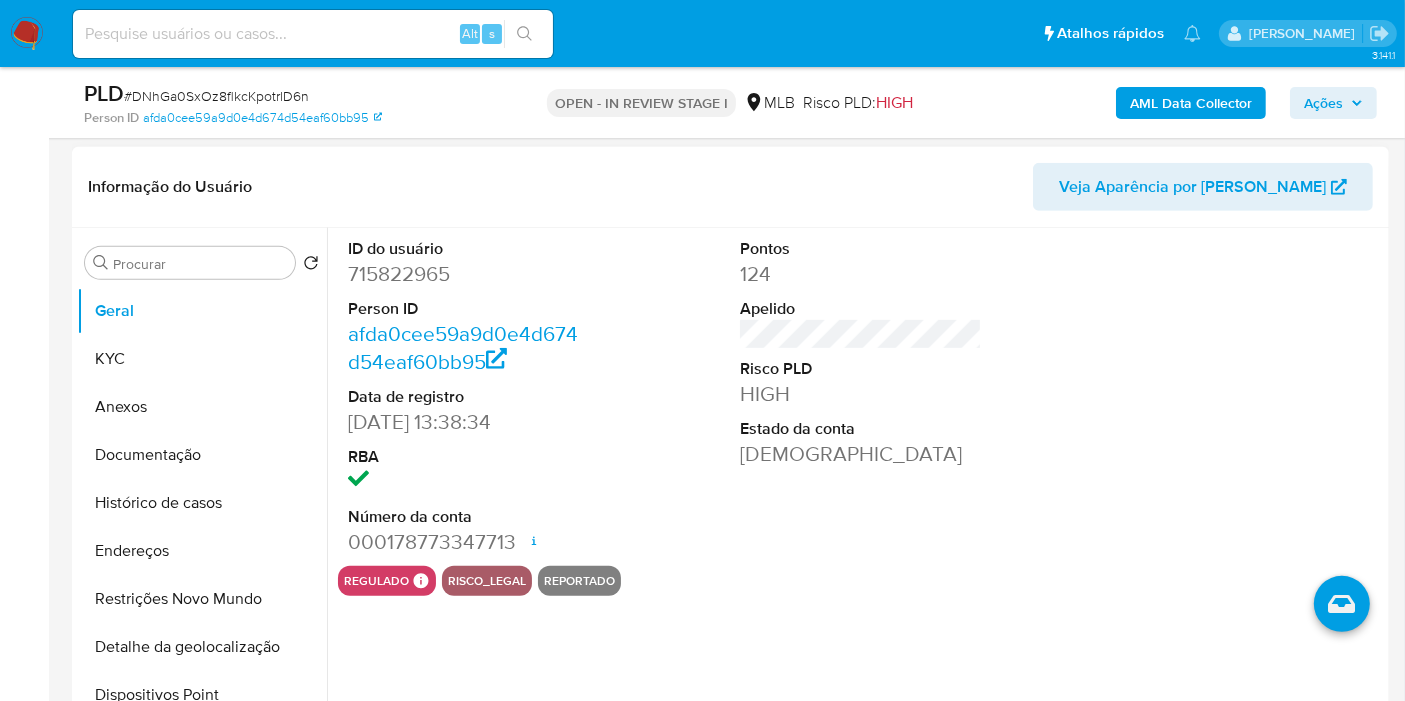 scroll, scrollTop: 883, scrollLeft: 0, axis: vertical 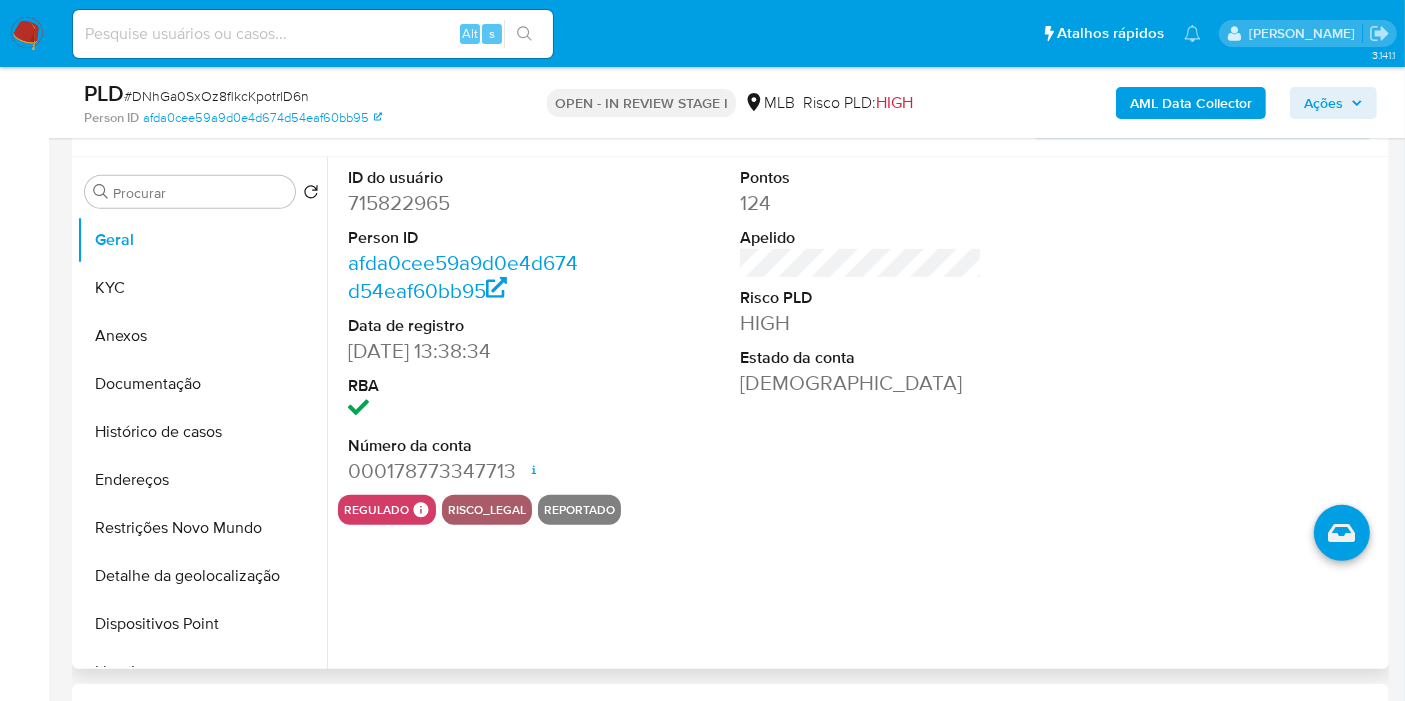 type 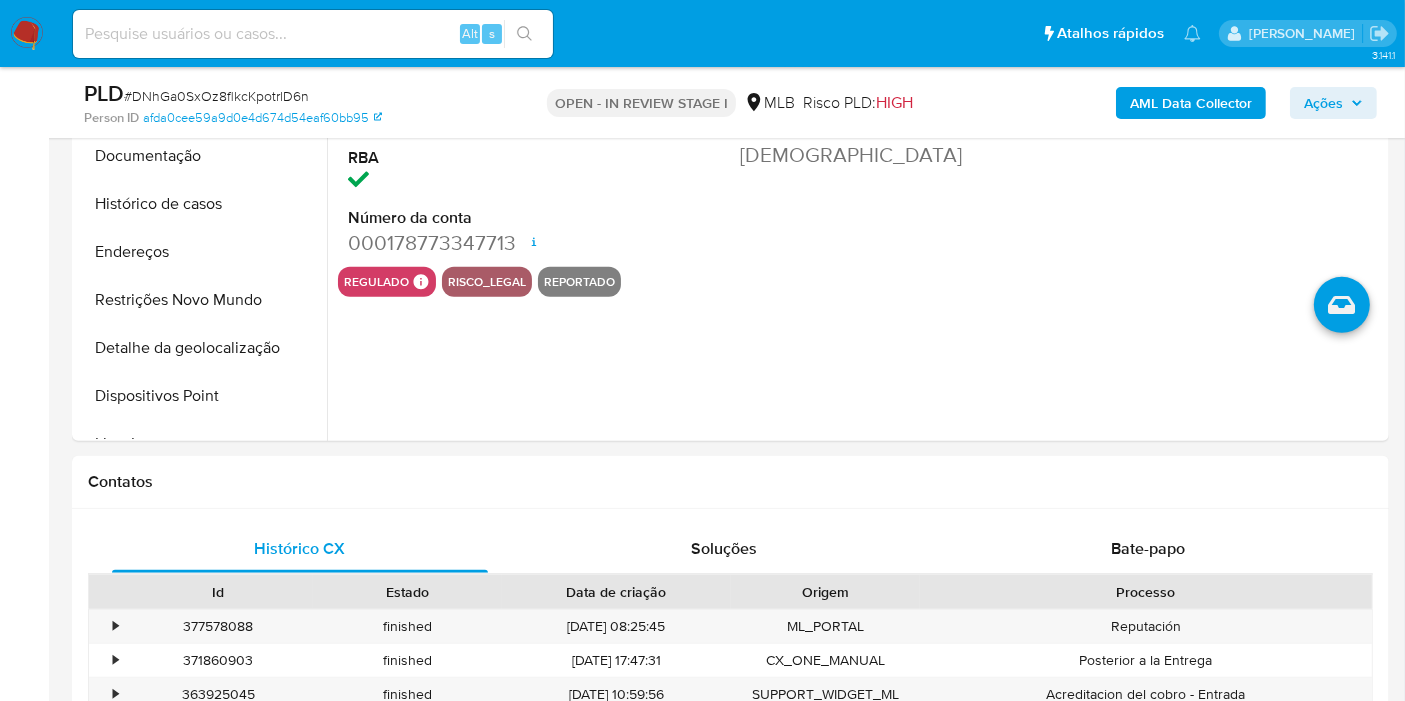 scroll, scrollTop: 1112, scrollLeft: 0, axis: vertical 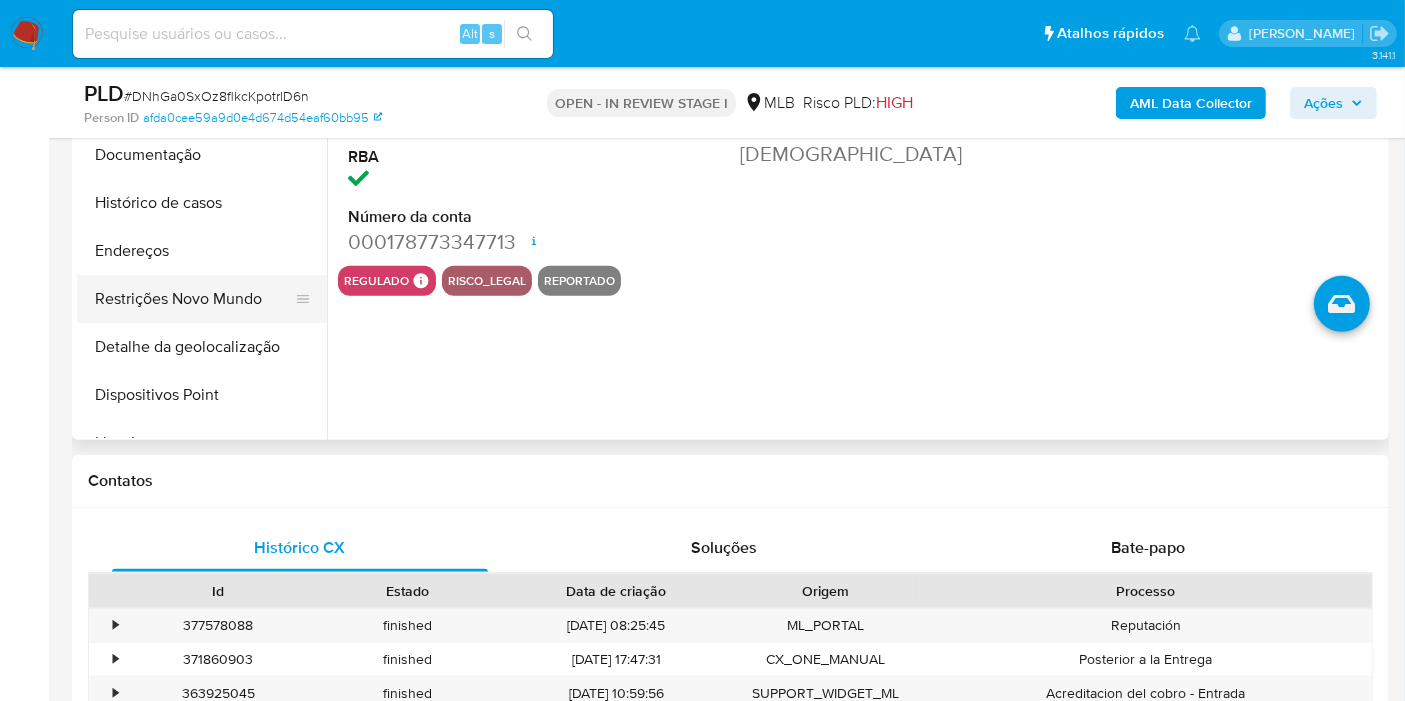 click on "Restrições Novo Mundo" at bounding box center (194, 299) 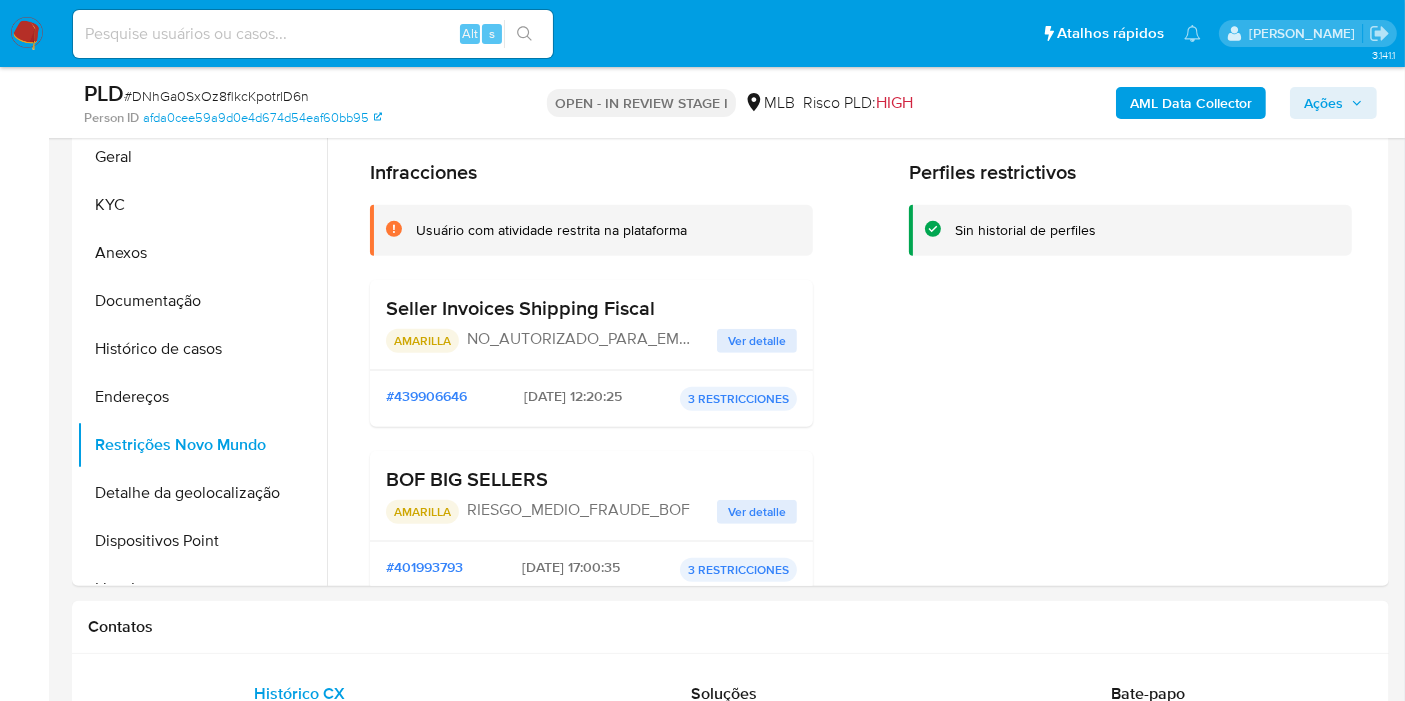 scroll, scrollTop: 941, scrollLeft: 0, axis: vertical 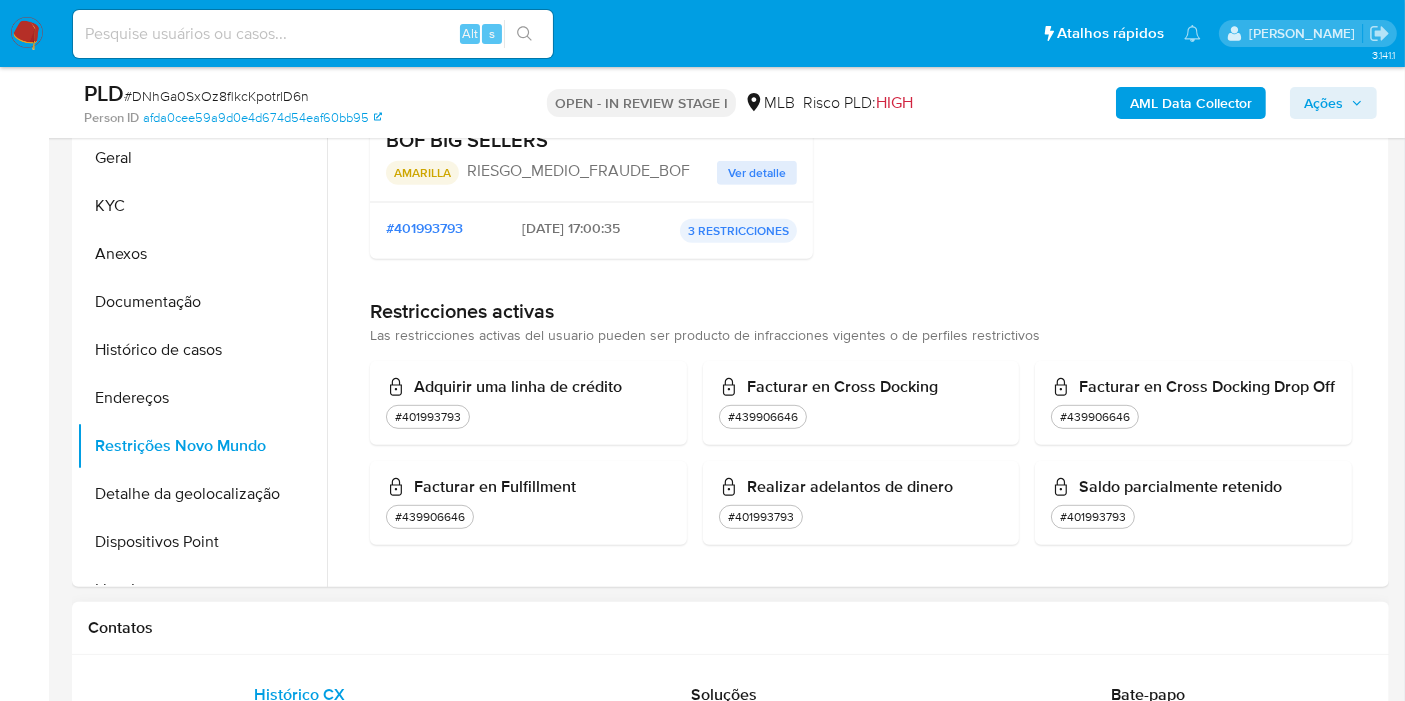 drag, startPoint x: 591, startPoint y: 415, endPoint x: 145, endPoint y: 646, distance: 502.27185 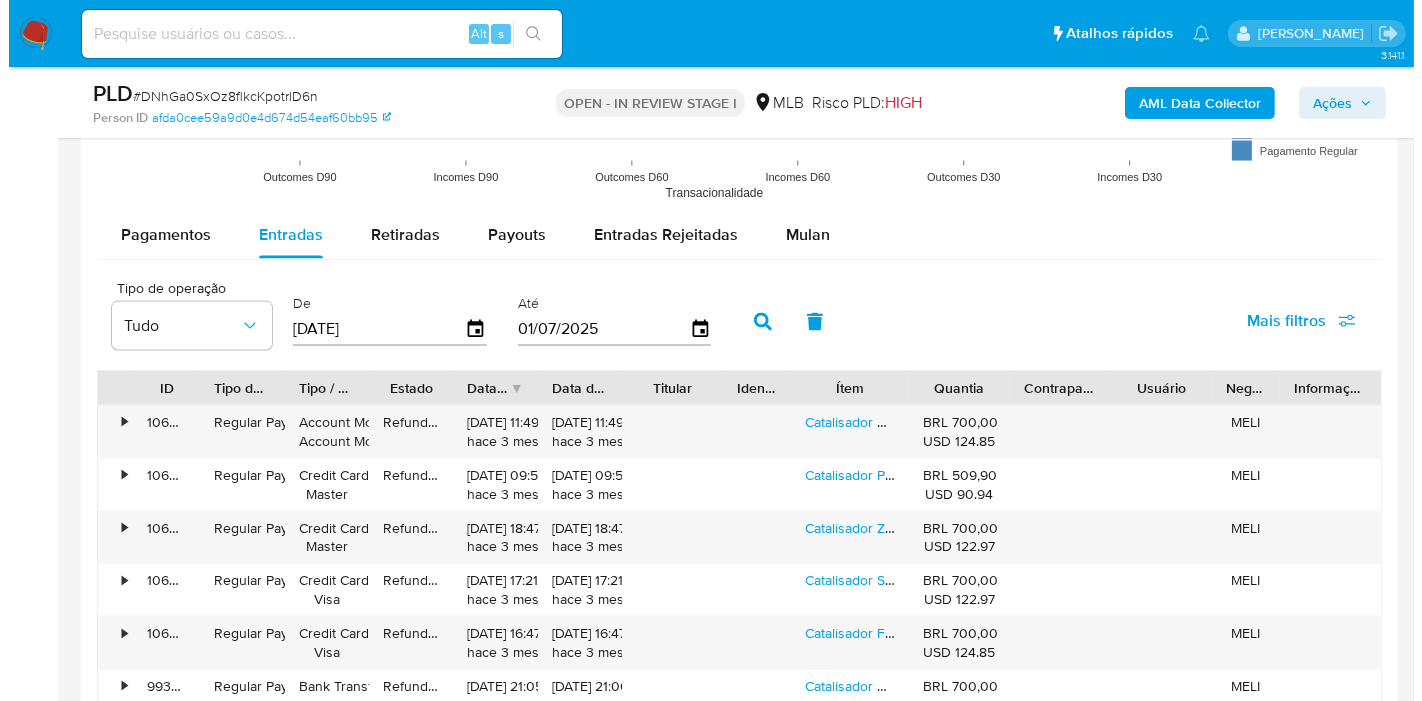 scroll, scrollTop: 2648, scrollLeft: 0, axis: vertical 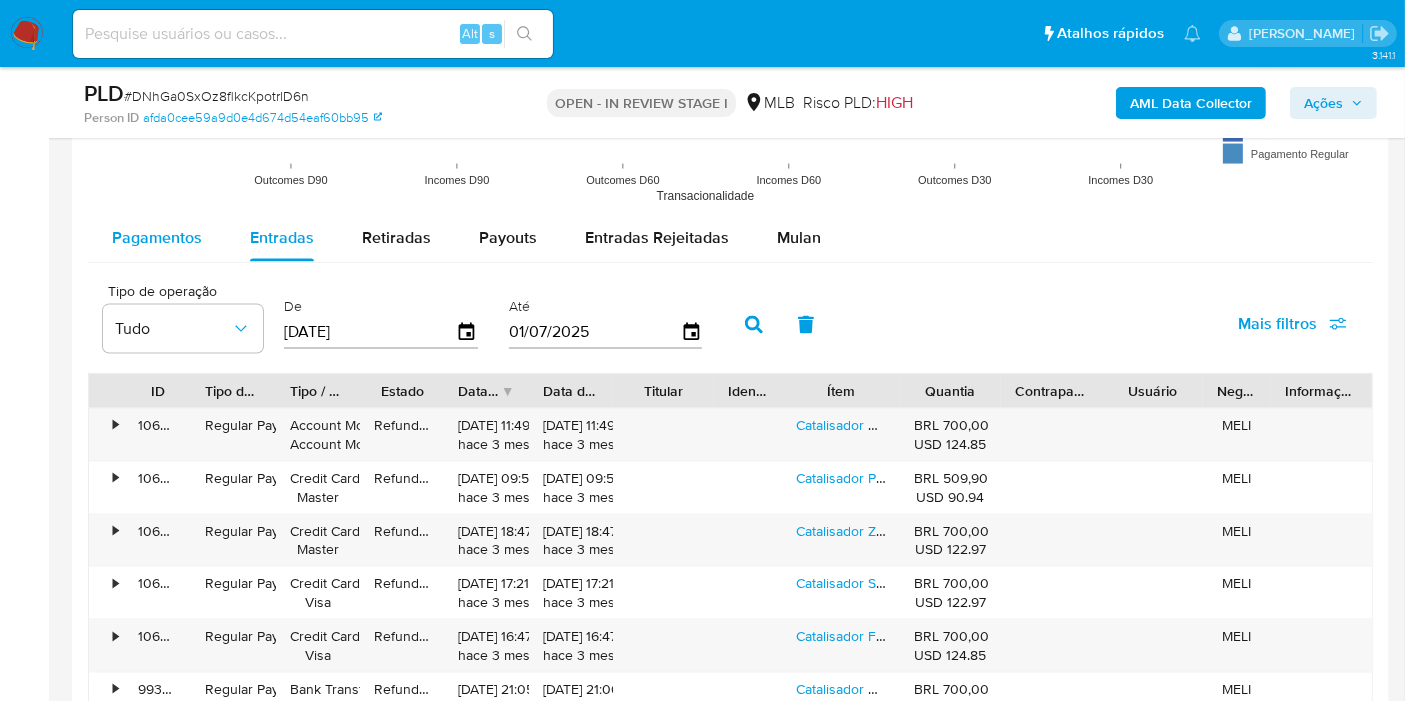 click on "Pagamentos" at bounding box center [157, 237] 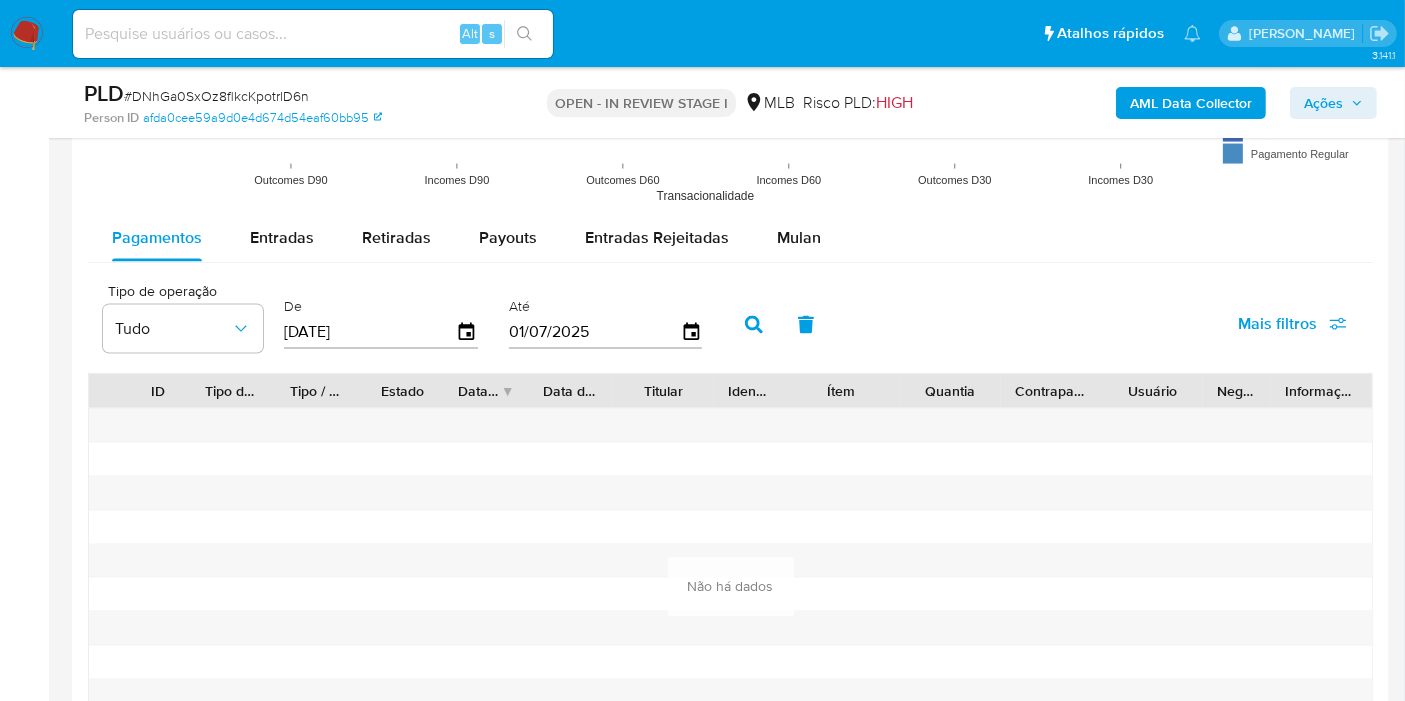click 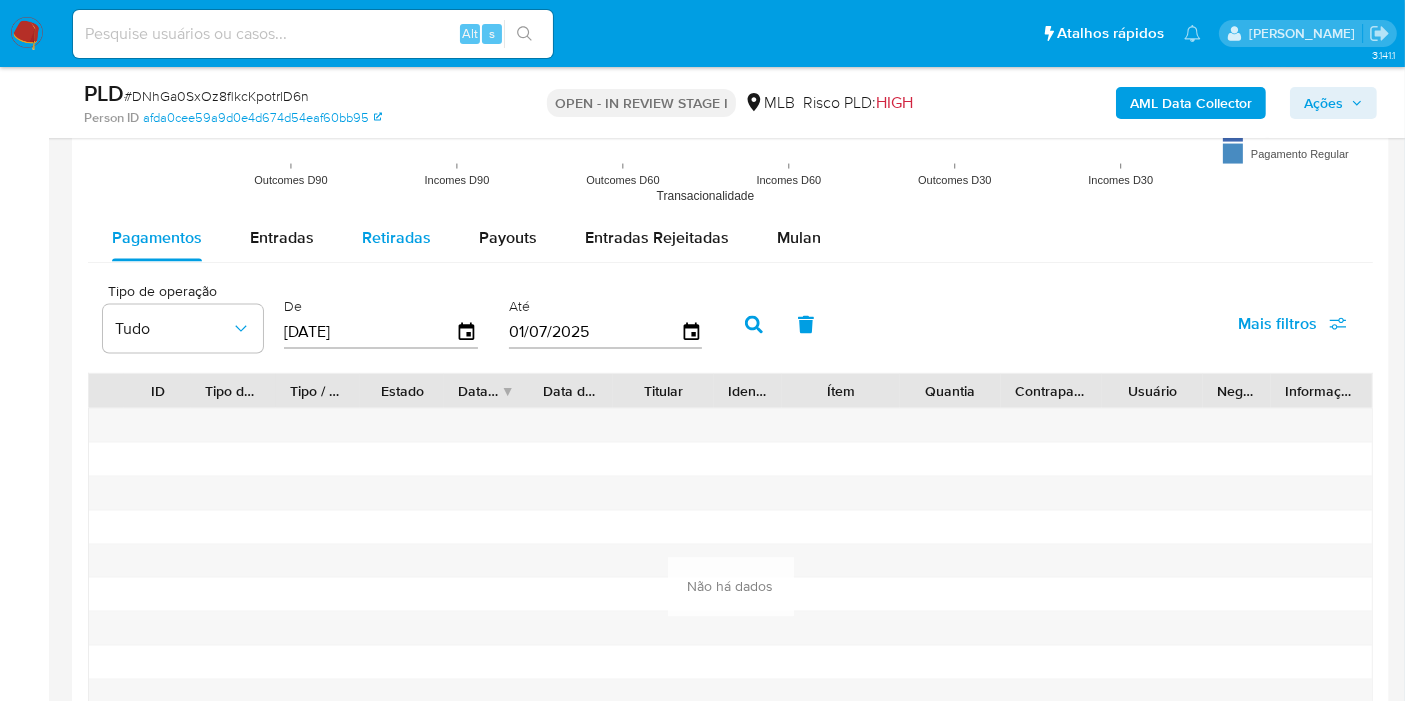 click on "Retiradas" at bounding box center [396, 237] 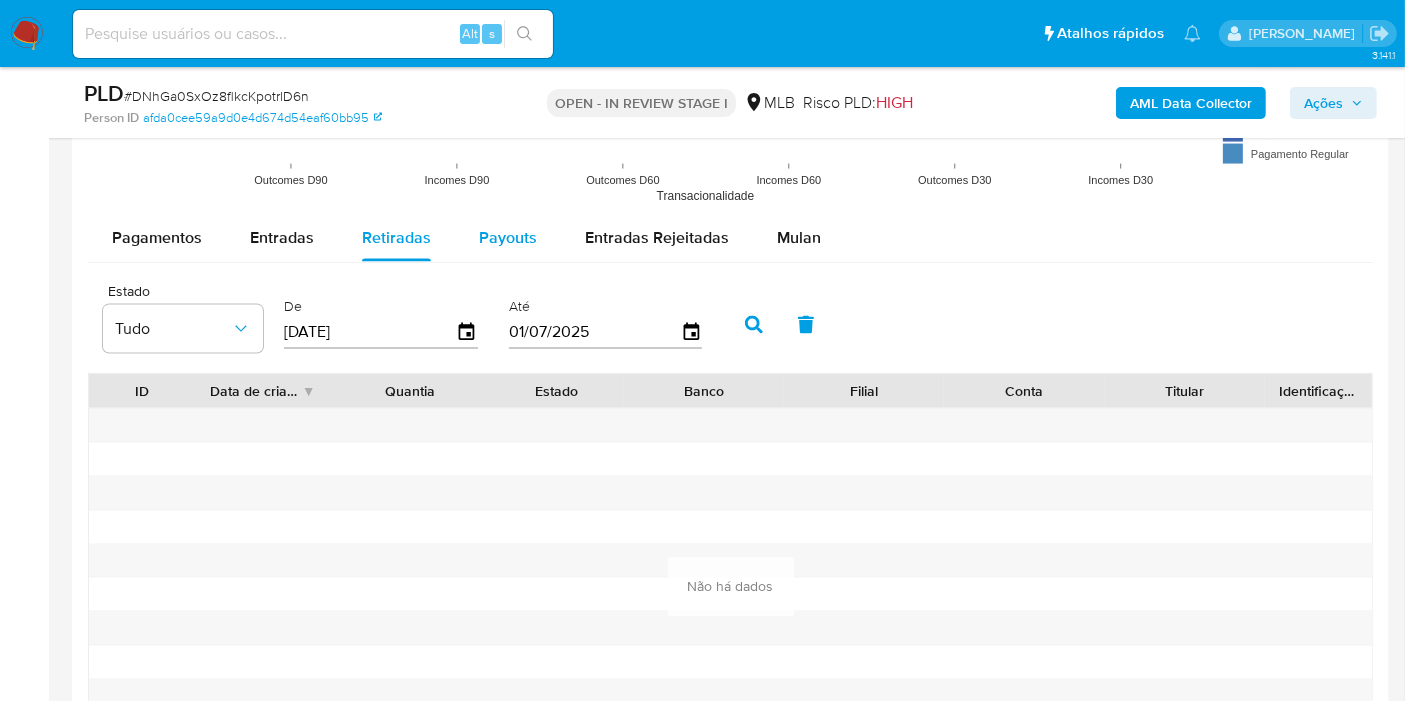 click on "Payouts" at bounding box center [508, 237] 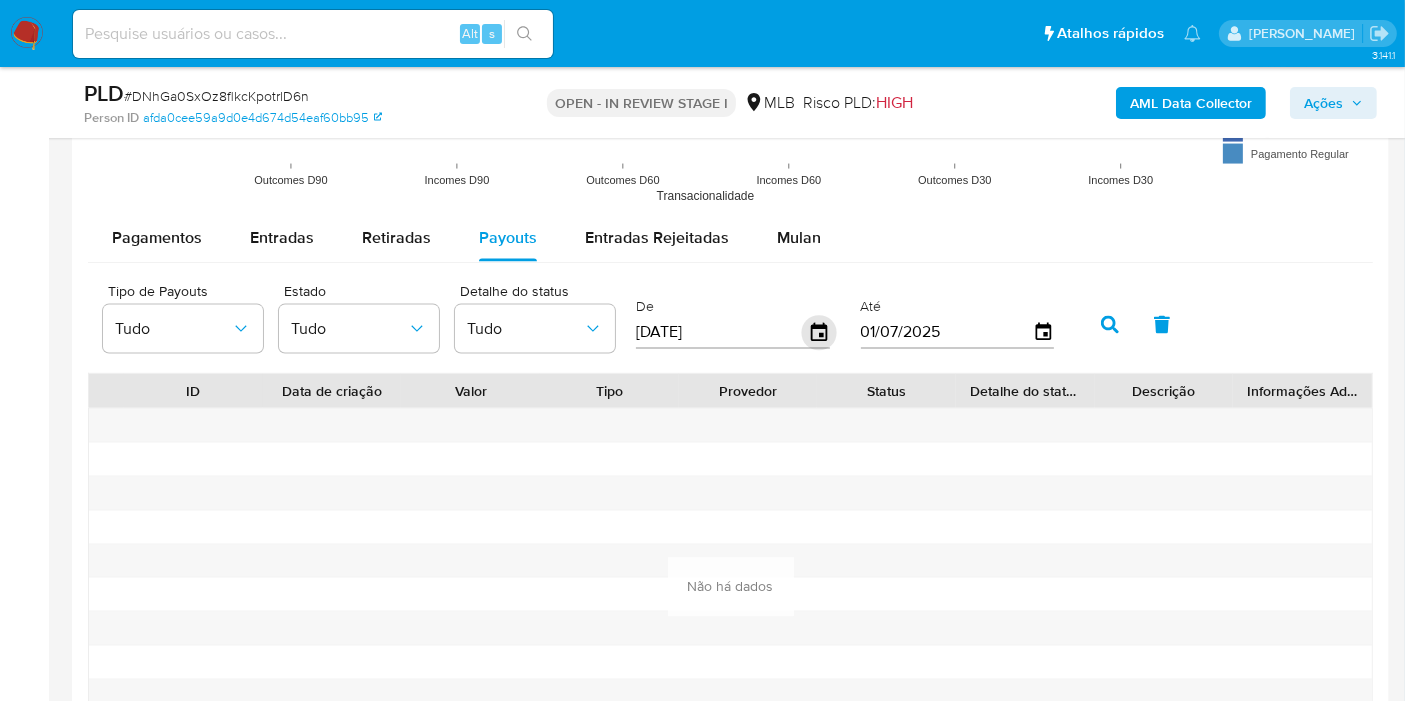 click 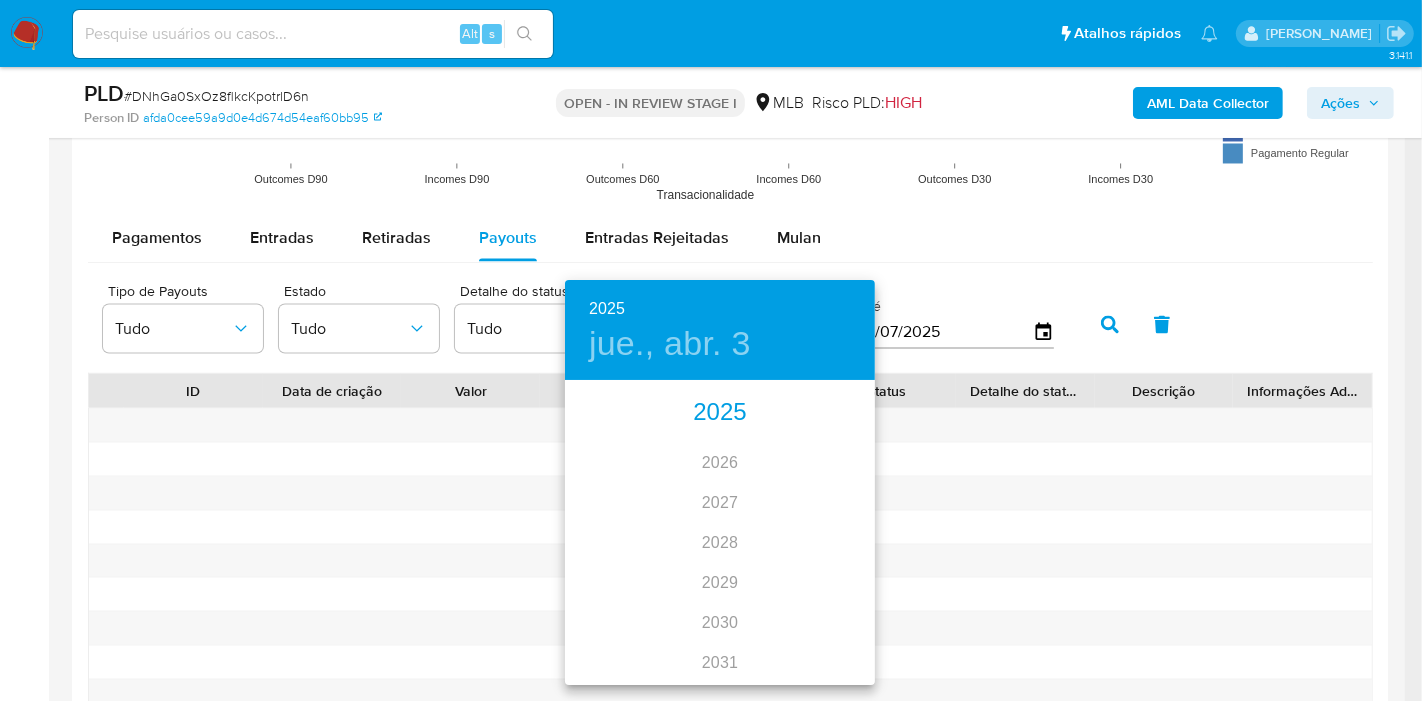 click on "2025" at bounding box center (720, 413) 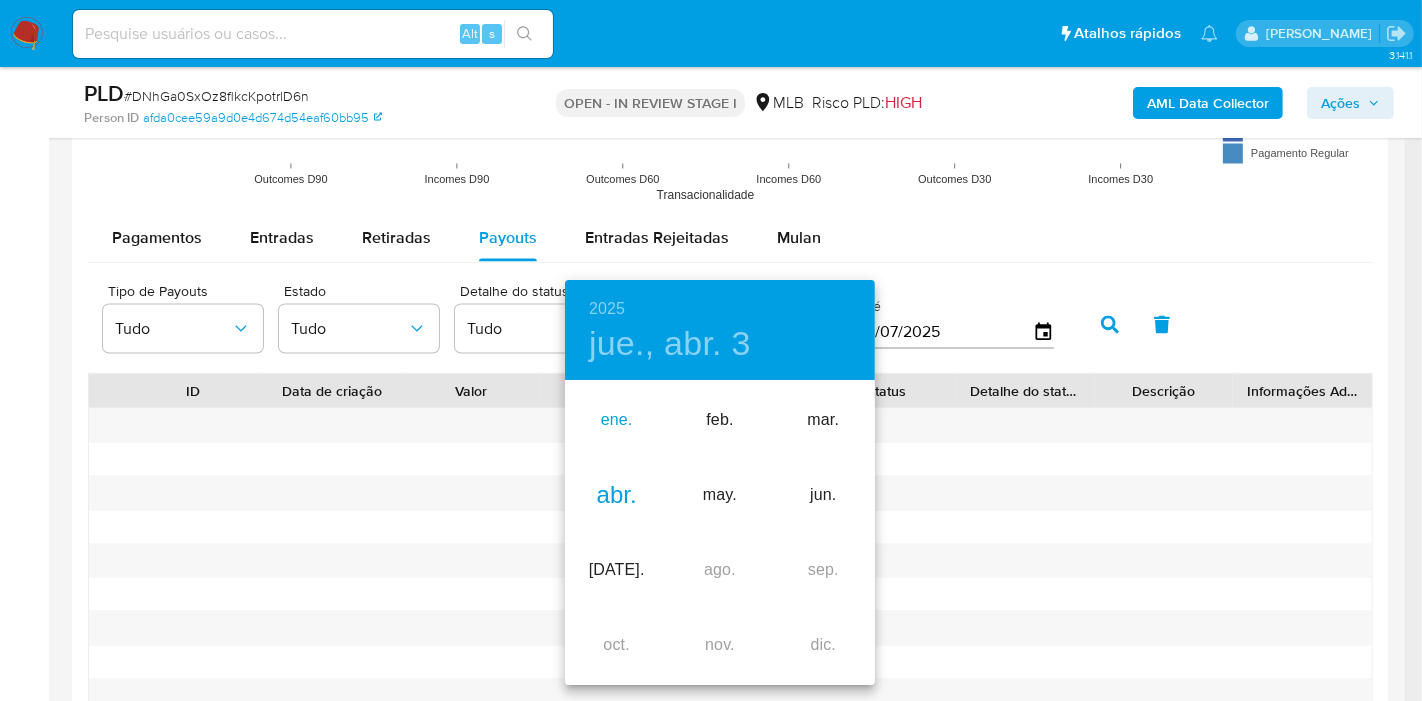 click on "ene." at bounding box center [616, 420] 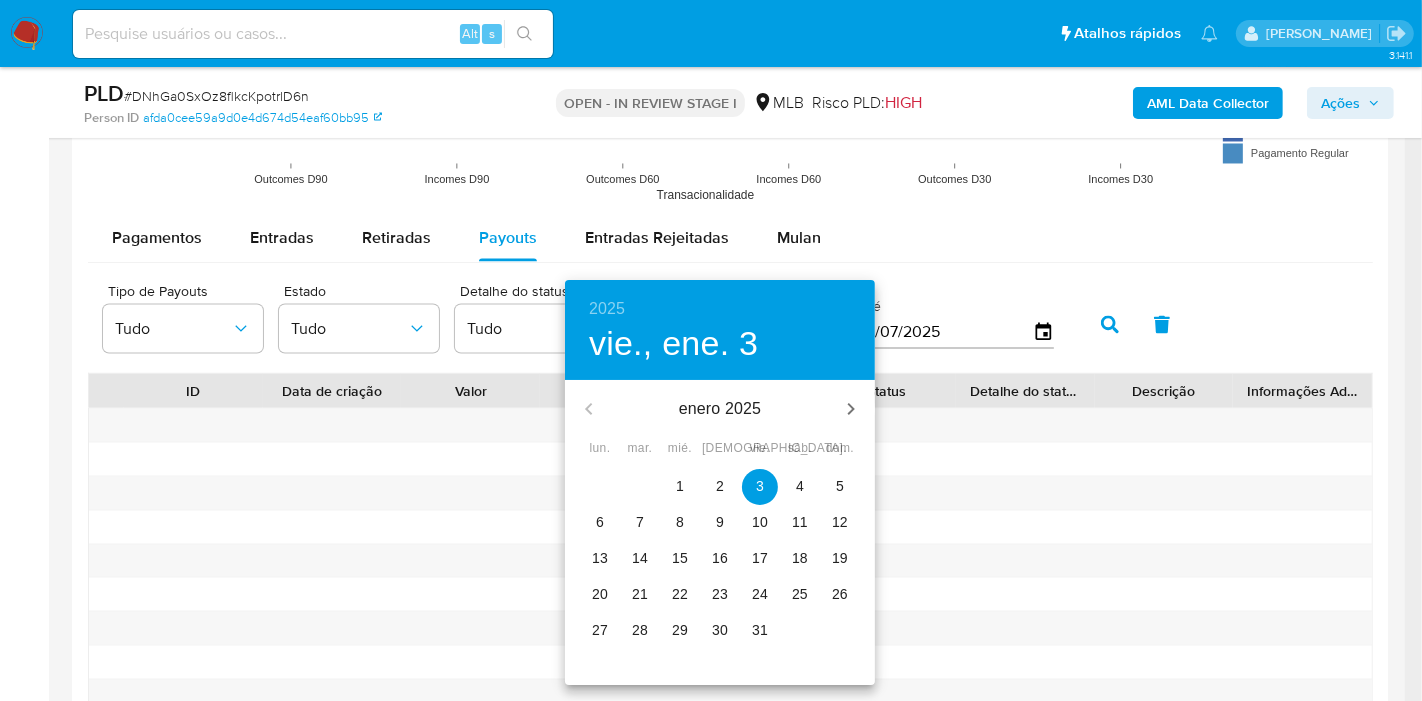 click on "1" at bounding box center (680, 486) 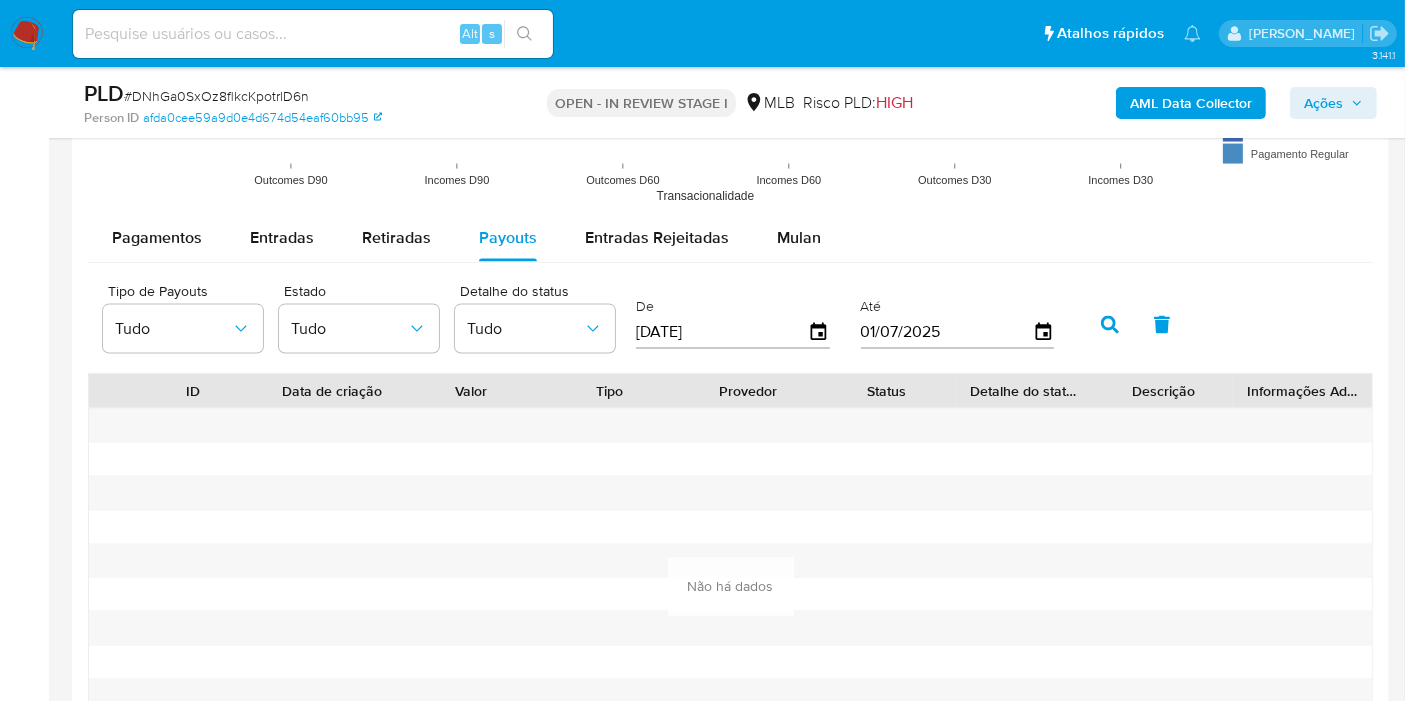 click 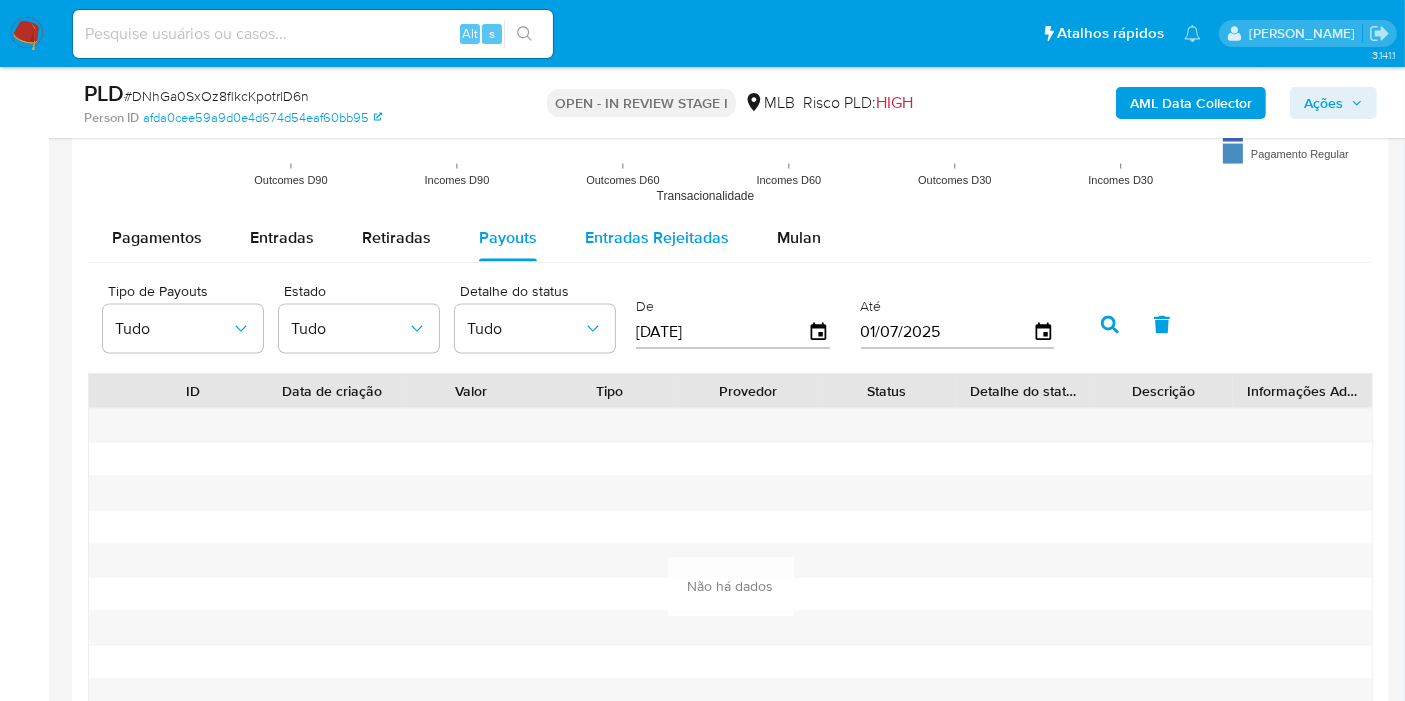 click on "Entradas Rejeitadas" at bounding box center [657, 237] 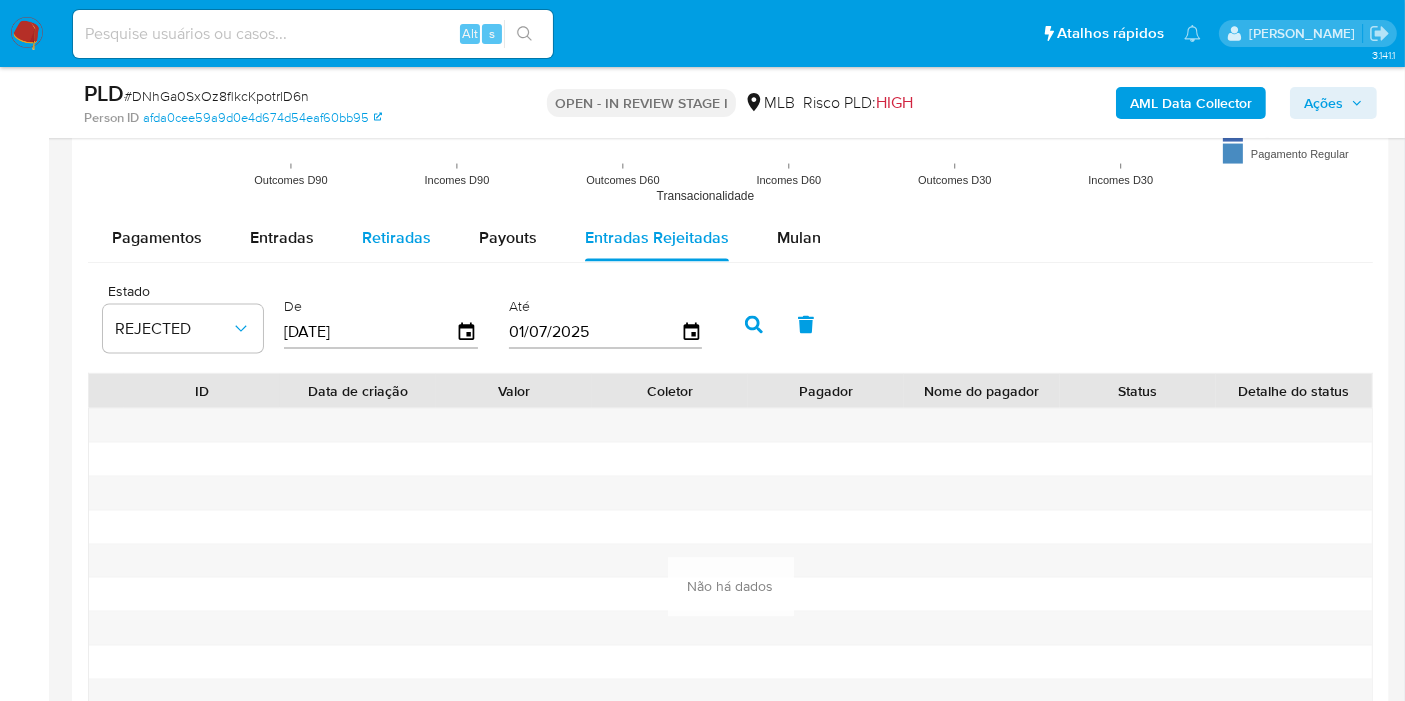 click on "Retiradas" at bounding box center [396, 237] 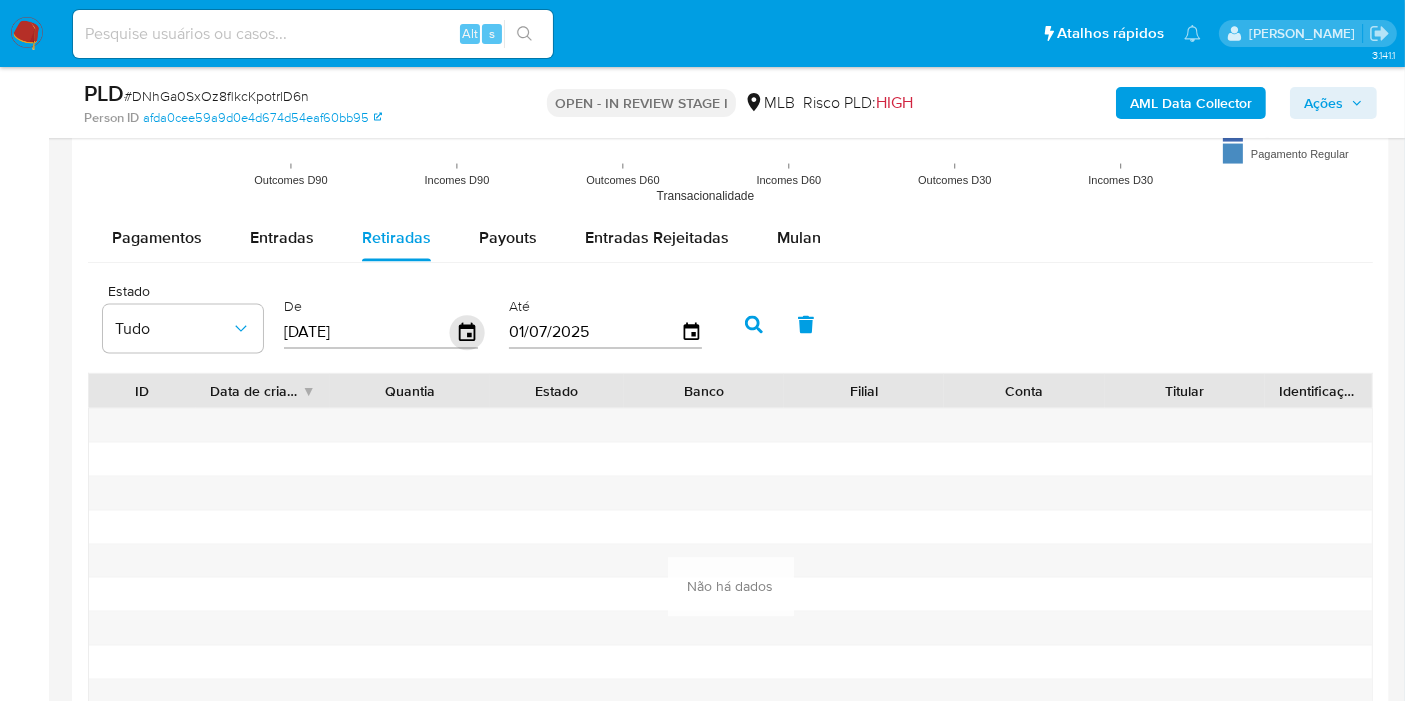 click 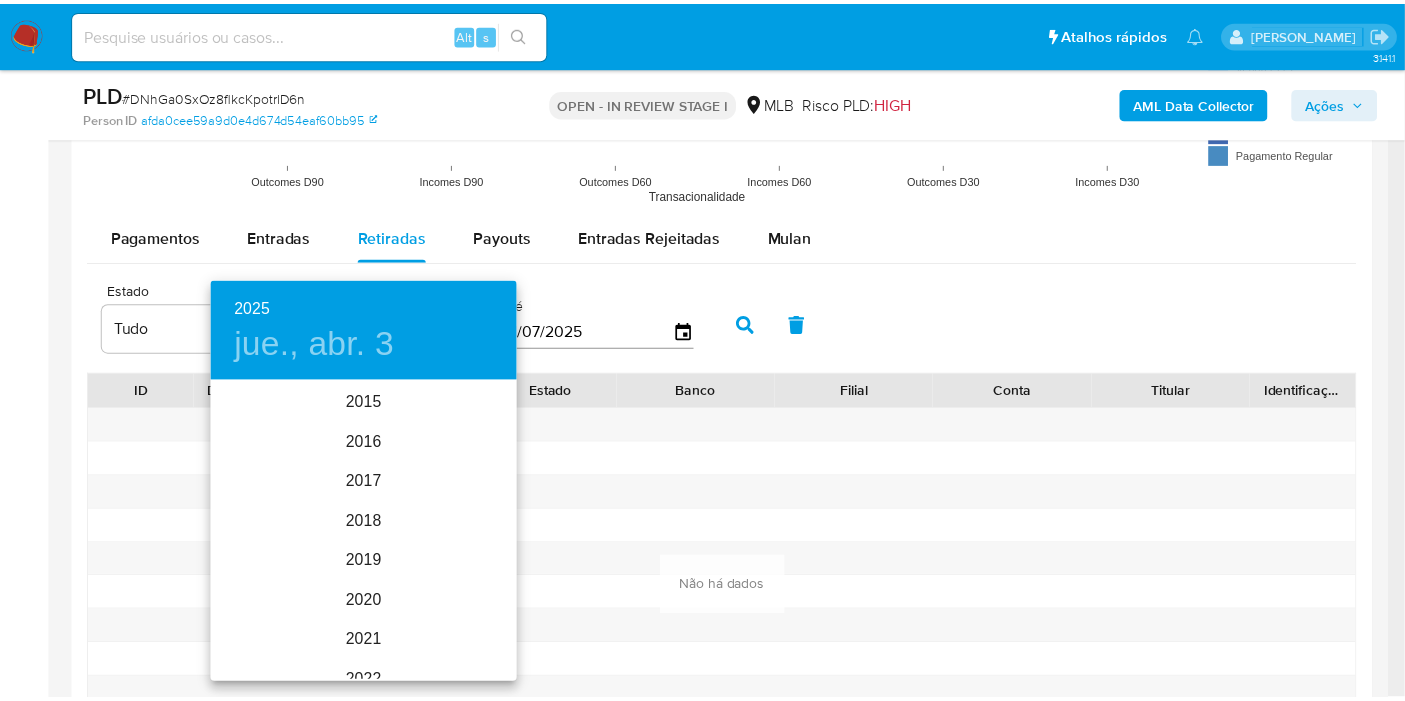 scroll, scrollTop: 280, scrollLeft: 0, axis: vertical 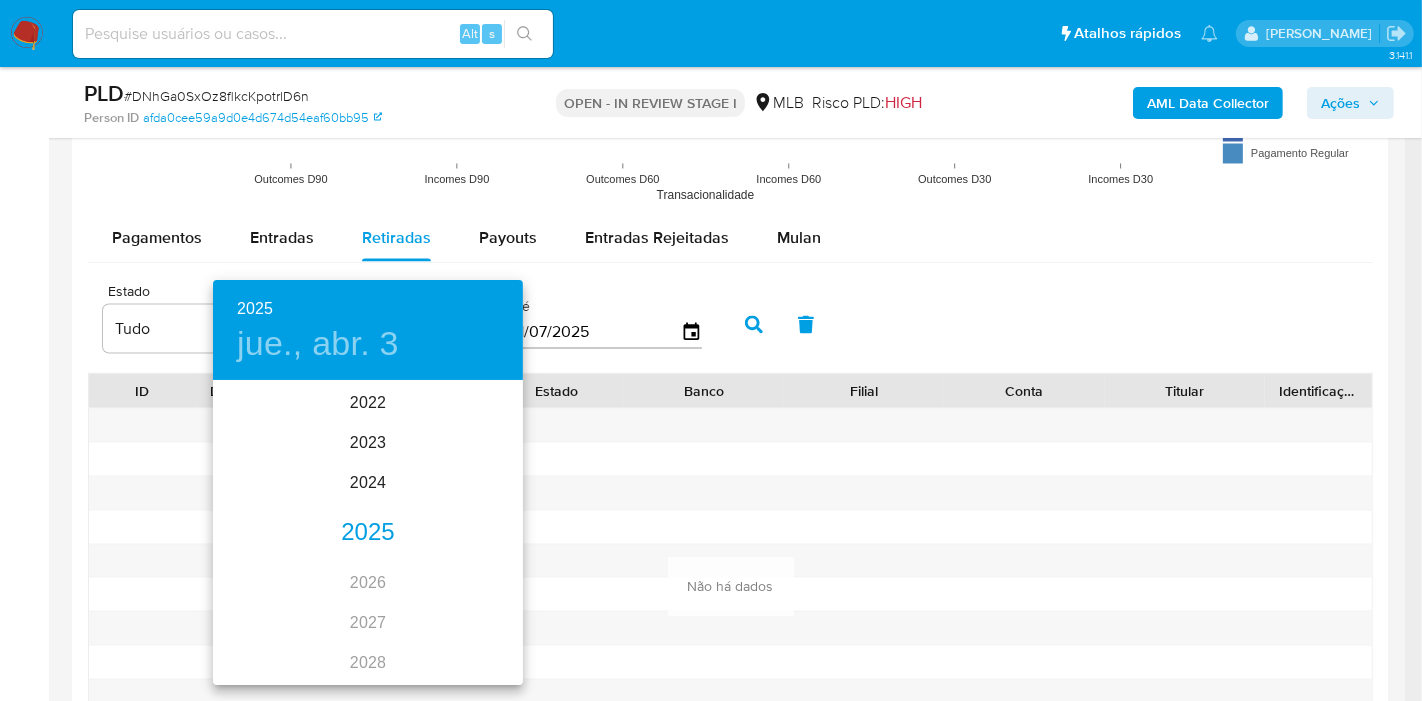 click on "2025" at bounding box center [368, 533] 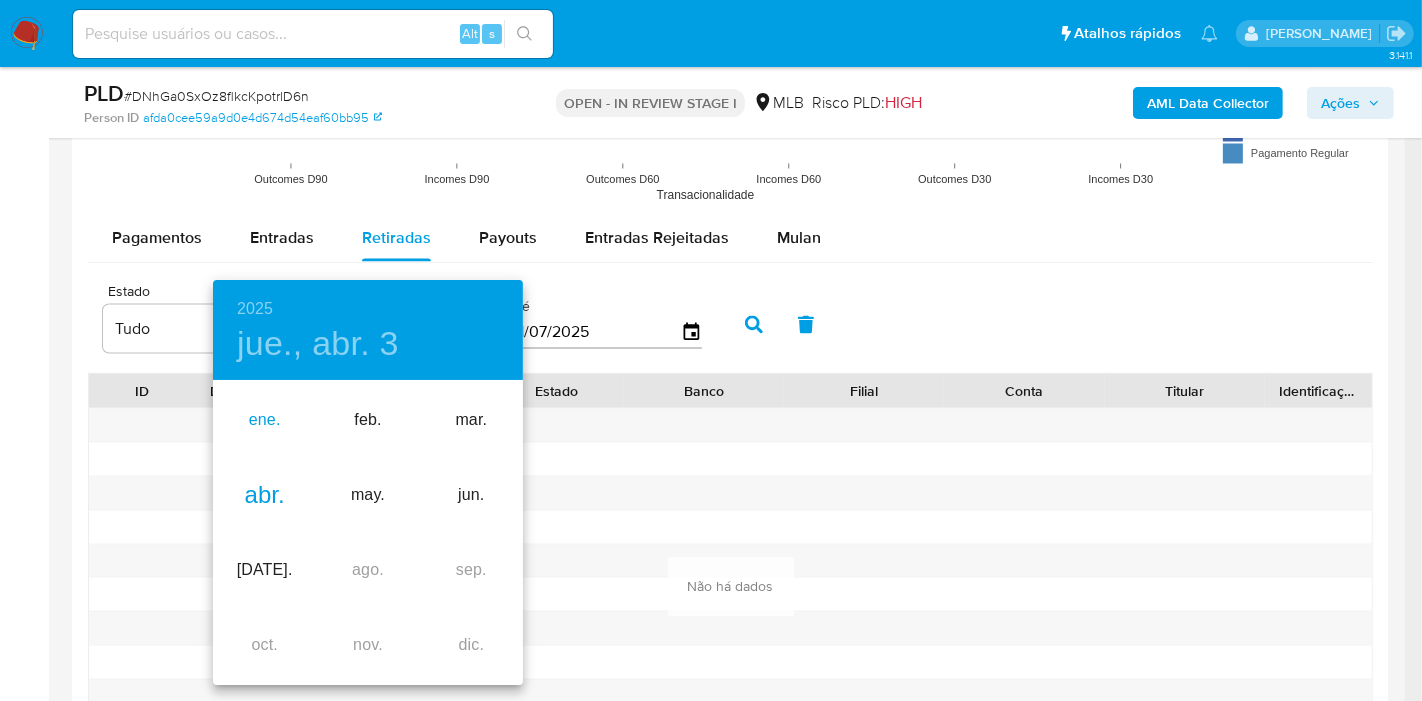 click on "ene." at bounding box center (264, 420) 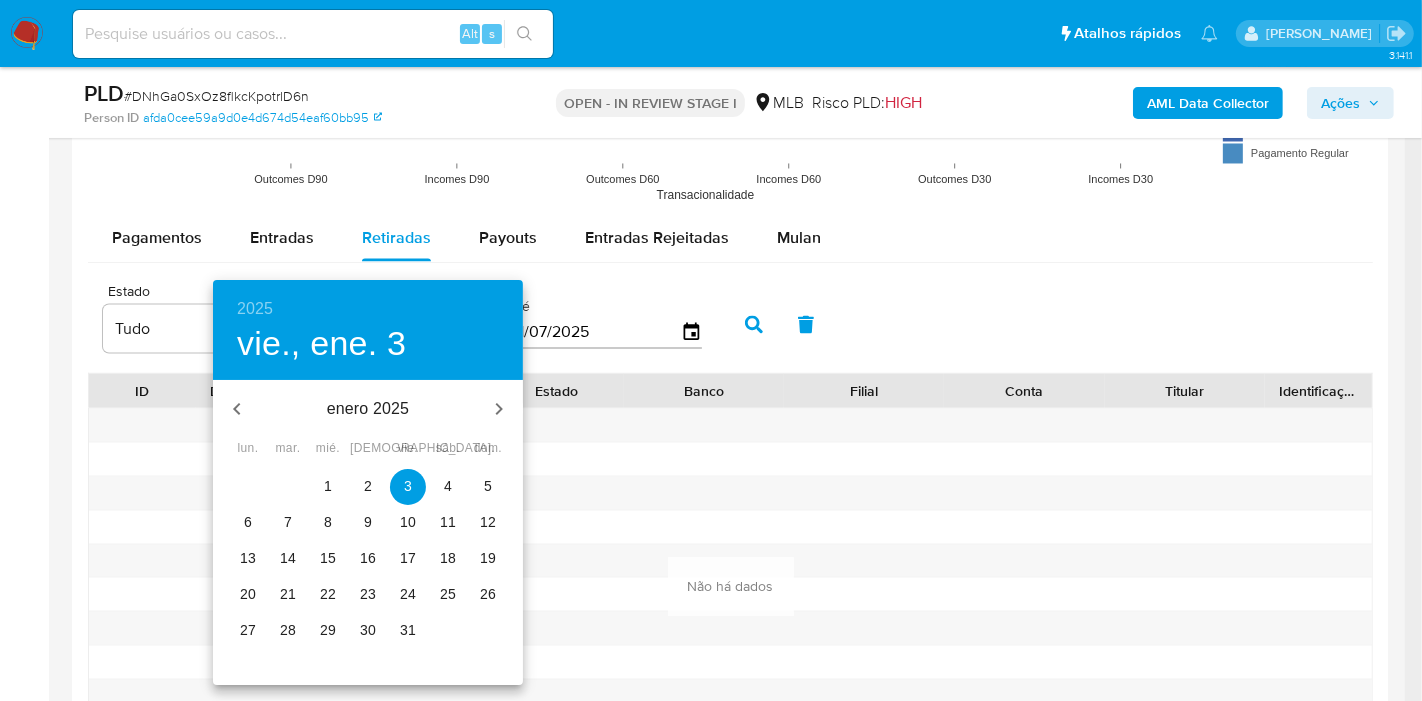 click on "1" at bounding box center [328, 486] 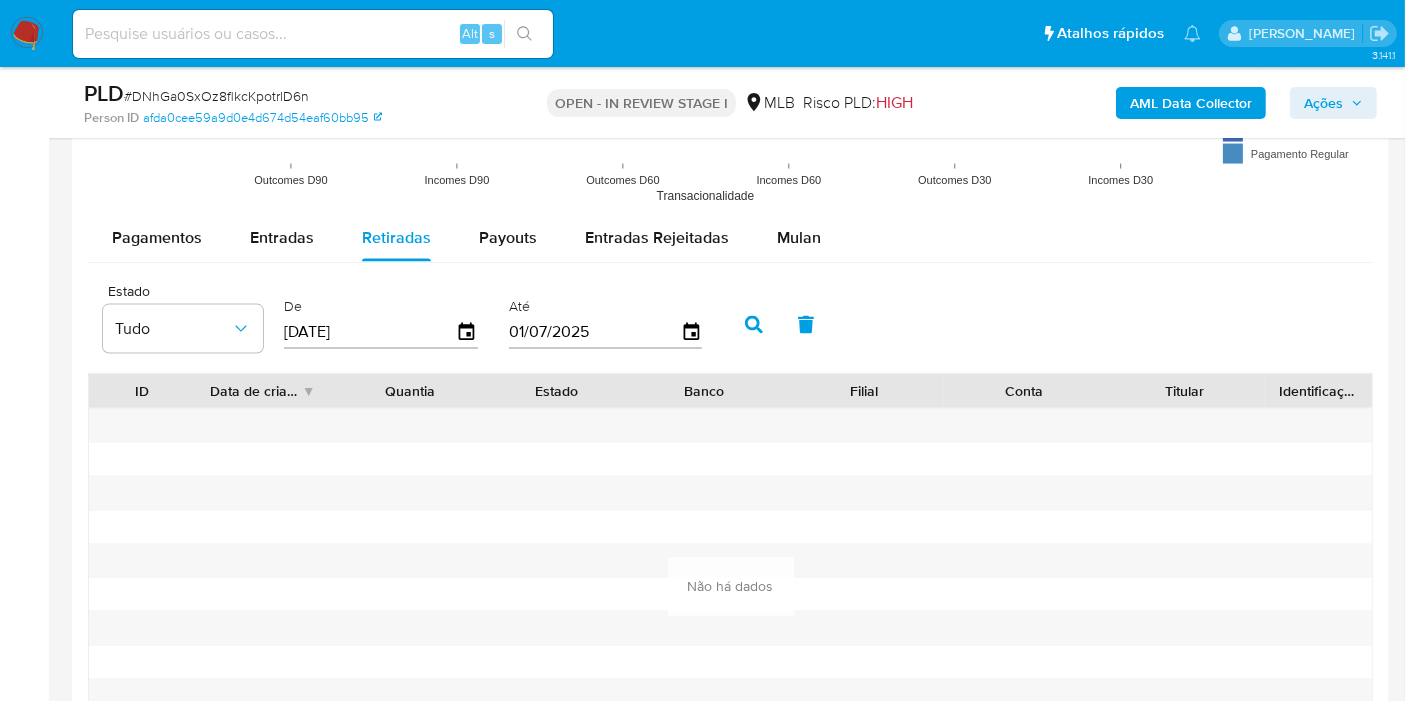 click 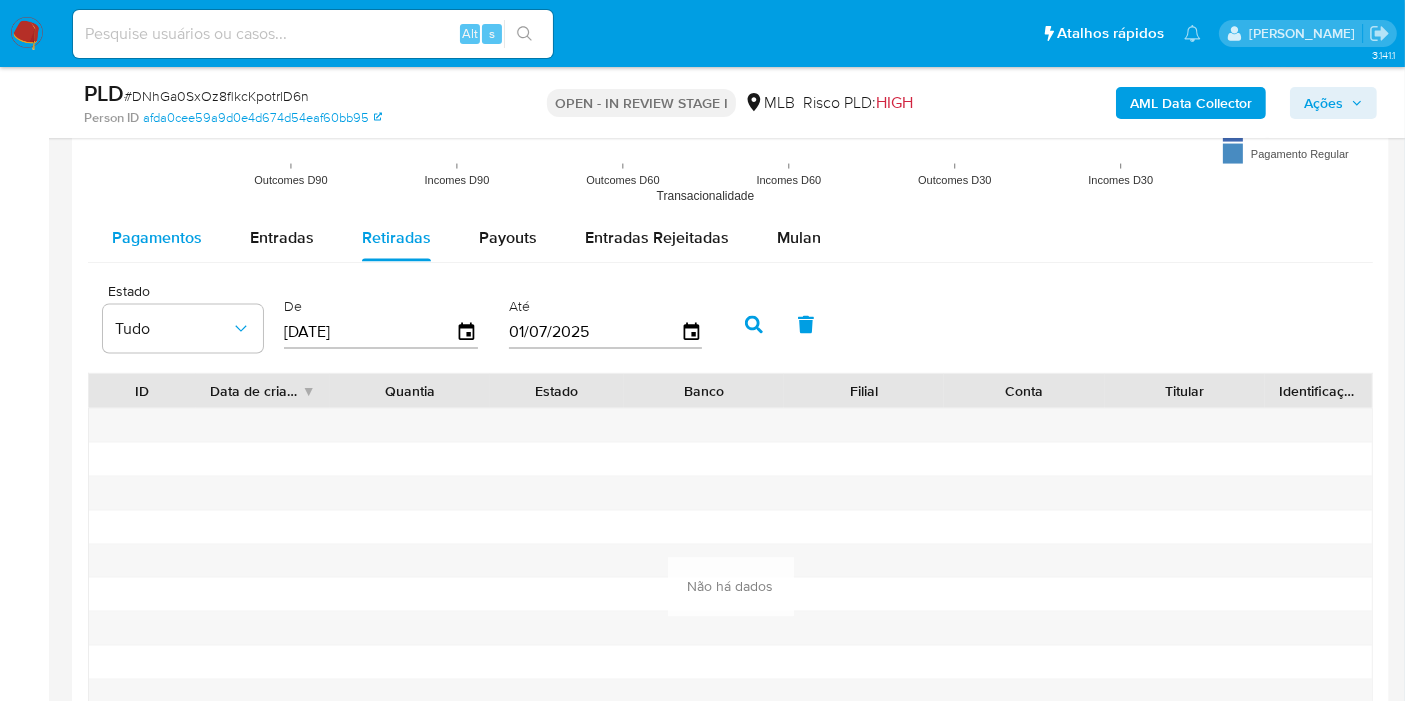 click on "Pagamentos" at bounding box center (157, 238) 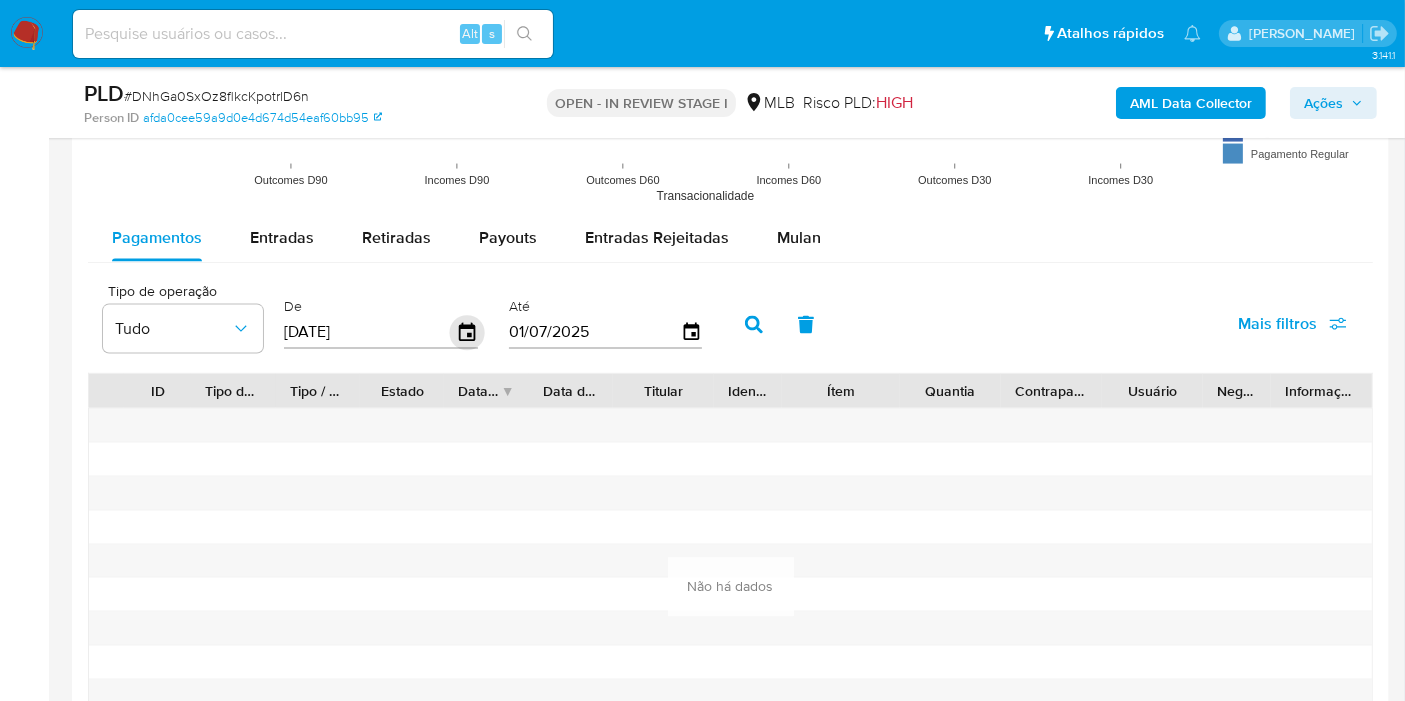 click 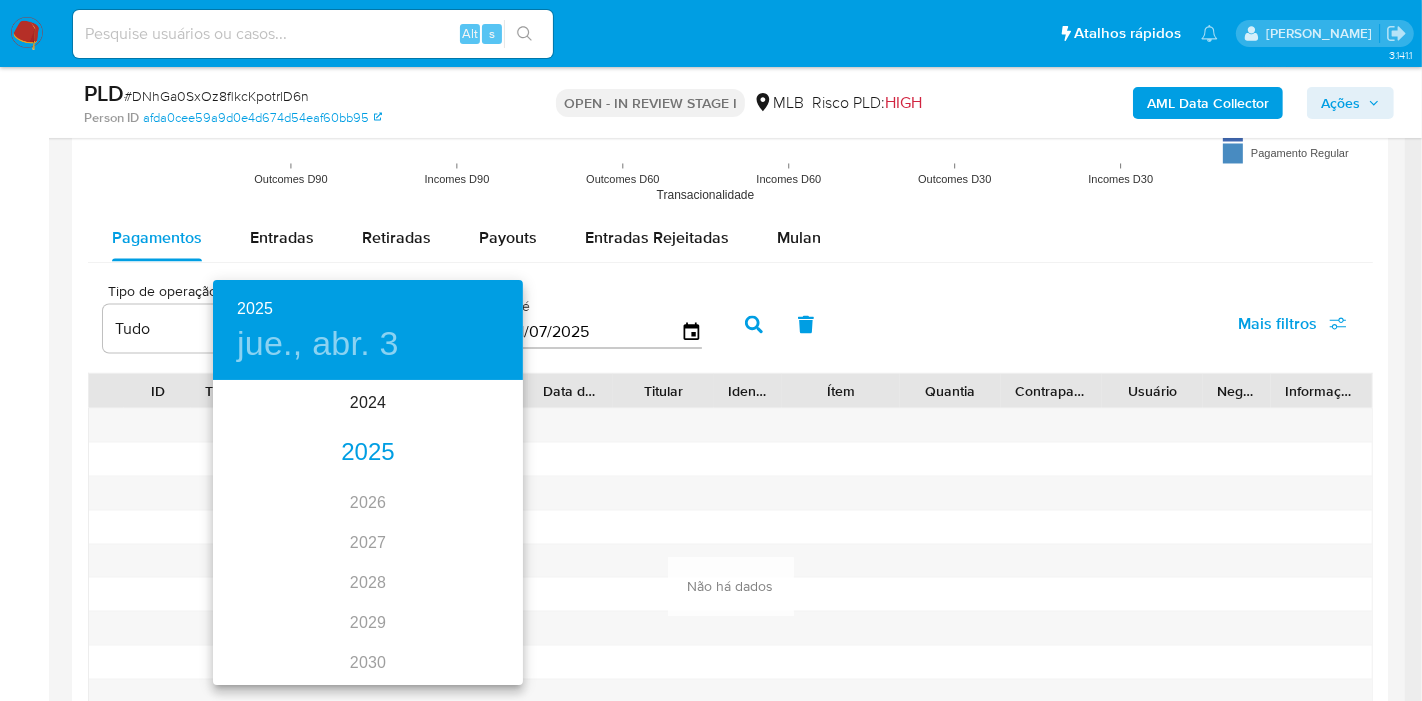 click on "2025" at bounding box center [368, 453] 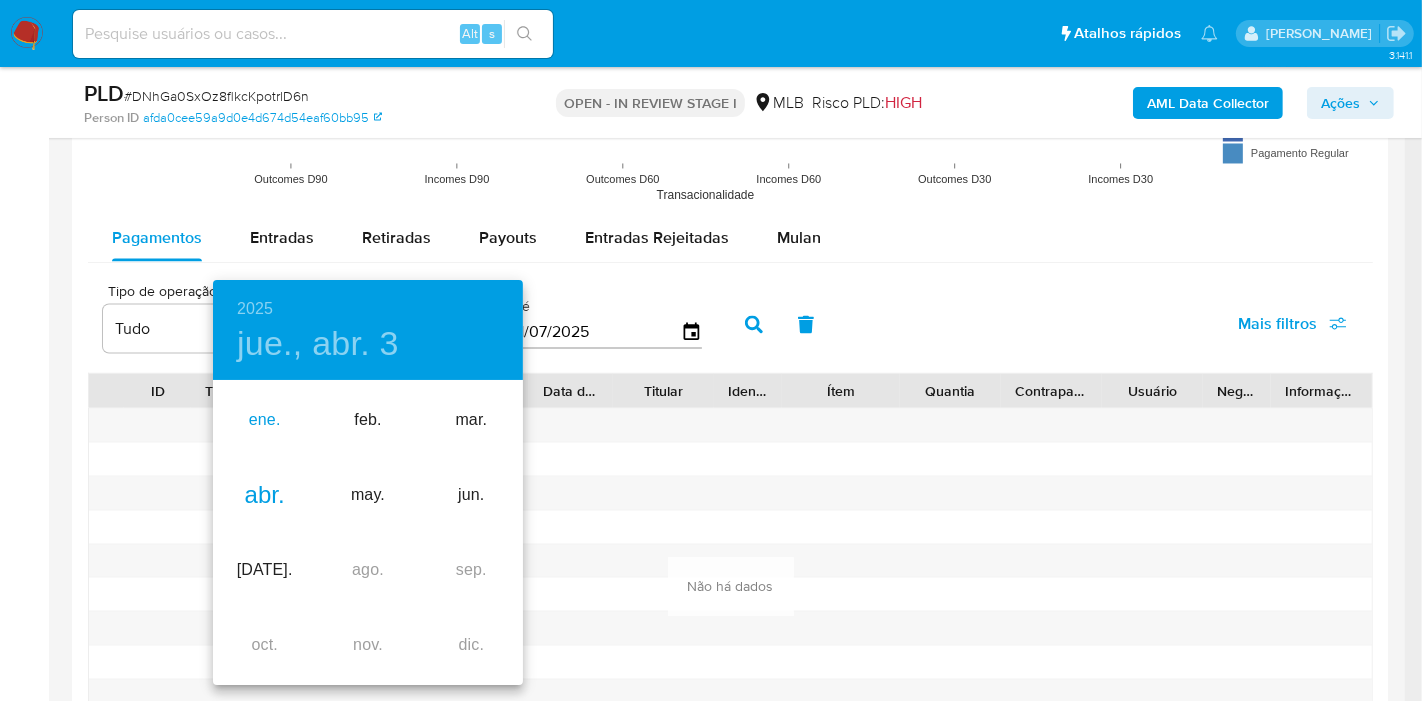 click on "ene." at bounding box center [264, 420] 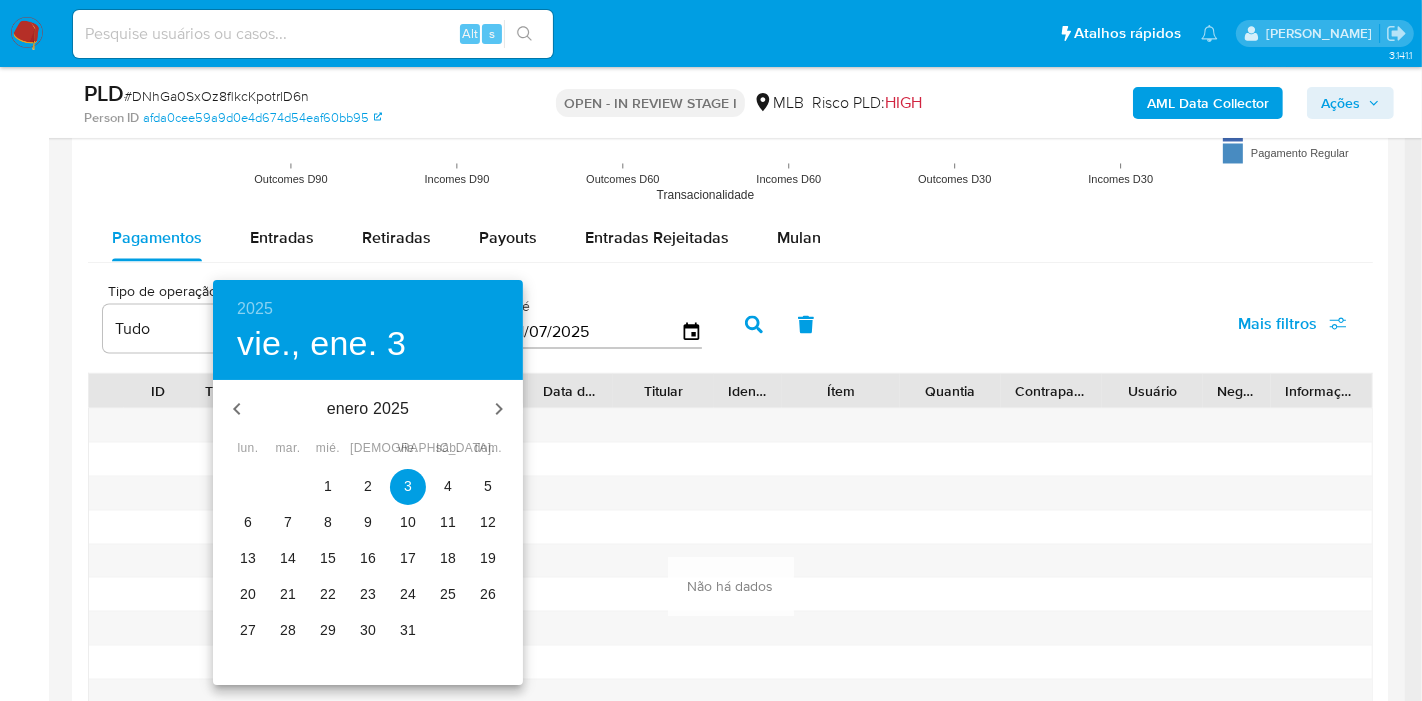click on "1" at bounding box center (328, 486) 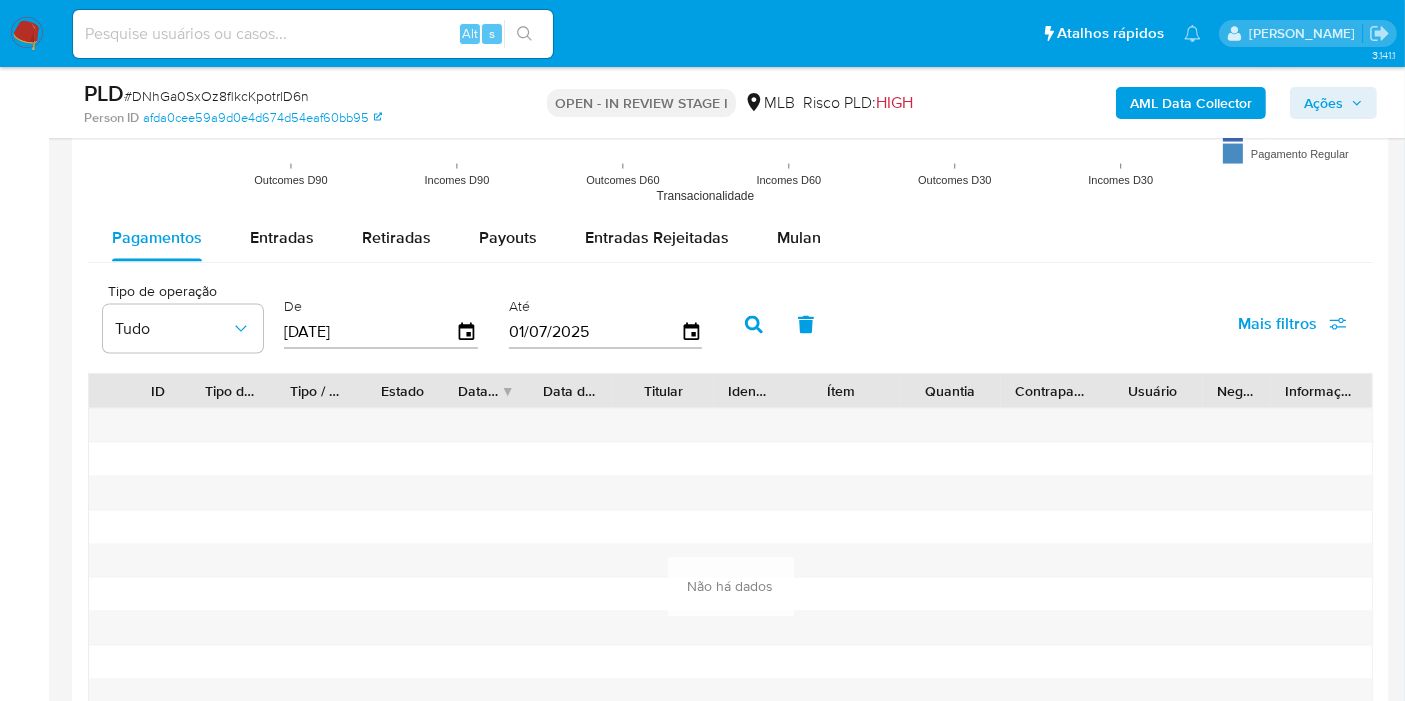 click at bounding box center [754, 325] 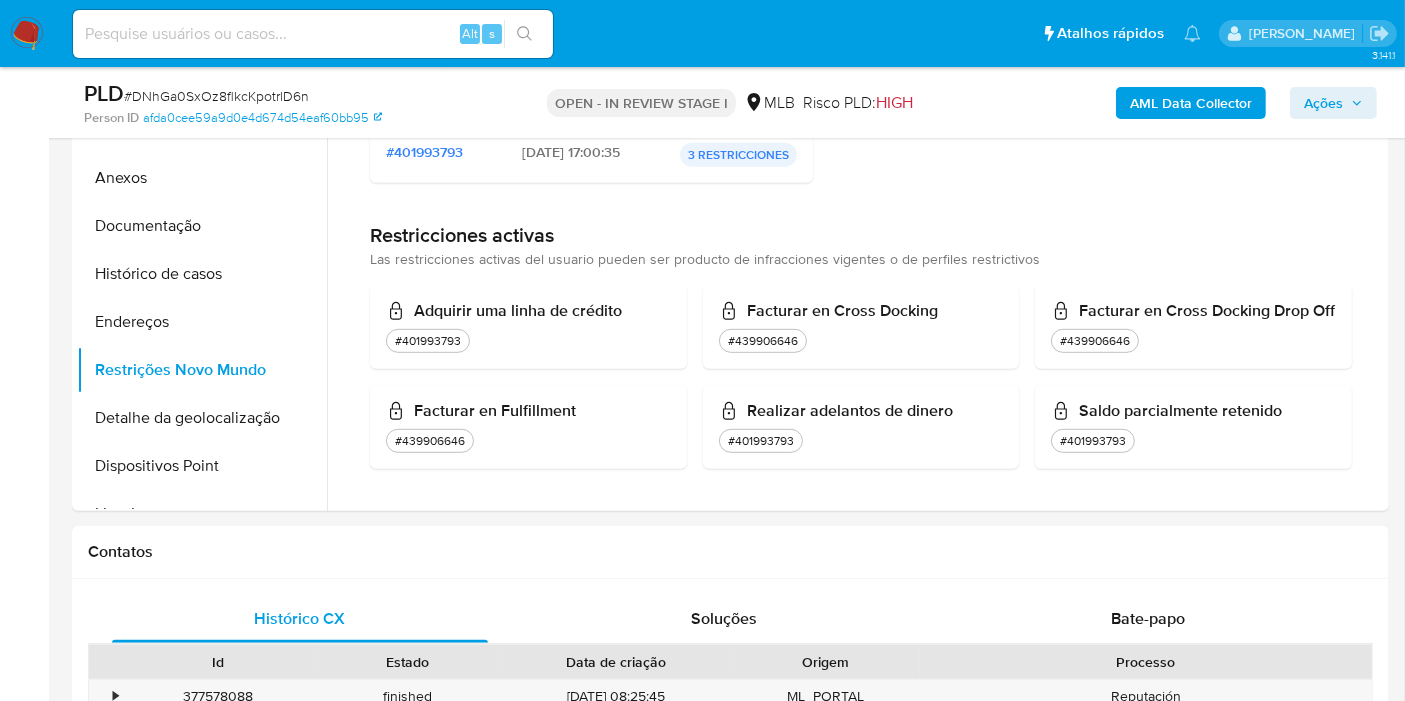 scroll, scrollTop: 1016, scrollLeft: 0, axis: vertical 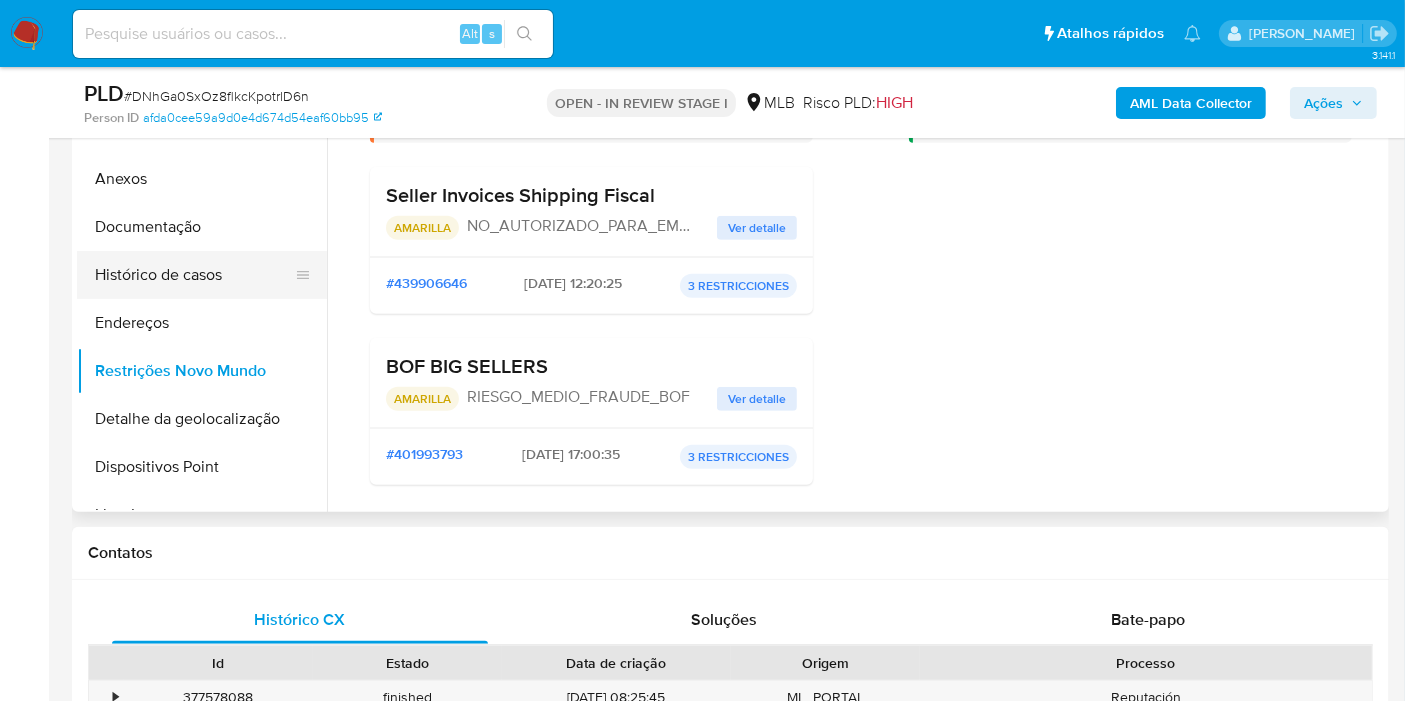 click on "Histórico de casos" at bounding box center (194, 275) 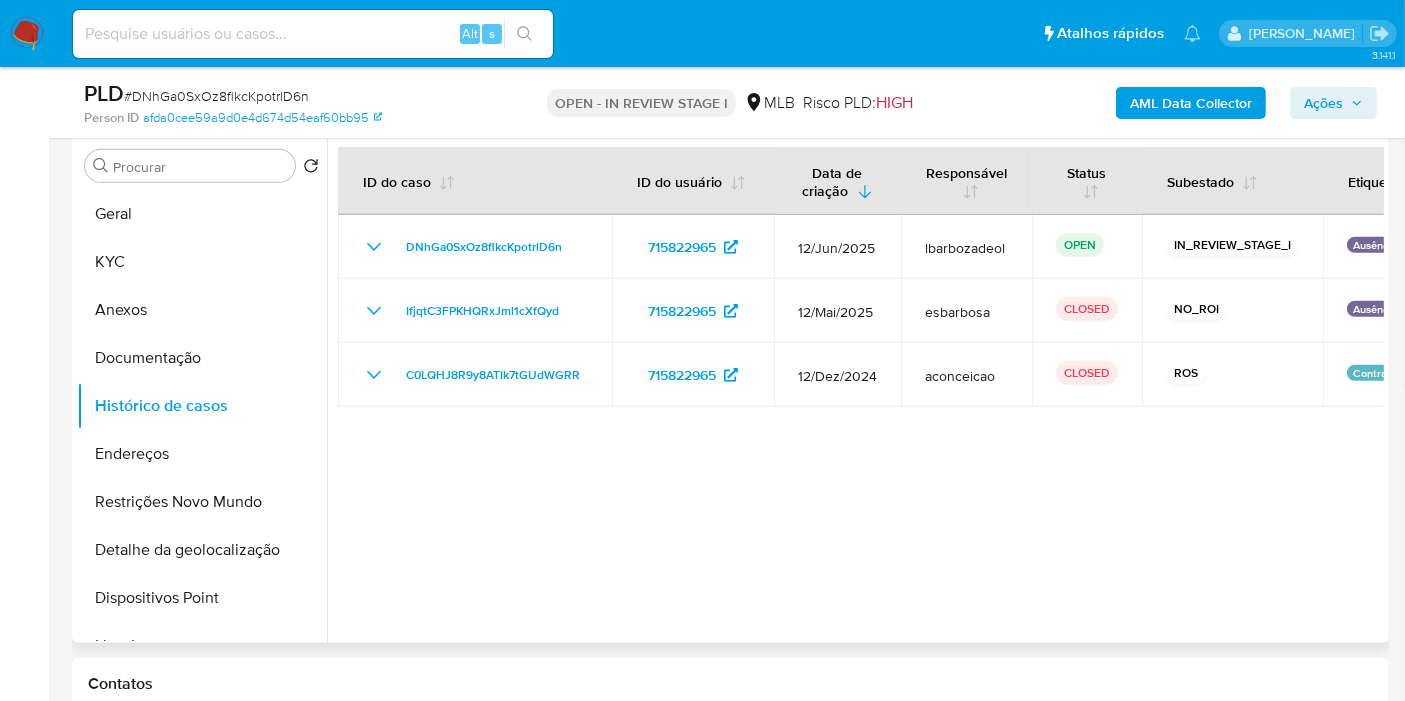 scroll, scrollTop: 887, scrollLeft: 0, axis: vertical 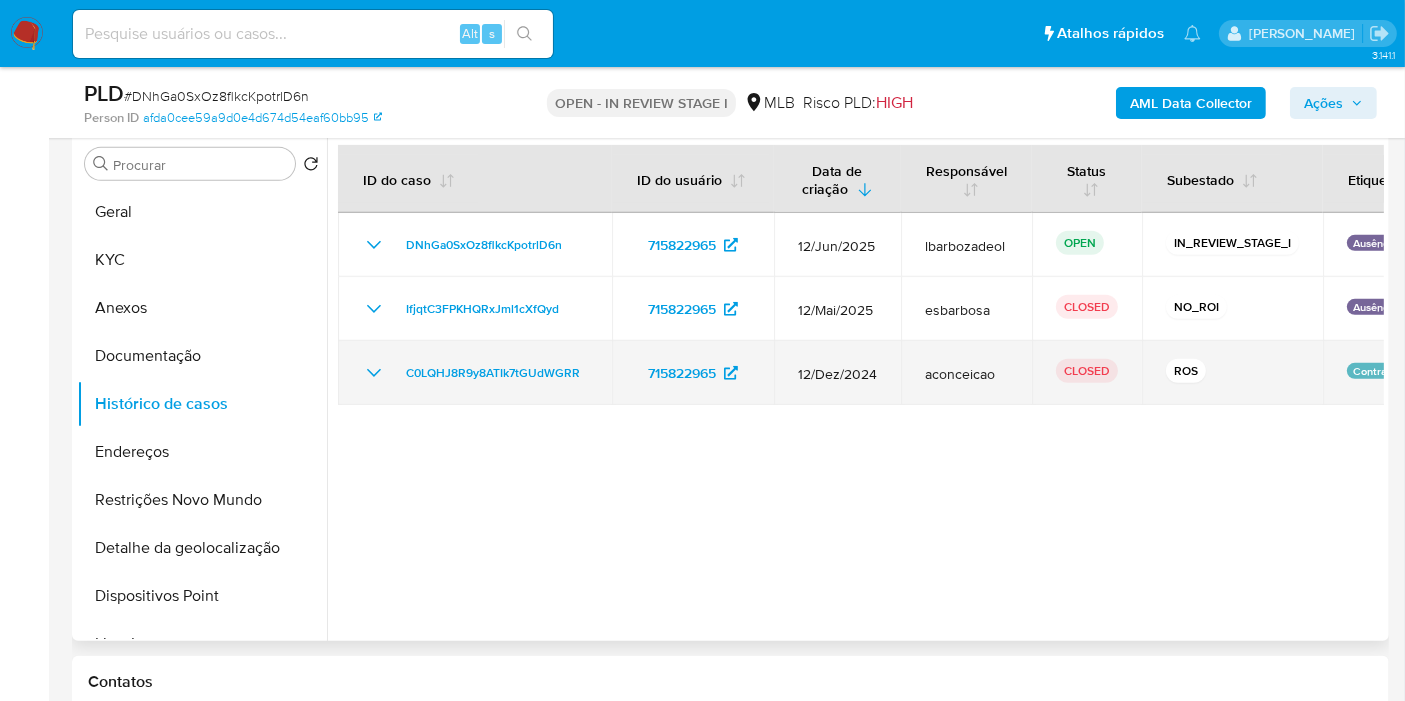 click on "C0LQHJ8R9y8ATIk7tGUdWGRR" at bounding box center [475, 373] 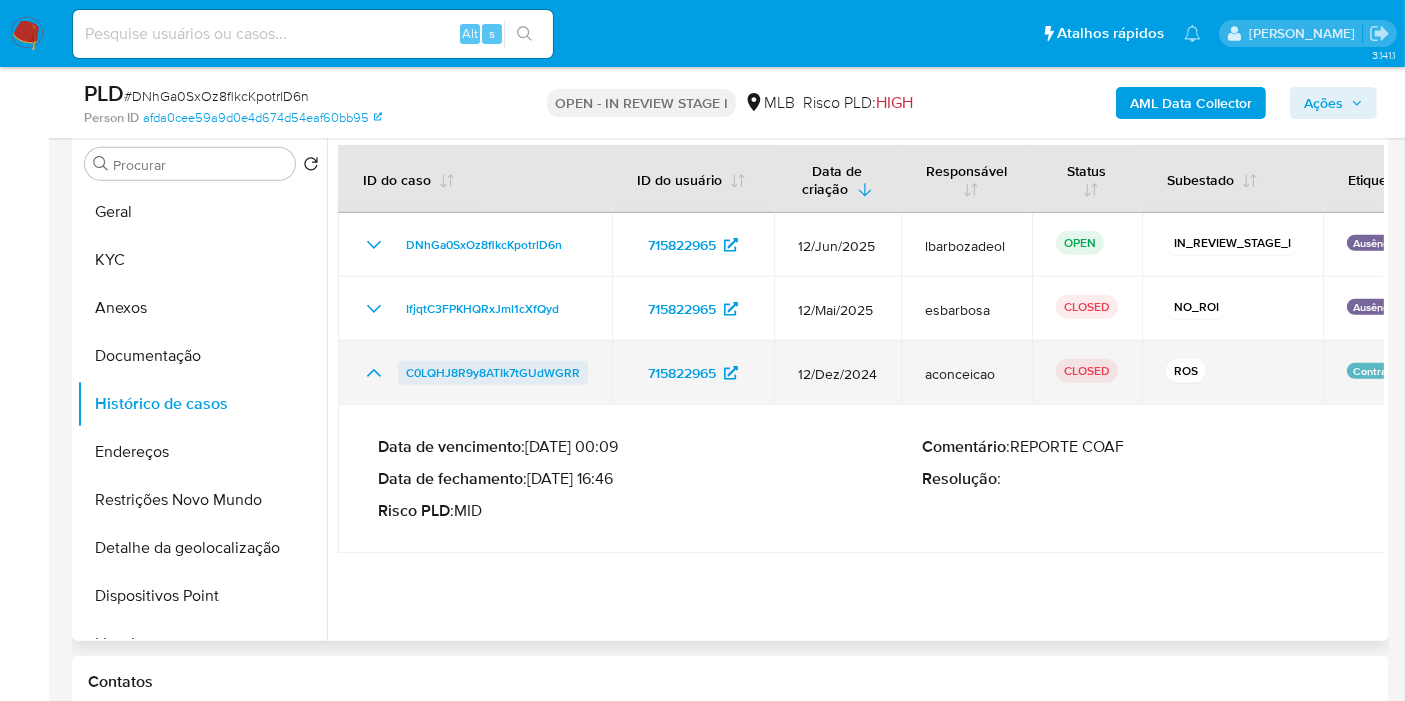 click on "C0LQHJ8R9y8ATIk7tGUdWGRR" at bounding box center (493, 373) 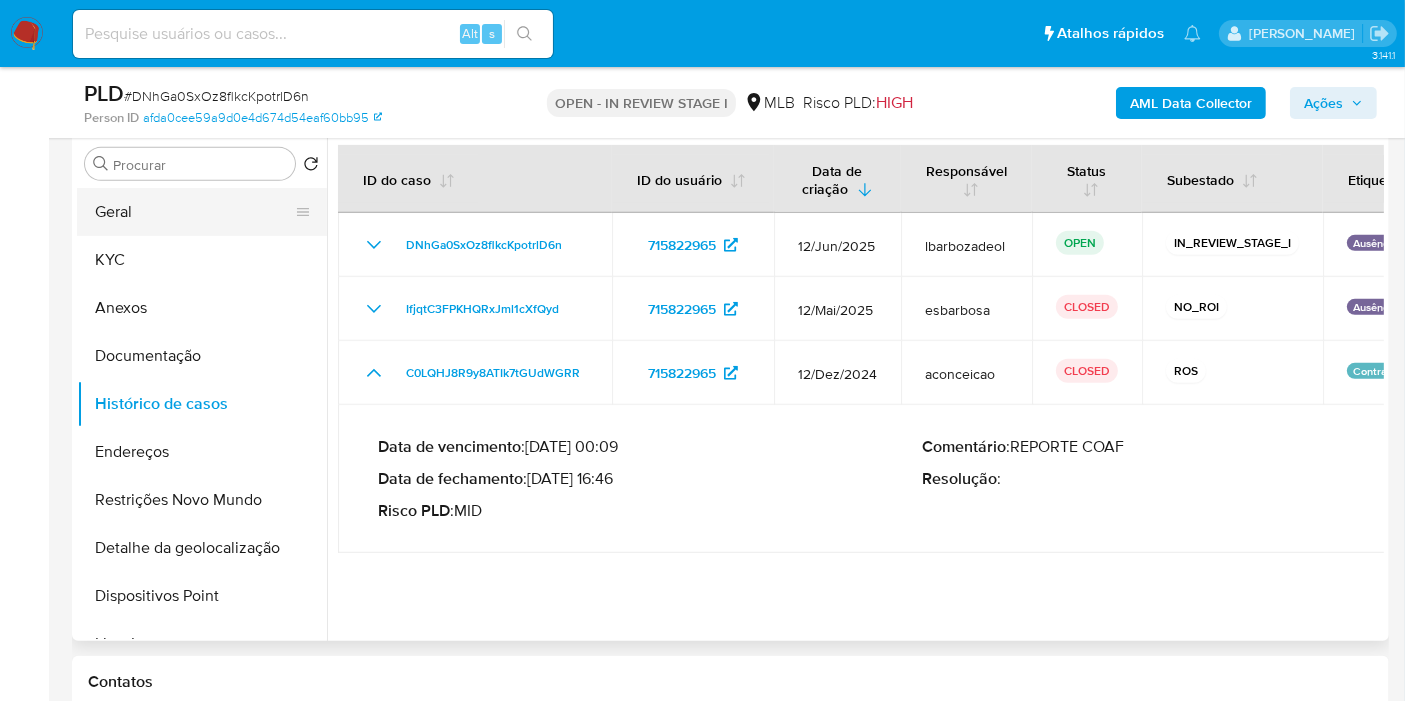 click on "Geral" at bounding box center [194, 212] 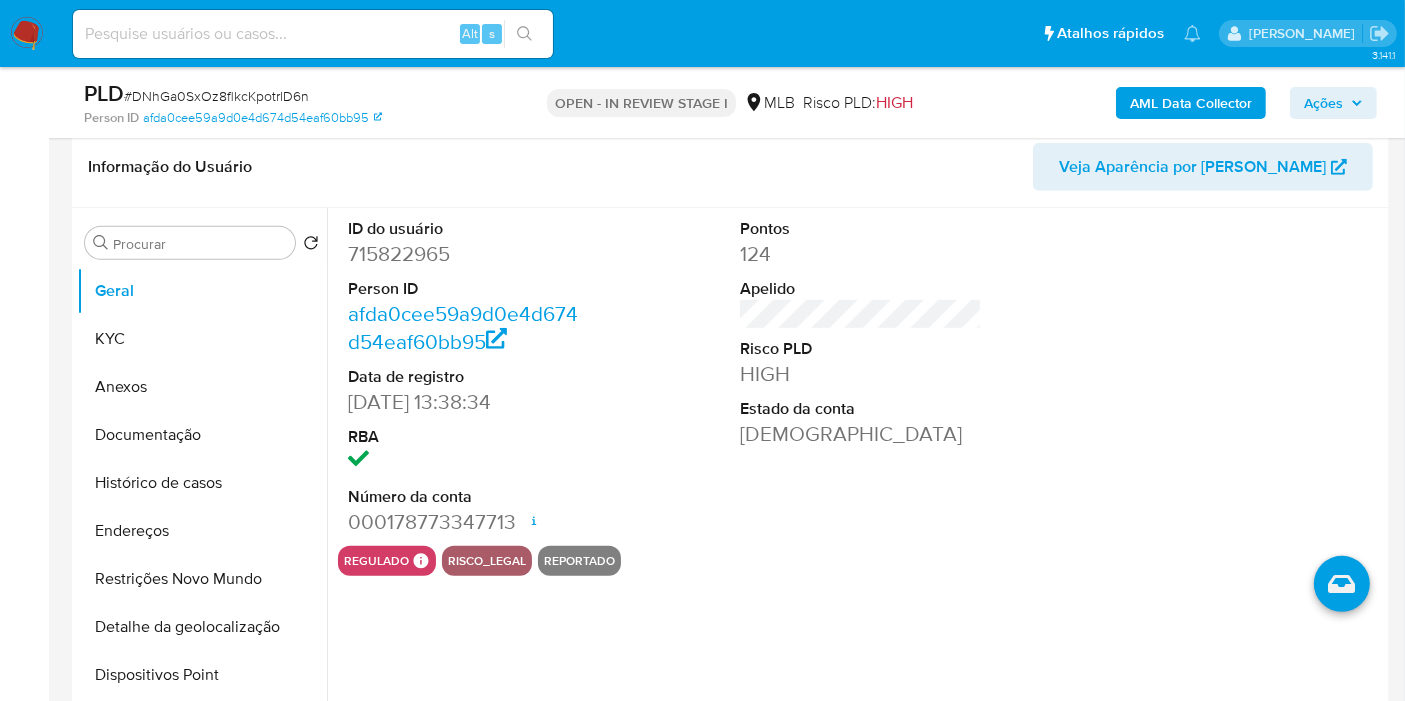 scroll, scrollTop: 834, scrollLeft: 0, axis: vertical 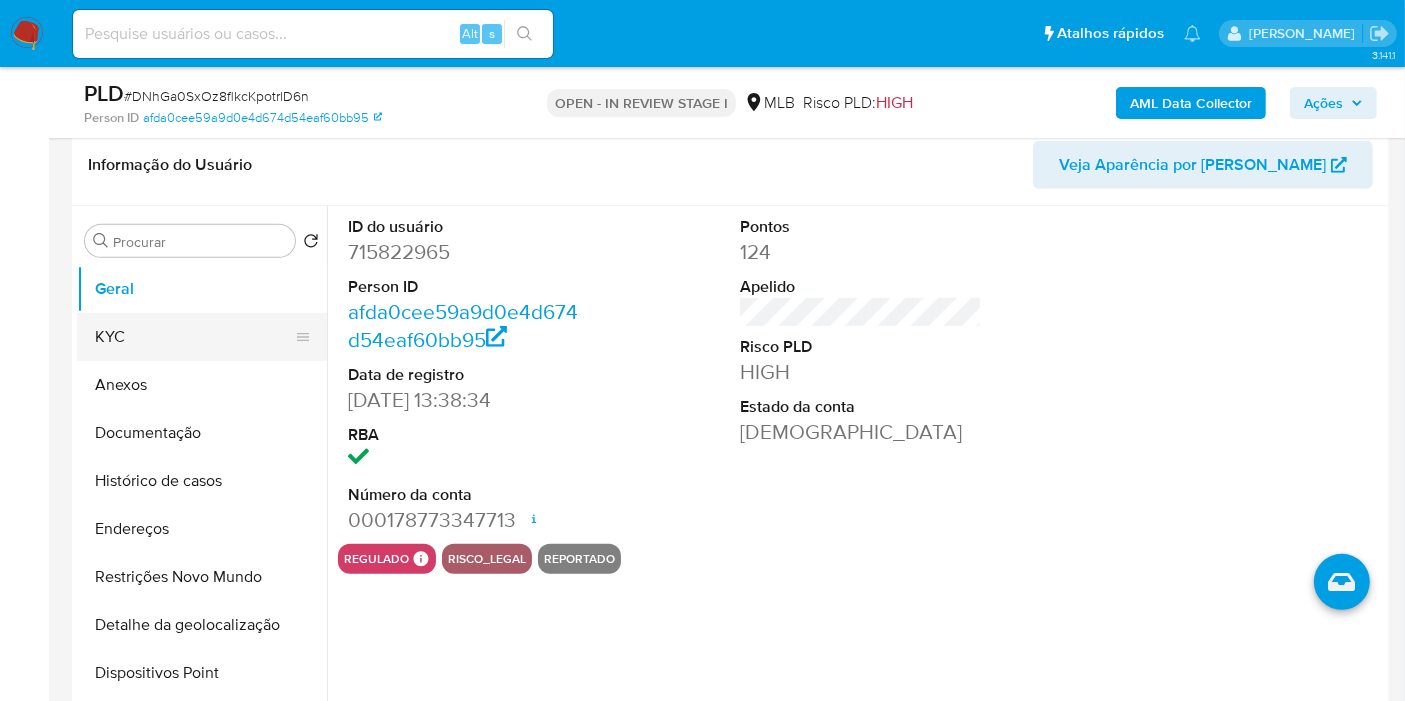 click on "KYC" at bounding box center (194, 337) 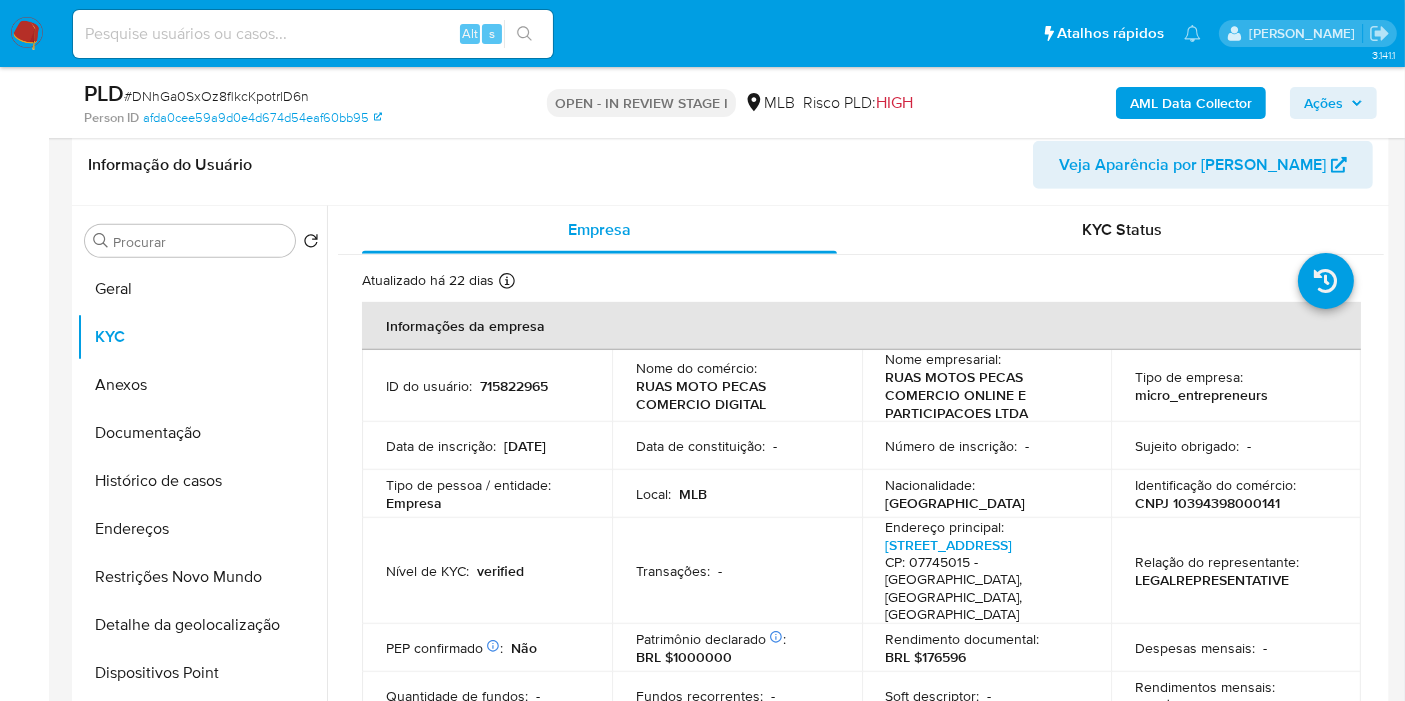 type 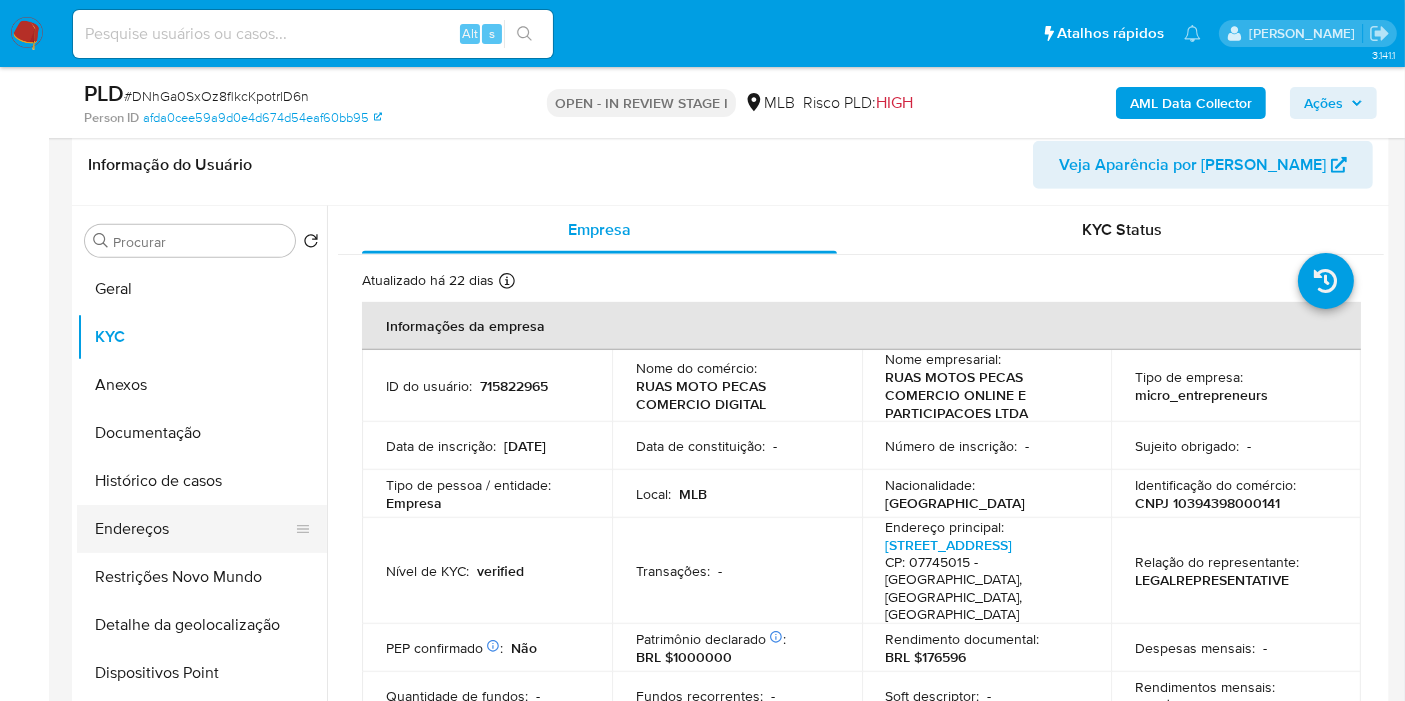 click on "Endereços" at bounding box center [194, 529] 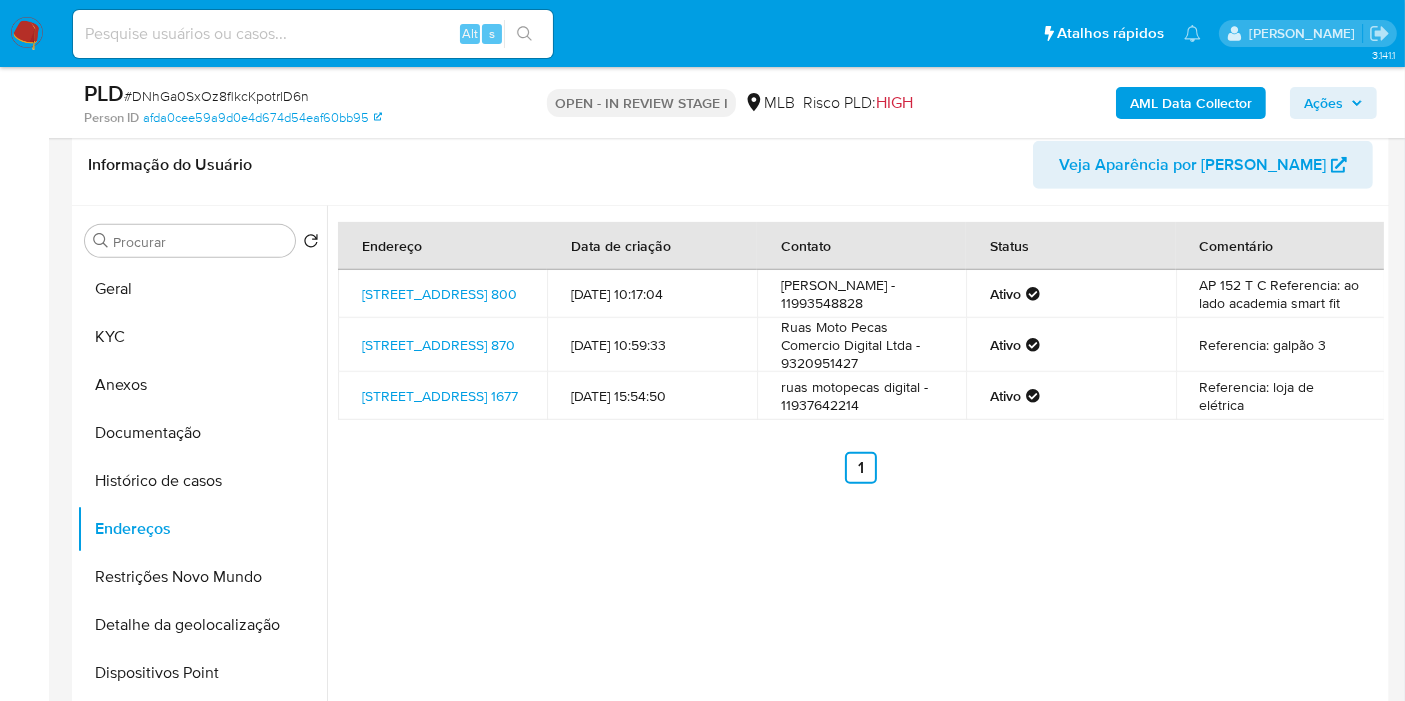 type 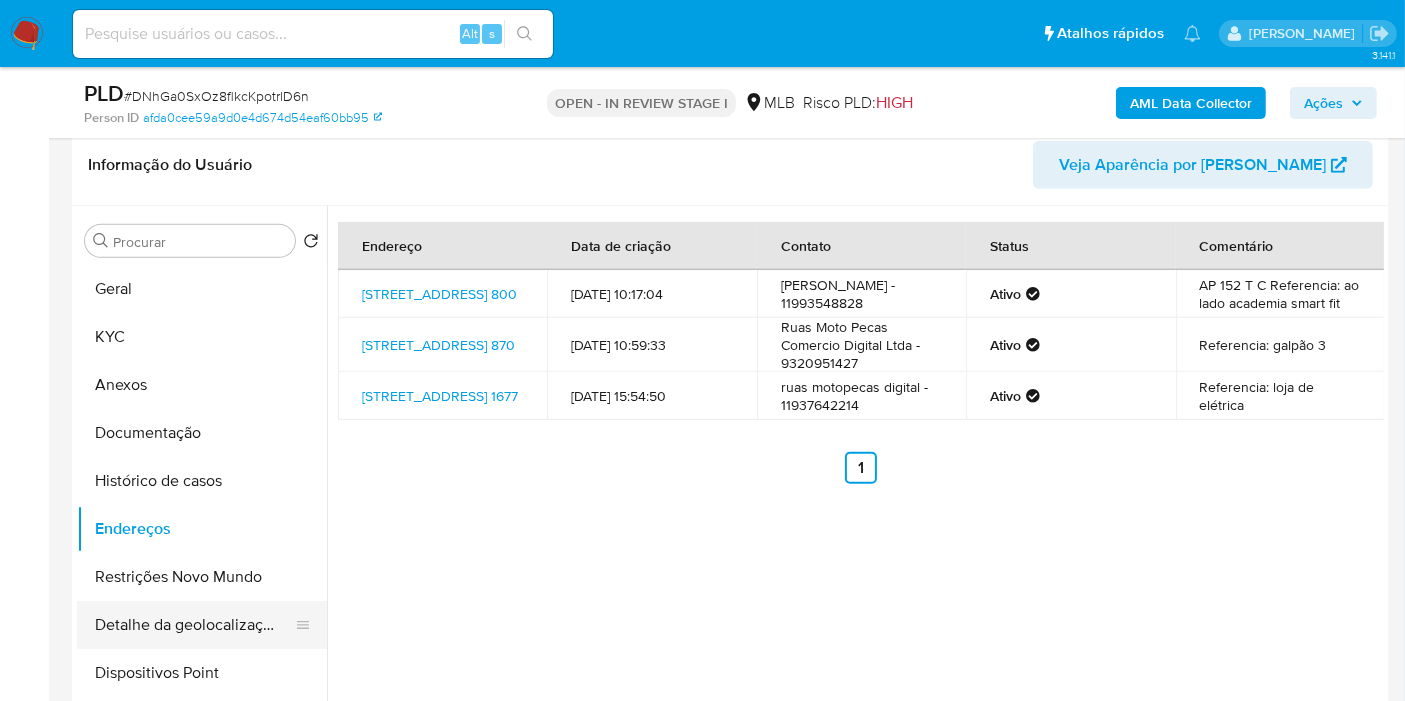 click on "Detalhe da geolocalização" at bounding box center (194, 625) 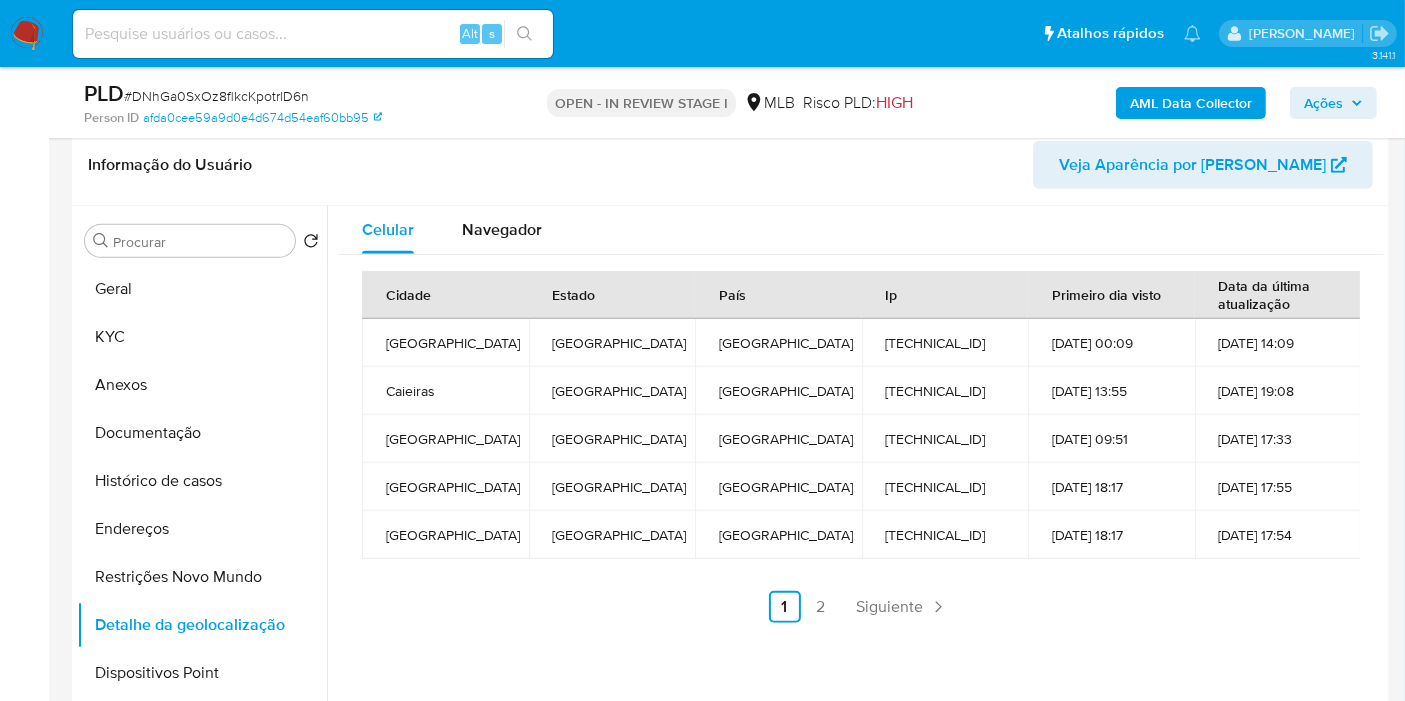 type 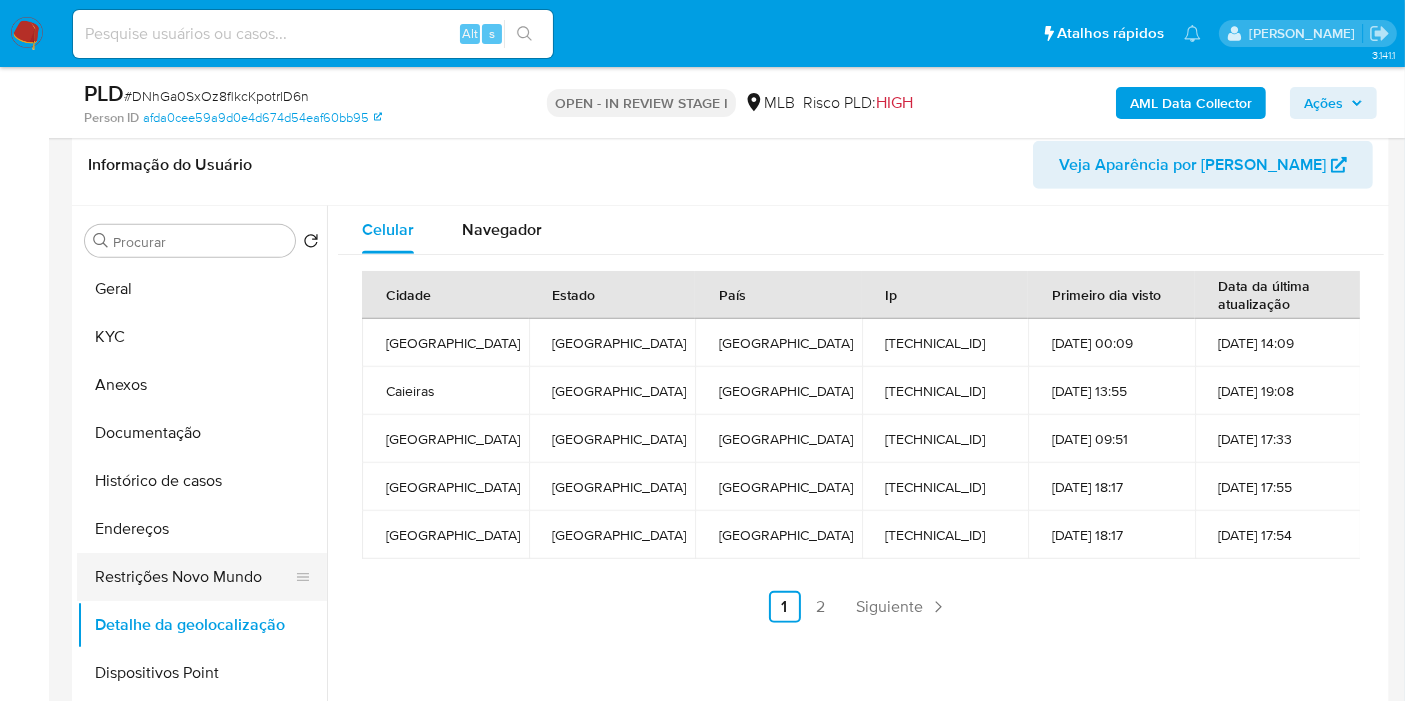 click on "Restrições Novo Mundo" at bounding box center [194, 577] 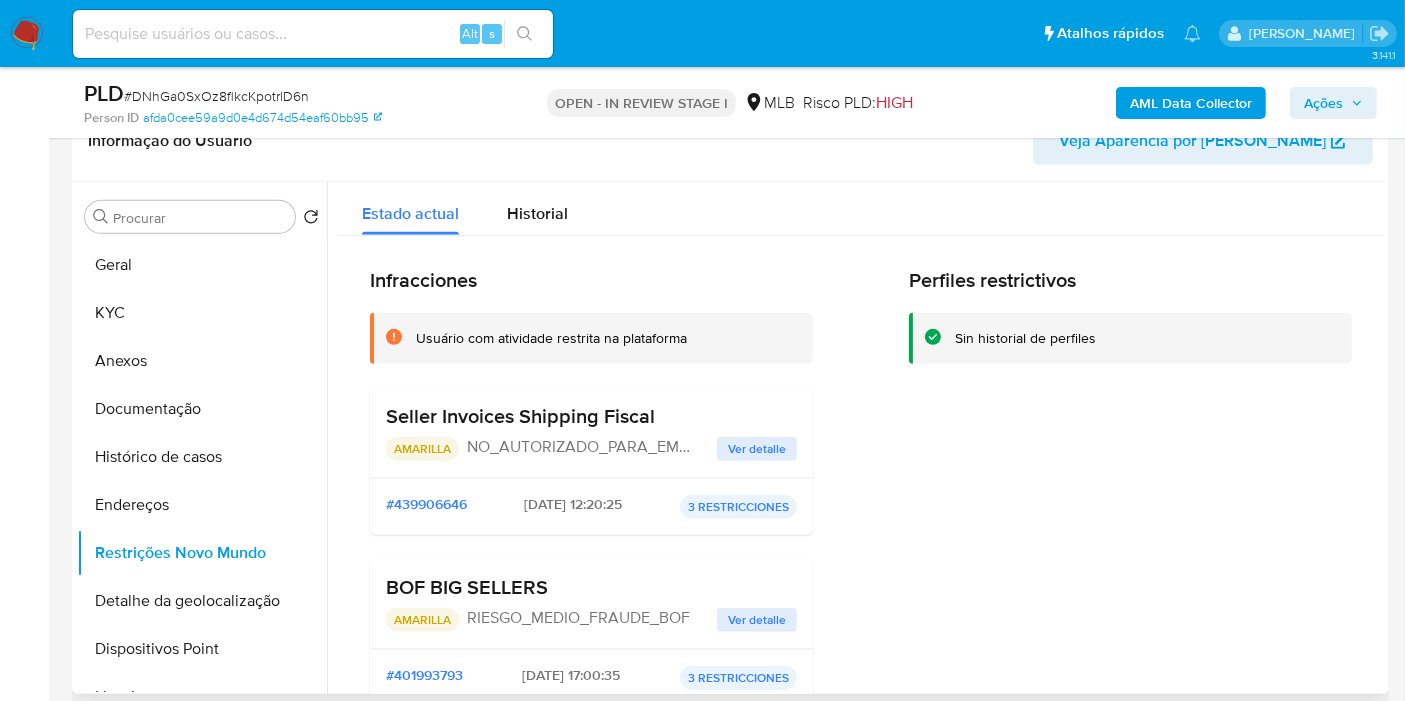 type 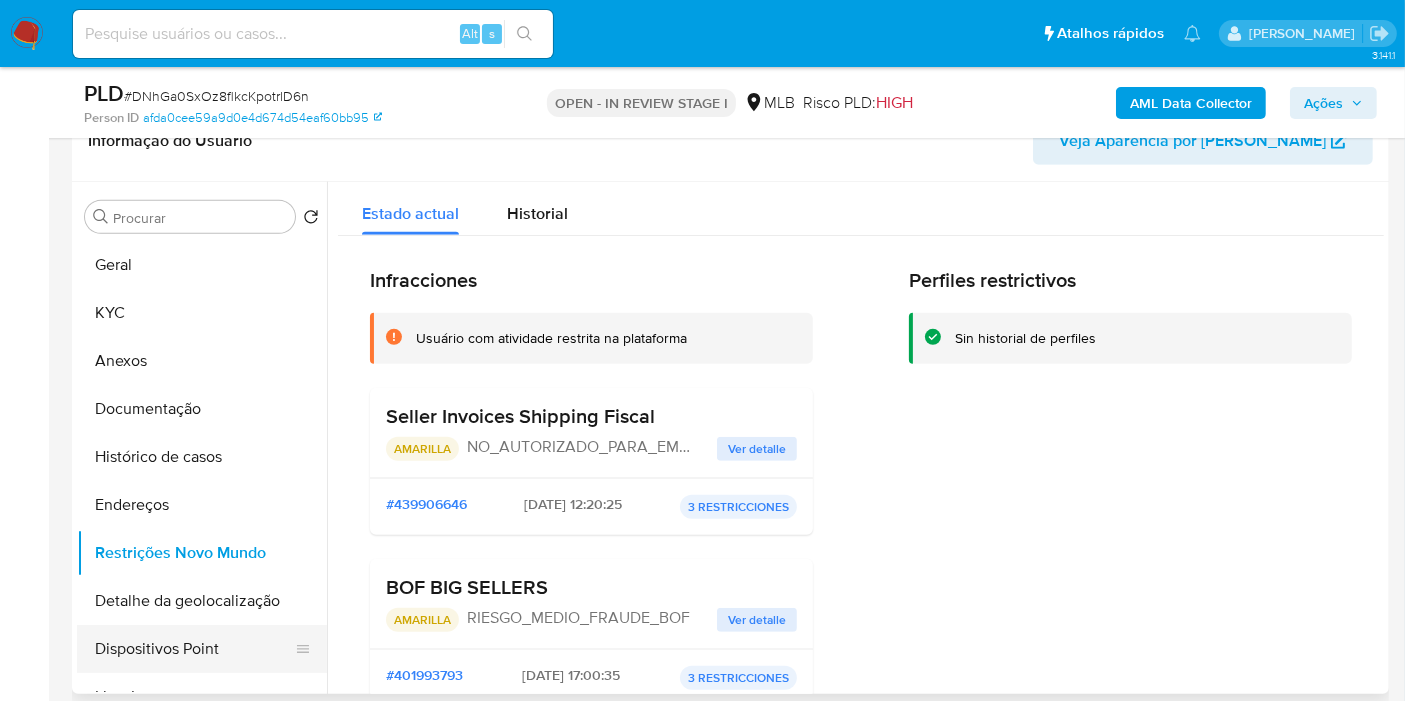click on "Dispositivos Point" at bounding box center [194, 649] 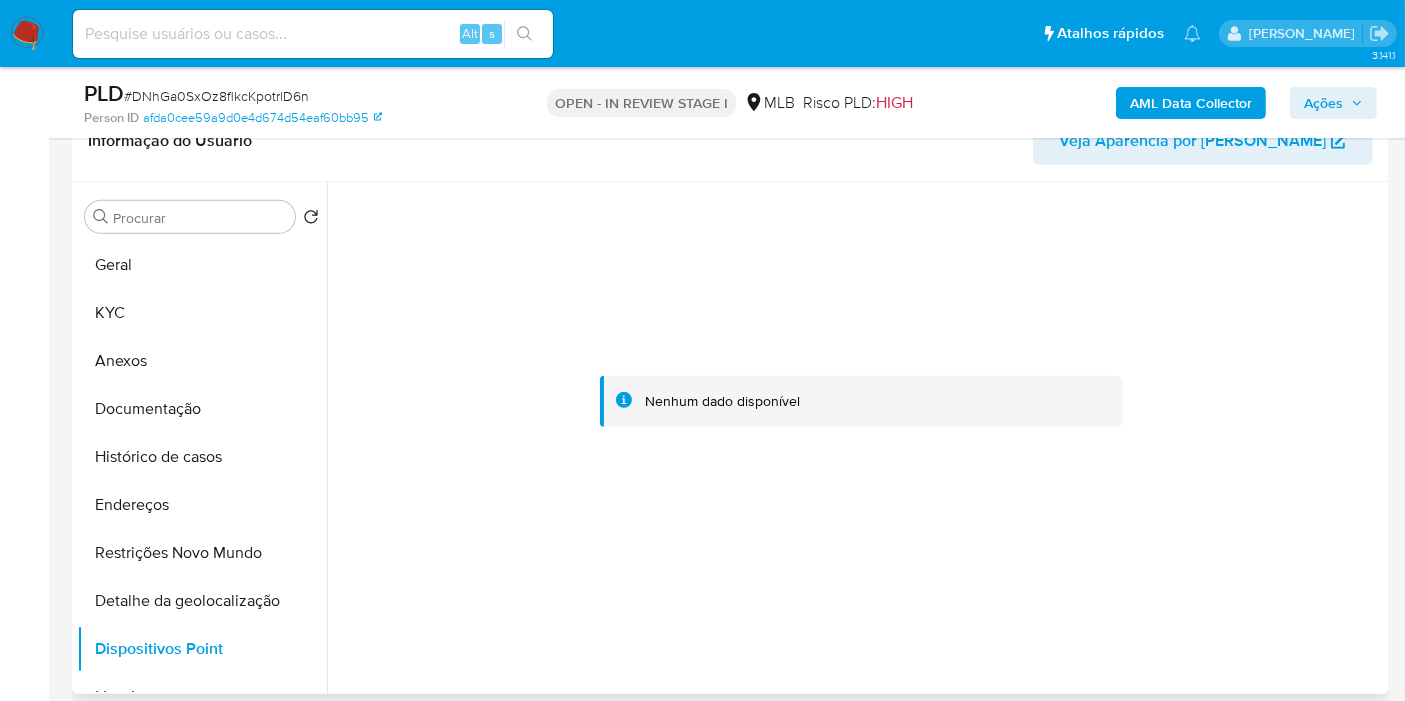 type 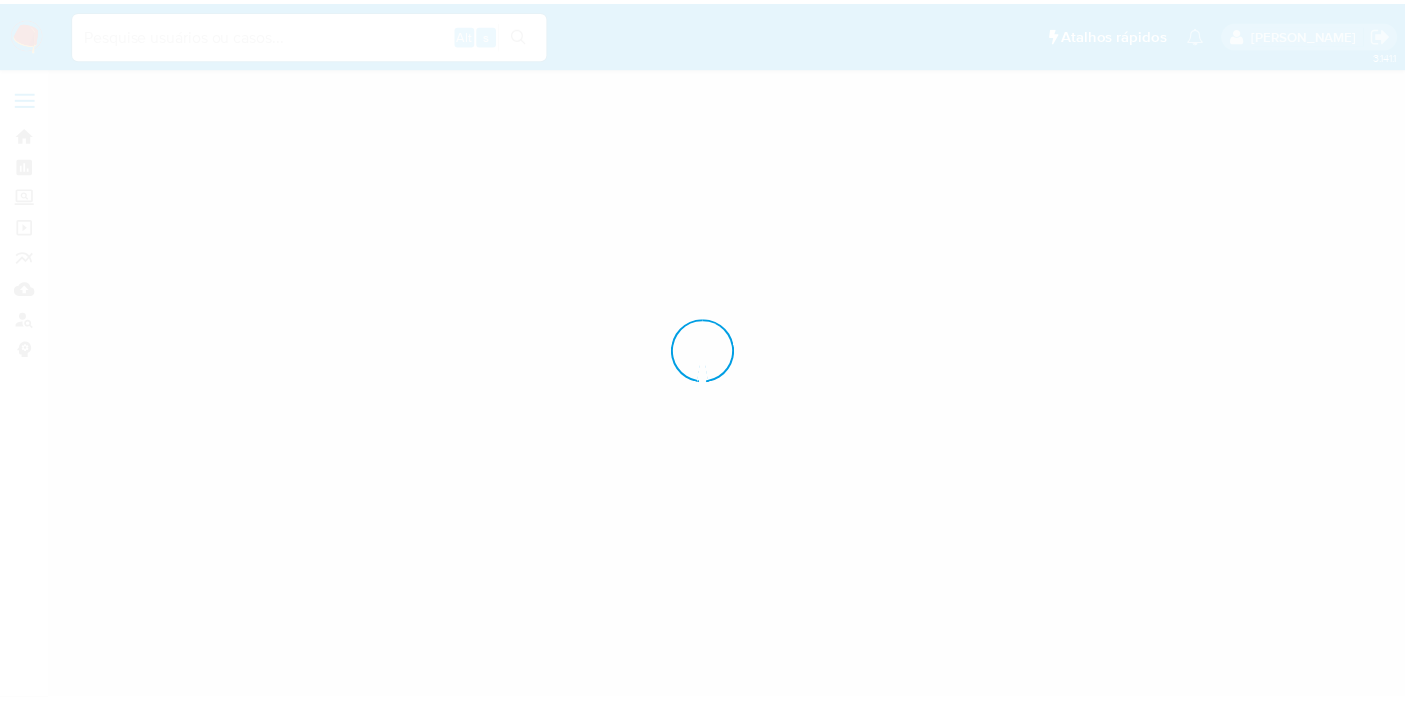 scroll, scrollTop: 0, scrollLeft: 0, axis: both 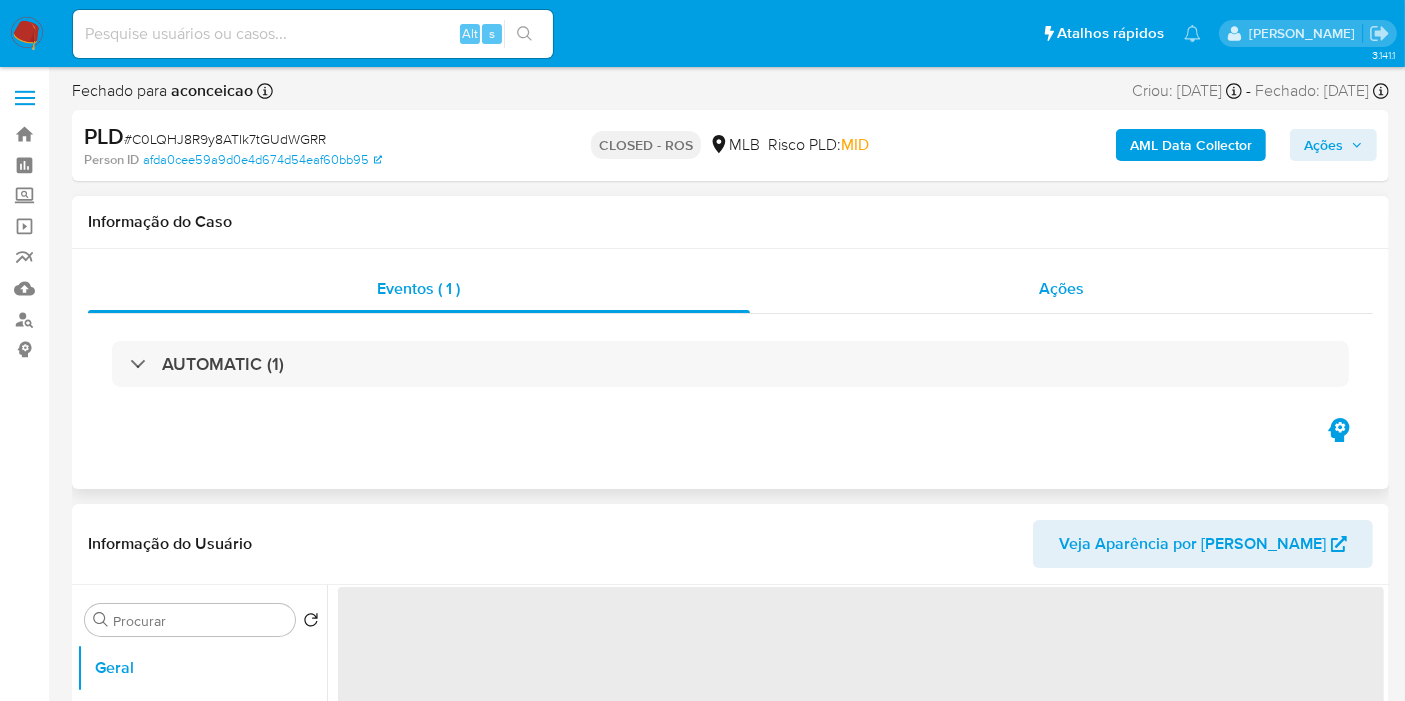 click on "Ações" at bounding box center (1062, 289) 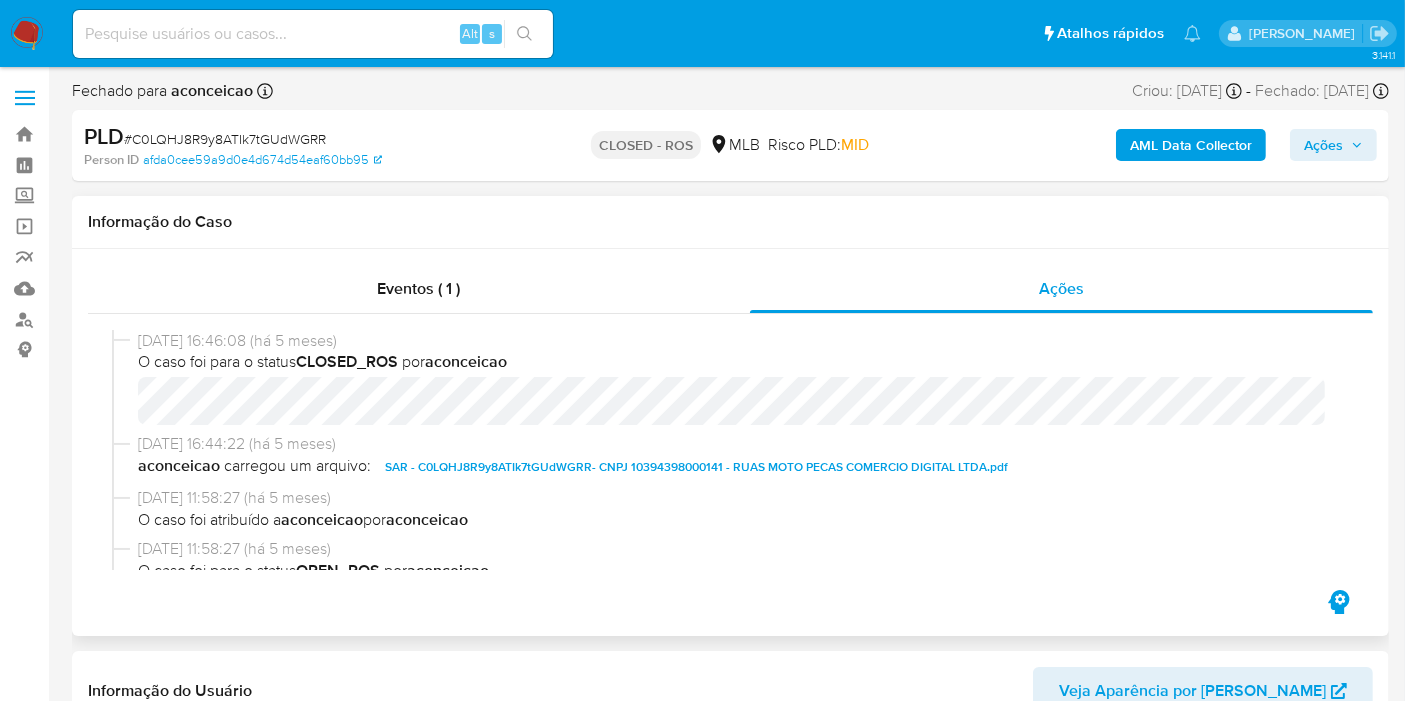select on "10" 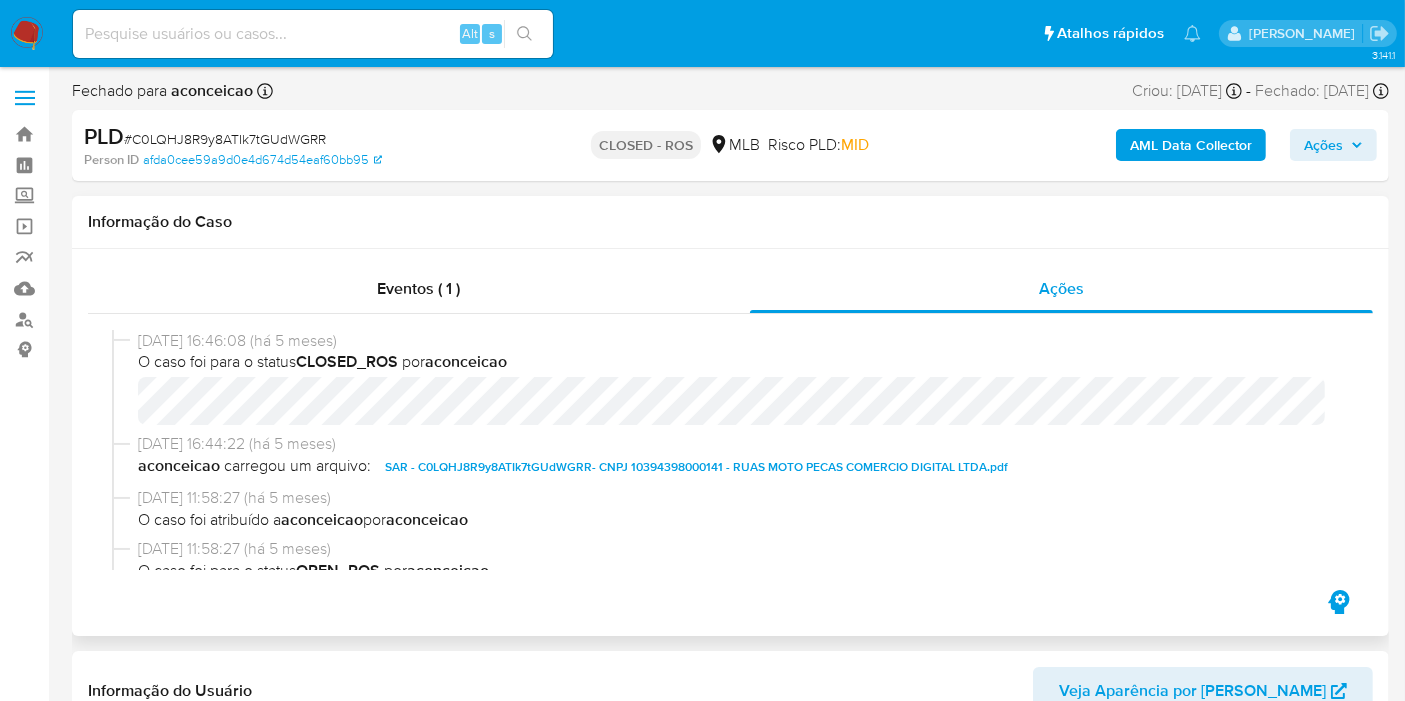 scroll, scrollTop: 111, scrollLeft: 0, axis: vertical 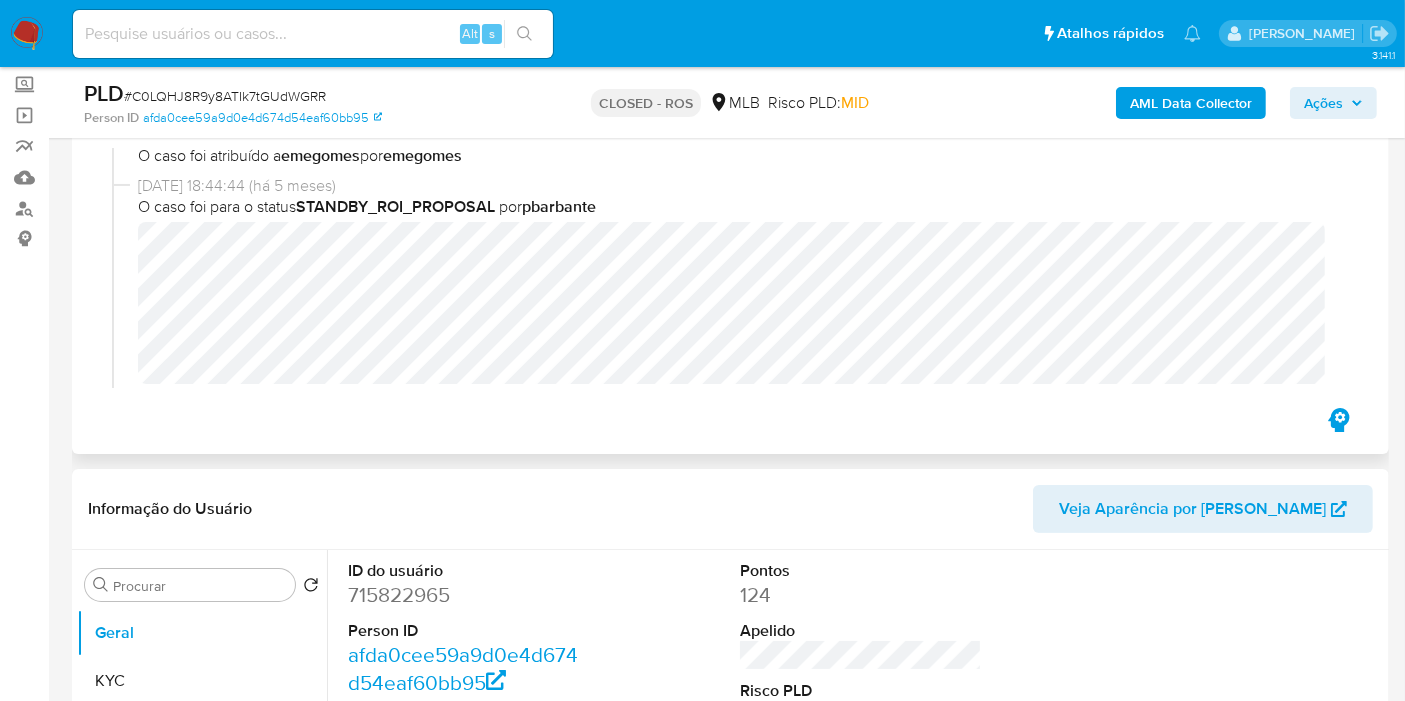 type 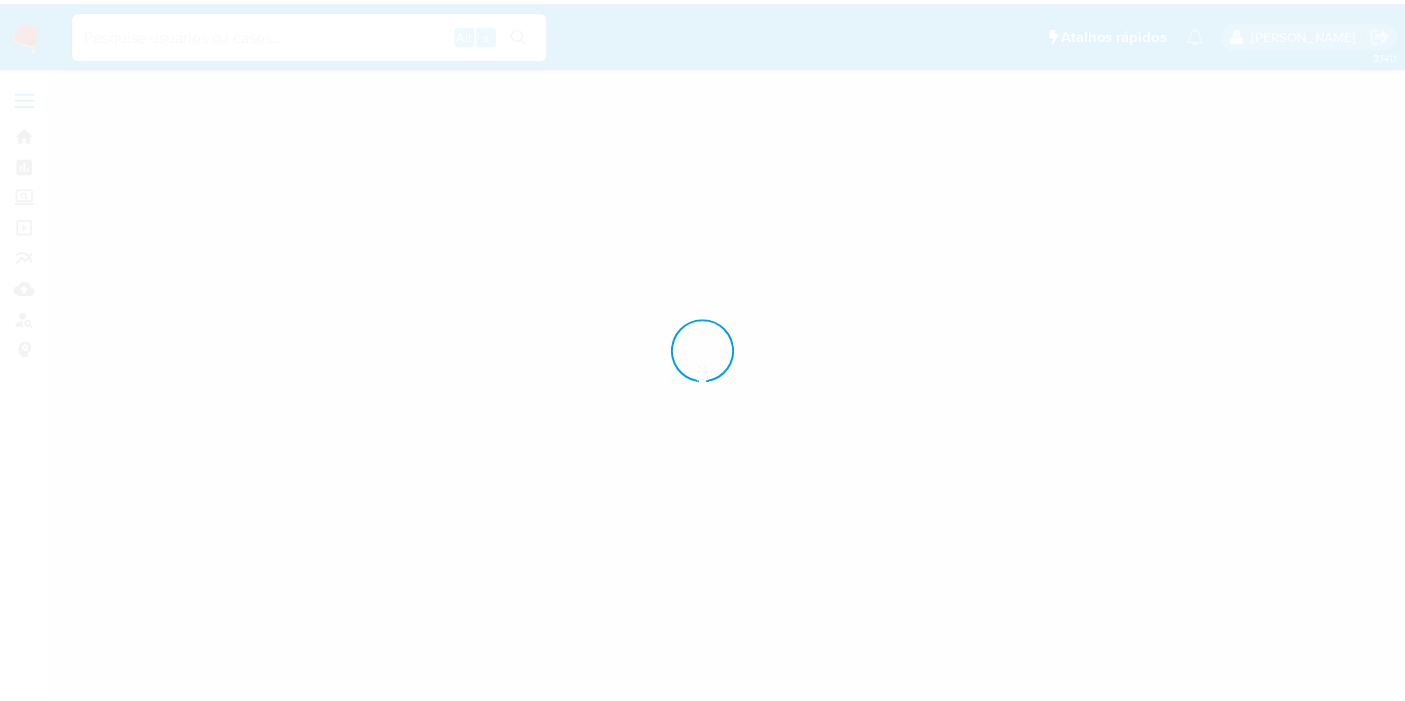 scroll, scrollTop: 0, scrollLeft: 0, axis: both 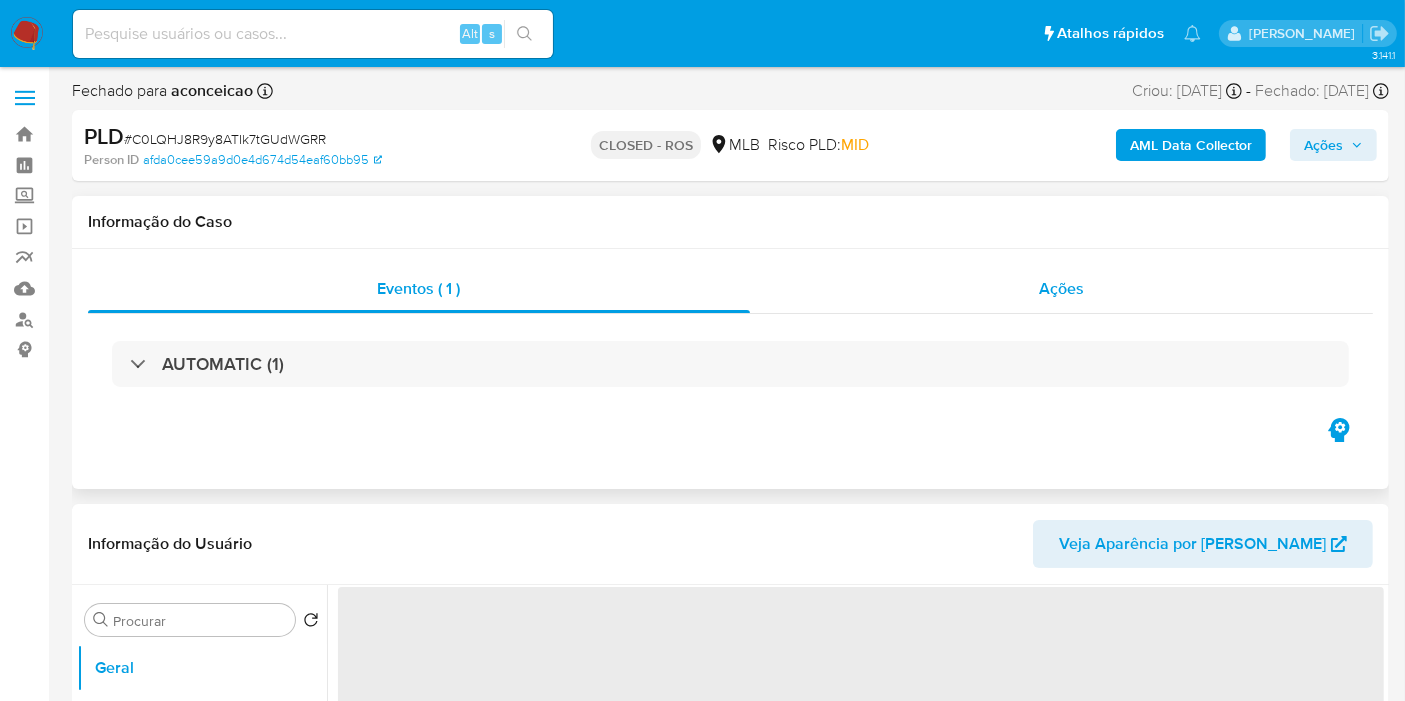 click on "Ações" at bounding box center [1062, 289] 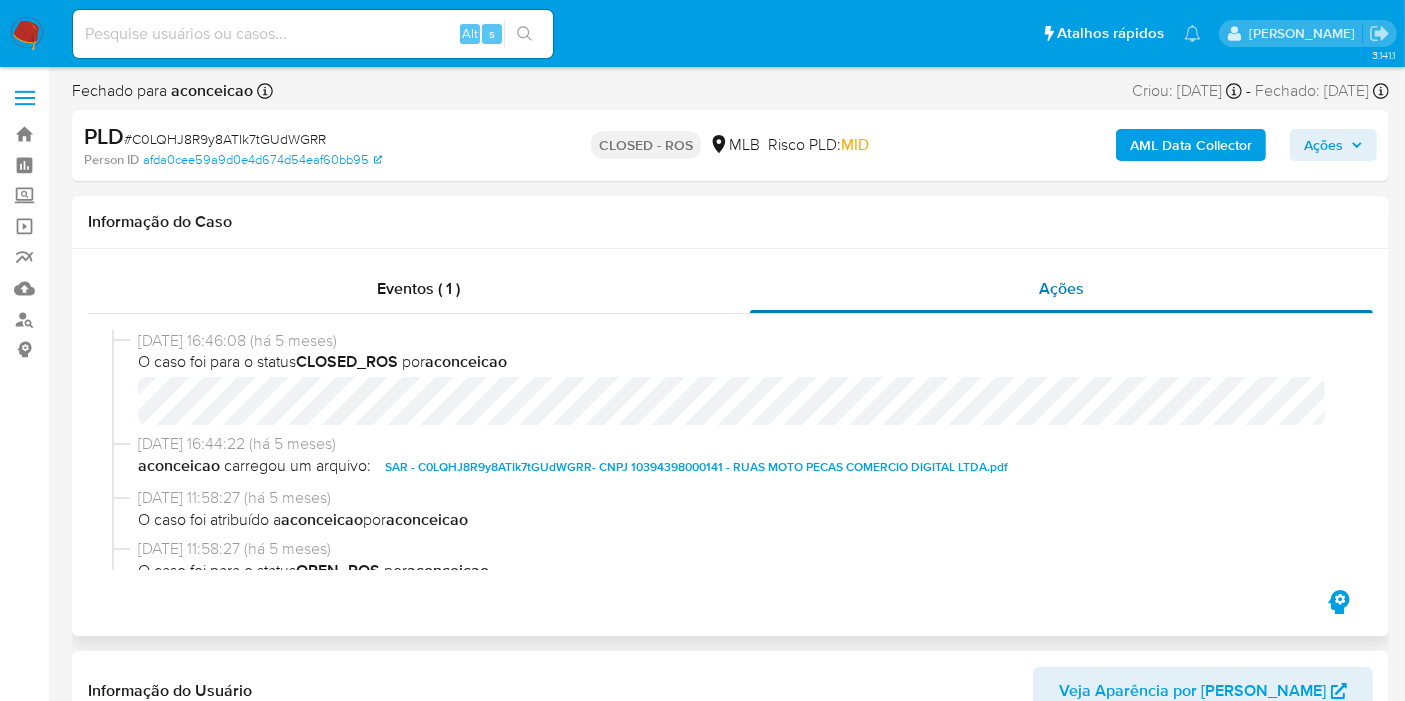 select on "10" 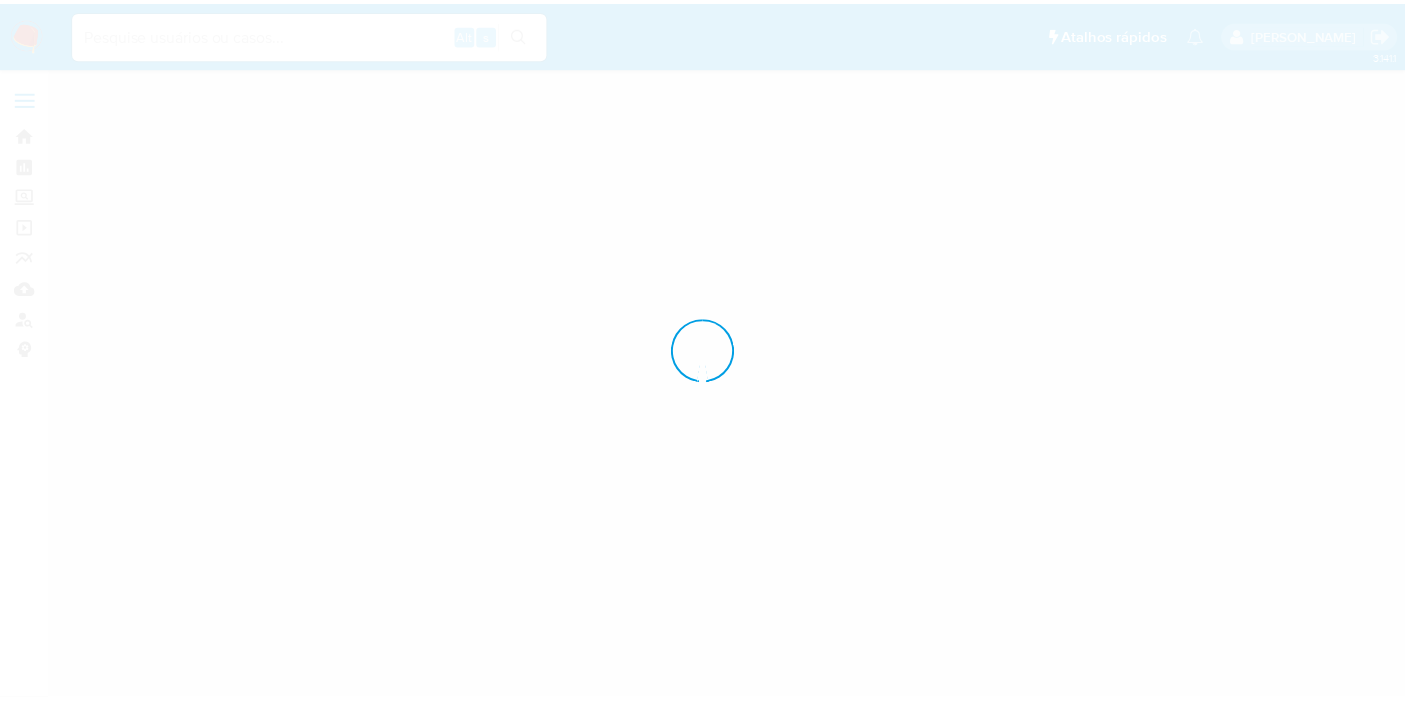 scroll, scrollTop: 0, scrollLeft: 0, axis: both 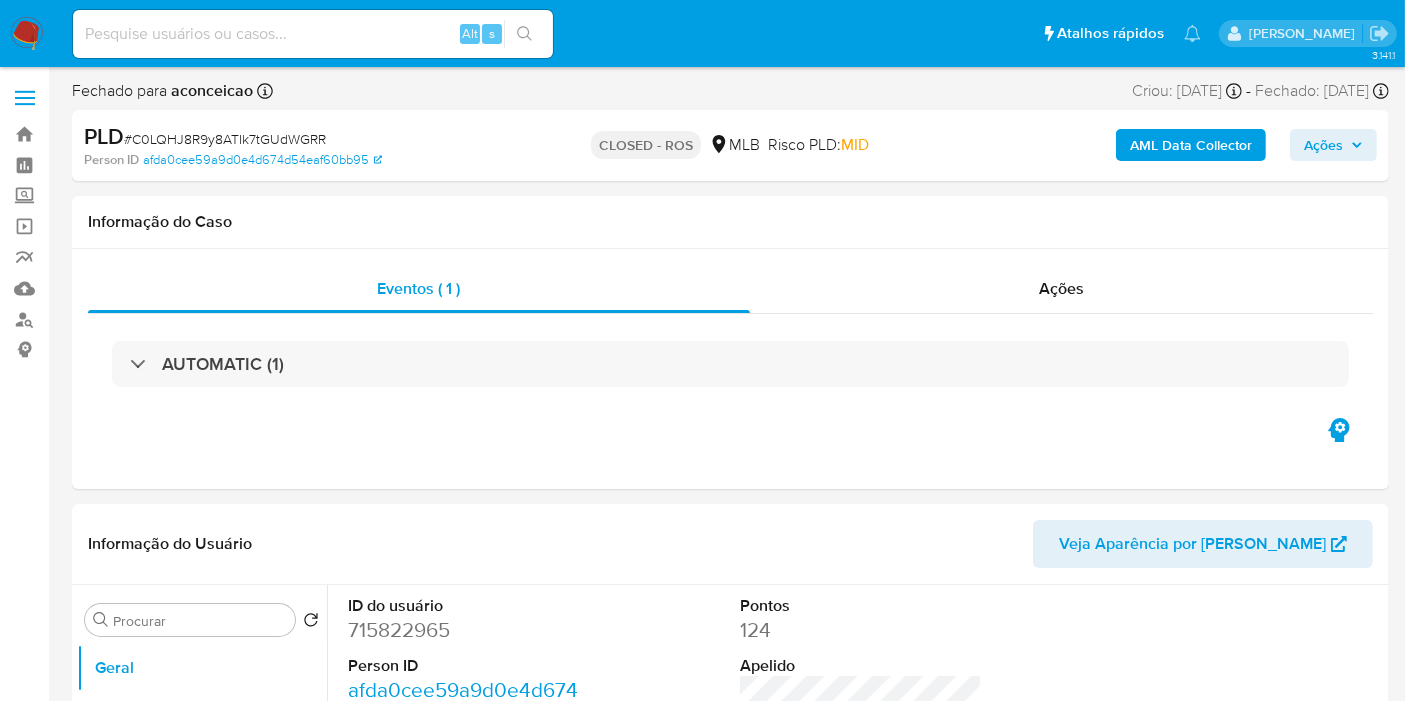 select on "10" 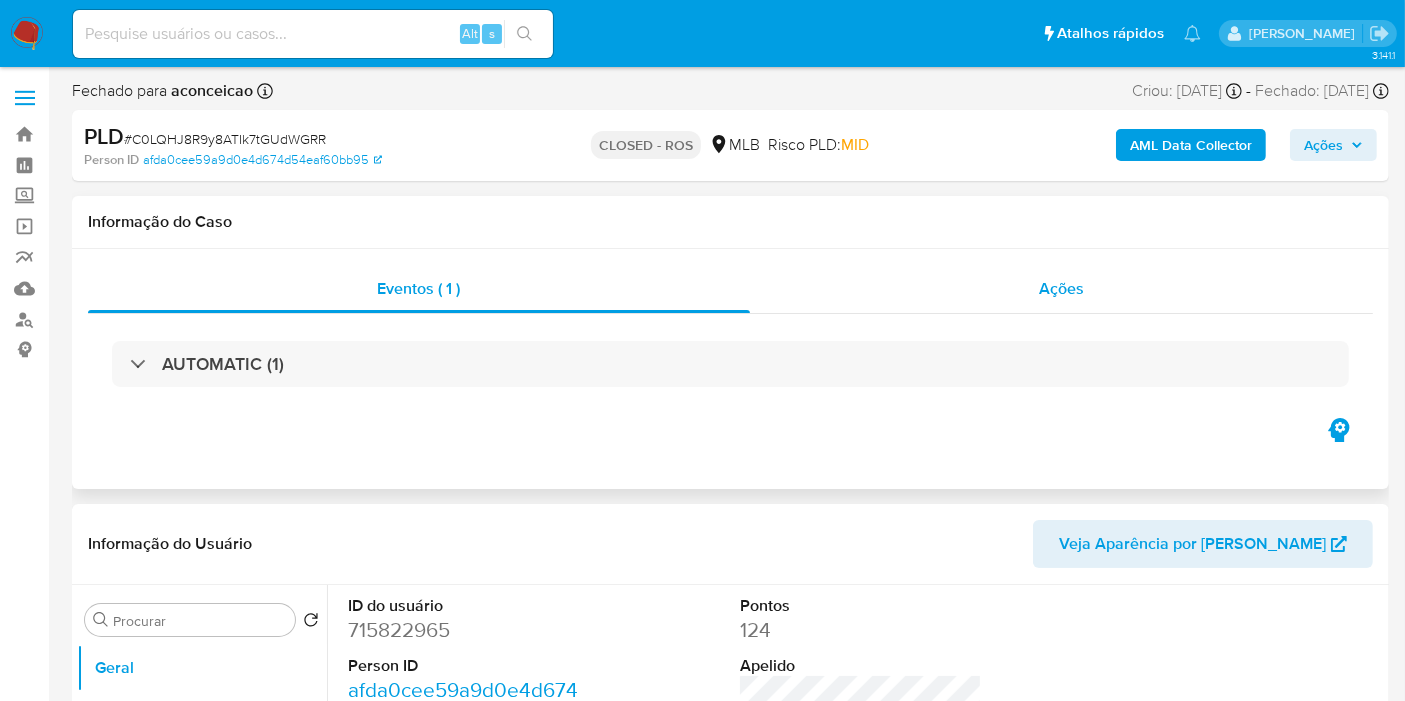 click on "Ações" at bounding box center [1062, 289] 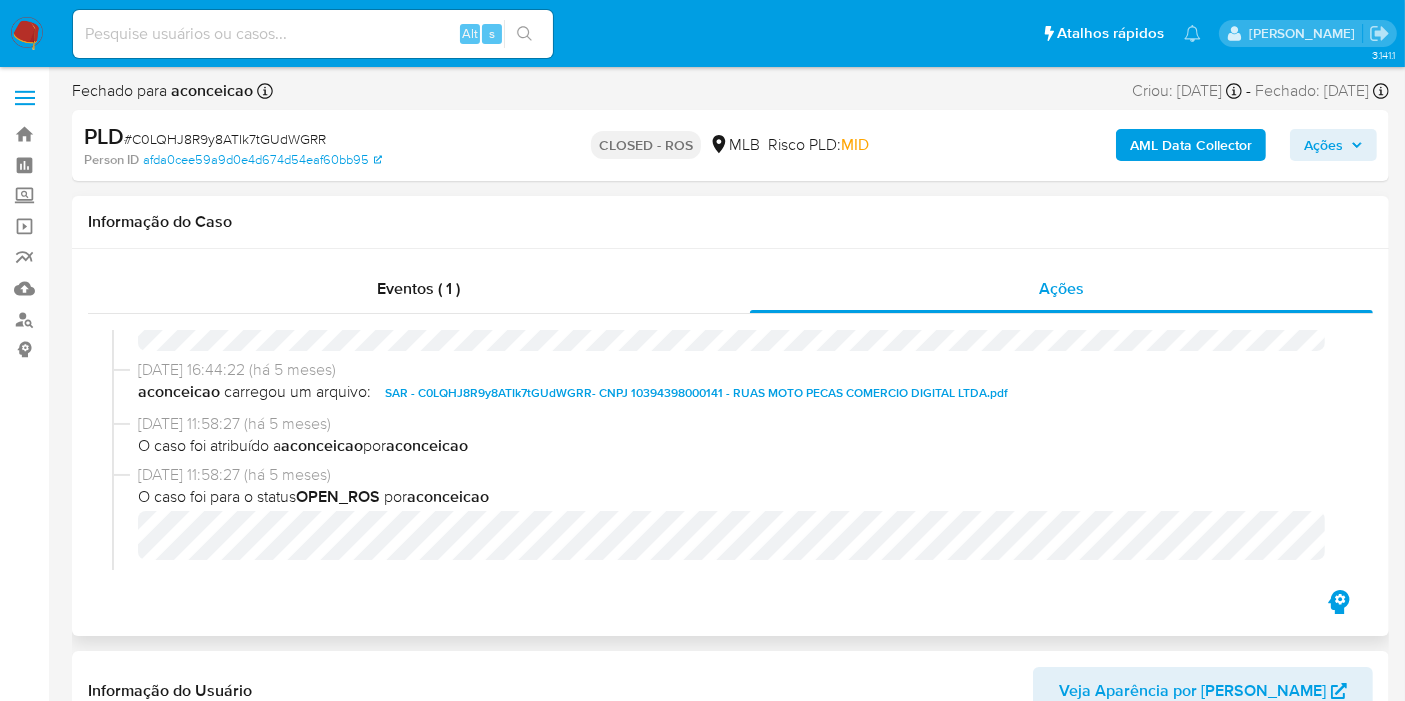 scroll, scrollTop: 101, scrollLeft: 0, axis: vertical 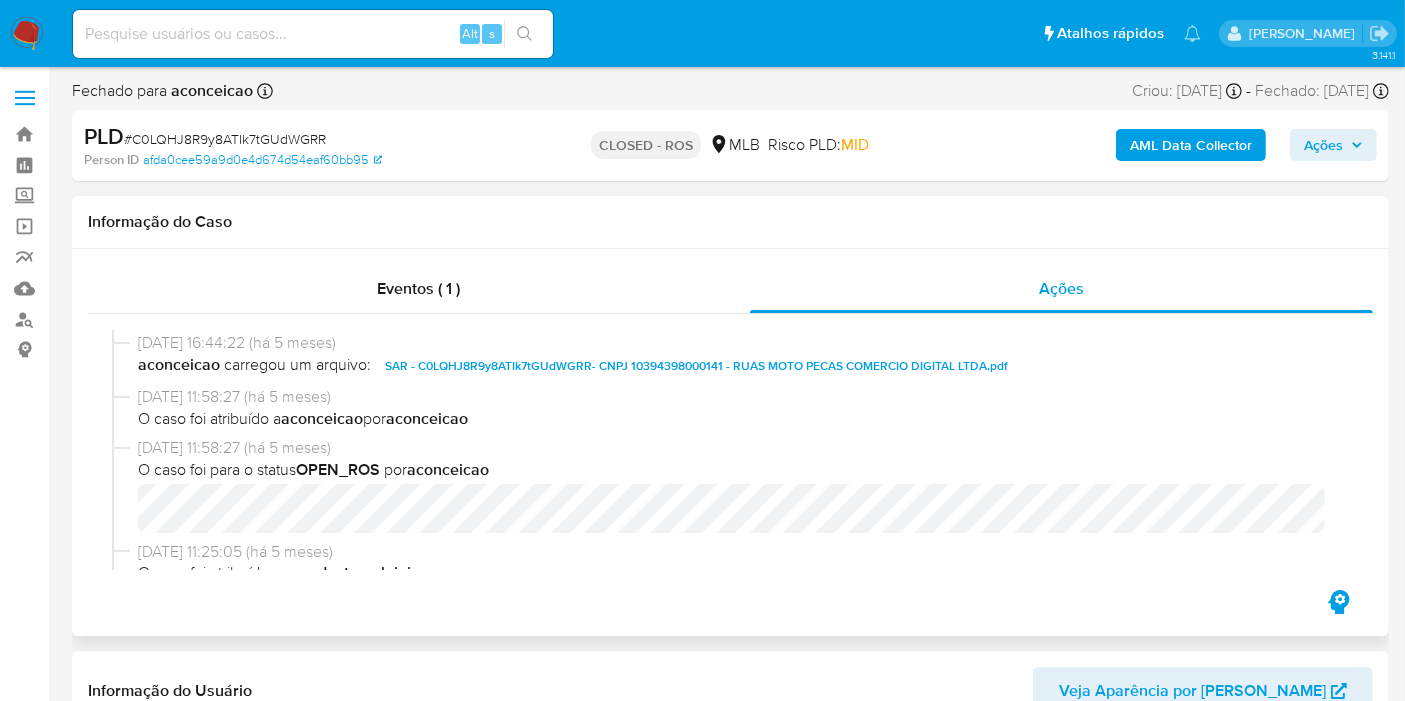 click on "SAR - C0LQHJ8R9y8ATIk7tGUdWGRR- CNPJ 10394398000141 - RUAS MOTO PECAS COMERCIO DIGITAL LTDA.pdf" at bounding box center [696, 366] 